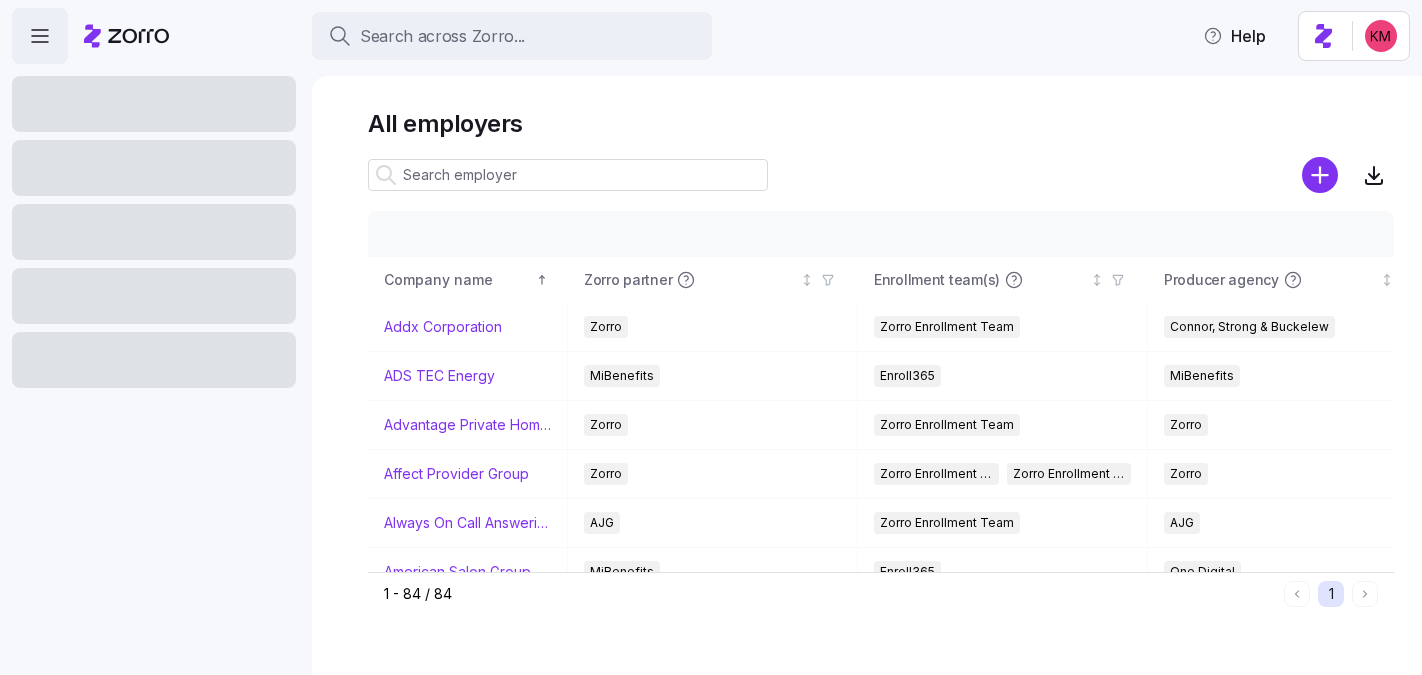 scroll, scrollTop: 0, scrollLeft: 0, axis: both 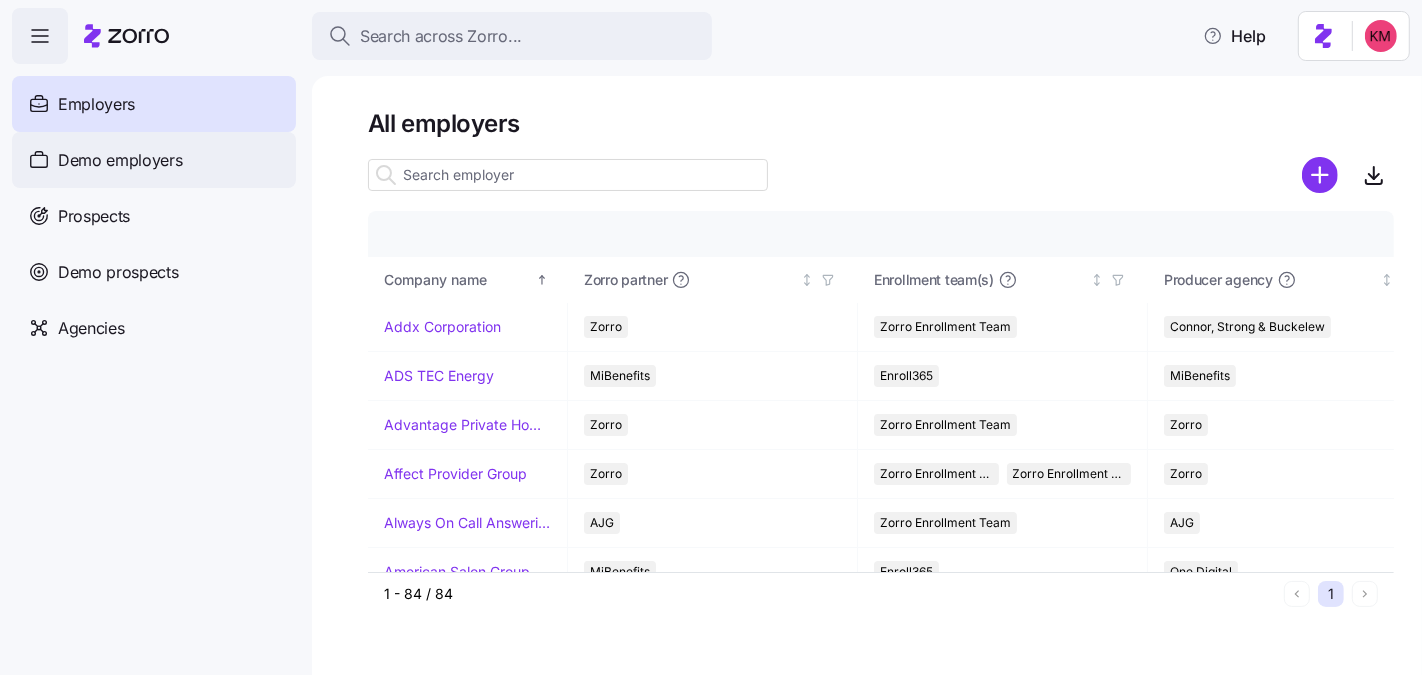 click on "Demo employers" at bounding box center [120, 160] 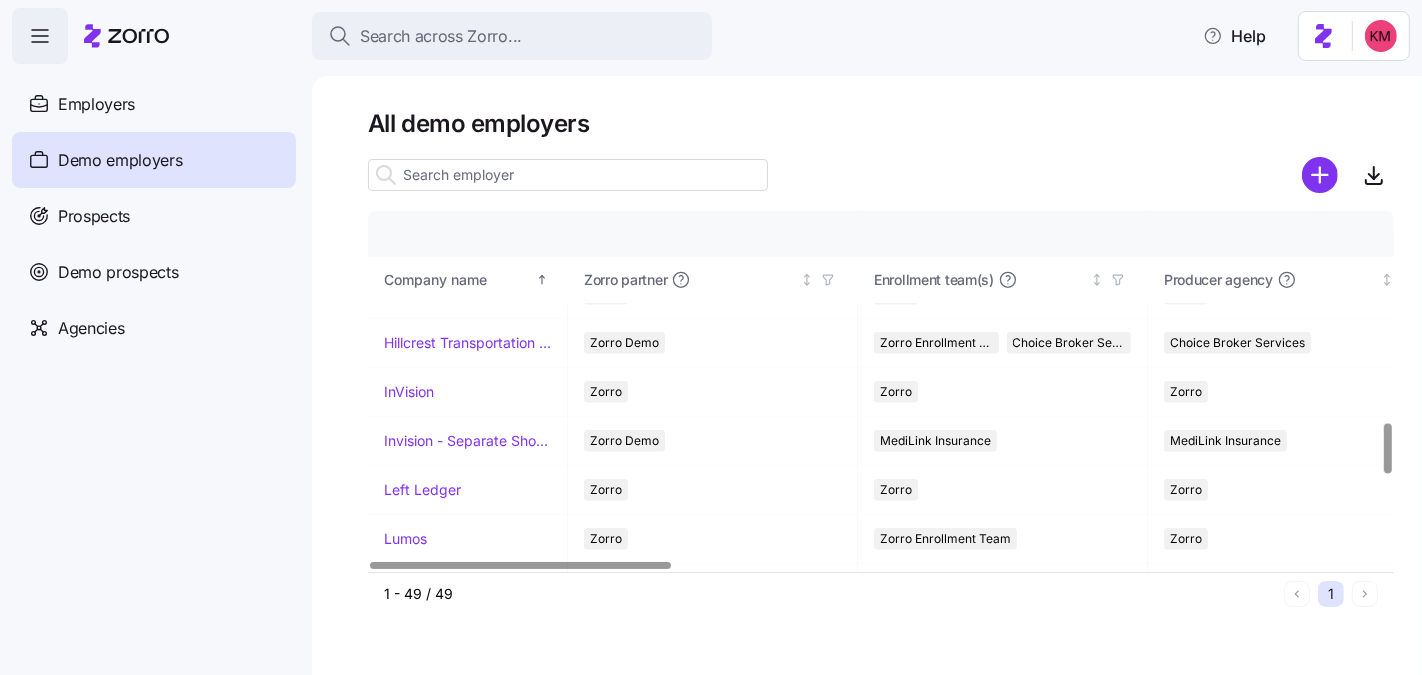 scroll, scrollTop: 1519, scrollLeft: 0, axis: vertical 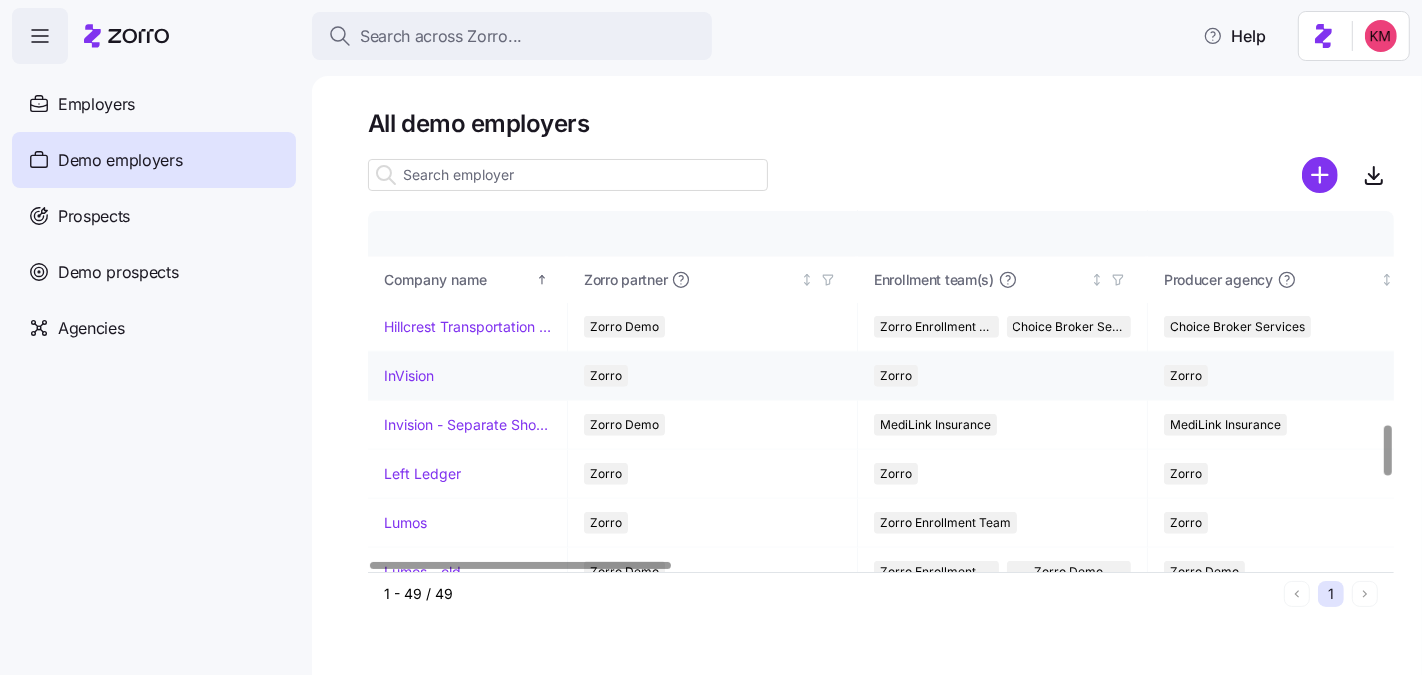 click on "InVision" at bounding box center [409, 376] 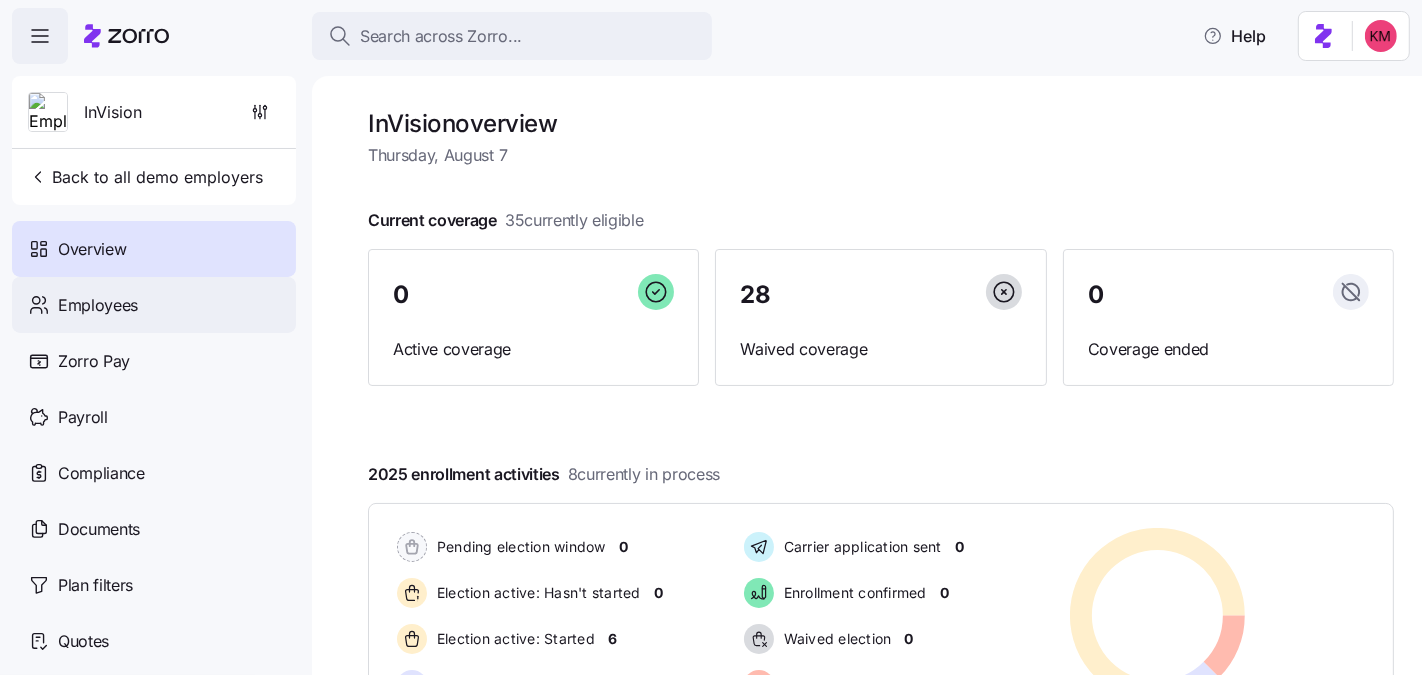 click on "Employees" at bounding box center [98, 305] 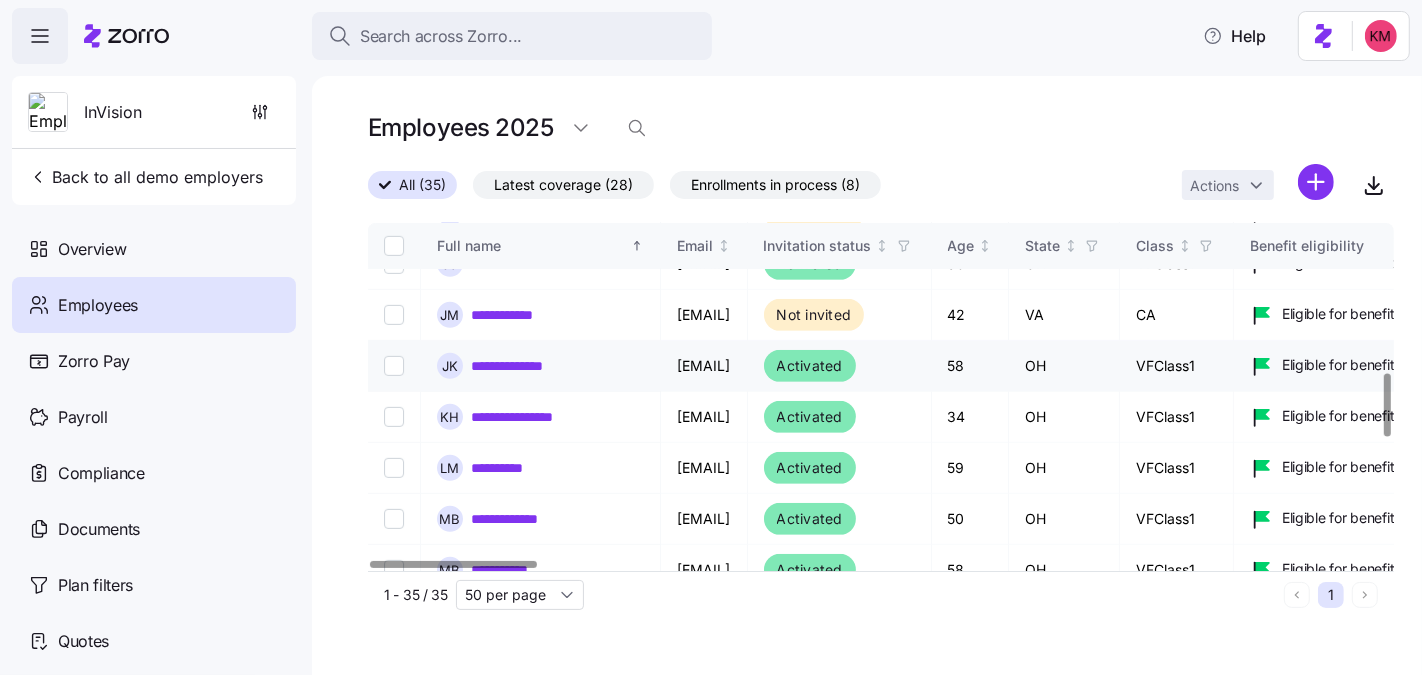 scroll, scrollTop: 815, scrollLeft: 0, axis: vertical 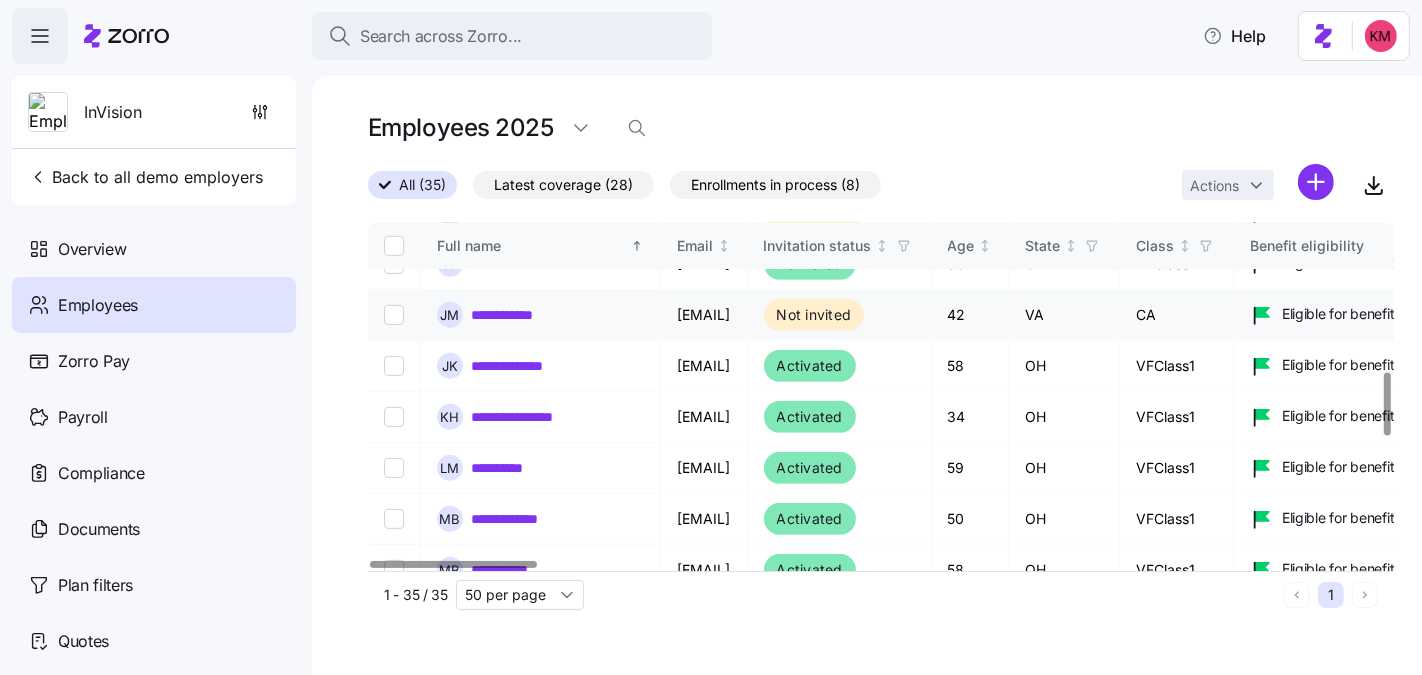 click on "**********" at bounding box center [518, 315] 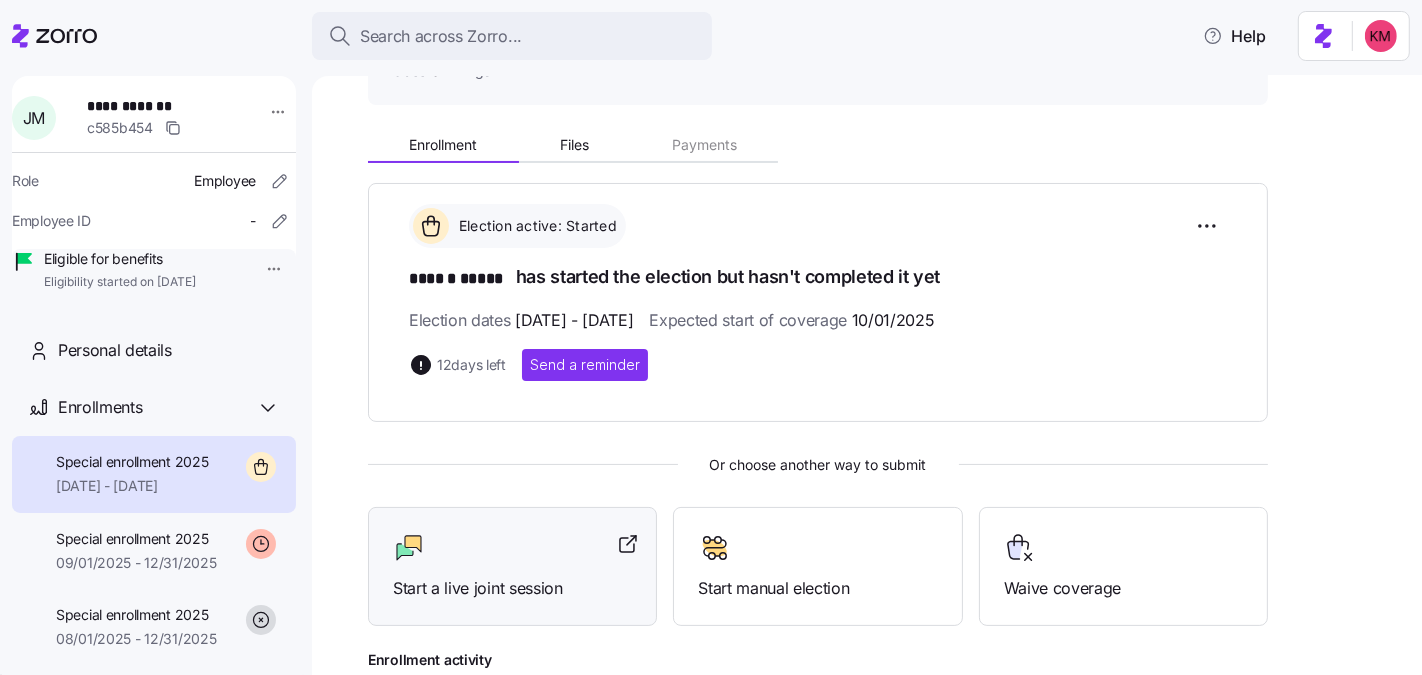 scroll, scrollTop: 222, scrollLeft: 0, axis: vertical 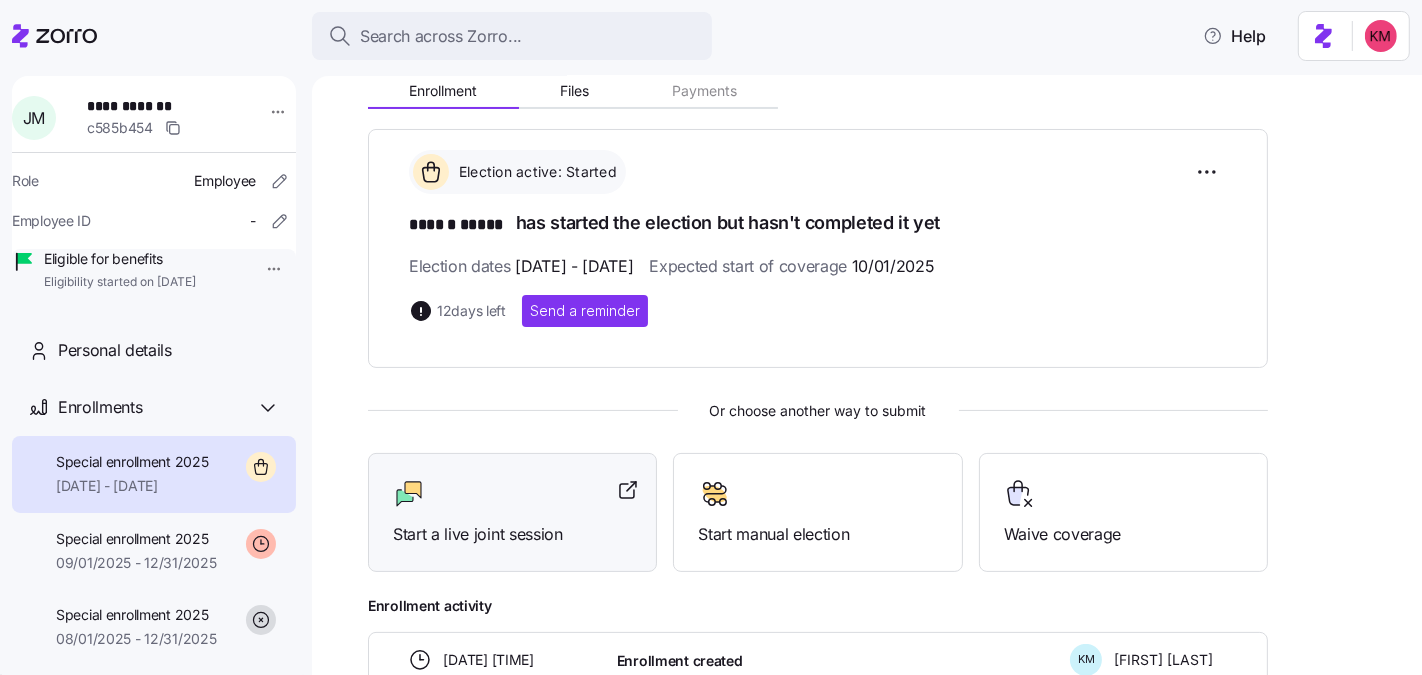 click on "Start a live joint session" at bounding box center (512, 512) 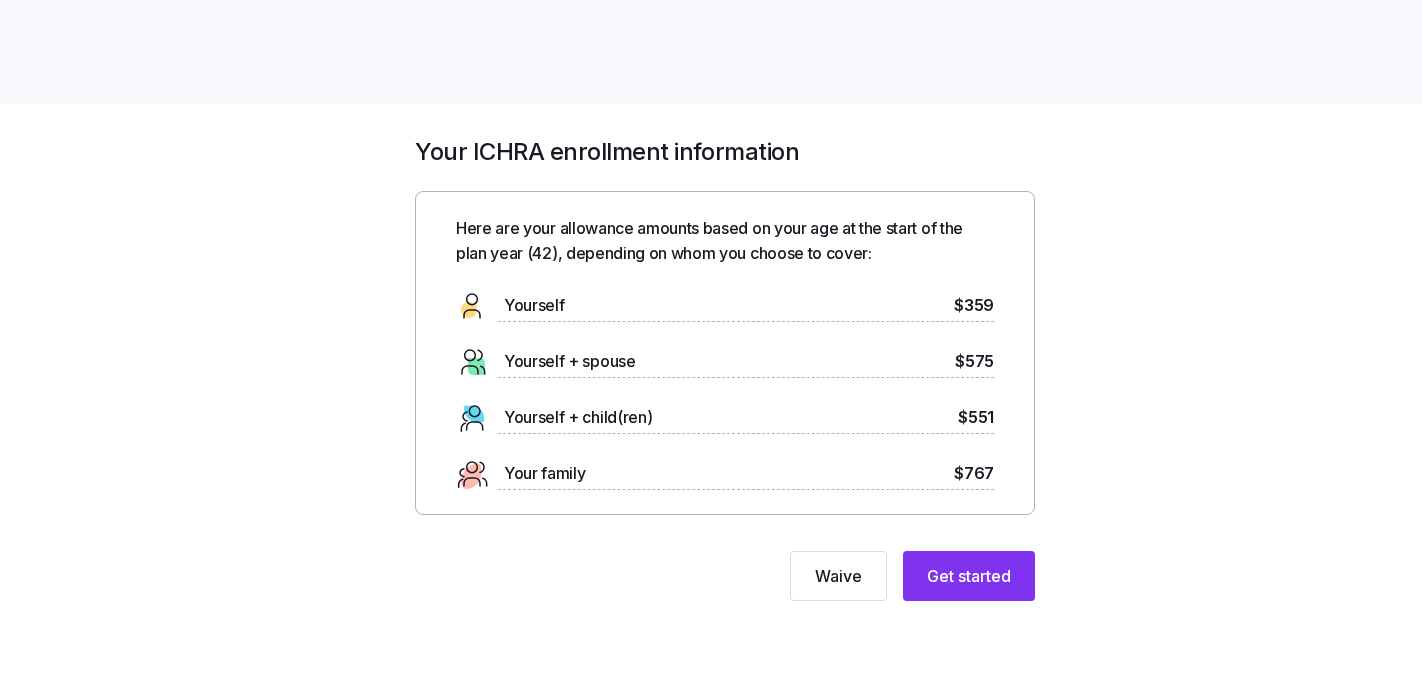 scroll, scrollTop: 0, scrollLeft: 0, axis: both 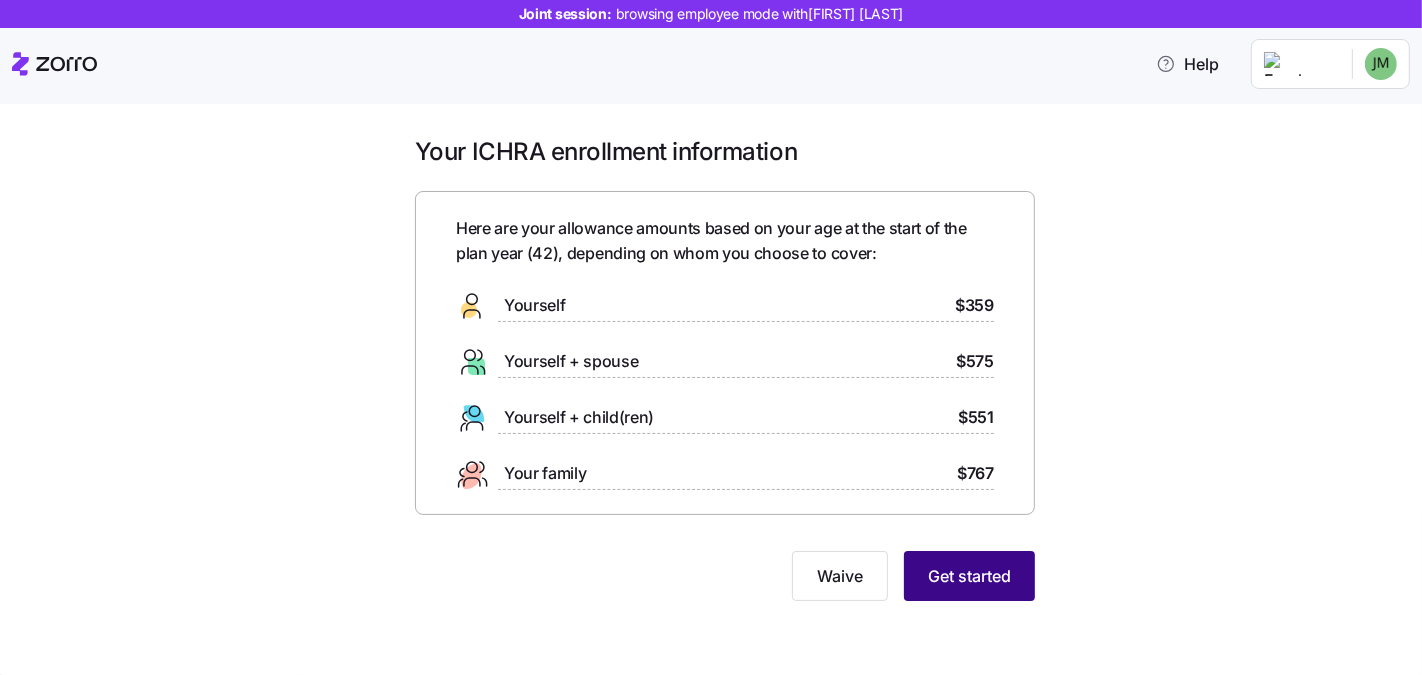 click on "Get started" at bounding box center (969, 576) 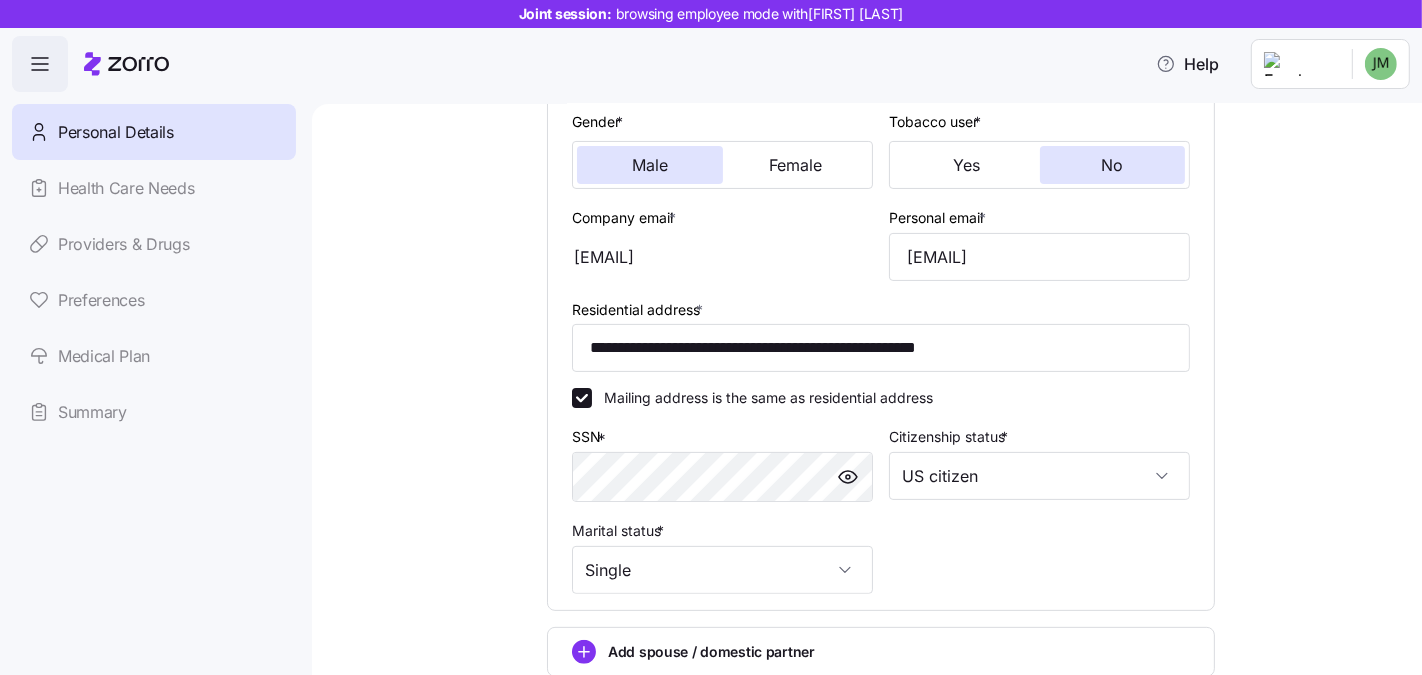 scroll, scrollTop: 671, scrollLeft: 0, axis: vertical 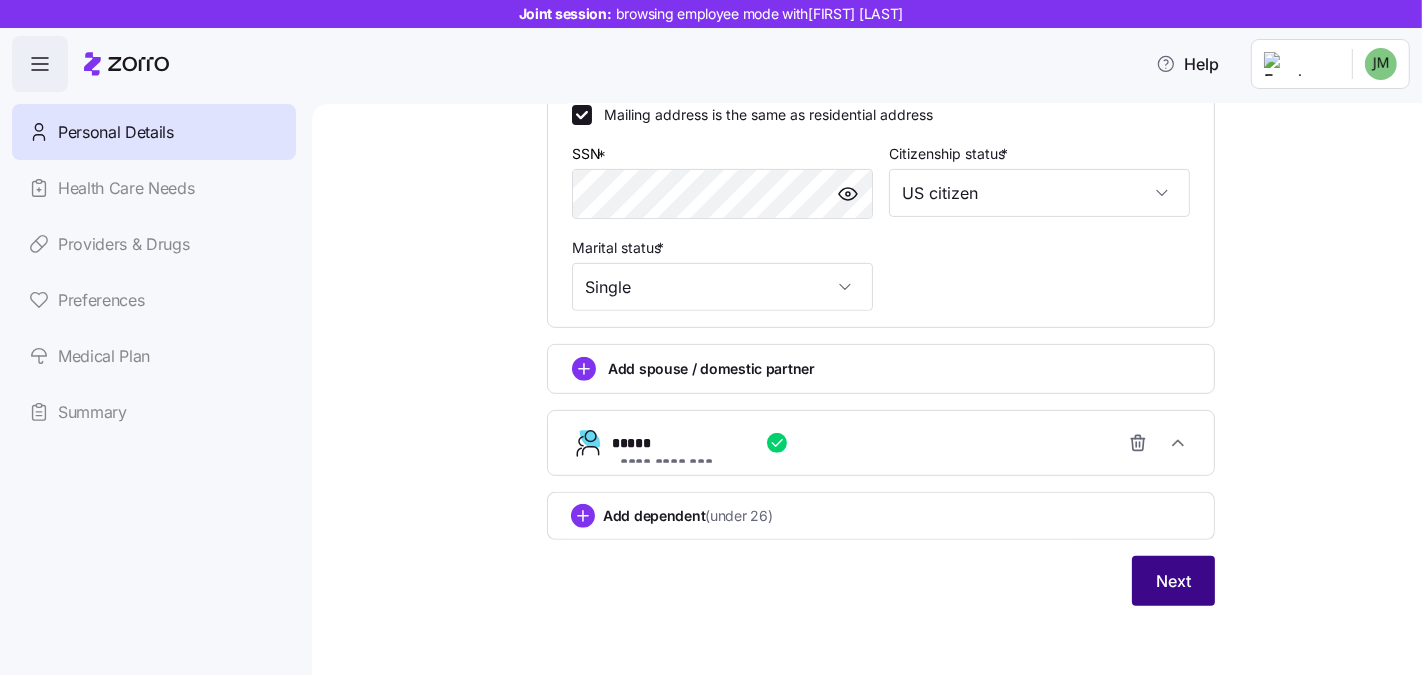 click on "Next" at bounding box center (1173, 581) 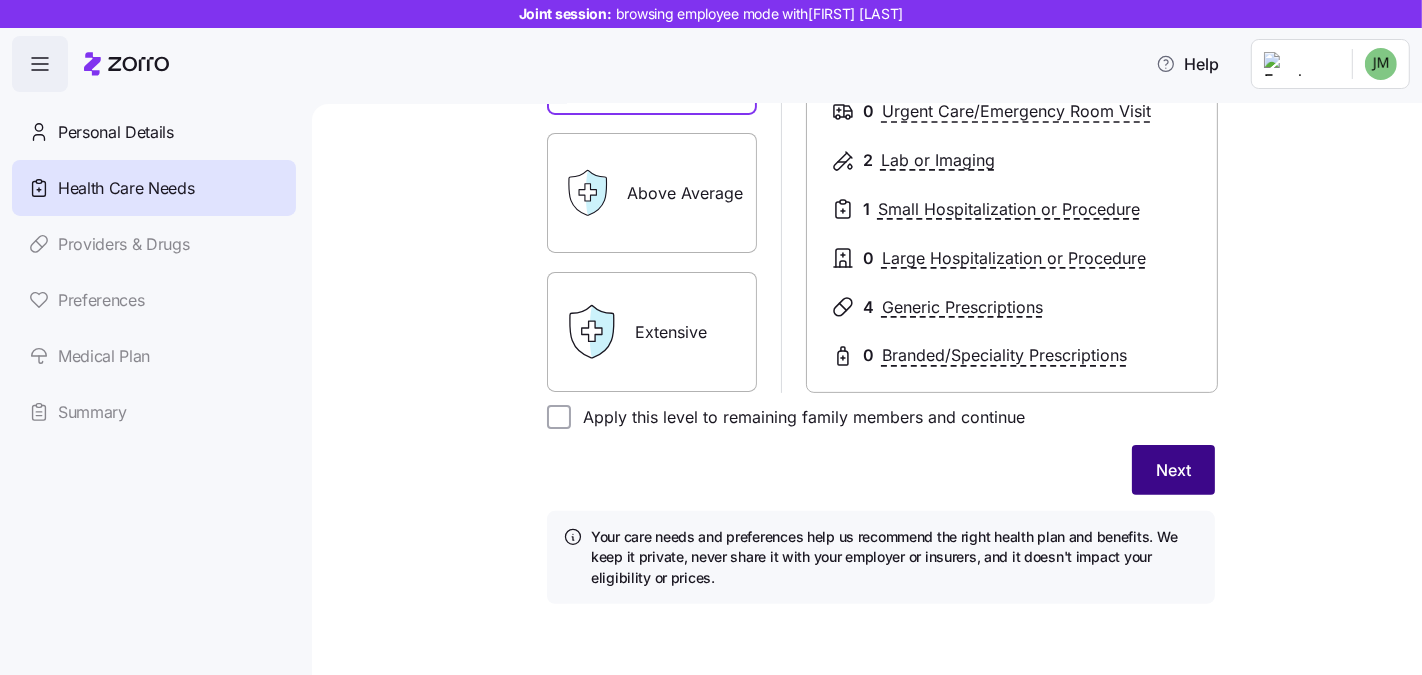 click on "Next" at bounding box center [1173, 470] 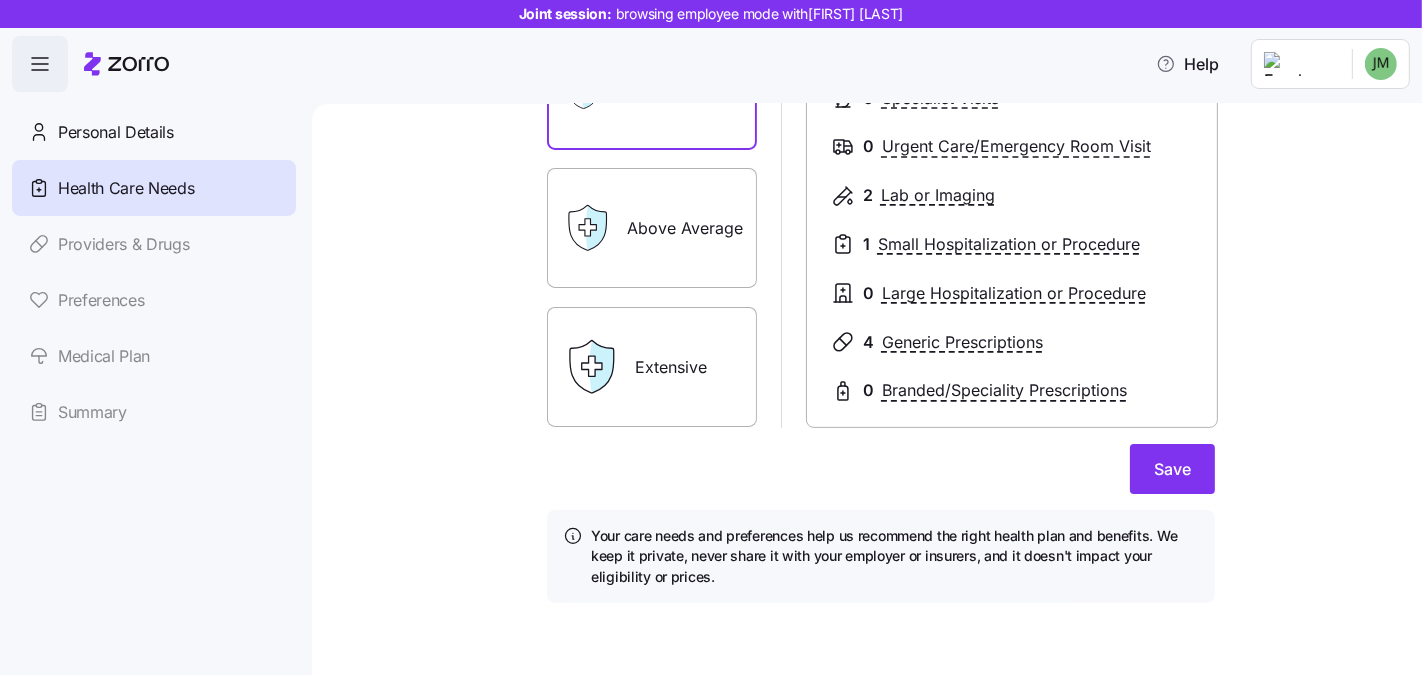scroll, scrollTop: 392, scrollLeft: 0, axis: vertical 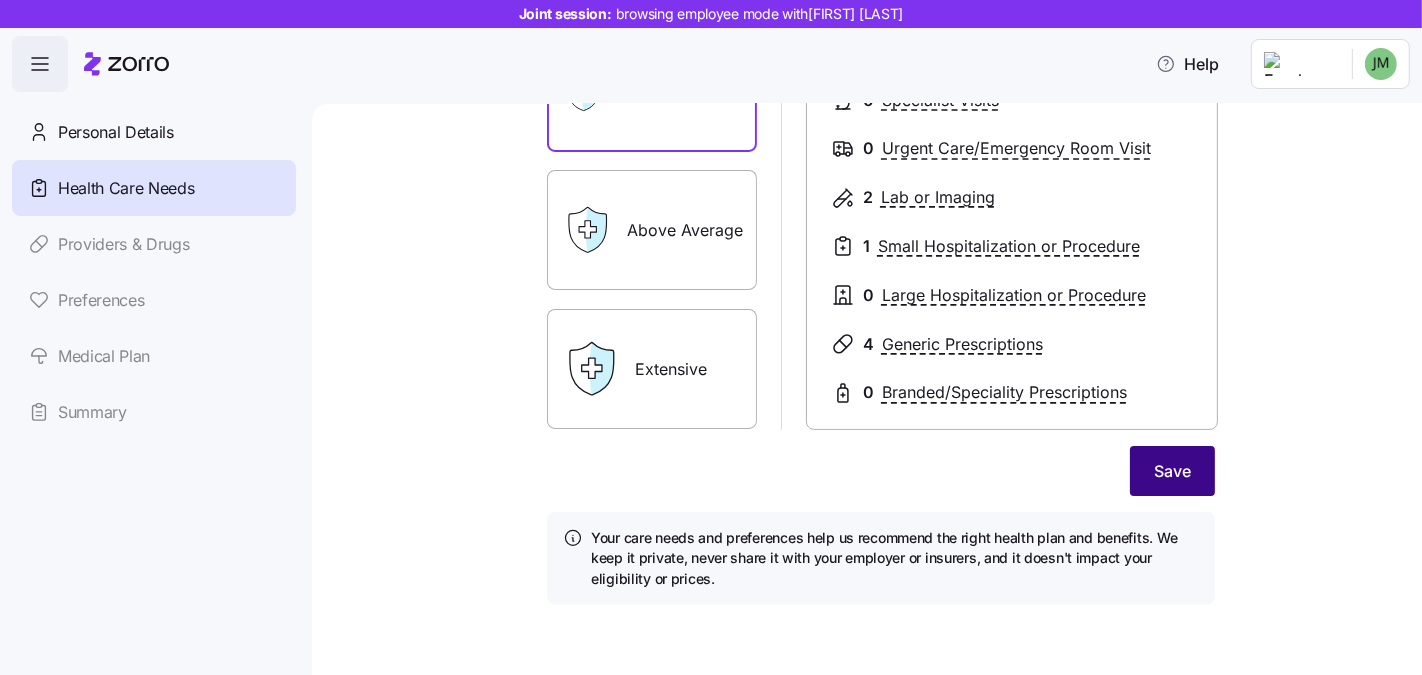 click on "Save" at bounding box center [1172, 471] 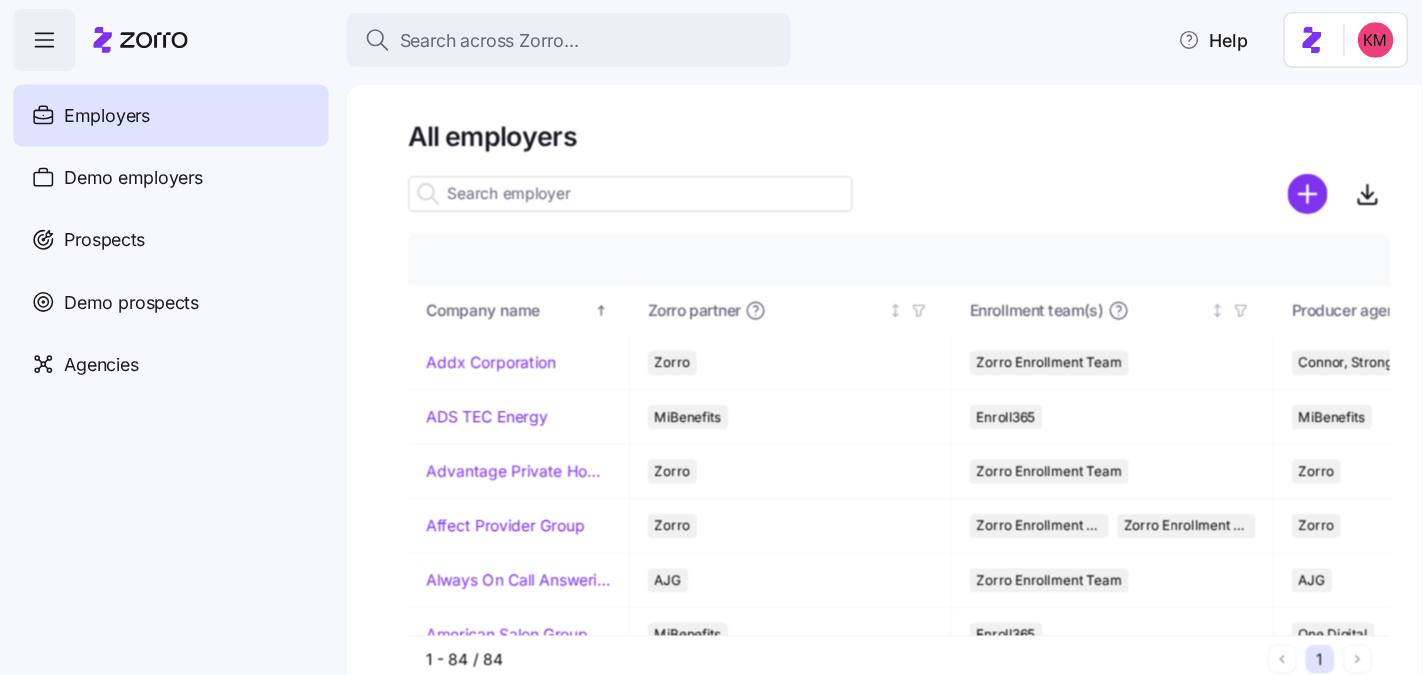 scroll, scrollTop: 0, scrollLeft: 0, axis: both 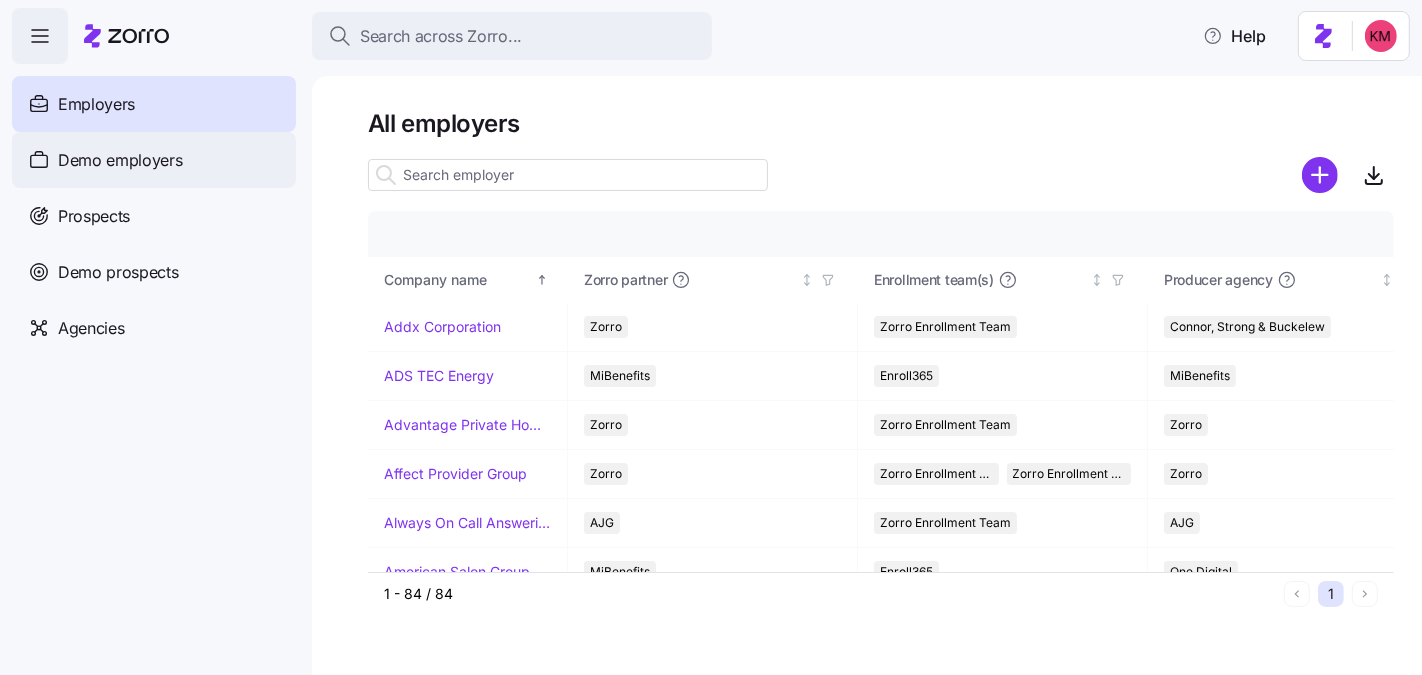click on "Demo employers" at bounding box center (120, 160) 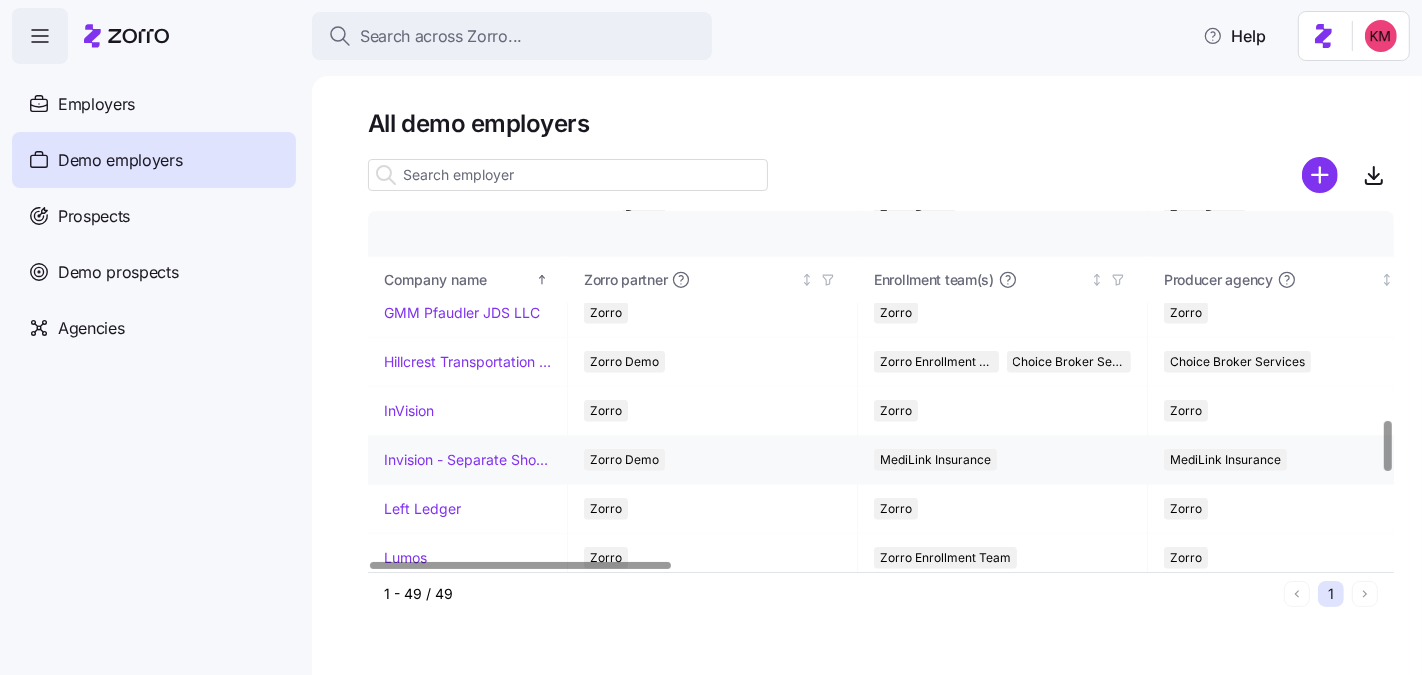 scroll, scrollTop: 1482, scrollLeft: 0, axis: vertical 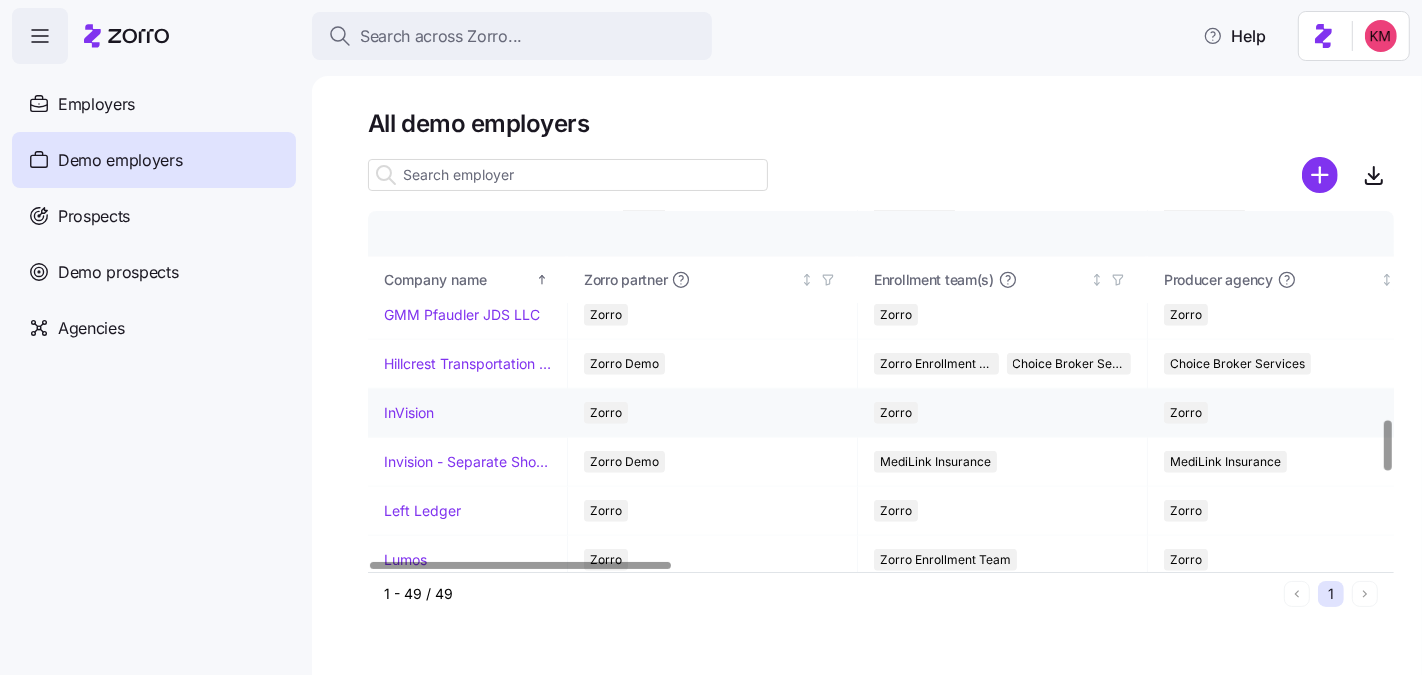 click on "InVision" at bounding box center [409, 413] 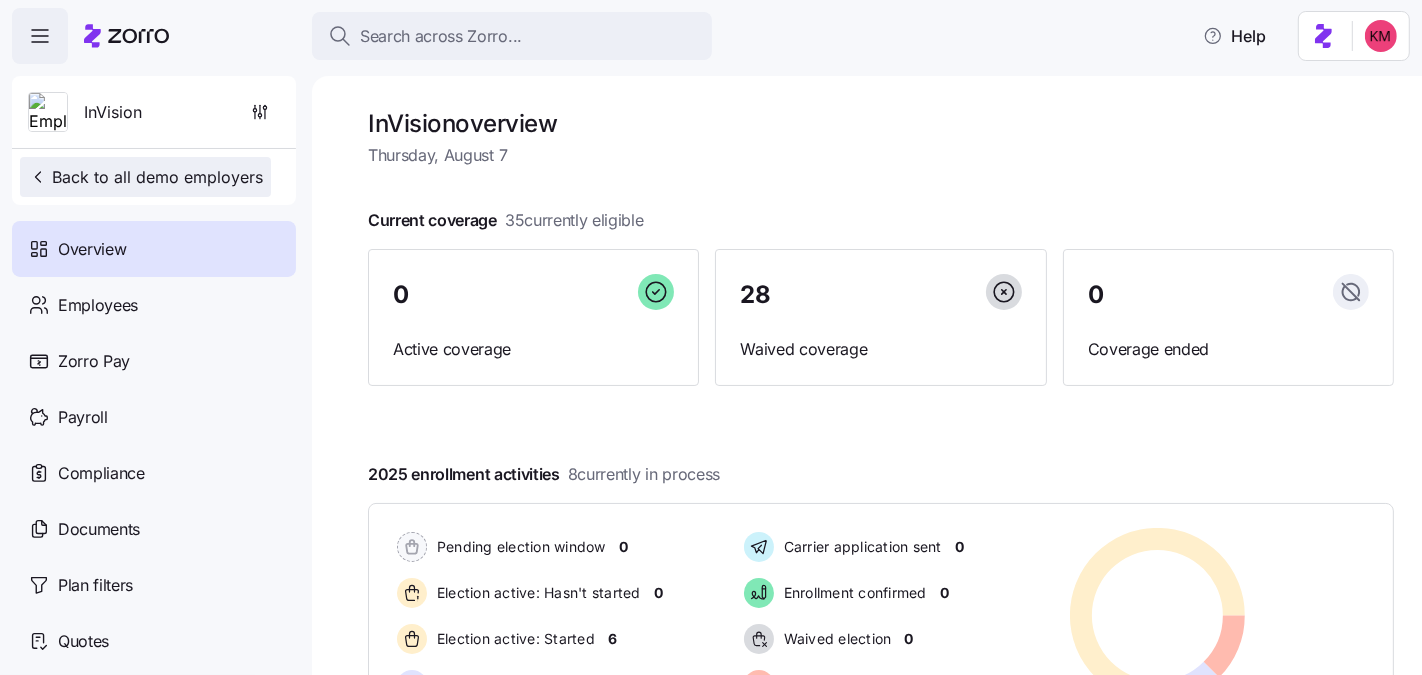 click on "Back to all demo employers" at bounding box center (145, 177) 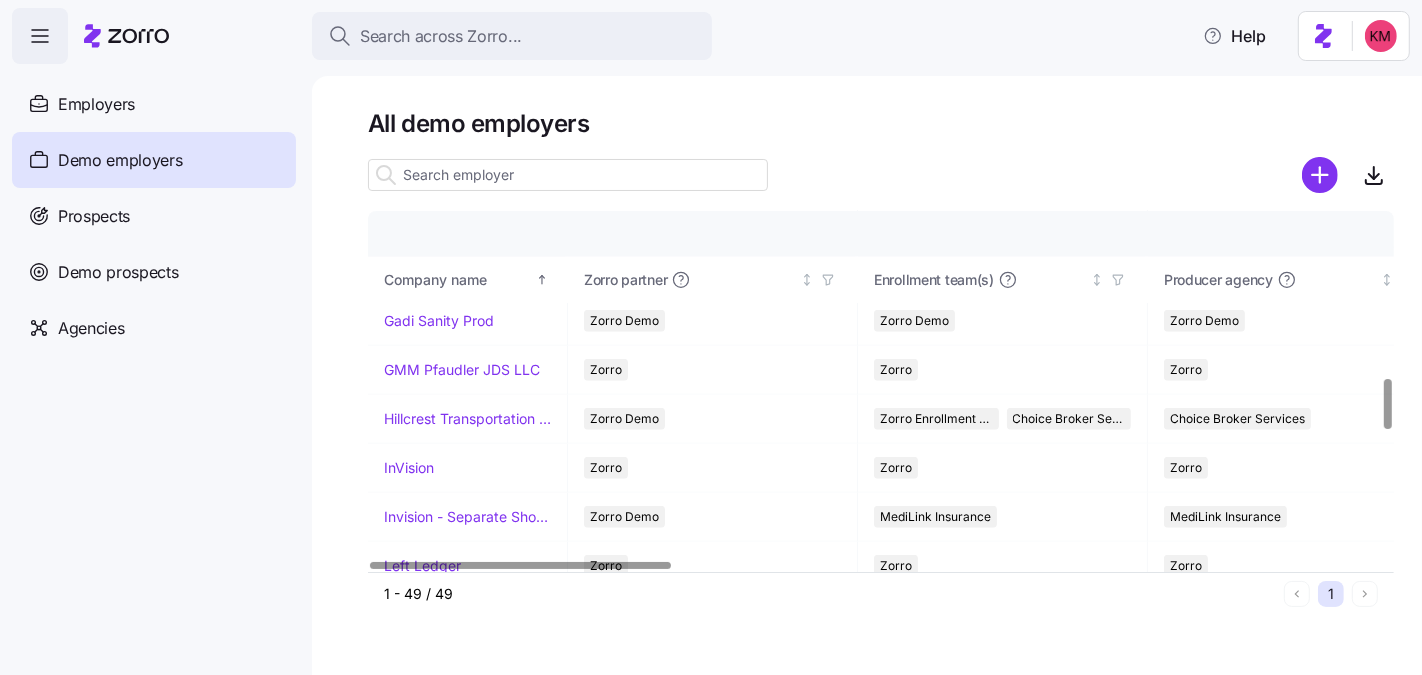 scroll, scrollTop: 1549, scrollLeft: 0, axis: vertical 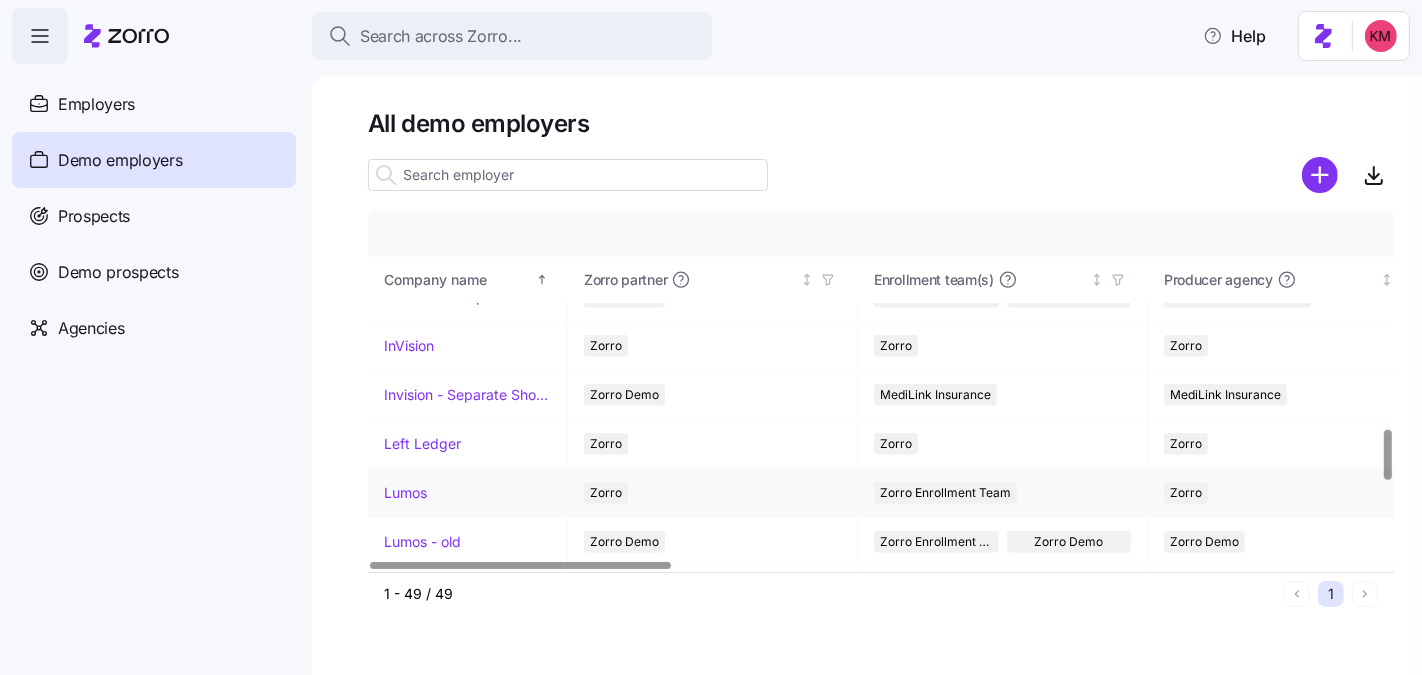 click on "Lumos" at bounding box center (405, 493) 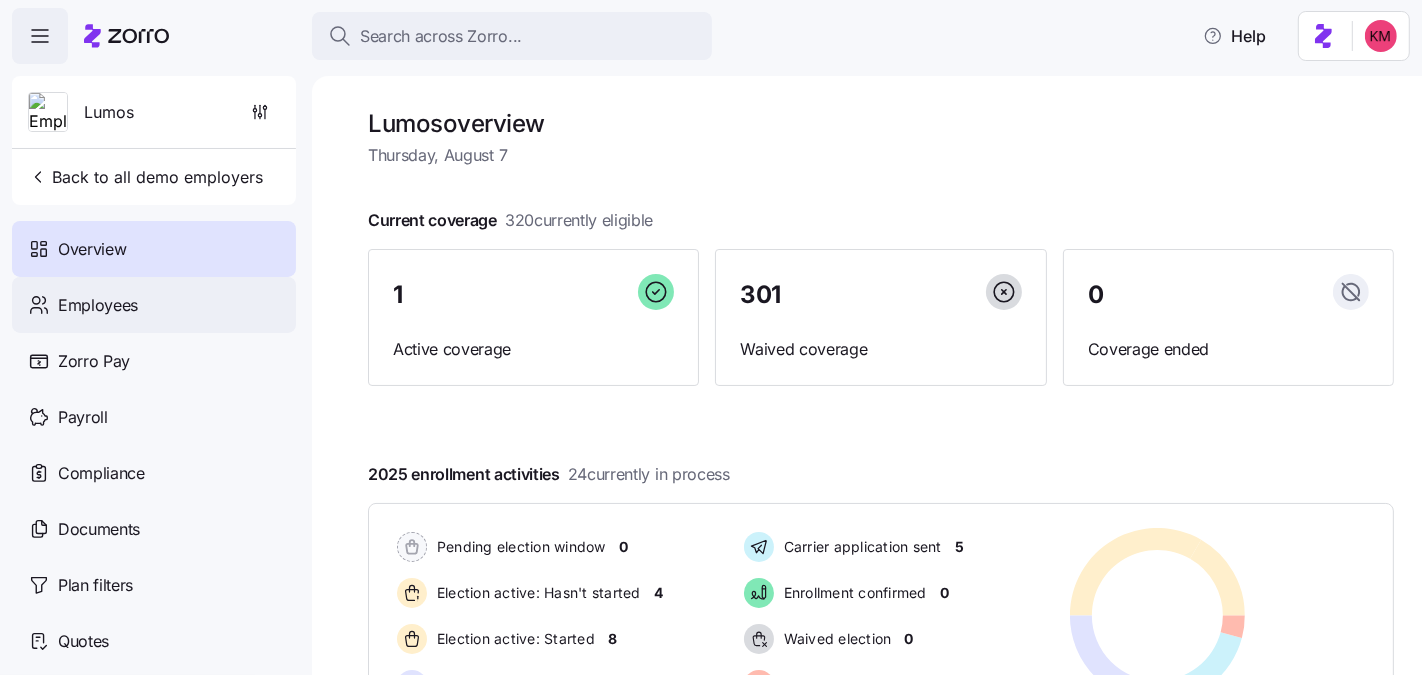 click on "Employees" at bounding box center [98, 305] 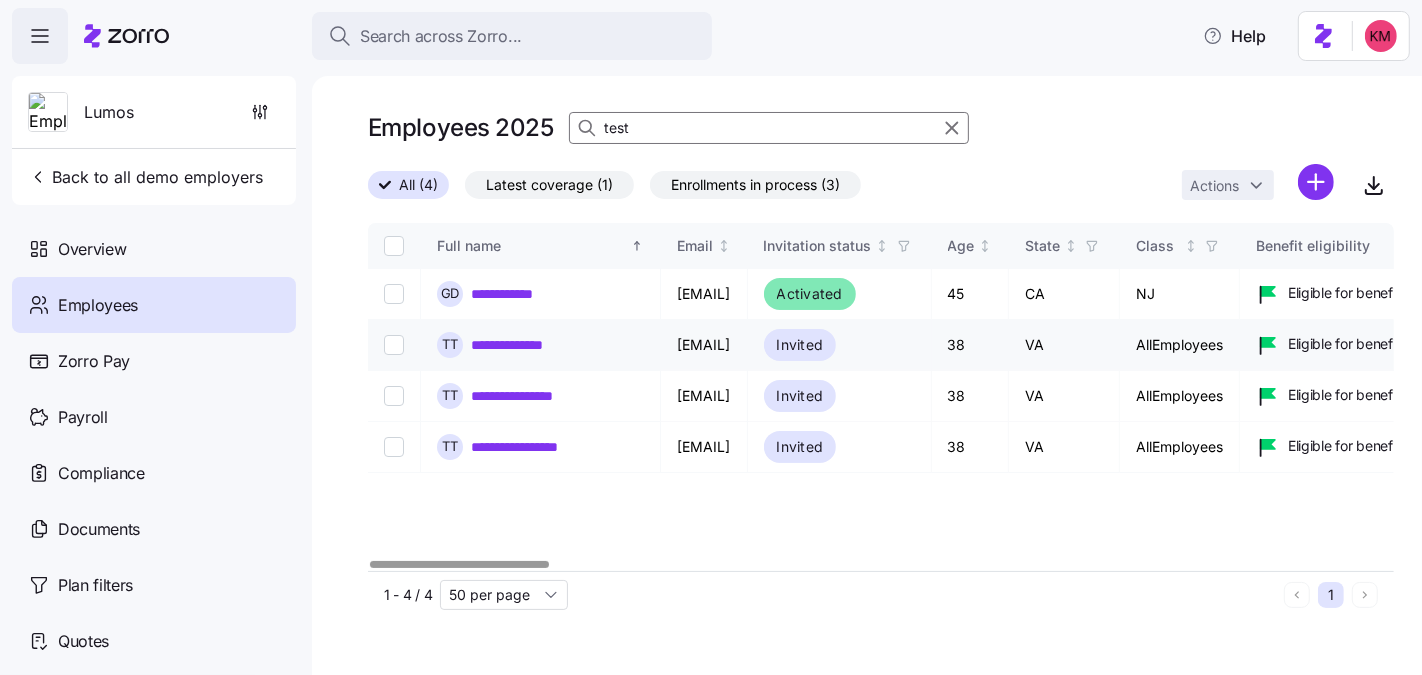 click on "**********" at bounding box center [519, 345] 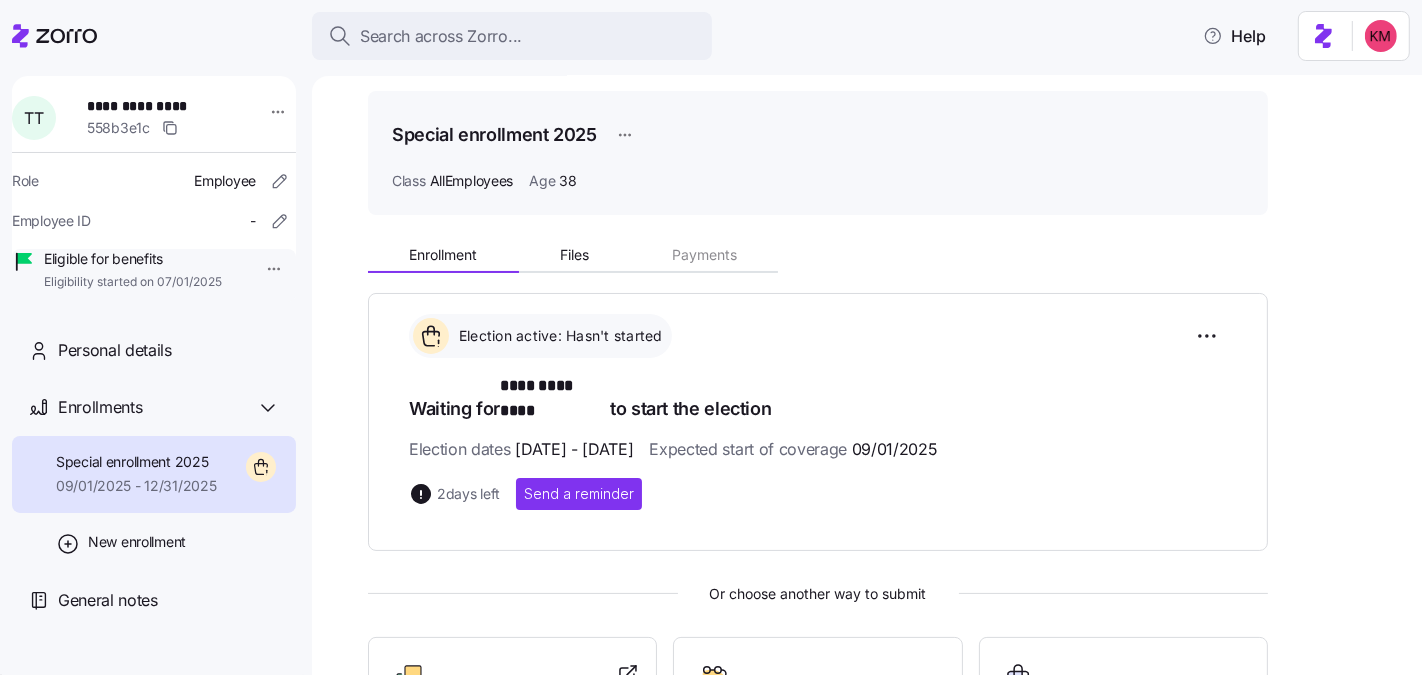 scroll, scrollTop: 349, scrollLeft: 0, axis: vertical 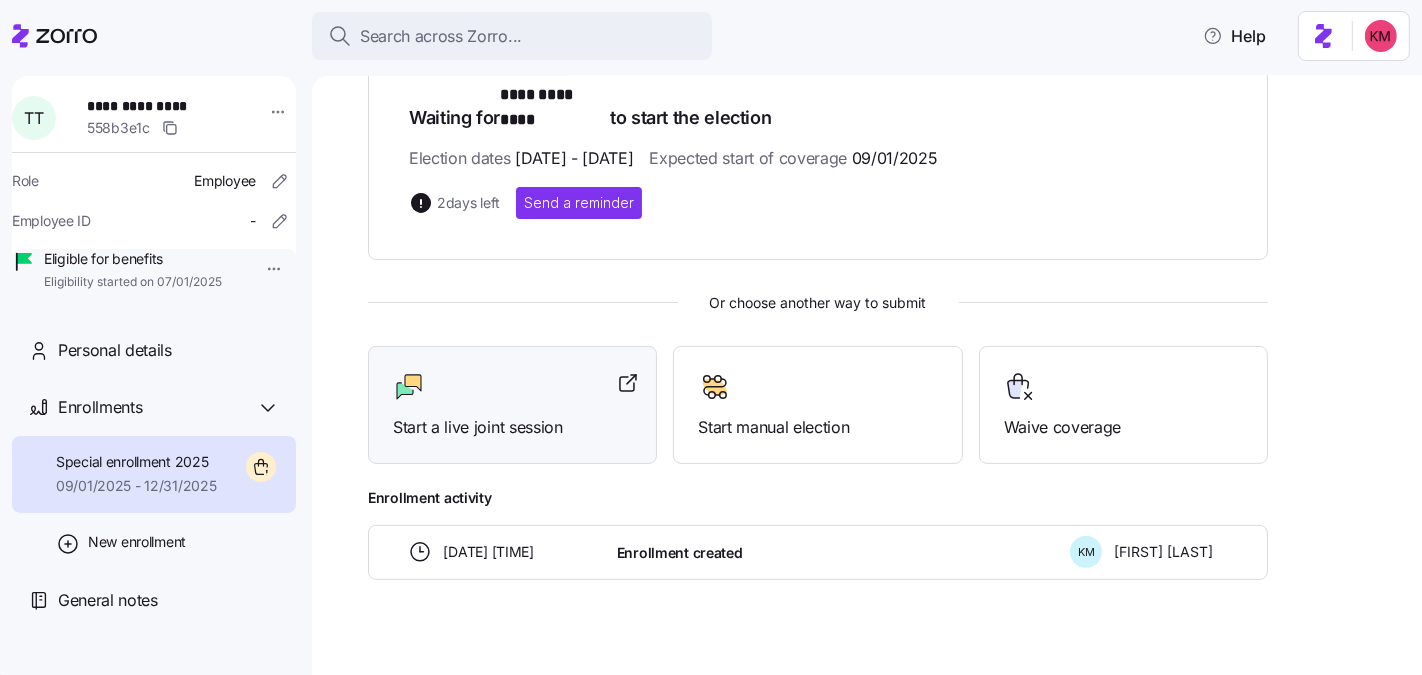 click on "Start a live joint session" at bounding box center [512, 427] 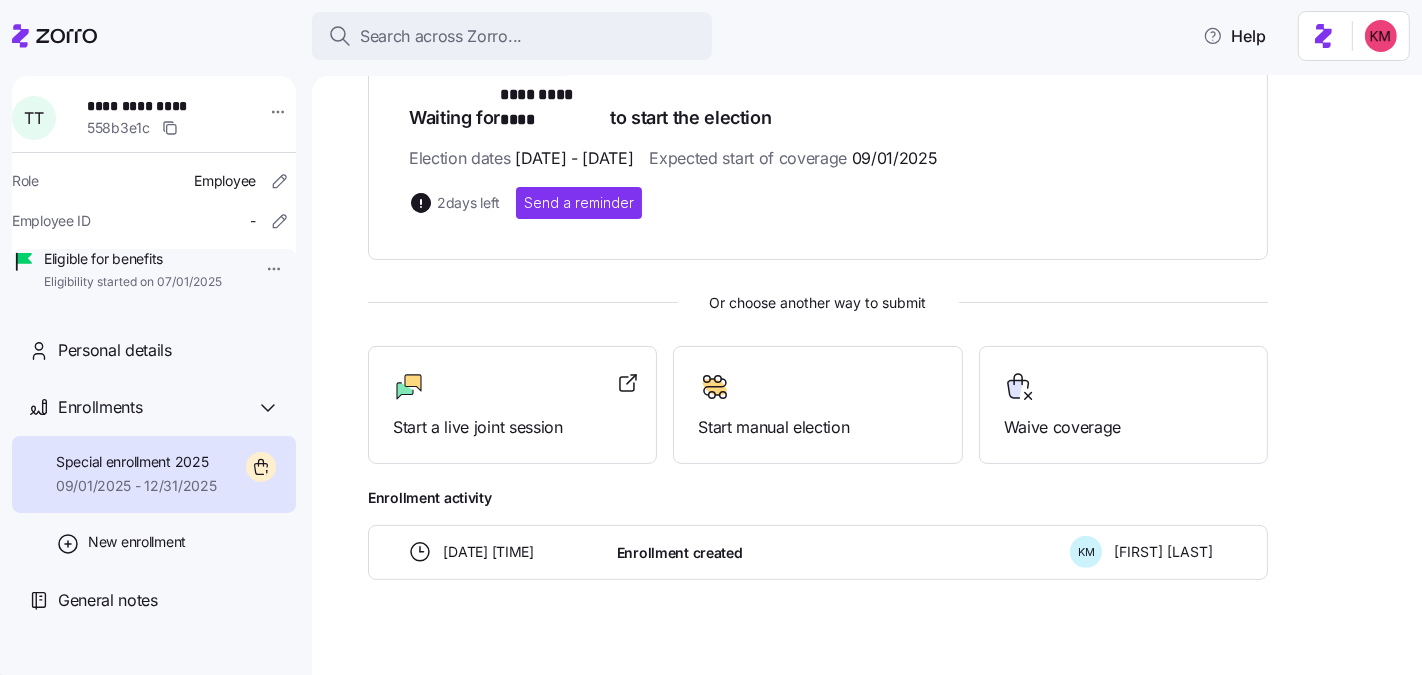 click on "Employee" at bounding box center (225, 181) 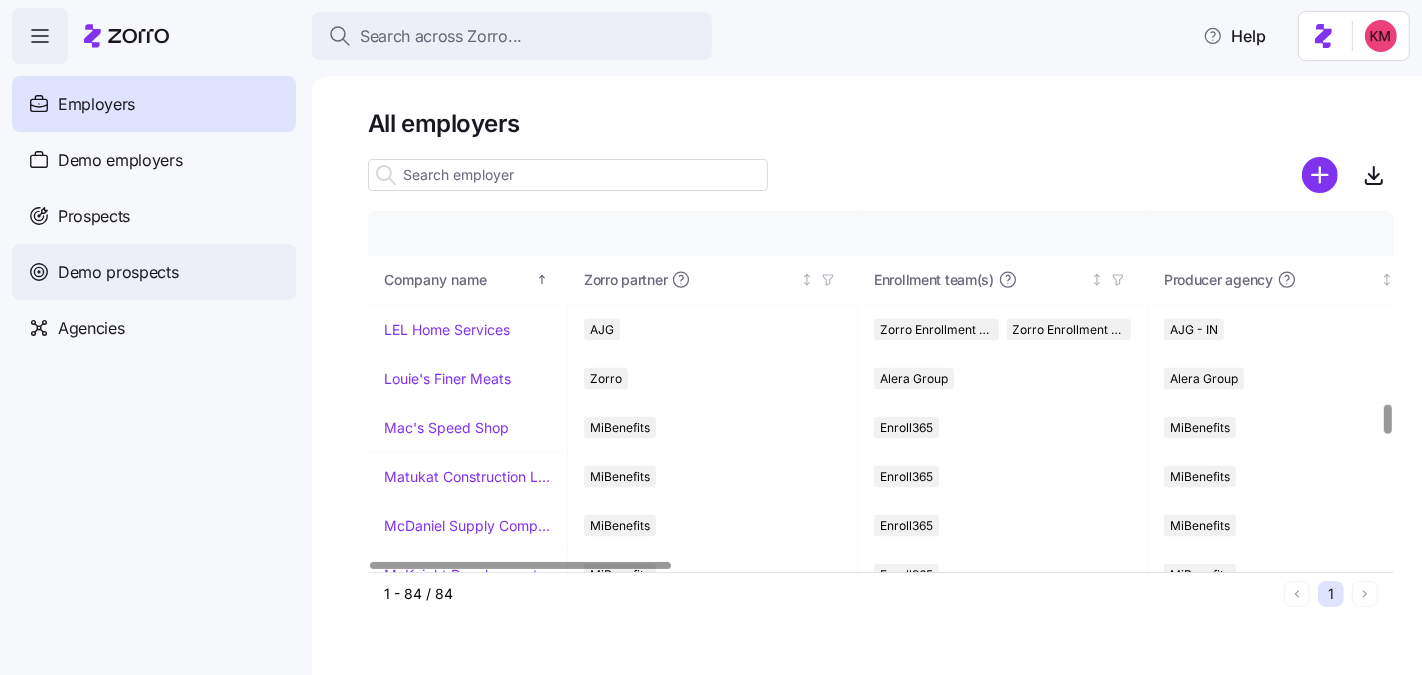 scroll, scrollTop: 2278, scrollLeft: 0, axis: vertical 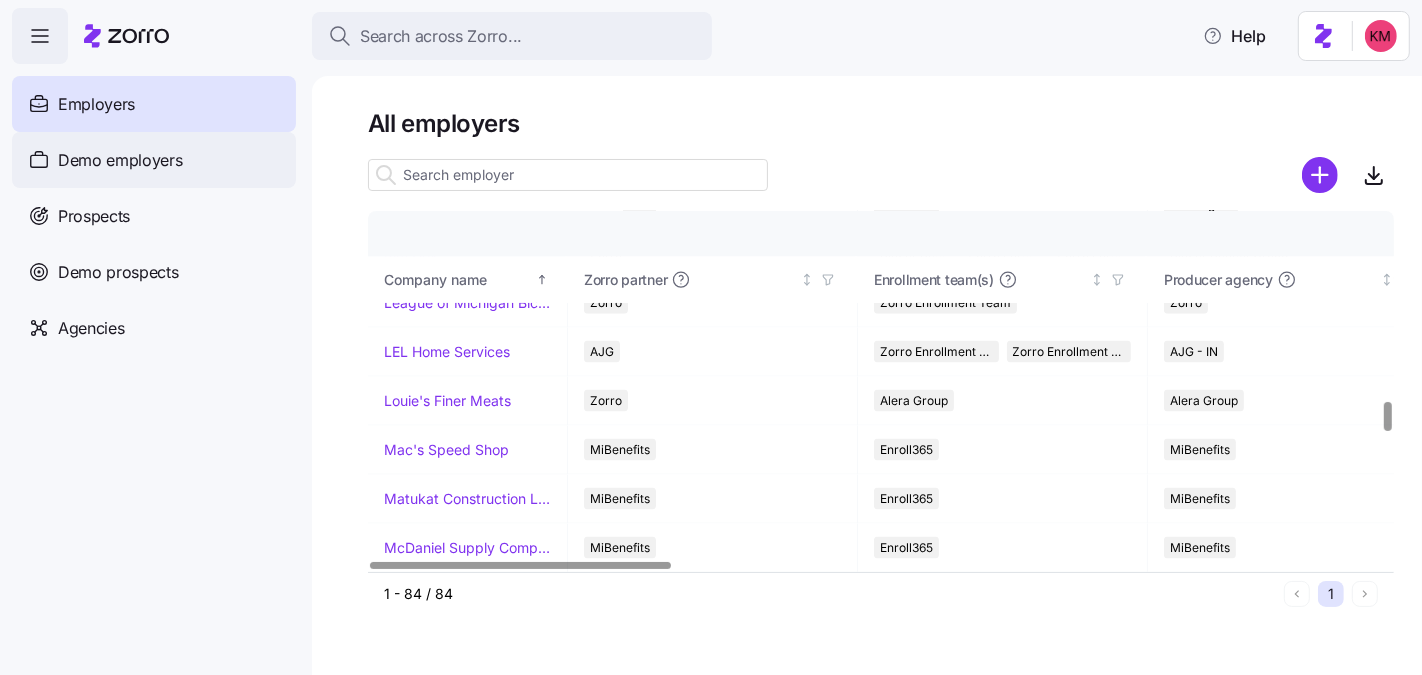 click on "Demo employers" at bounding box center (154, 160) 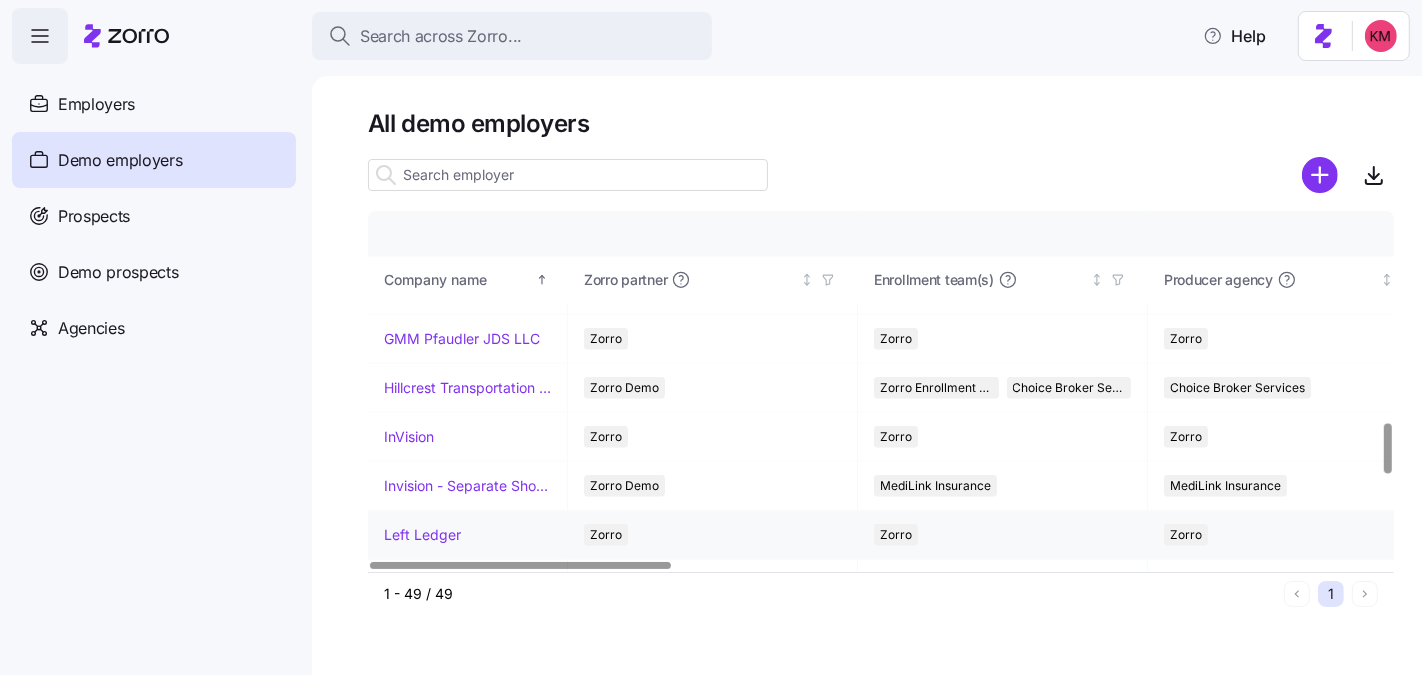 scroll, scrollTop: 1614, scrollLeft: 0, axis: vertical 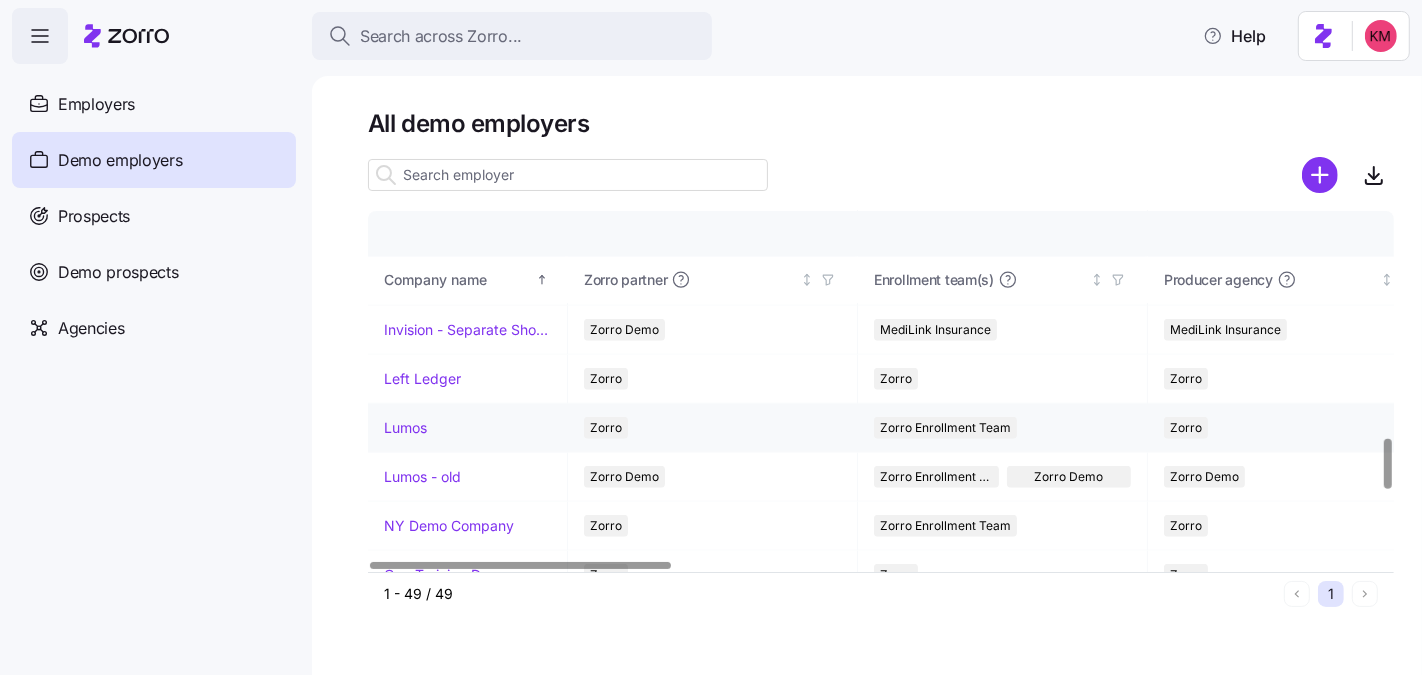 click on "Lumos" at bounding box center (405, 428) 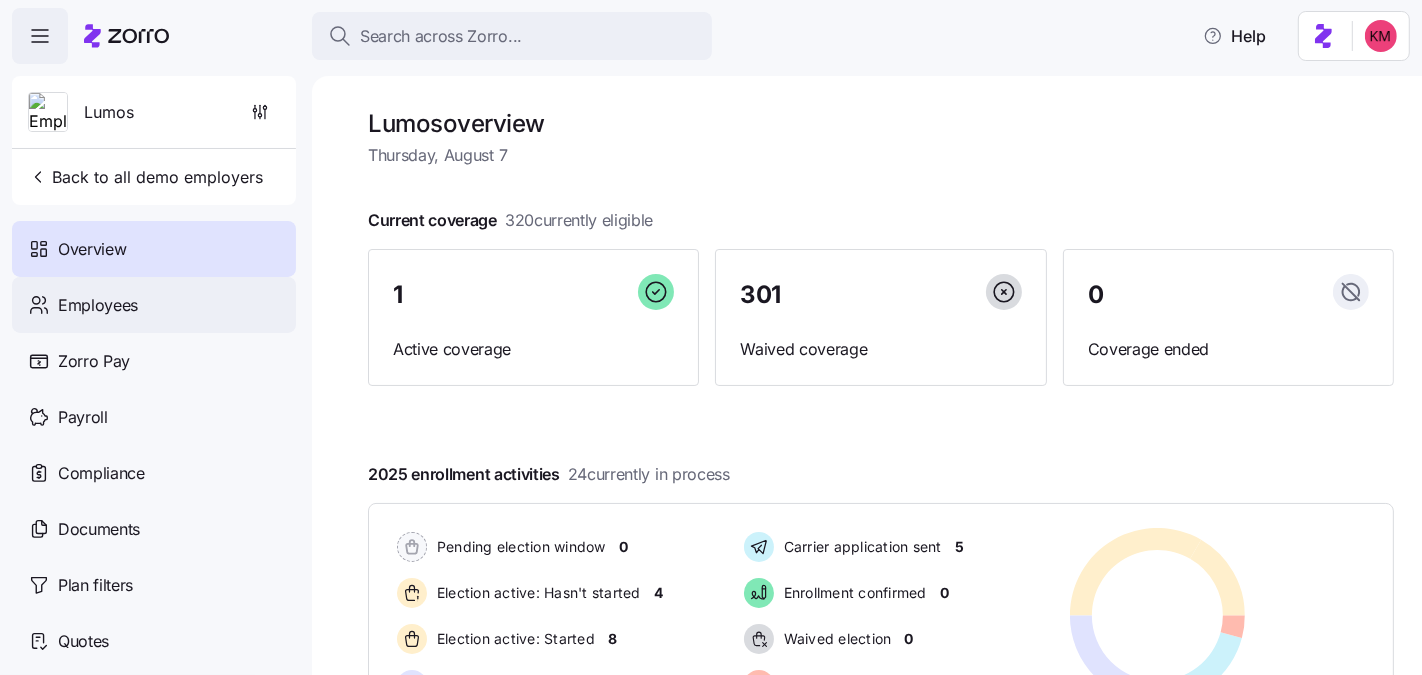 click on "Employees" at bounding box center [98, 305] 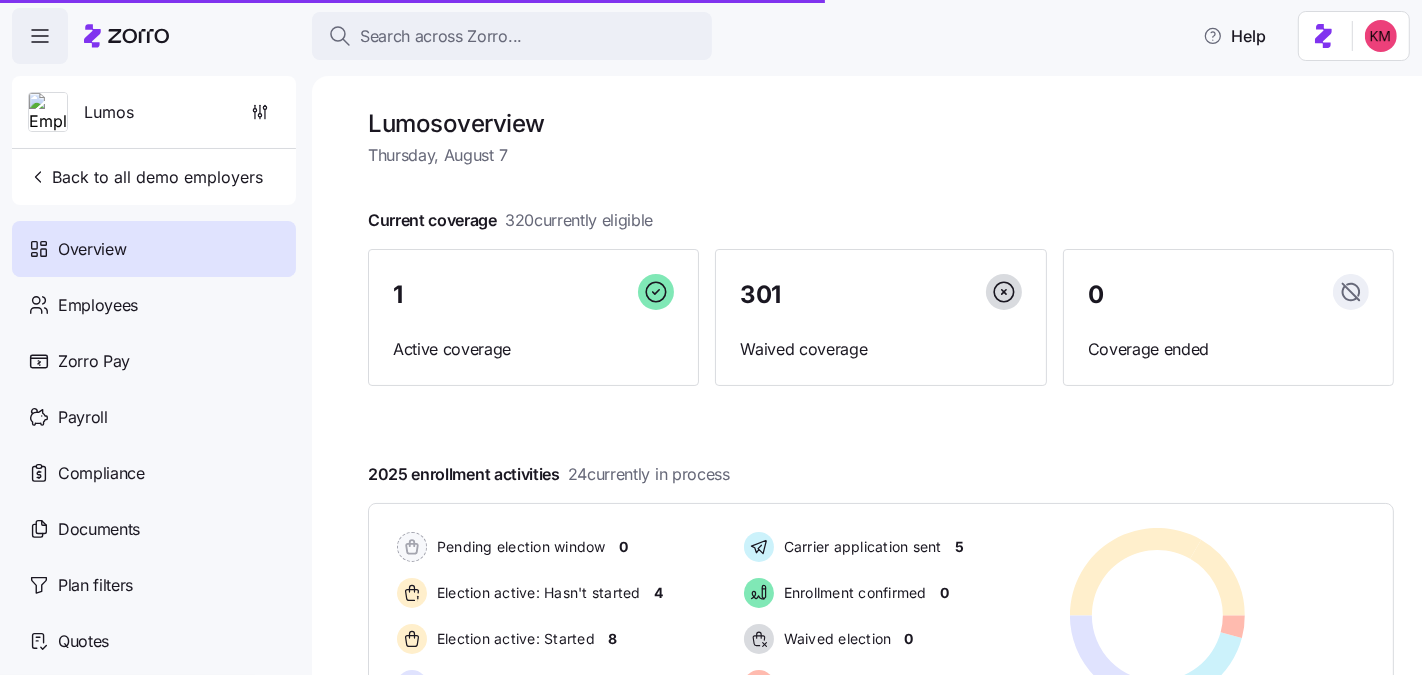 scroll, scrollTop: 151, scrollLeft: 0, axis: vertical 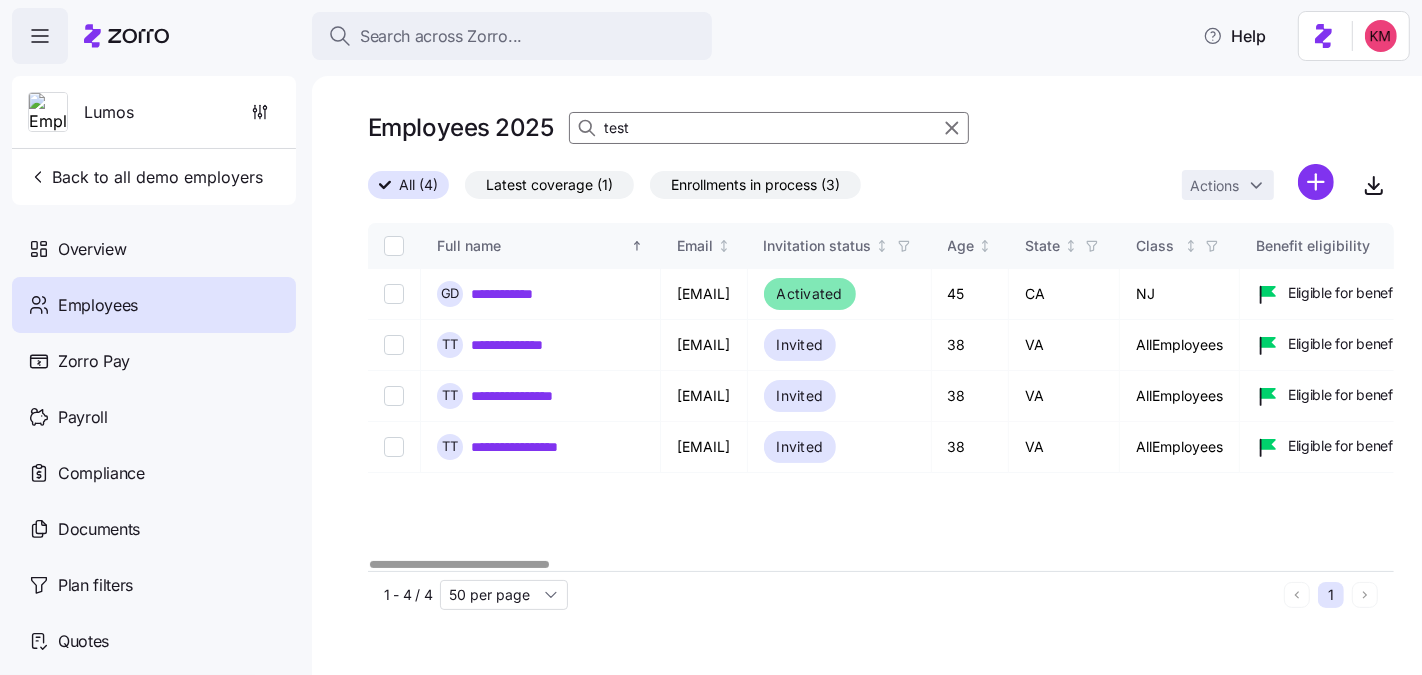 click on "**********" at bounding box center [881, 397] 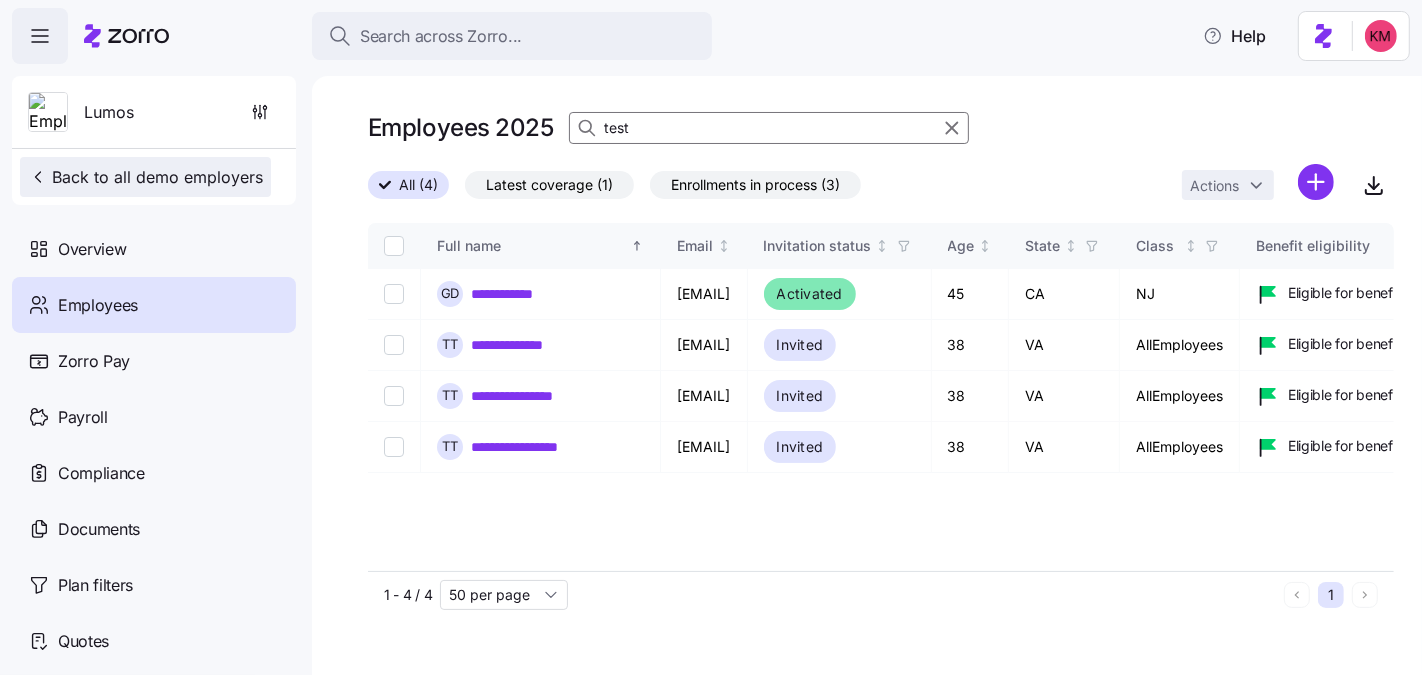 click on "Back to all demo employers" at bounding box center (145, 177) 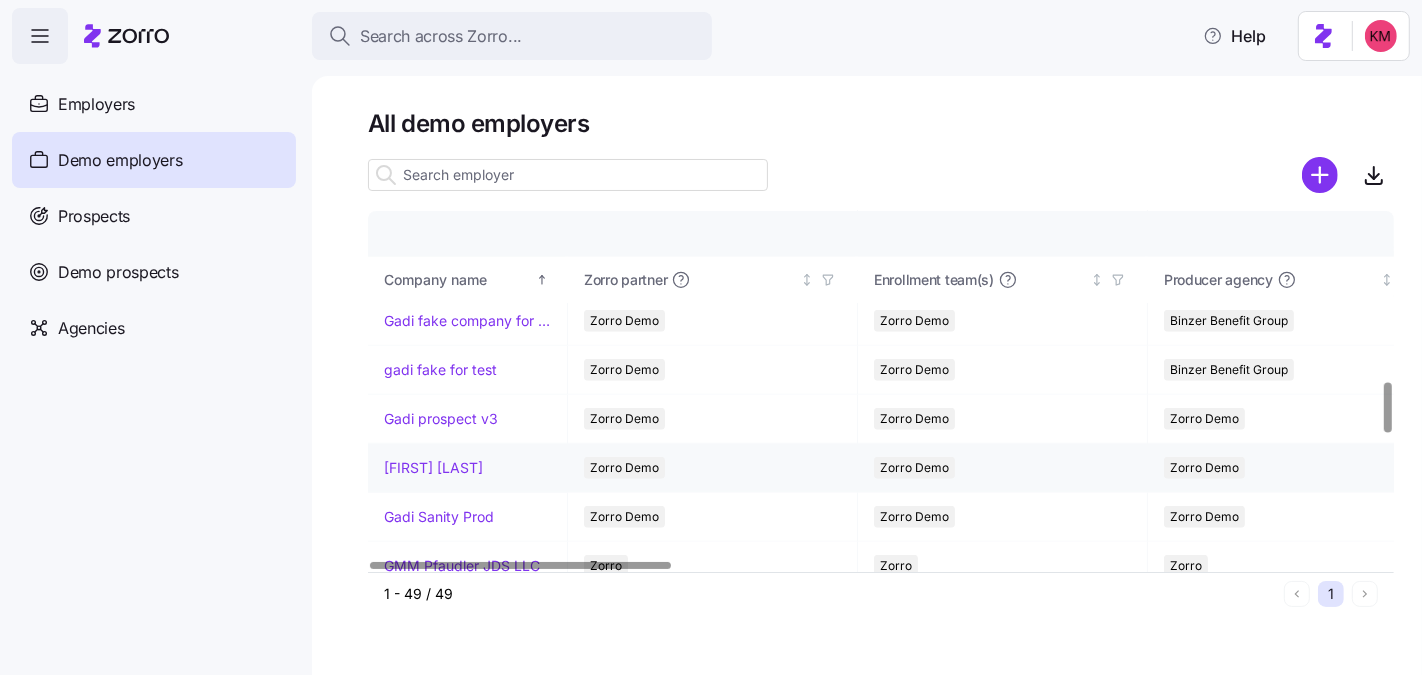 scroll, scrollTop: 1584, scrollLeft: 0, axis: vertical 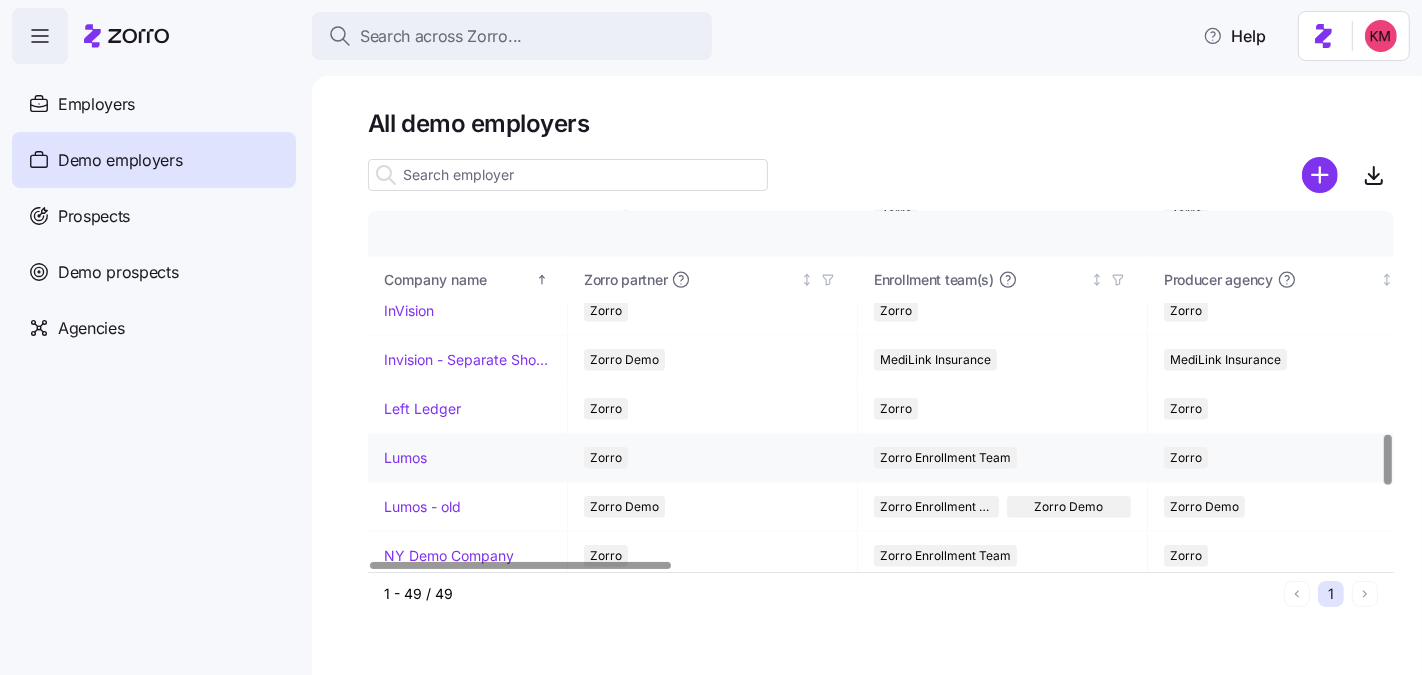 click on "Lumos" at bounding box center (405, 458) 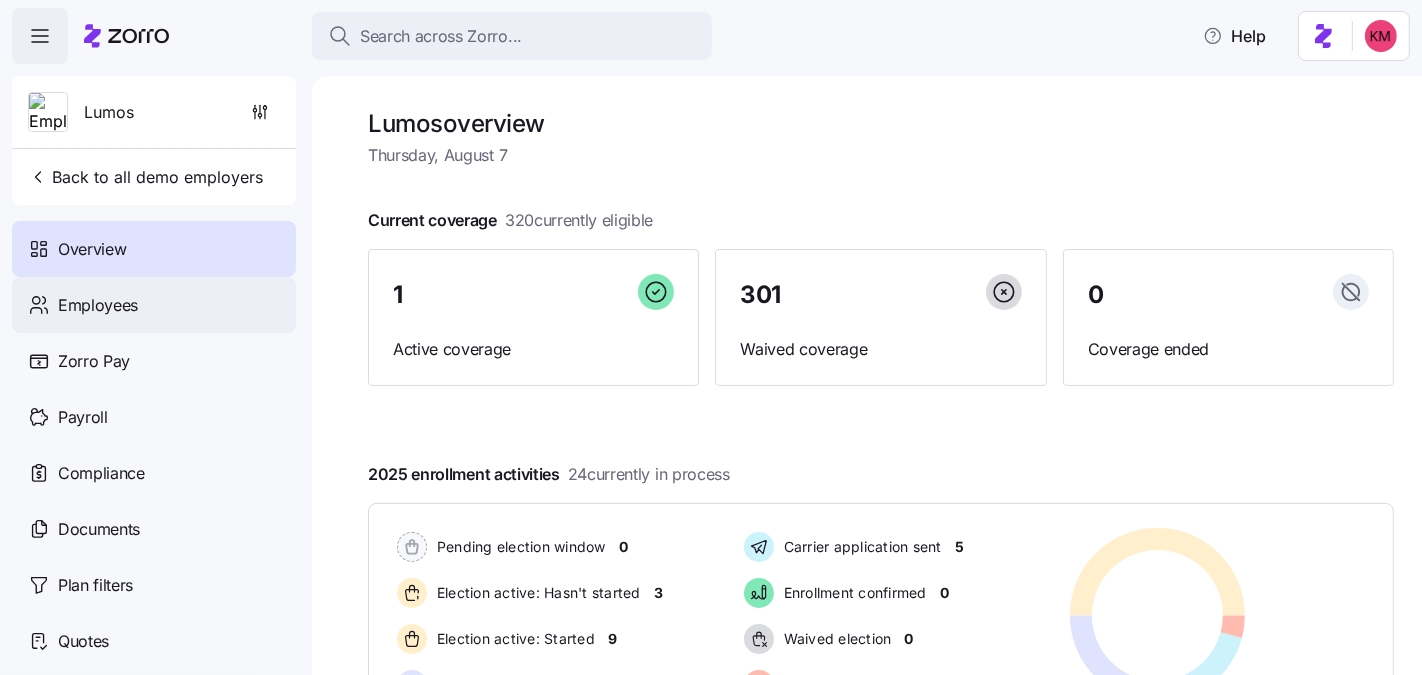 click on "Employees" at bounding box center [154, 305] 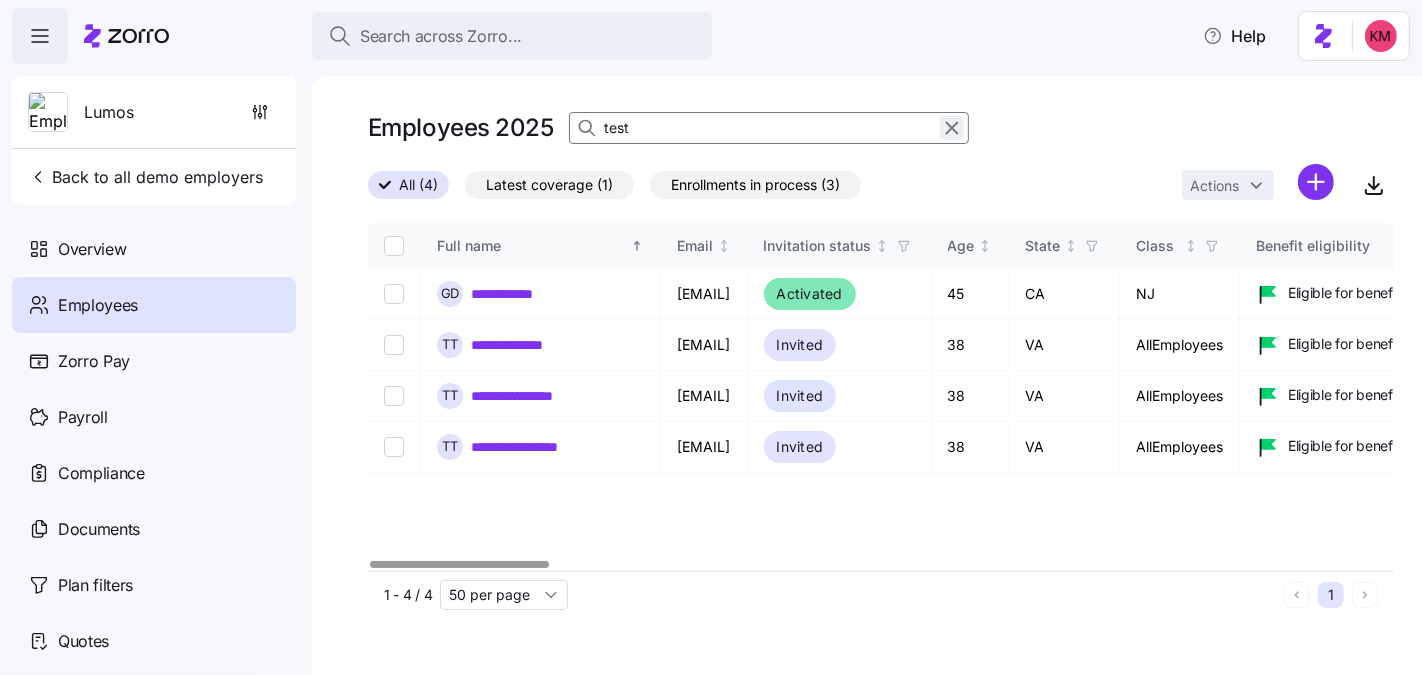 click 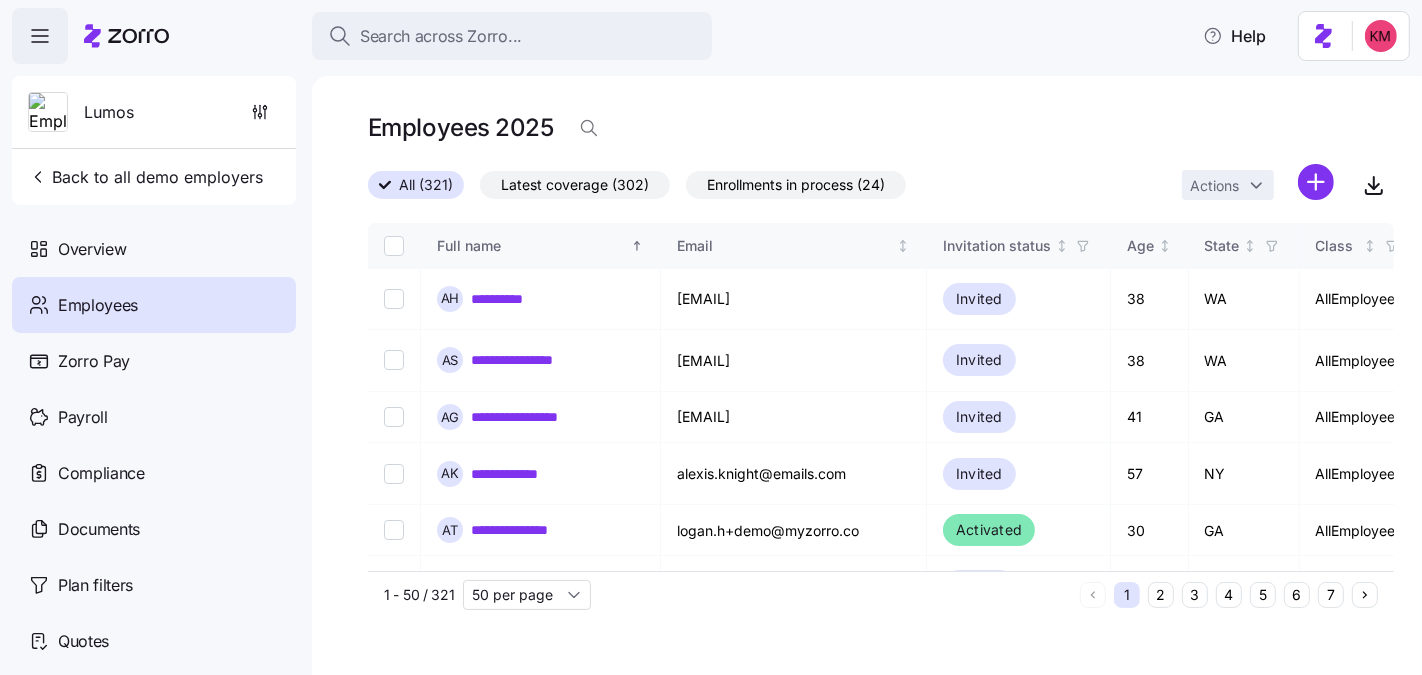 click on "Employees 2025" at bounding box center (881, 136) 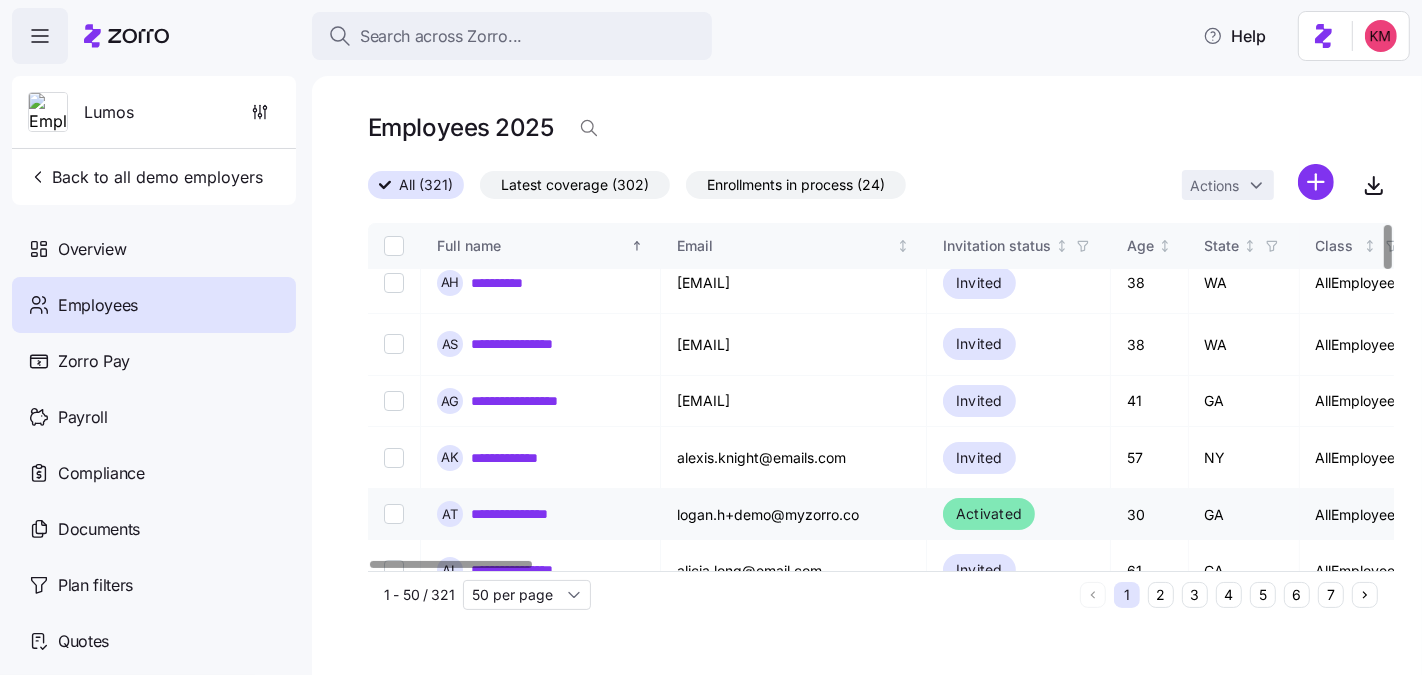 scroll, scrollTop: 33, scrollLeft: 0, axis: vertical 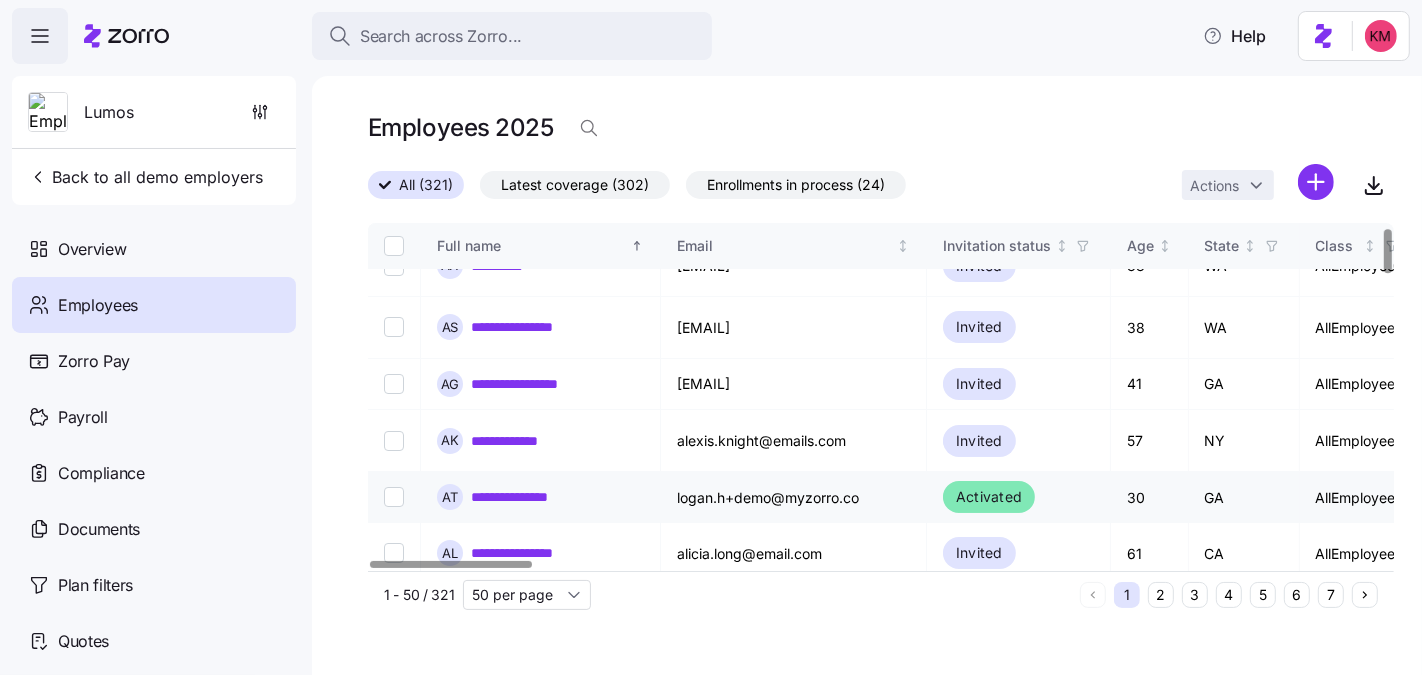 click on "**********" at bounding box center (514, 497) 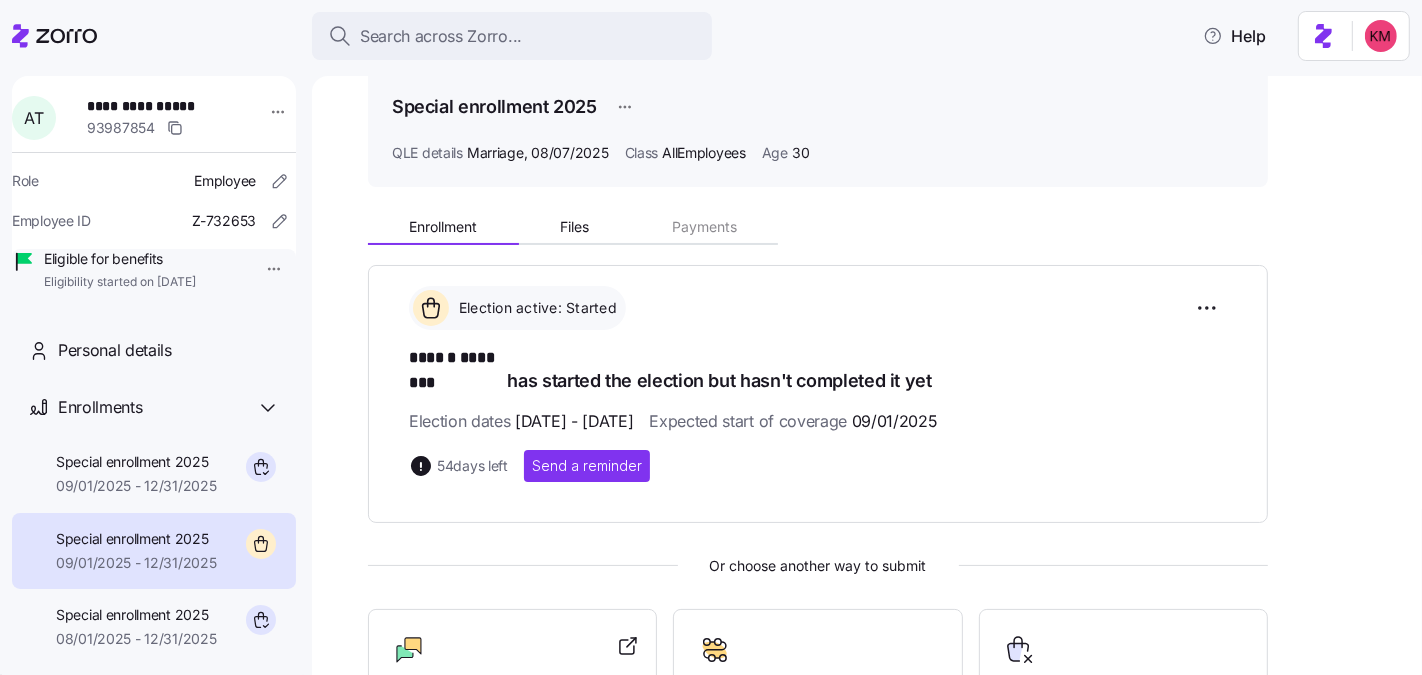 scroll, scrollTop: 349, scrollLeft: 0, axis: vertical 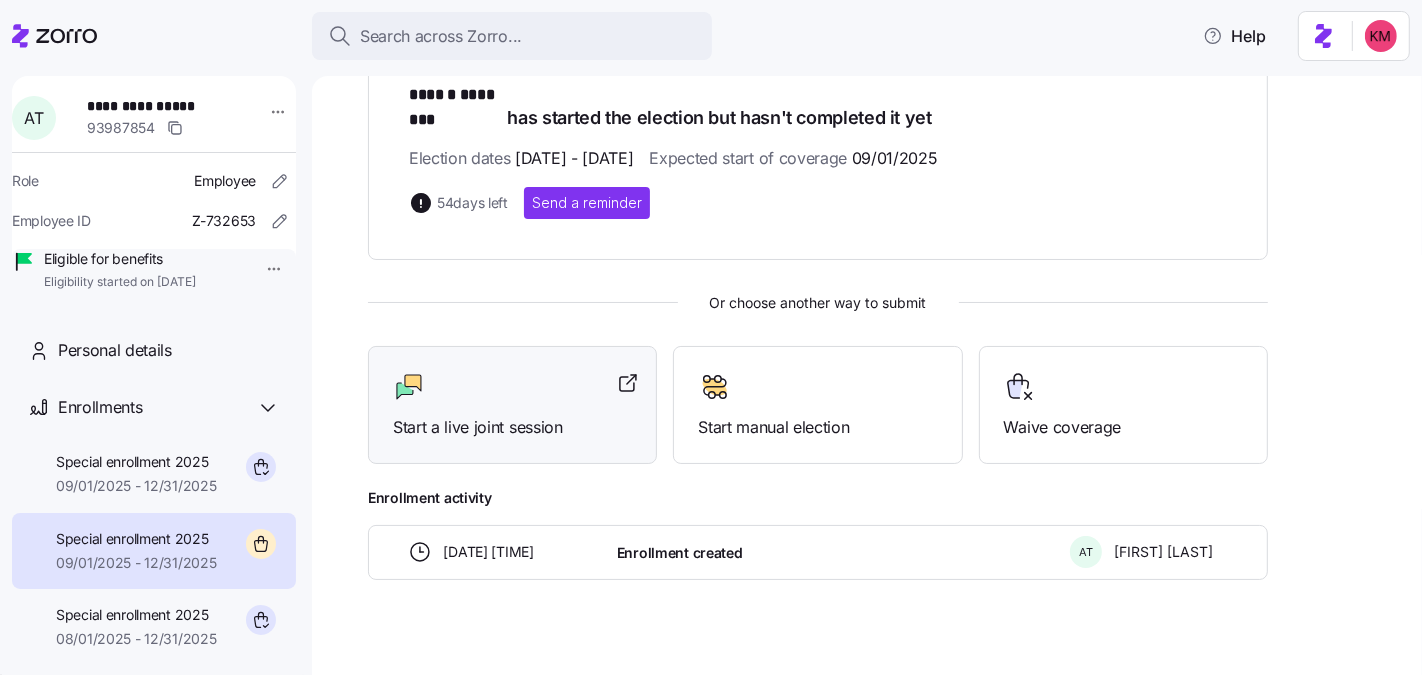 click at bounding box center [512, 387] 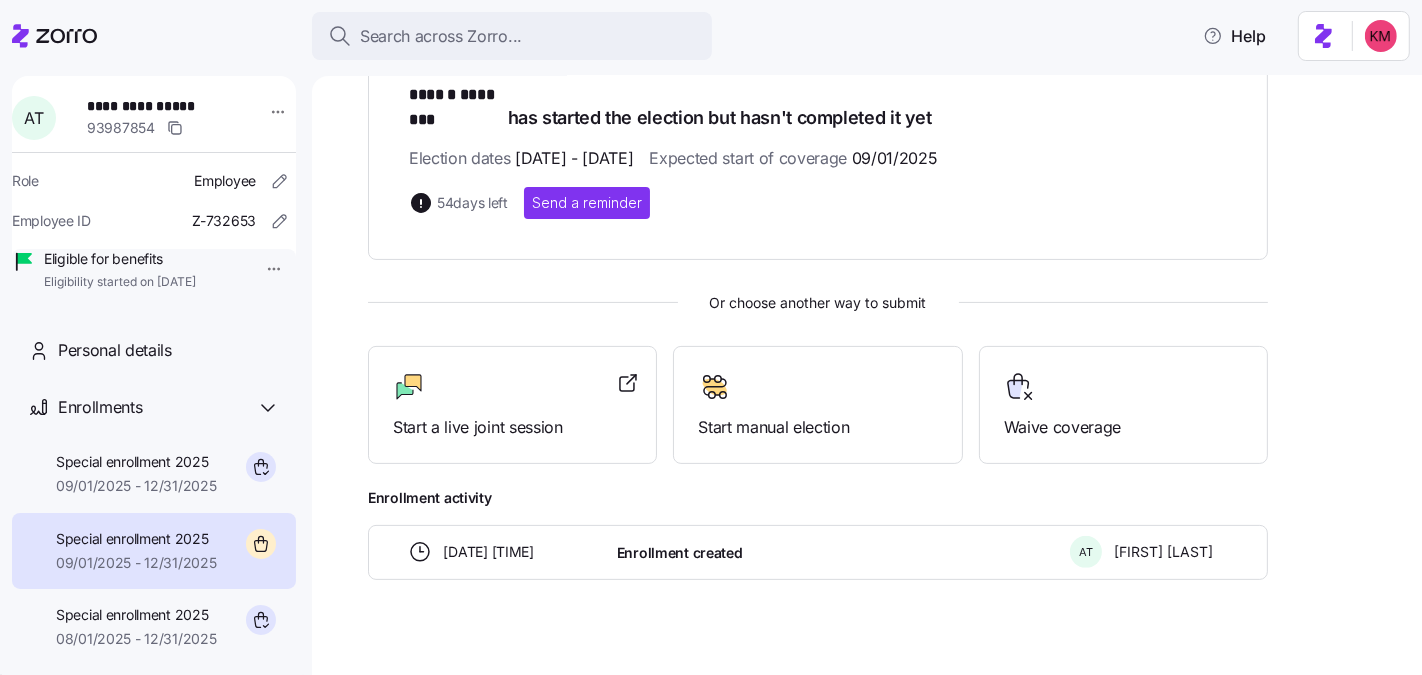click 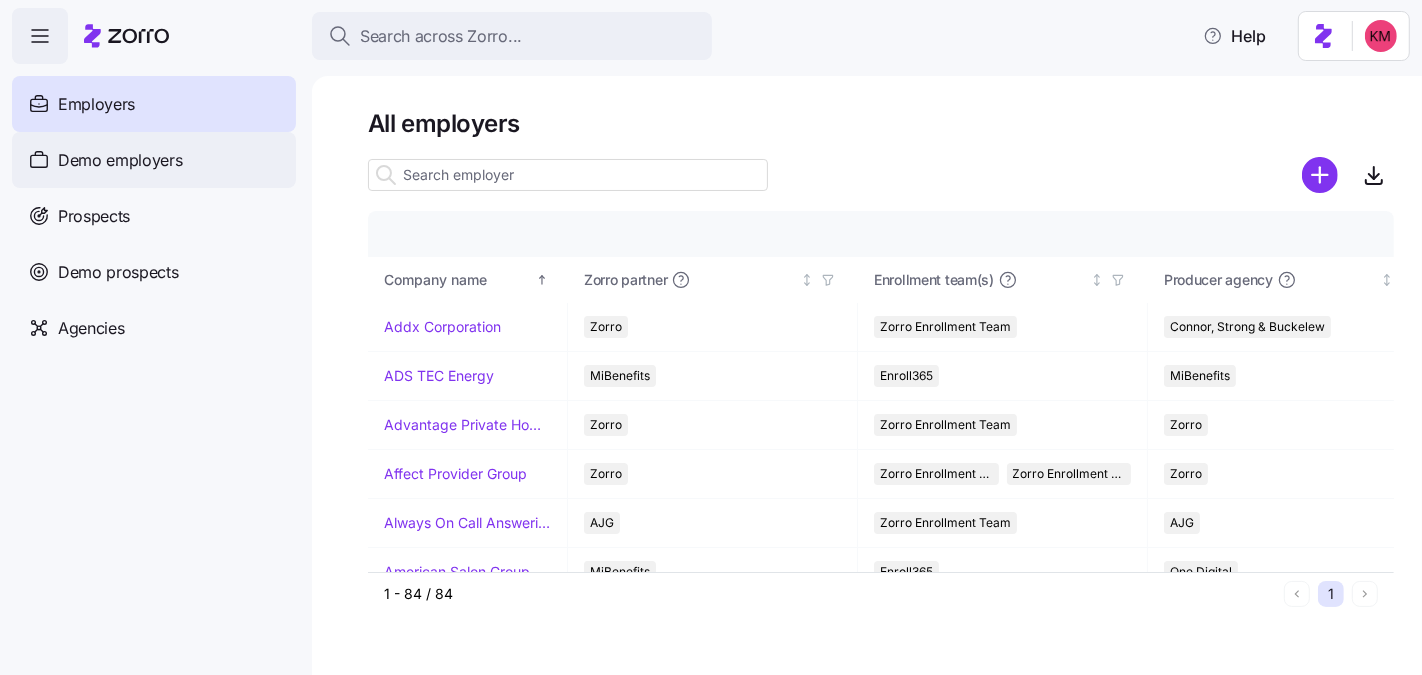 click on "Demo employers" at bounding box center (120, 160) 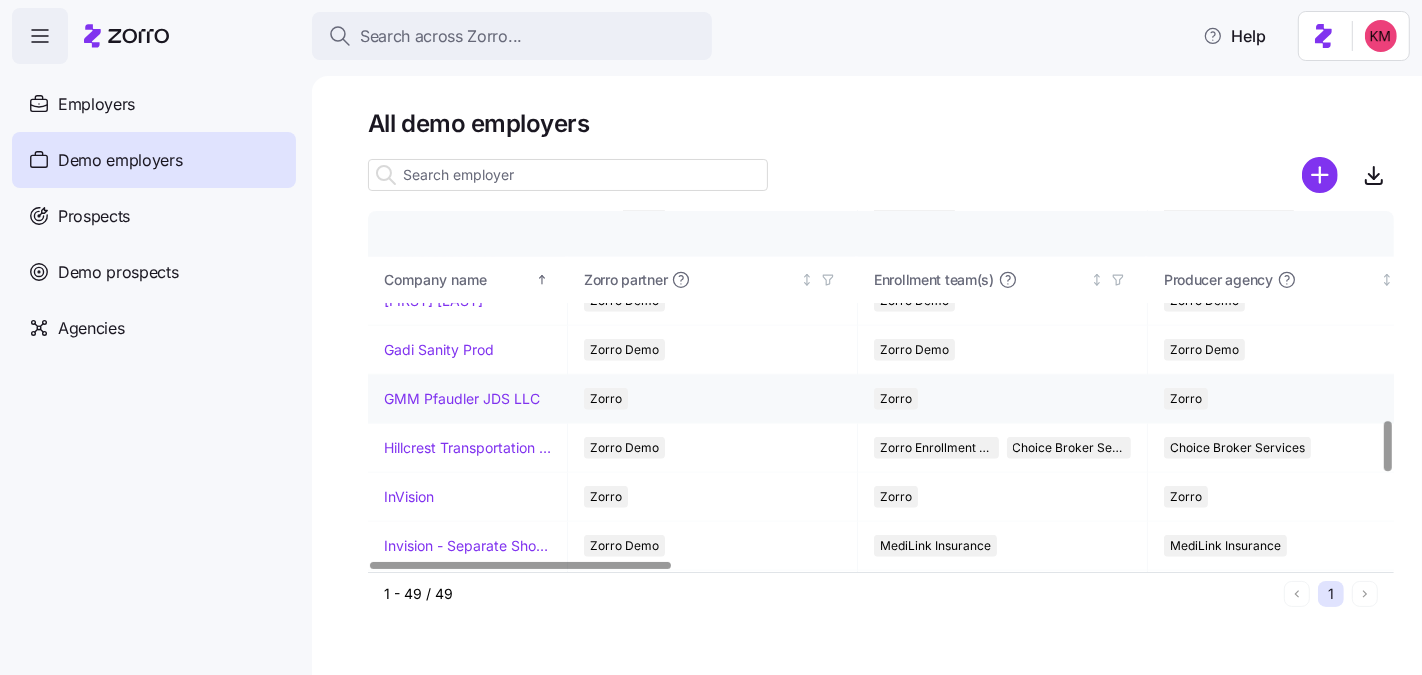 scroll, scrollTop: 1488, scrollLeft: 0, axis: vertical 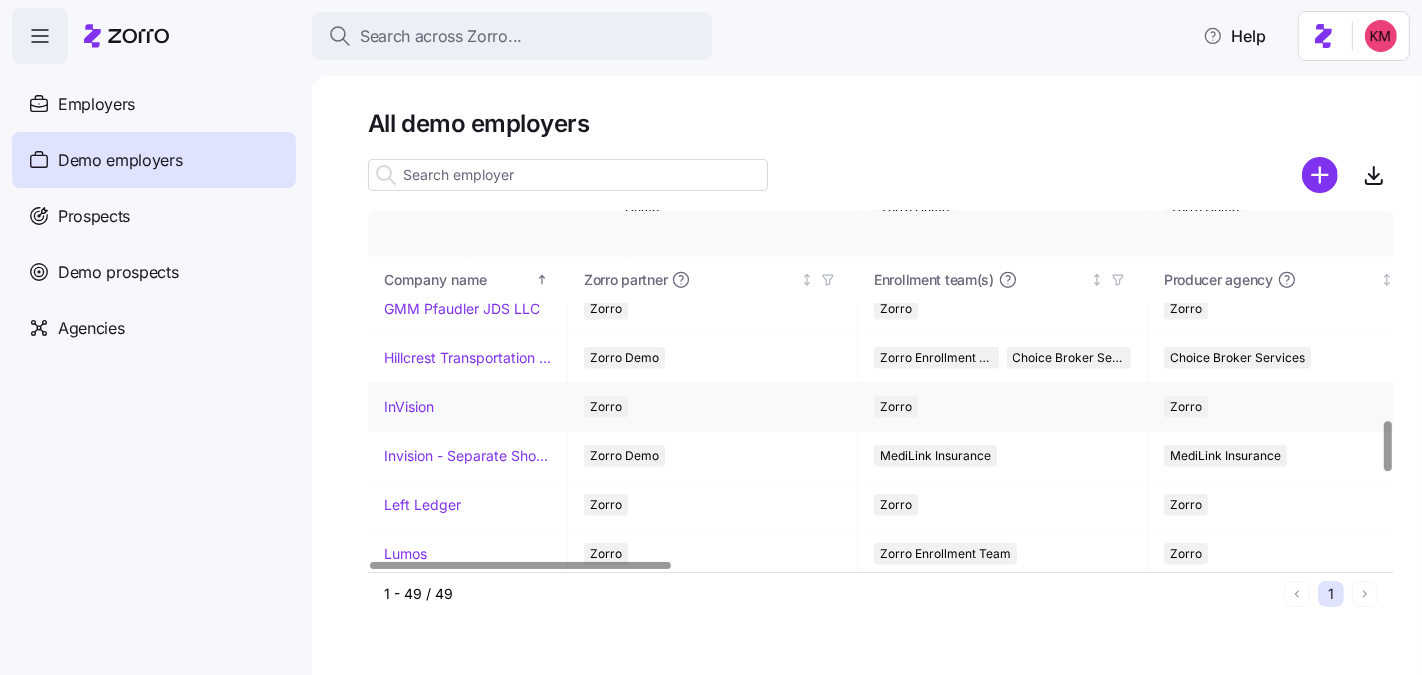 click on "InVision" at bounding box center (409, 407) 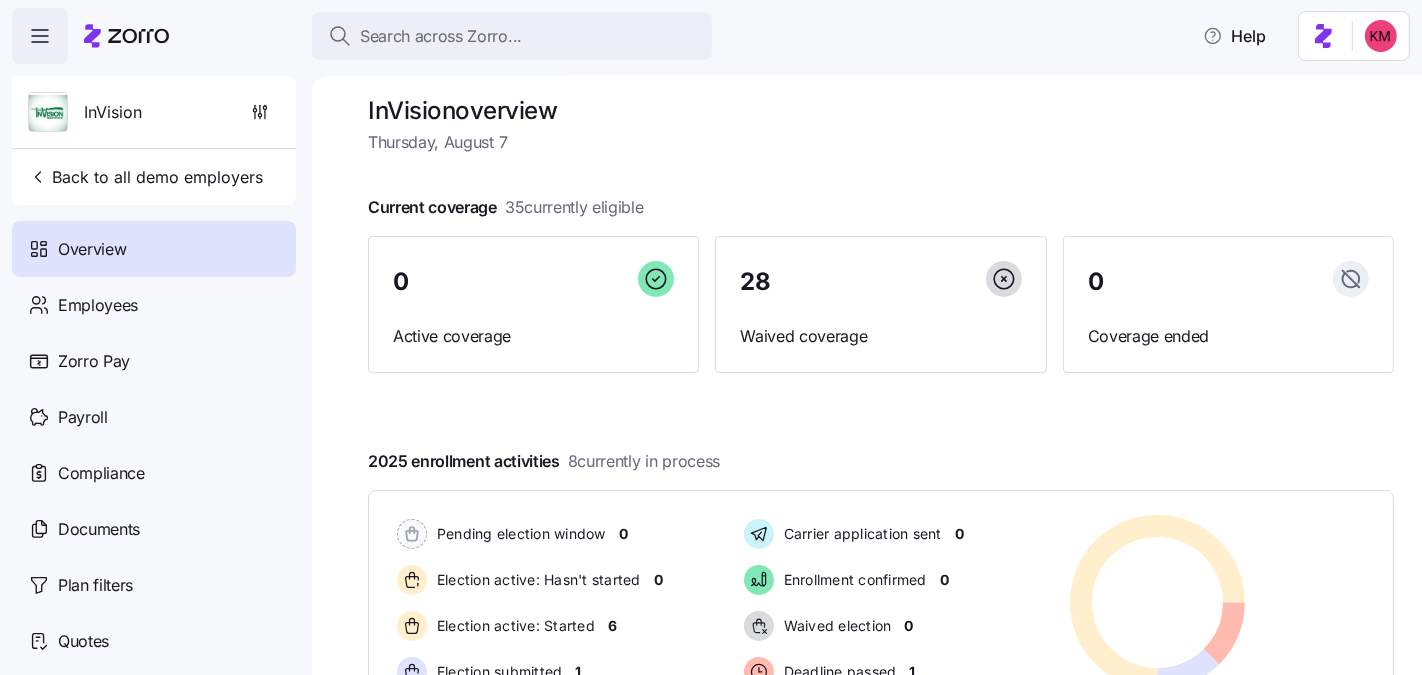 scroll, scrollTop: 295, scrollLeft: 0, axis: vertical 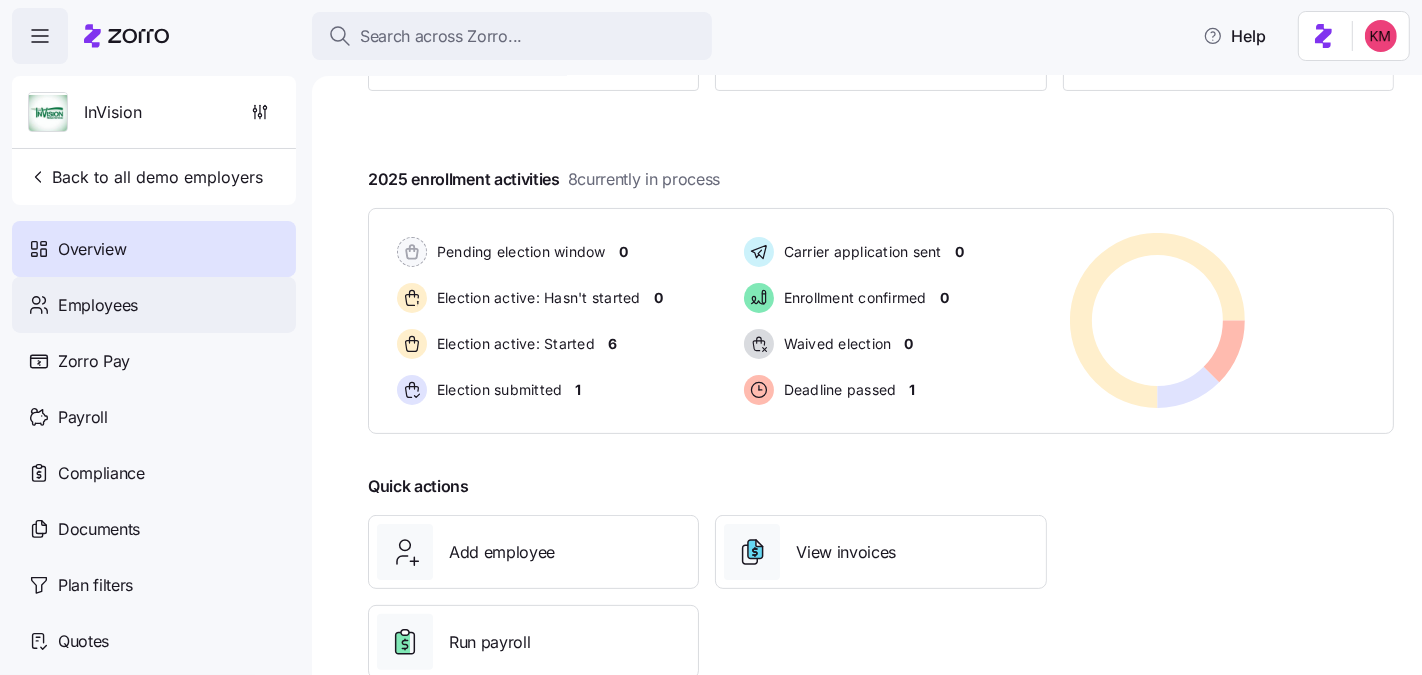 click on "Employees" at bounding box center (98, 305) 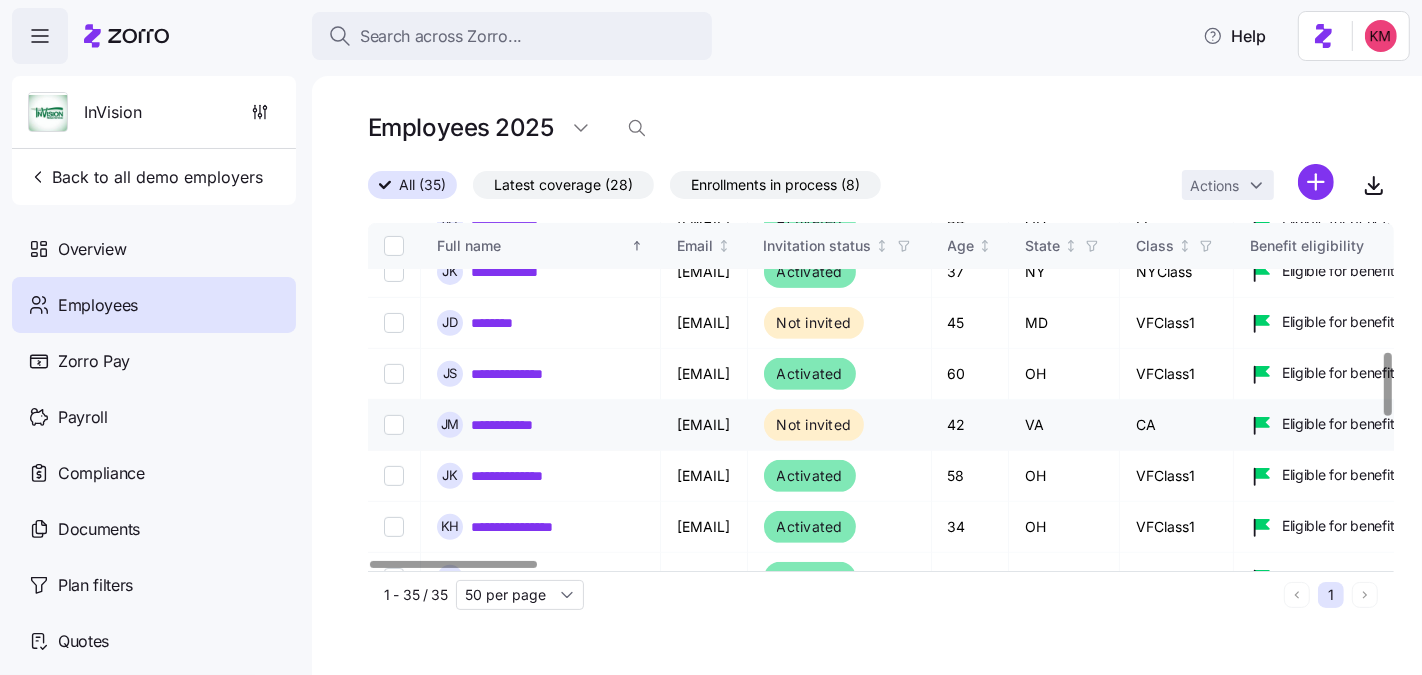 scroll, scrollTop: 705, scrollLeft: 0, axis: vertical 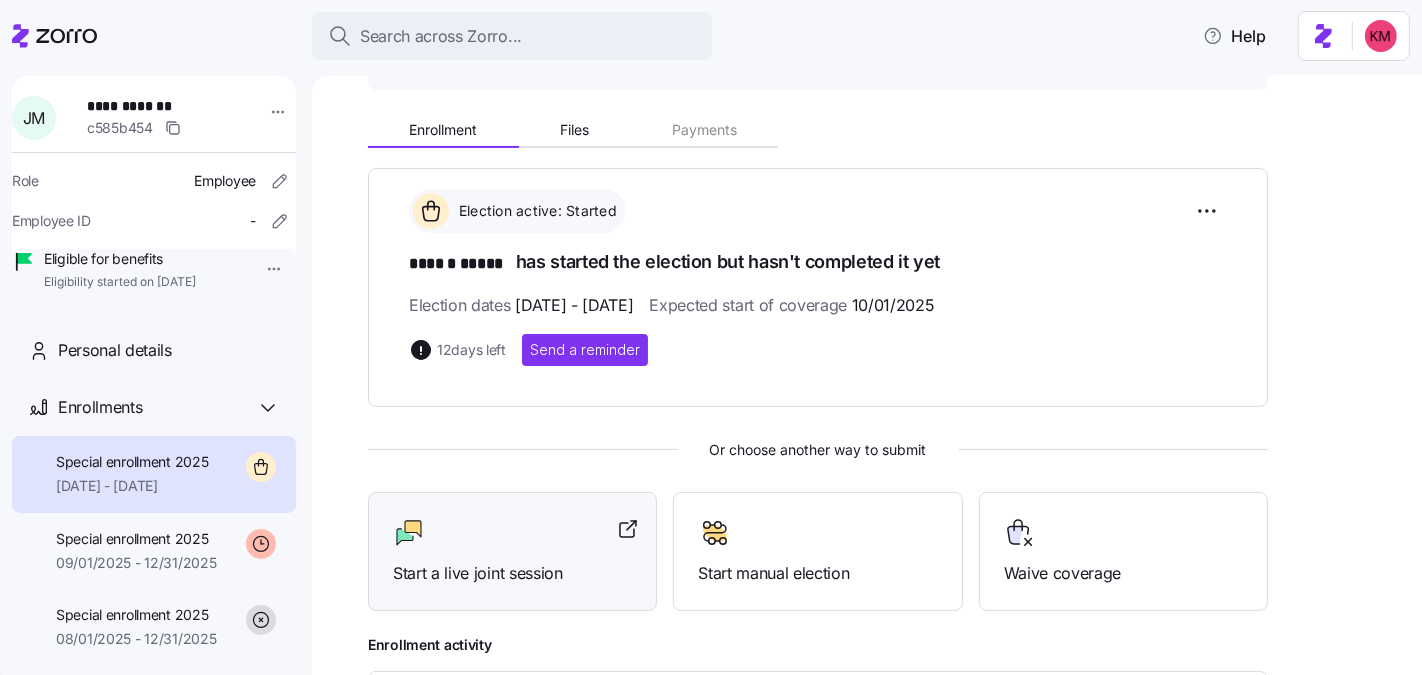 click at bounding box center [512, 533] 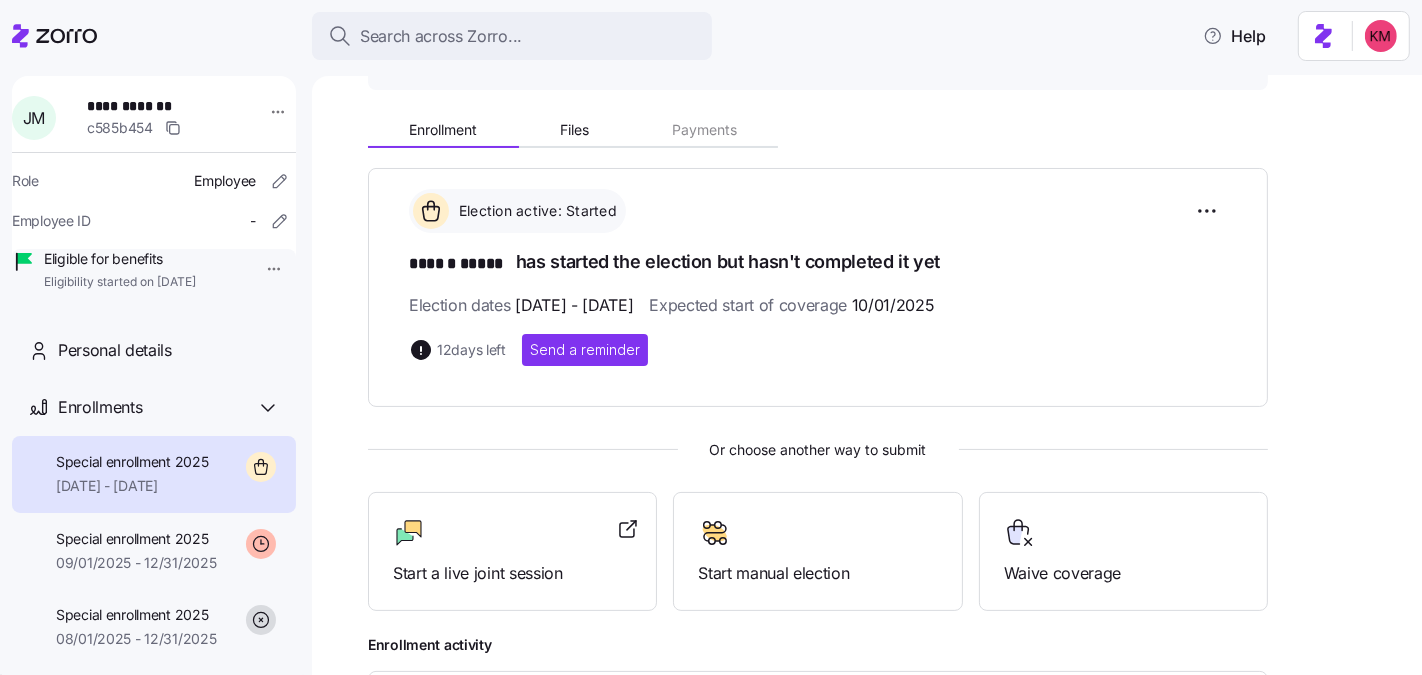 click at bounding box center (54, 36) 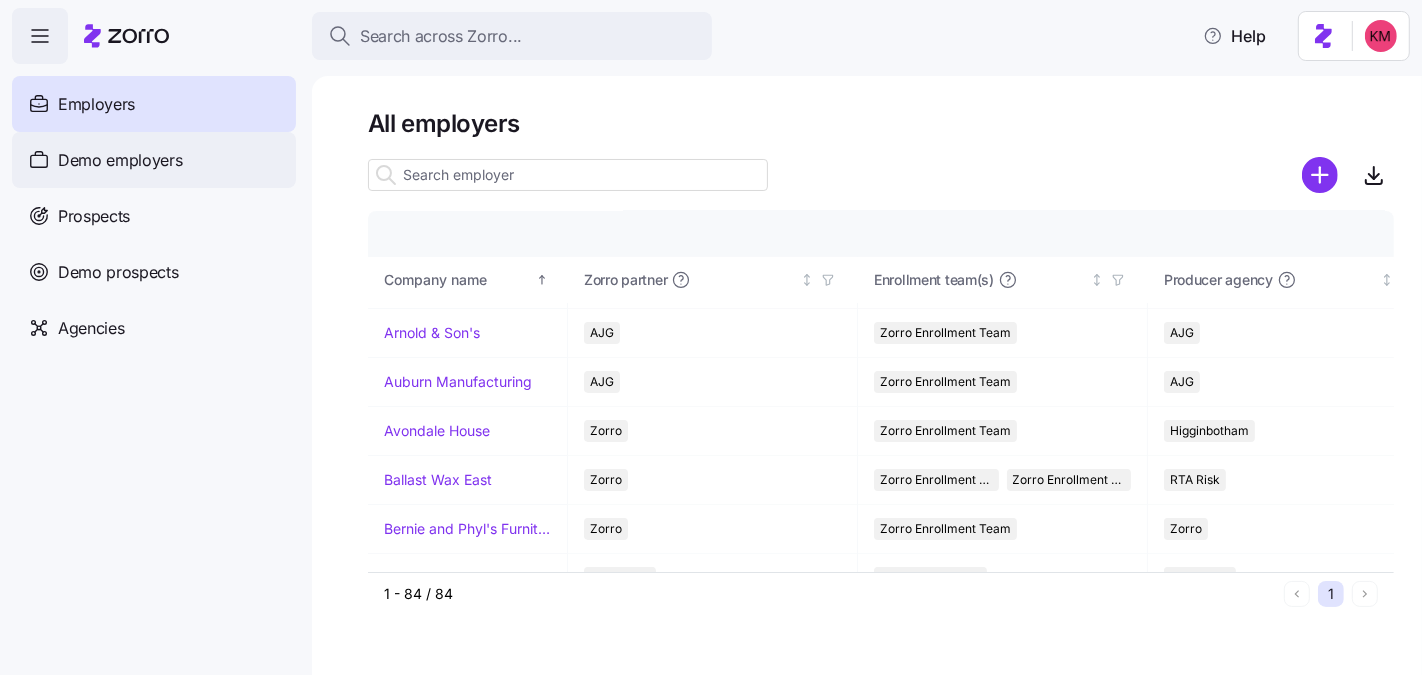 scroll, scrollTop: 390, scrollLeft: 0, axis: vertical 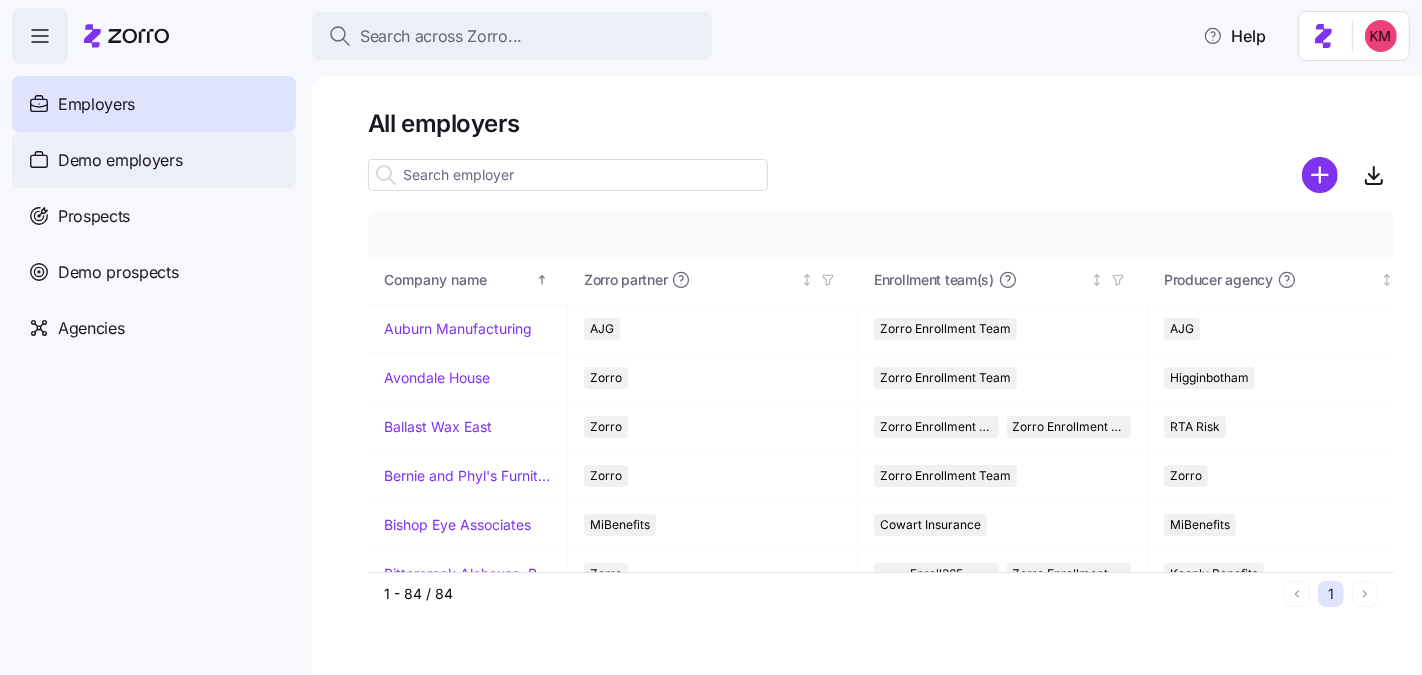 click on "Demo employers" at bounding box center [120, 160] 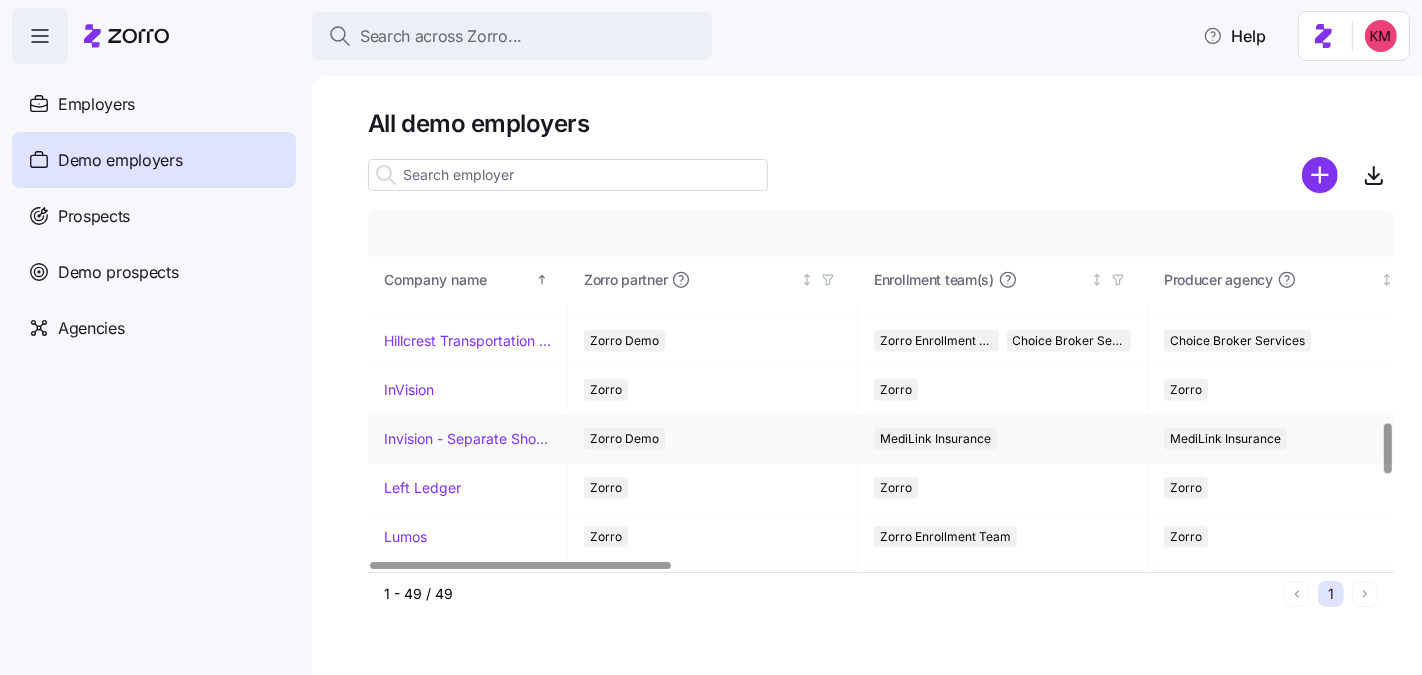scroll, scrollTop: 1504, scrollLeft: 0, axis: vertical 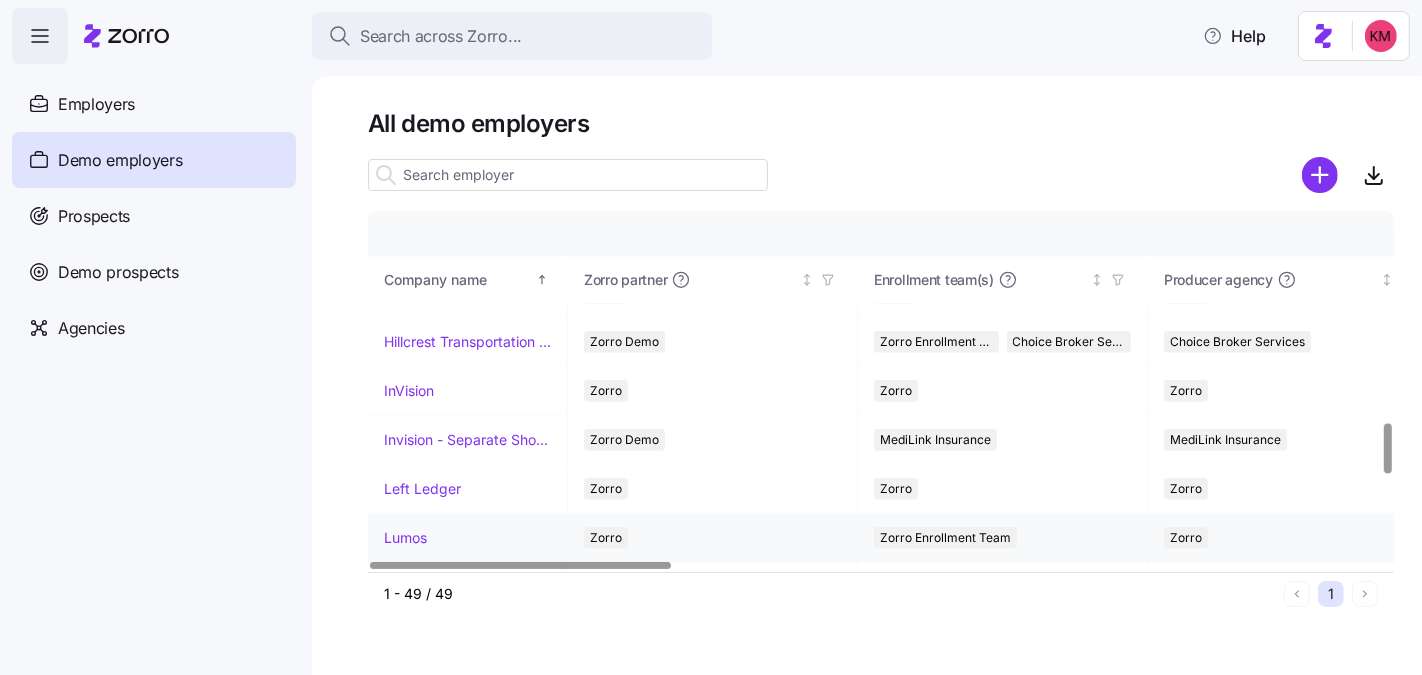 click on "Lumos" at bounding box center (405, 538) 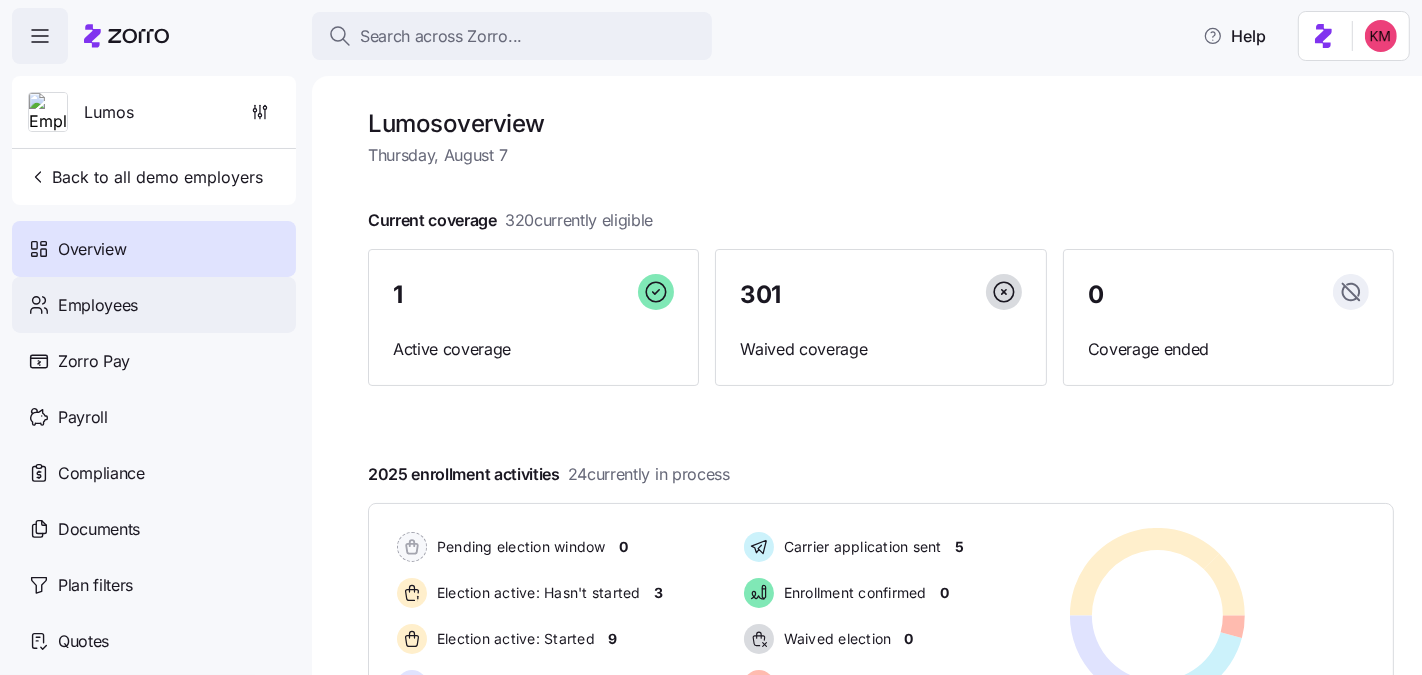 click on "Employees" at bounding box center (98, 305) 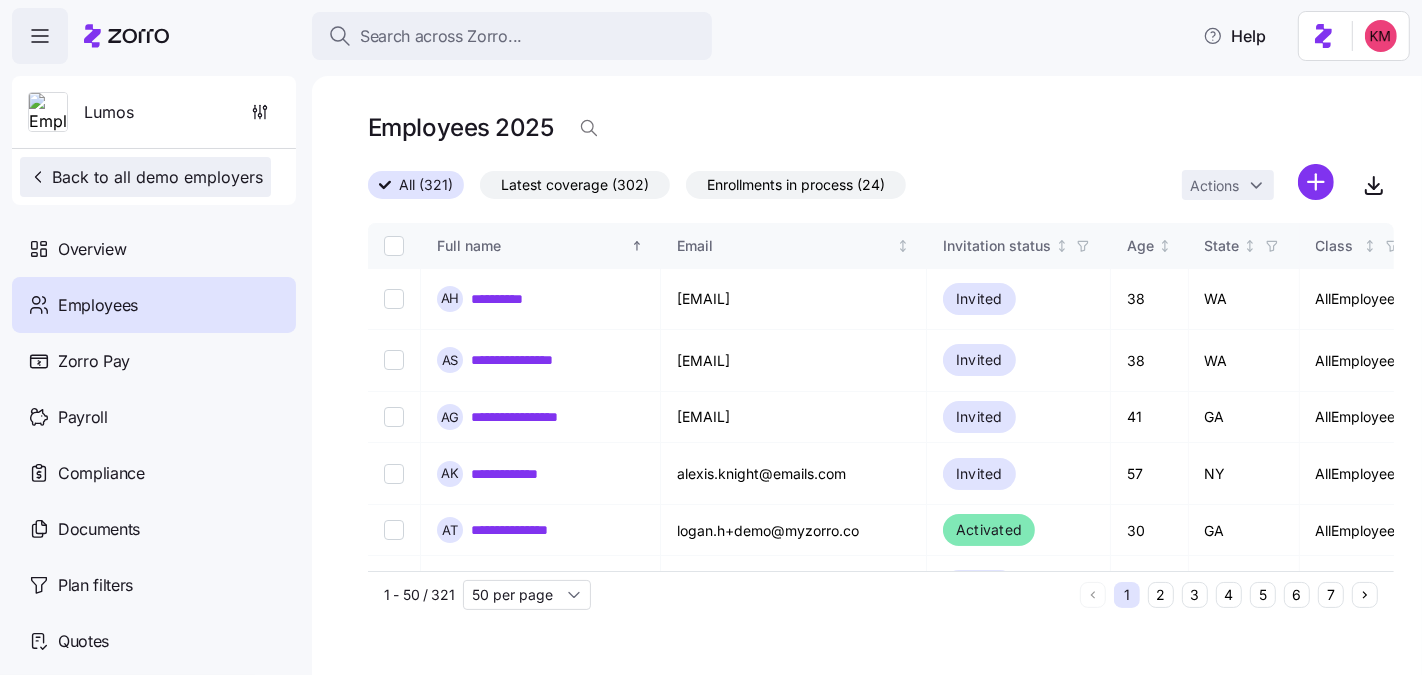 click on "Back to all demo employers" at bounding box center (145, 177) 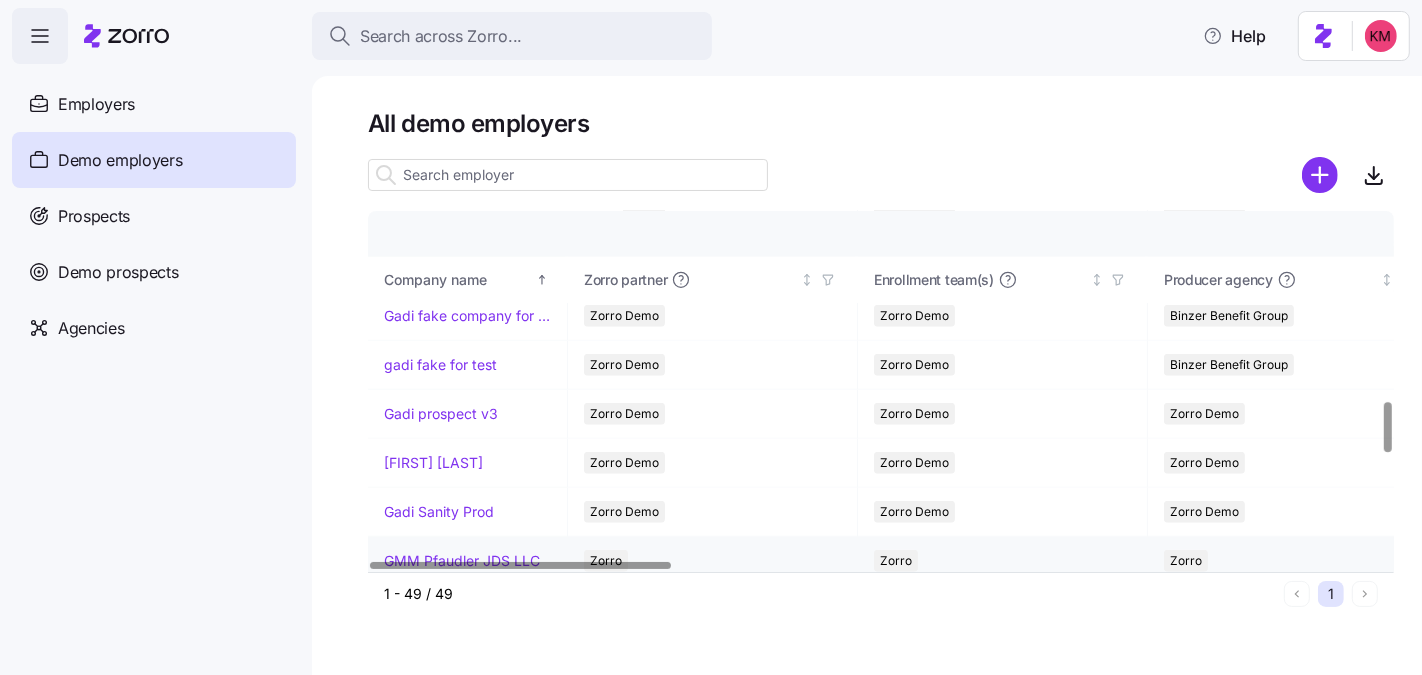 scroll, scrollTop: 1352, scrollLeft: 0, axis: vertical 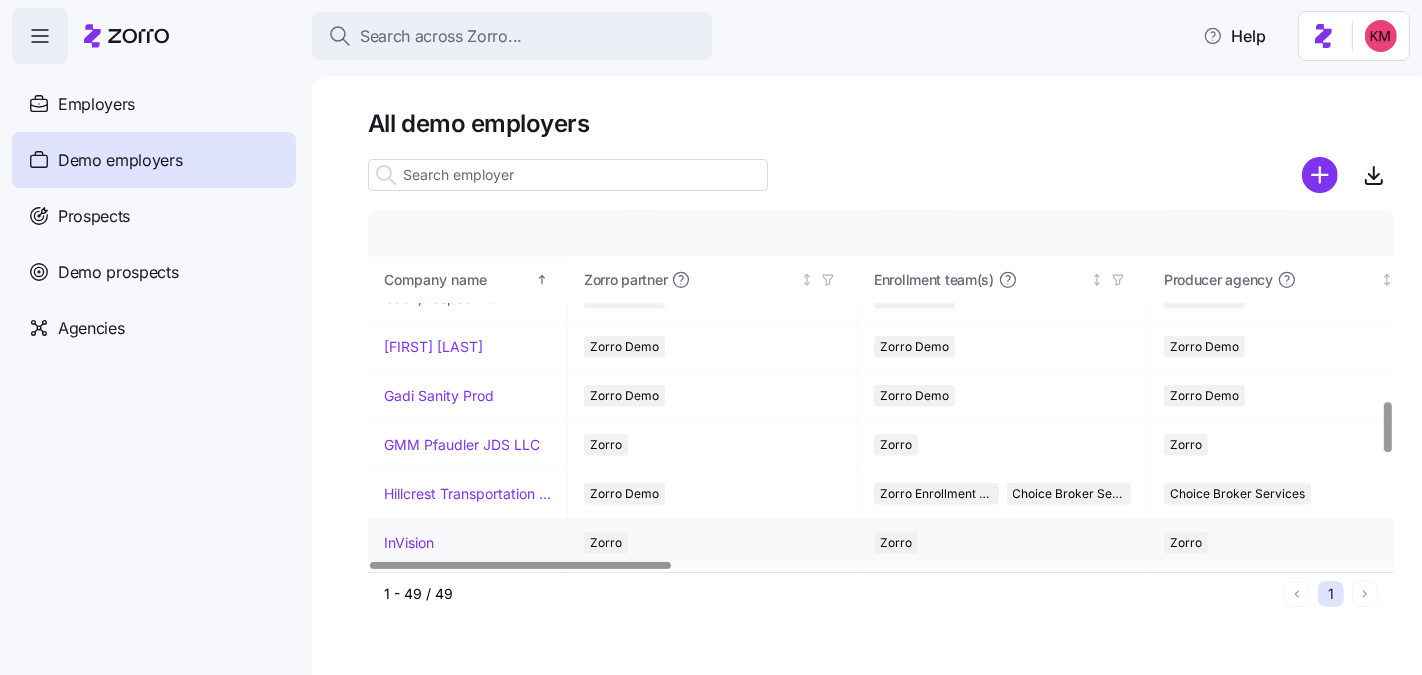 click on "InVision" at bounding box center (409, 543) 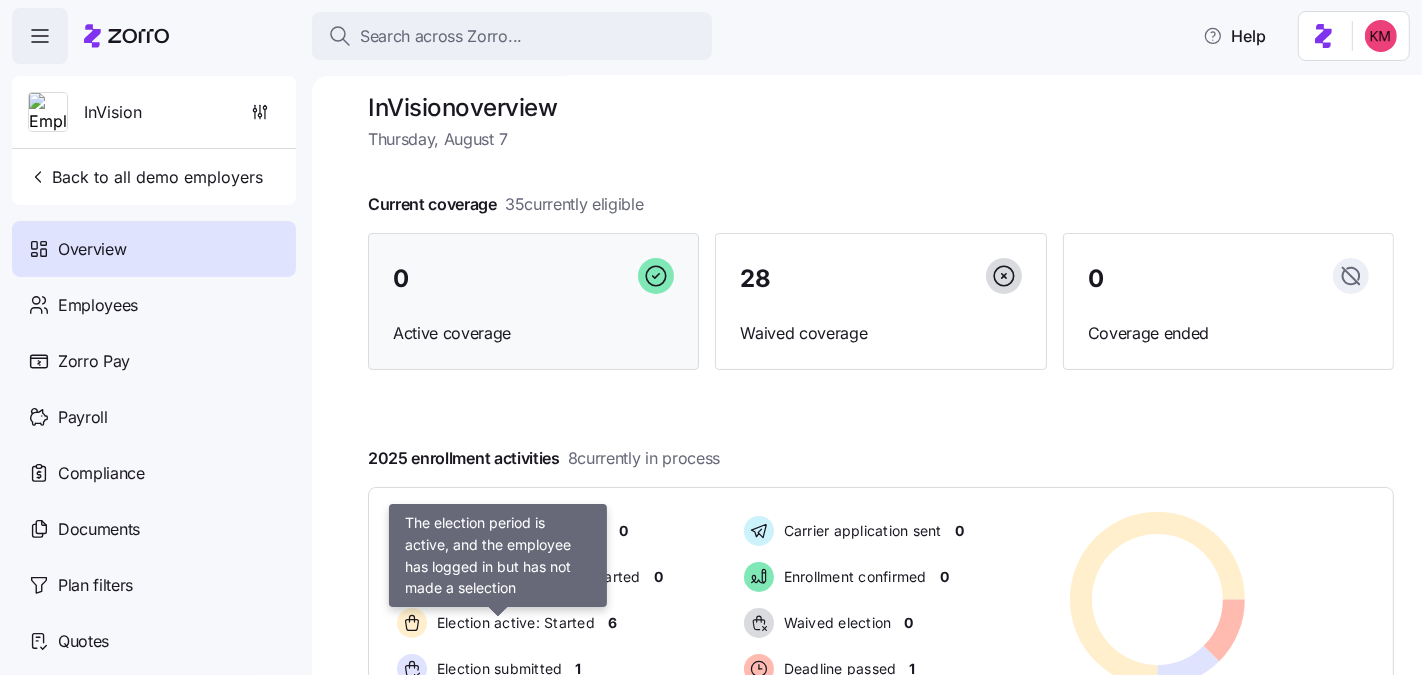 scroll, scrollTop: 0, scrollLeft: 0, axis: both 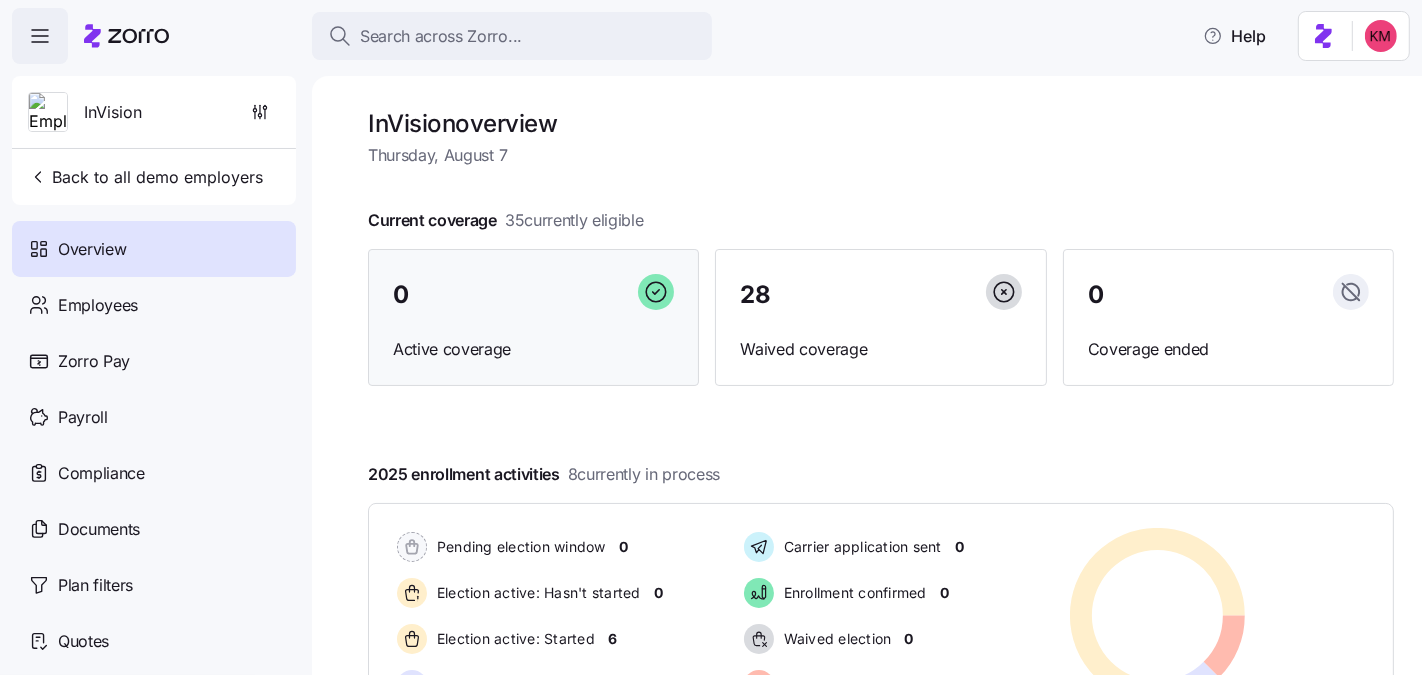 click on "0" at bounding box center [533, 295] 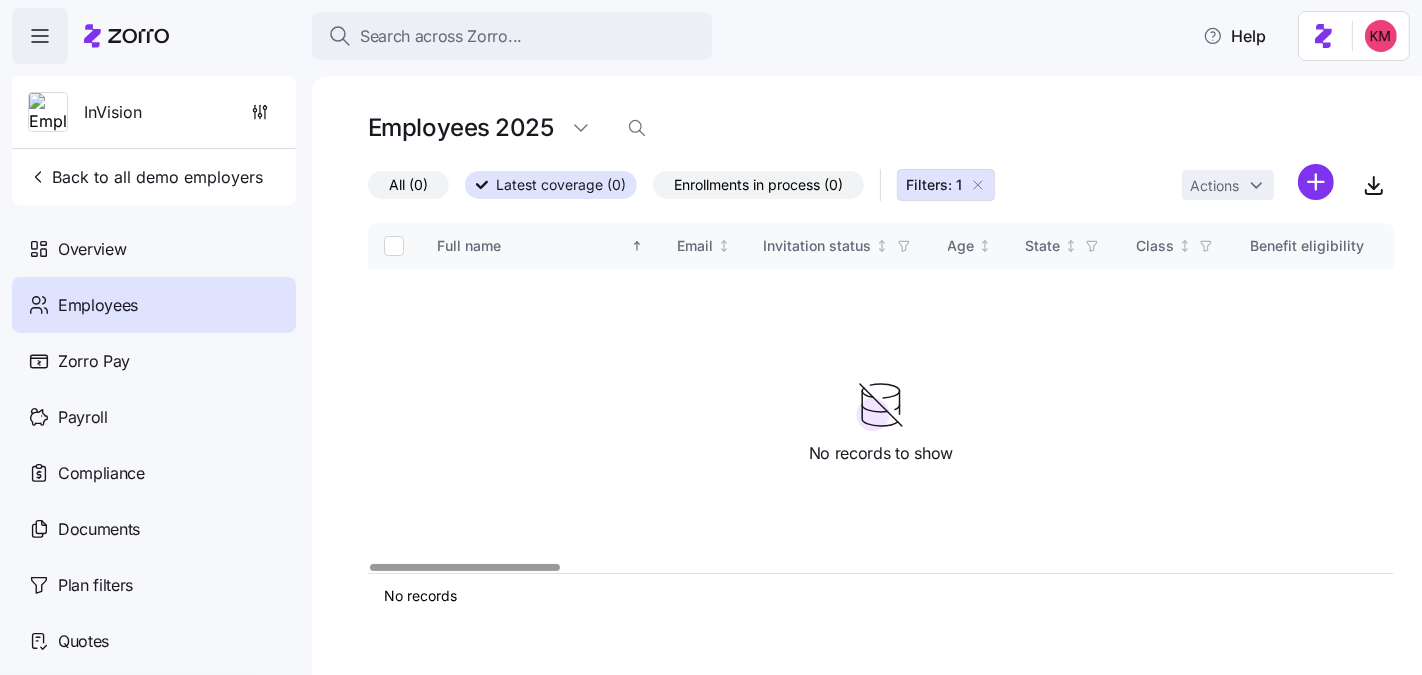 click on "Employees" at bounding box center (154, 305) 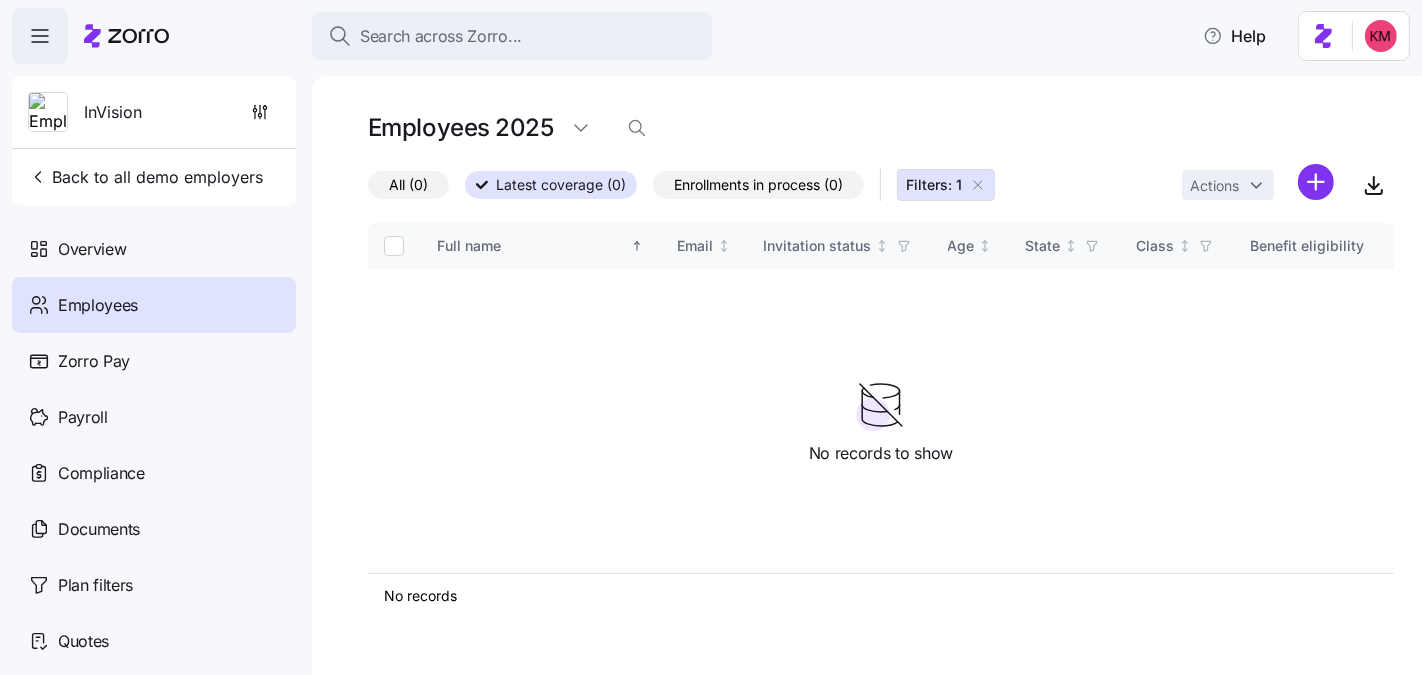 click on "Filters: 1" at bounding box center (946, 185) 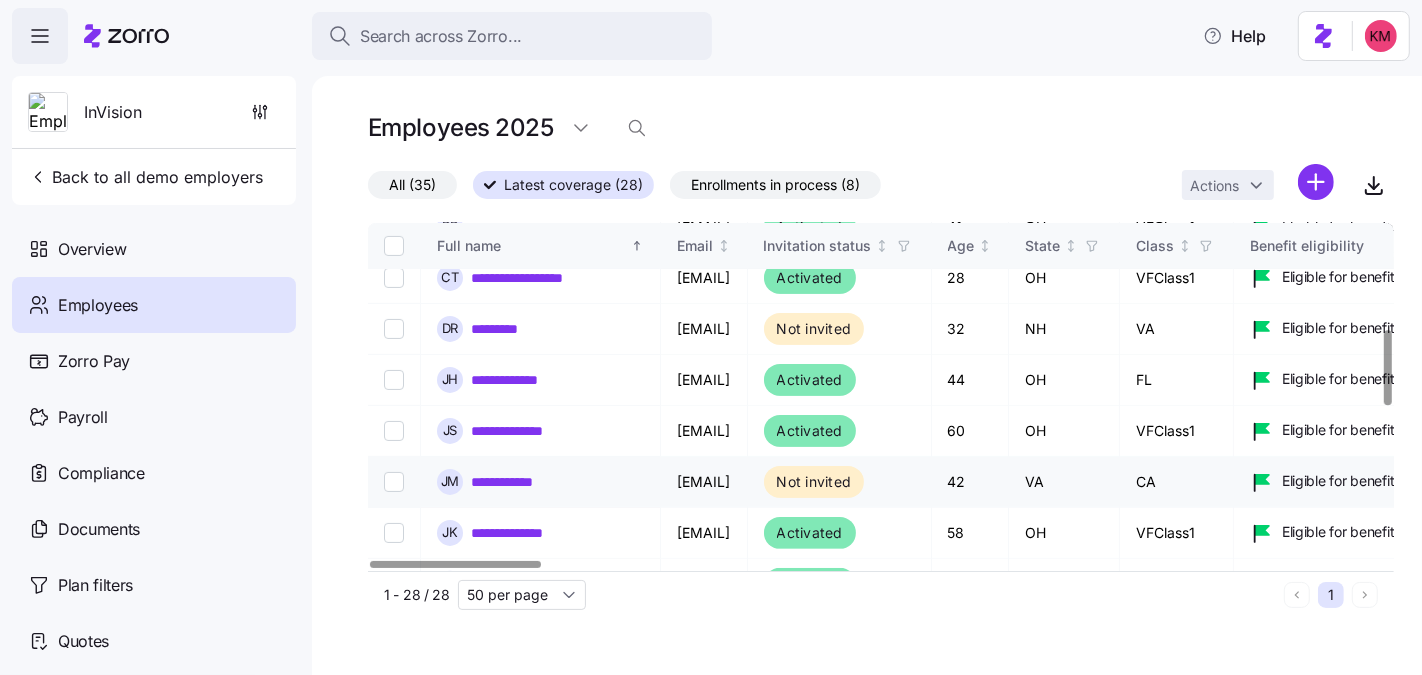 scroll, scrollTop: 486, scrollLeft: 0, axis: vertical 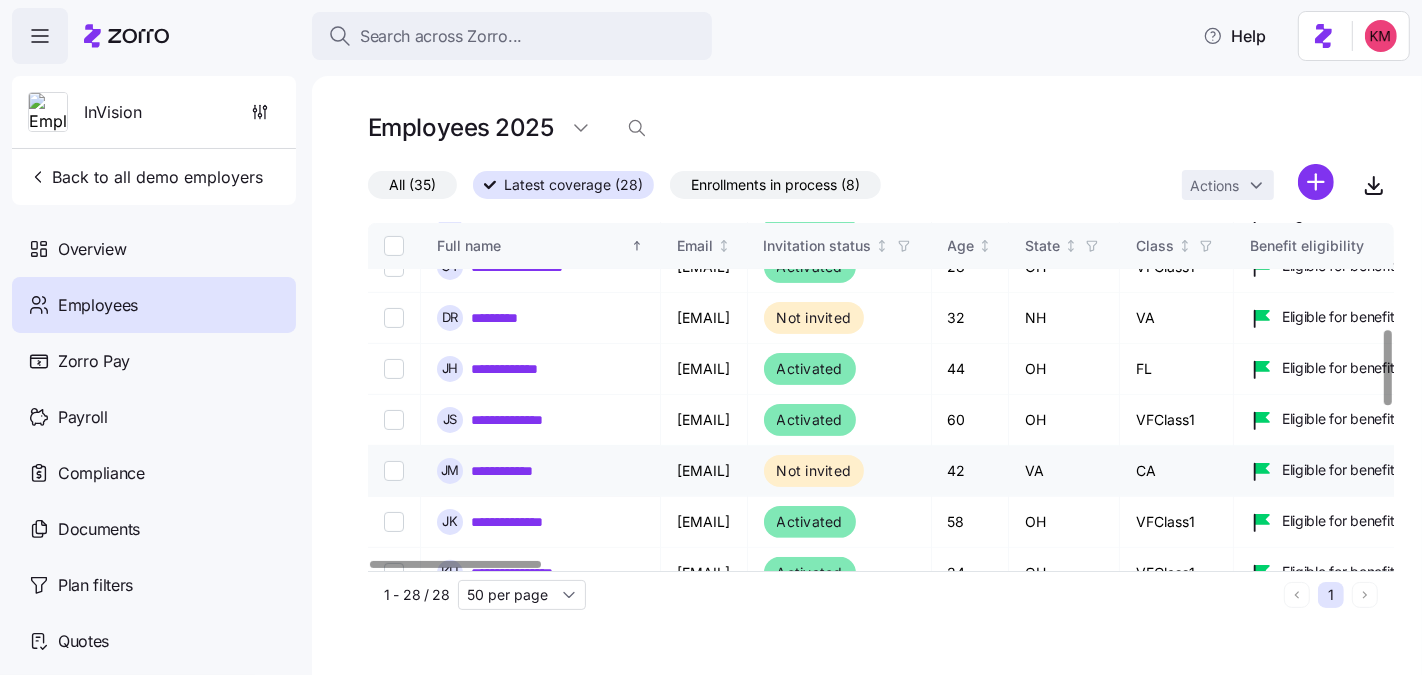 click on "**********" at bounding box center (518, 471) 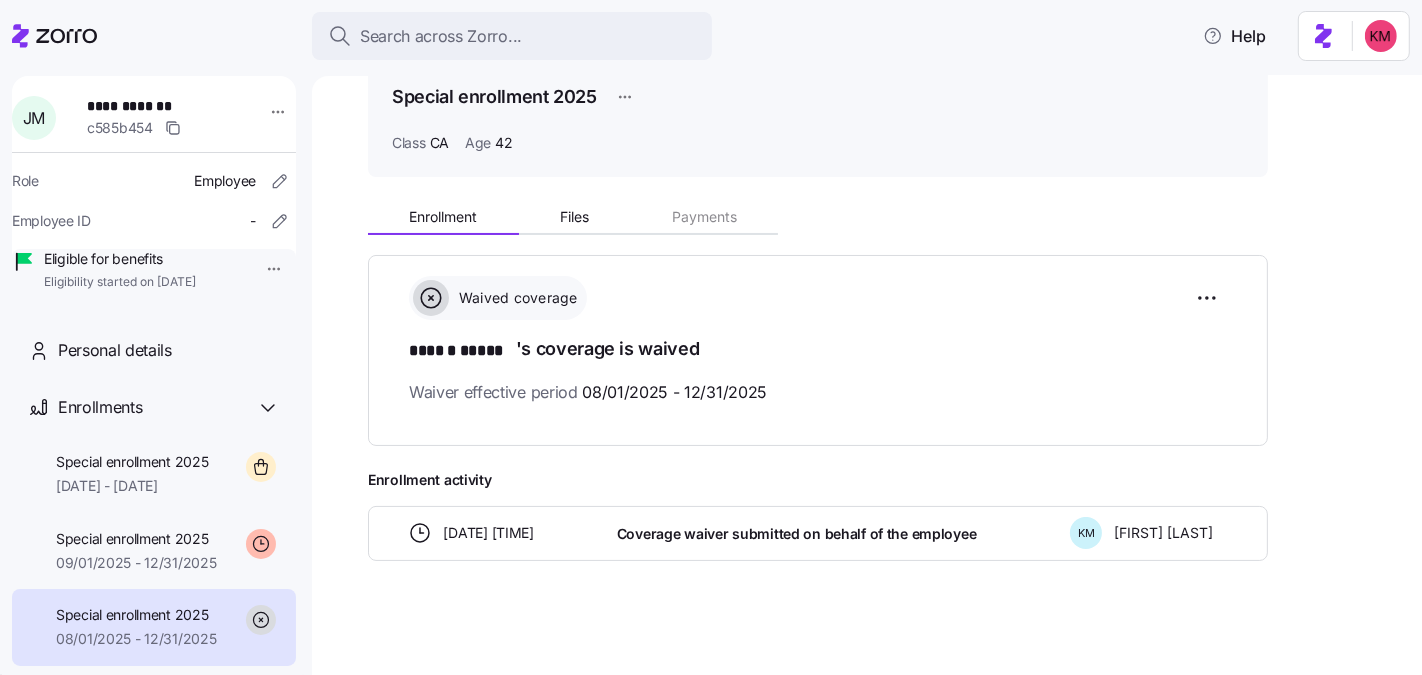 scroll, scrollTop: 97, scrollLeft: 0, axis: vertical 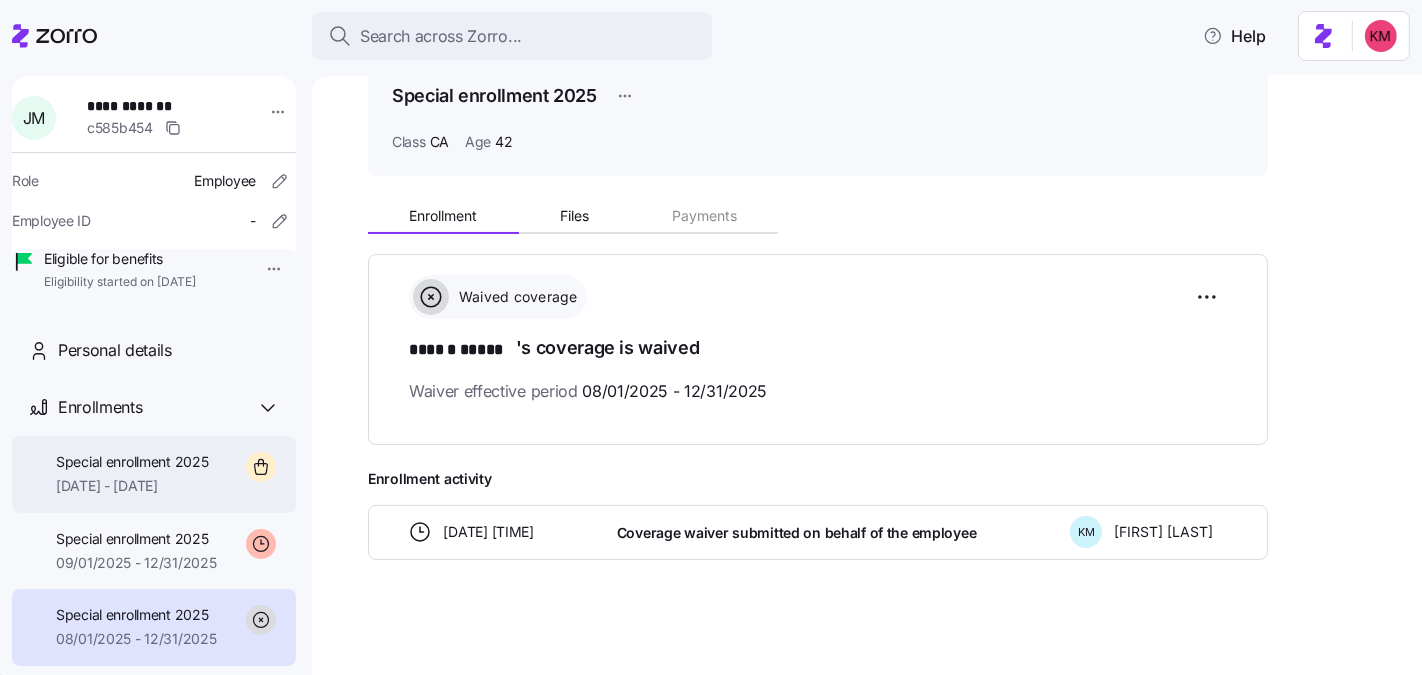 click on "Special enrollment 2025" at bounding box center (132, 462) 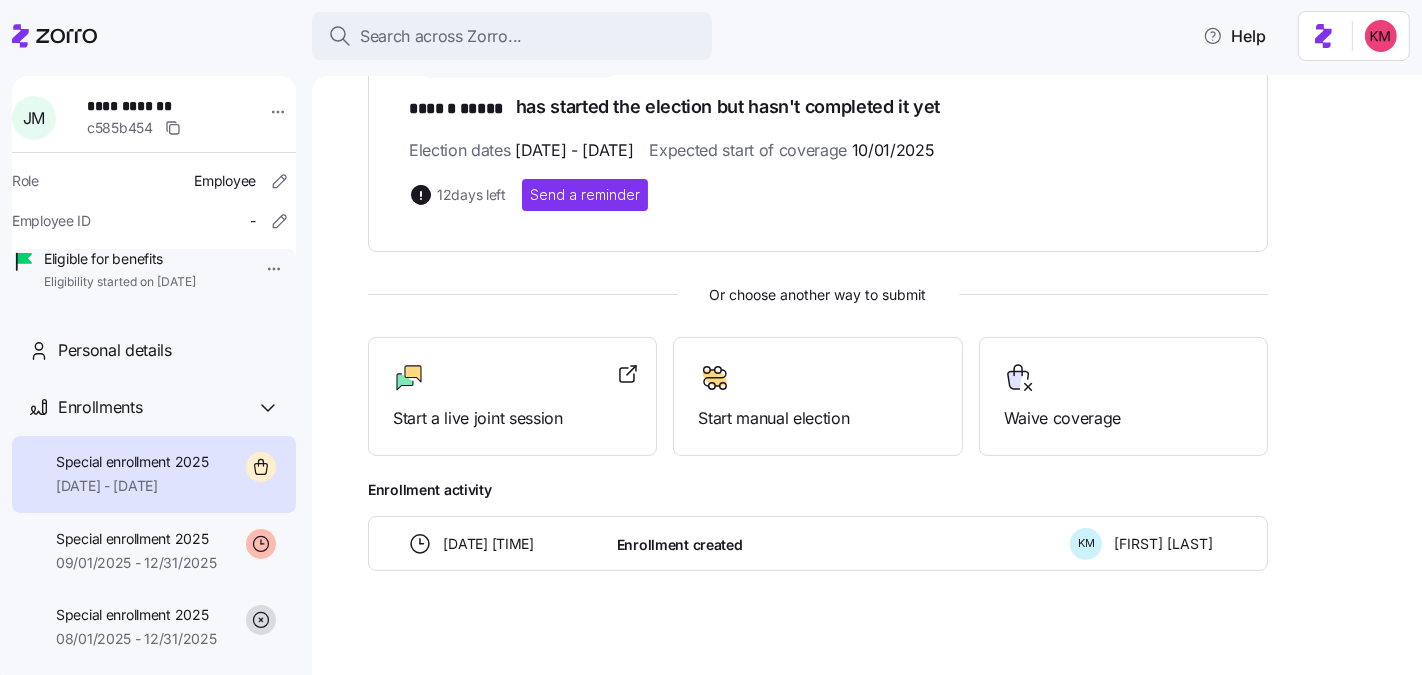 scroll, scrollTop: 349, scrollLeft: 0, axis: vertical 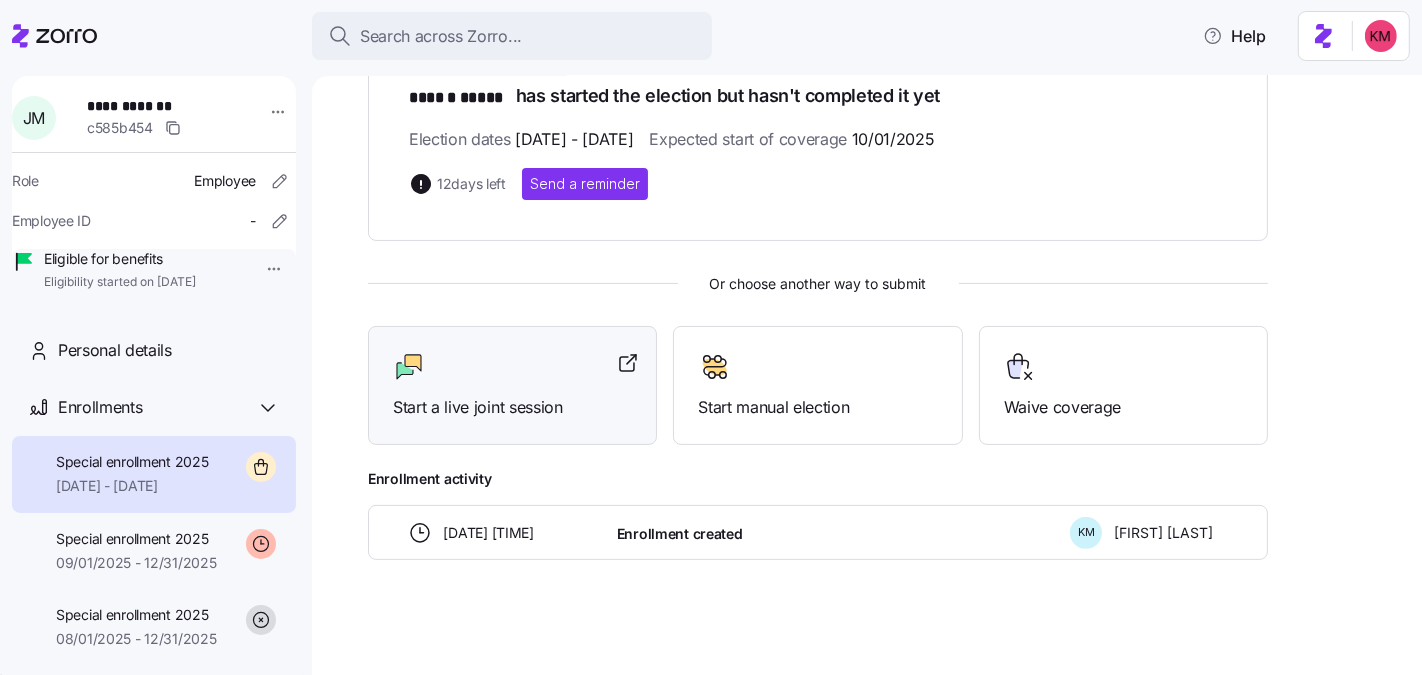click on "Start a live joint session" at bounding box center [512, 385] 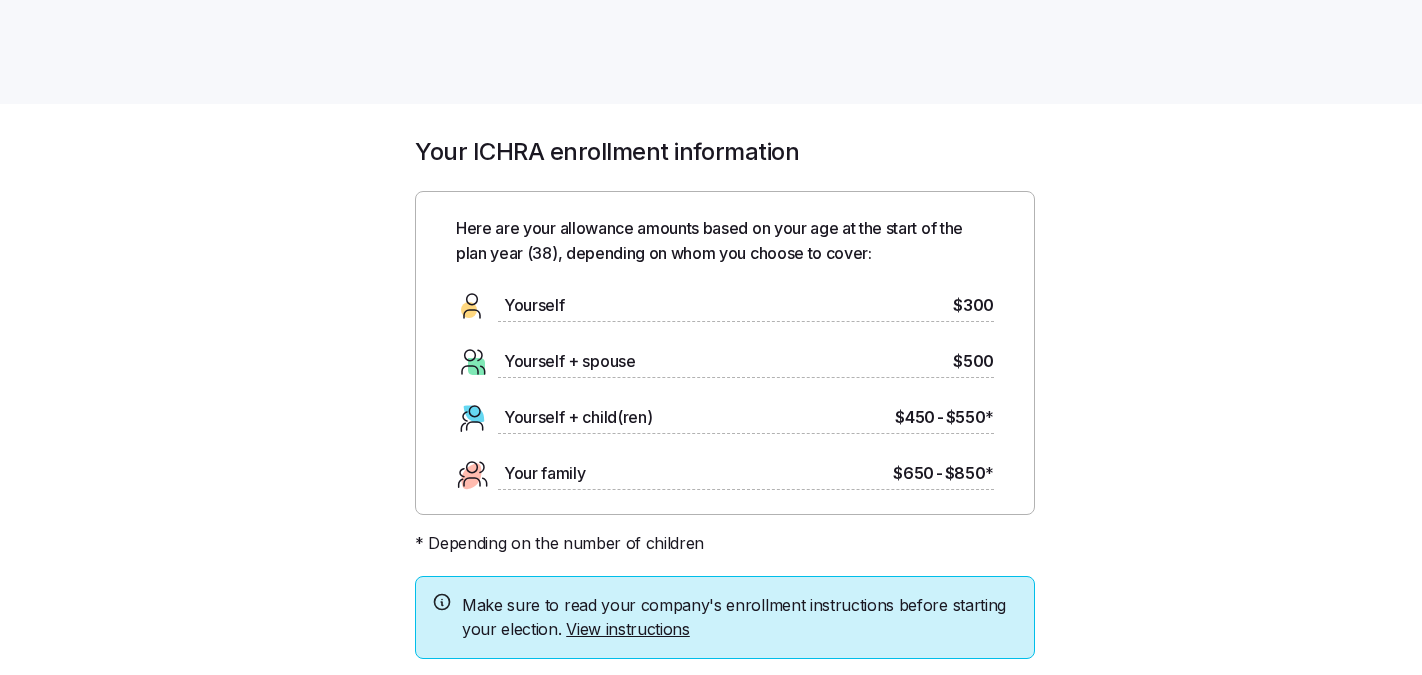 scroll, scrollTop: 0, scrollLeft: 0, axis: both 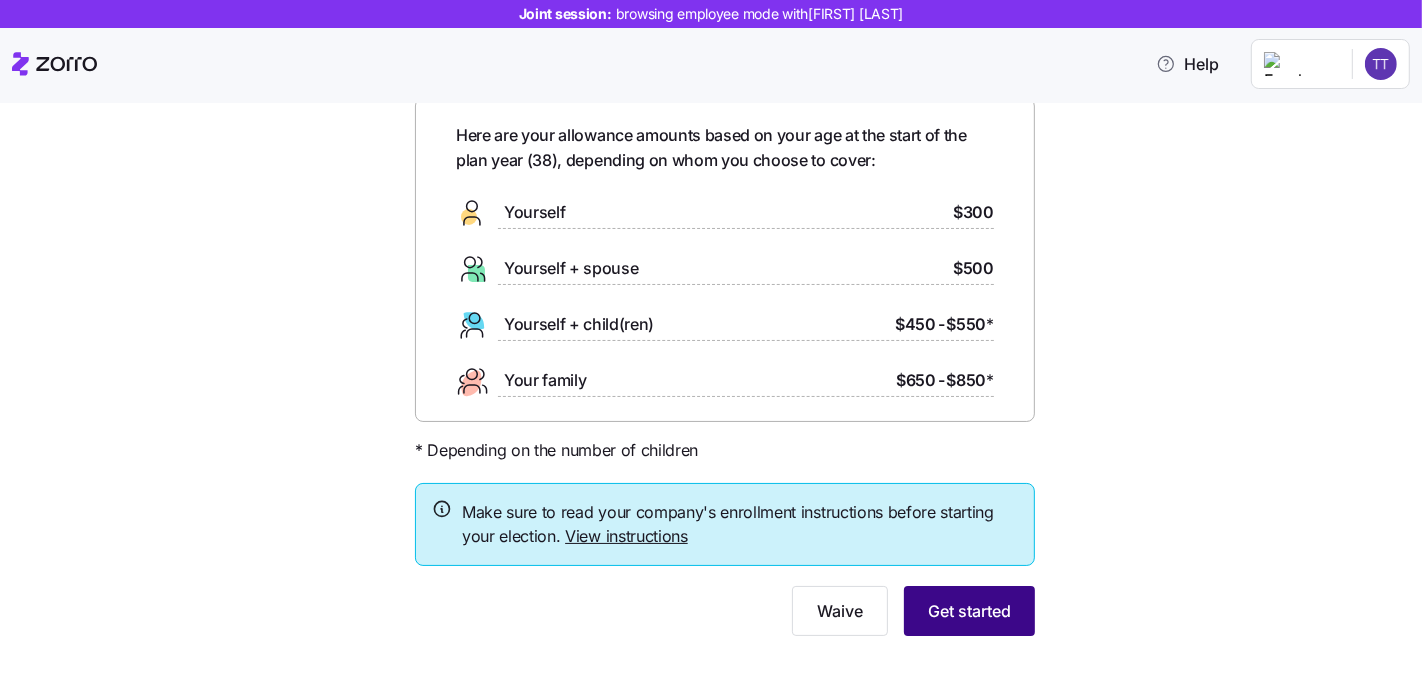 click on "Get started" at bounding box center [969, 611] 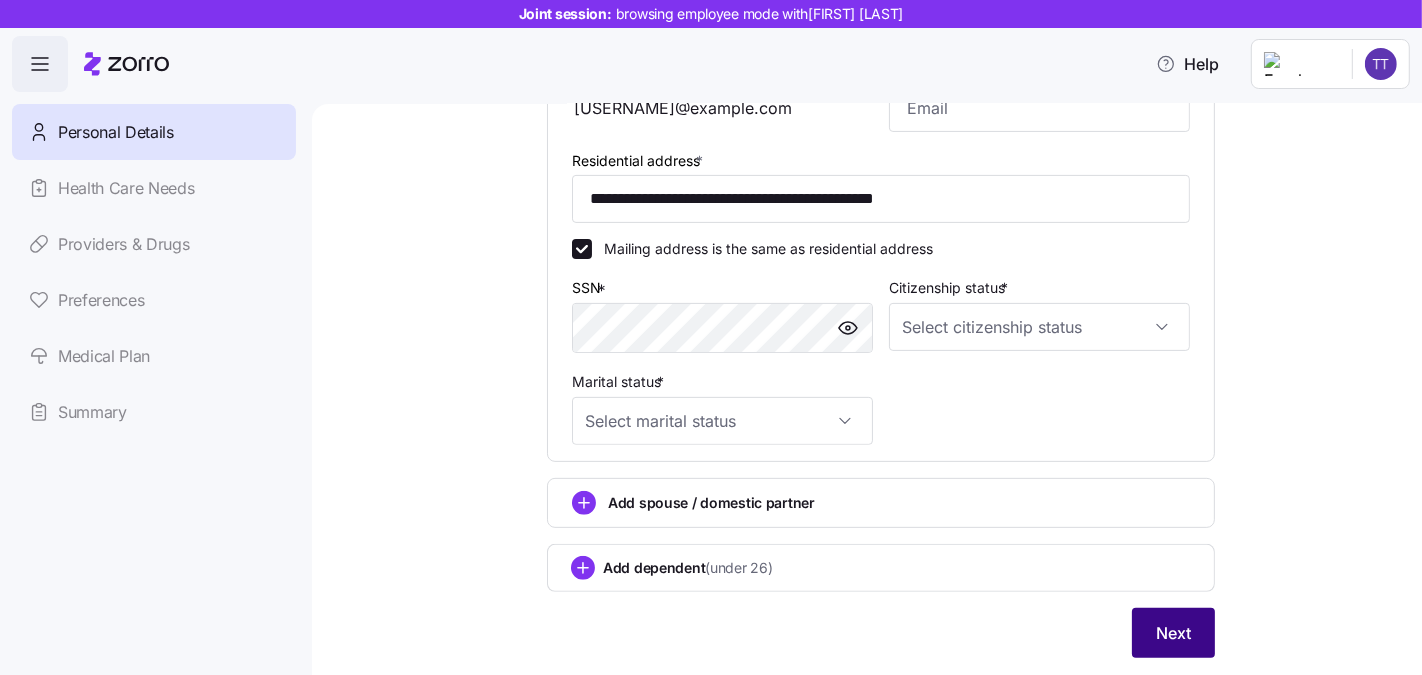 click on "Next" at bounding box center (1173, 633) 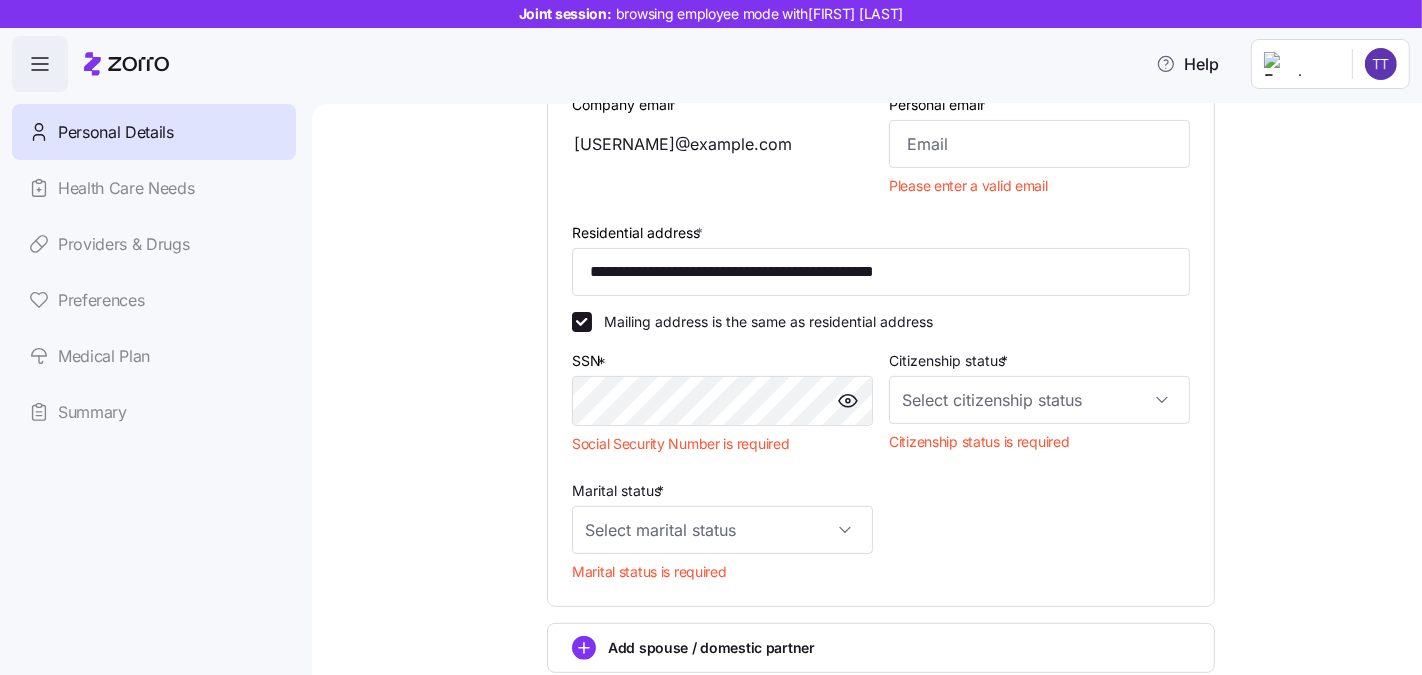 scroll, scrollTop: 573, scrollLeft: 0, axis: vertical 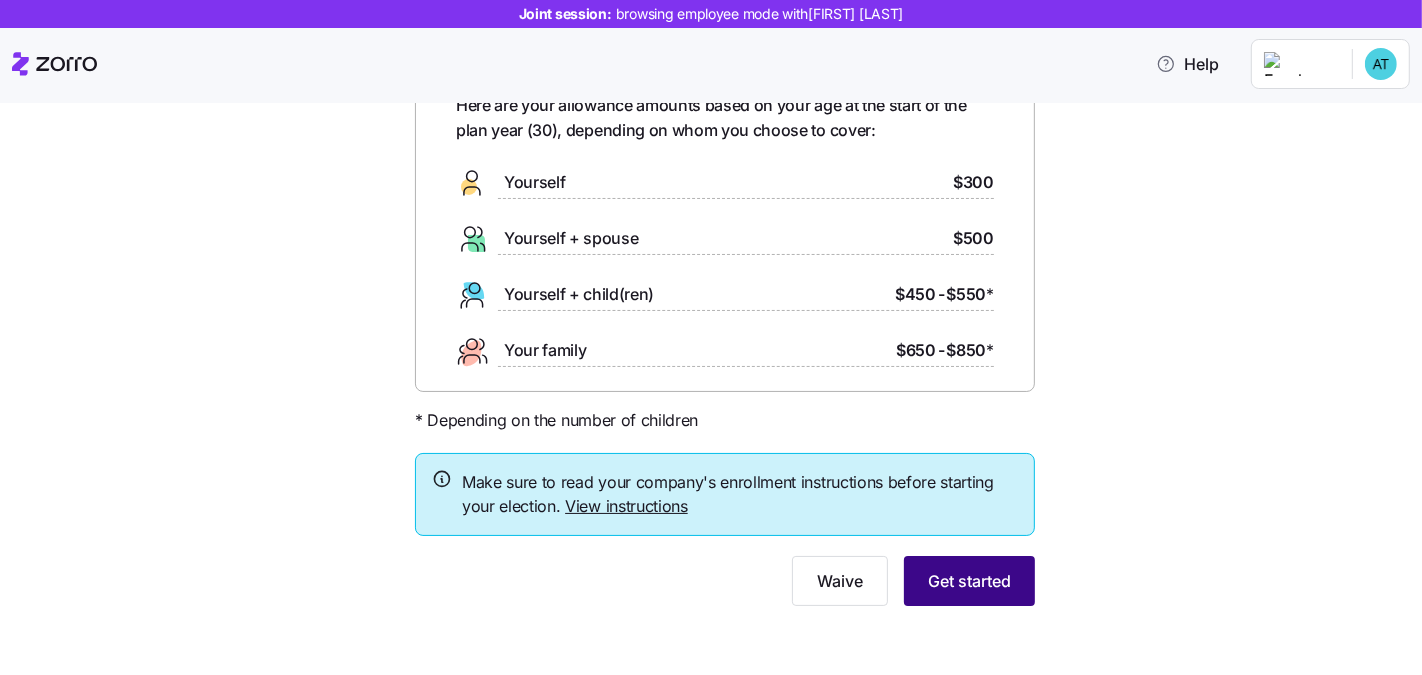 click on "Get started" at bounding box center [969, 581] 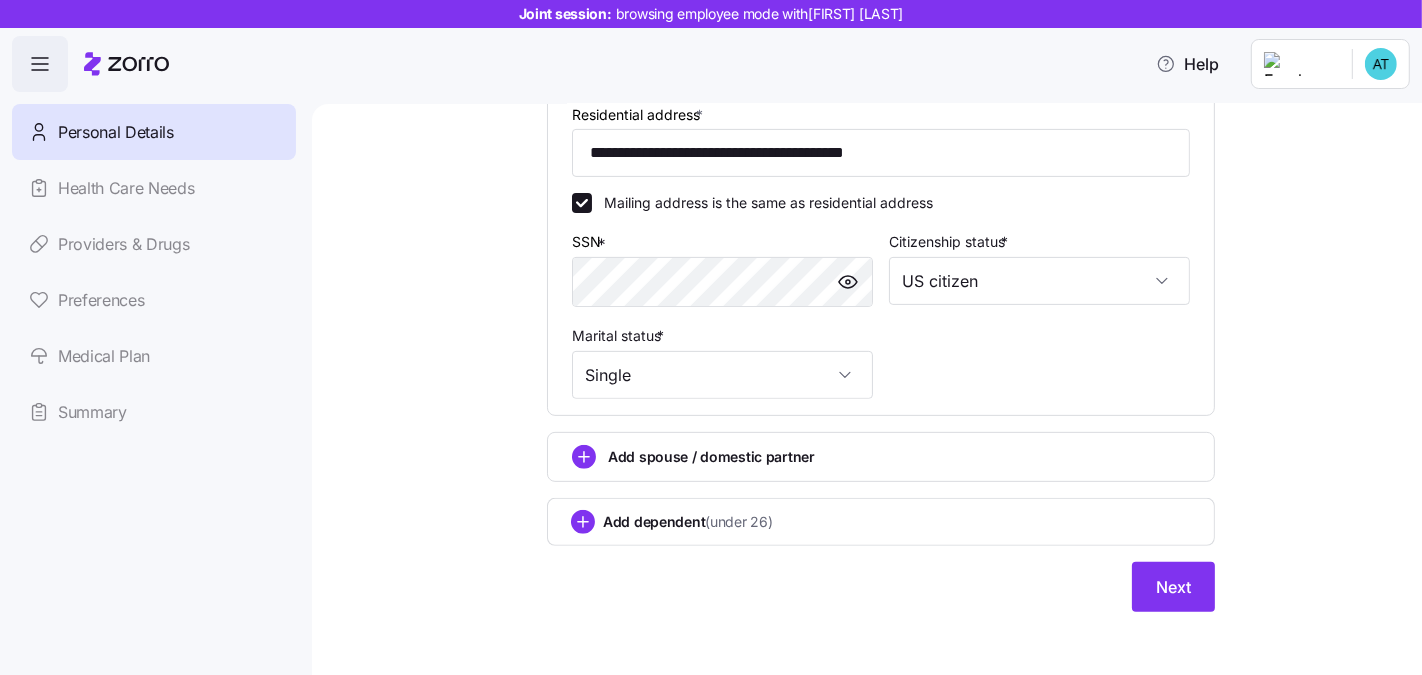 scroll, scrollTop: 590, scrollLeft: 0, axis: vertical 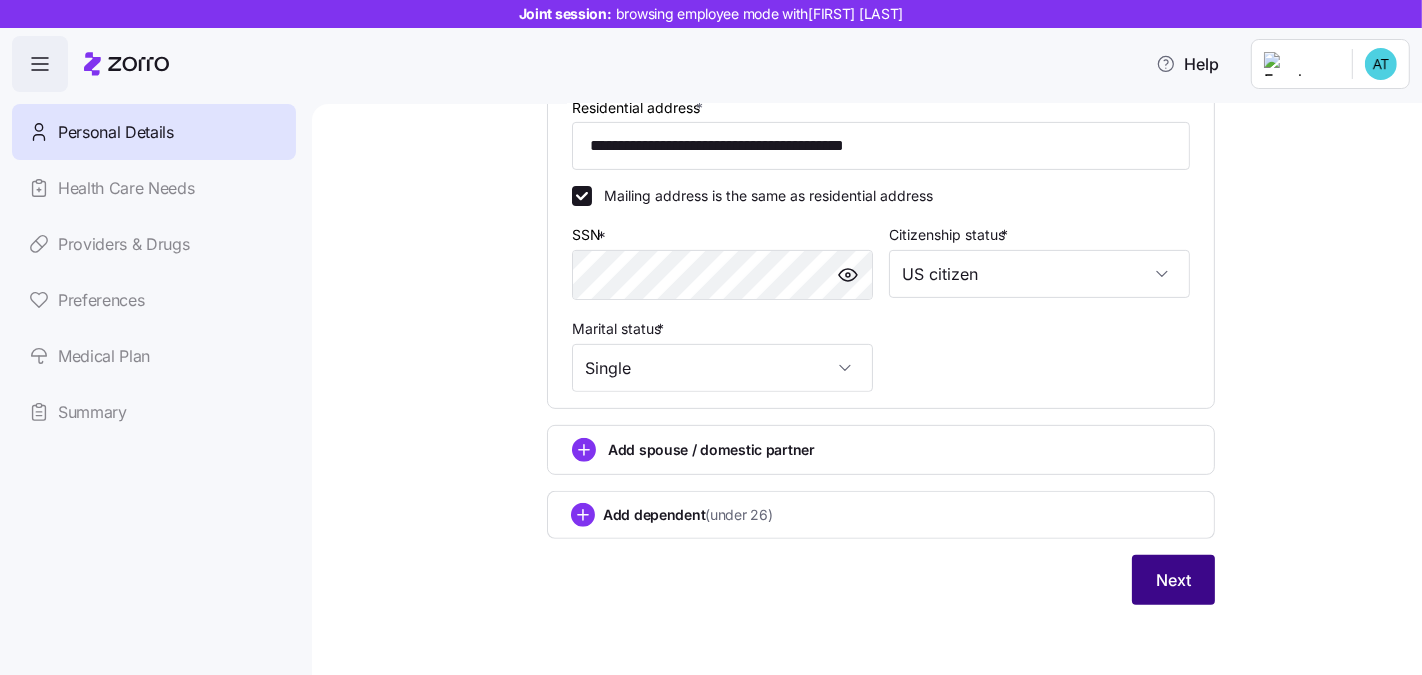 click on "Next" at bounding box center (1173, 580) 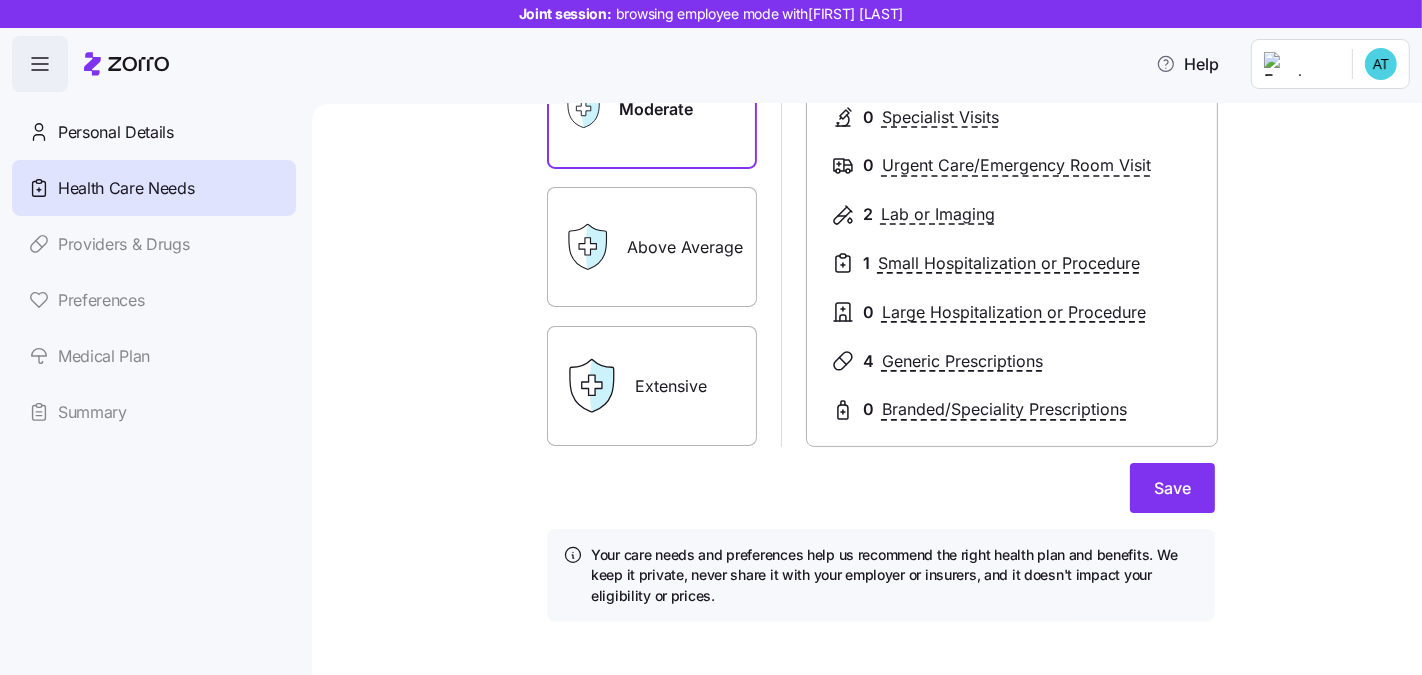scroll, scrollTop: 351, scrollLeft: 0, axis: vertical 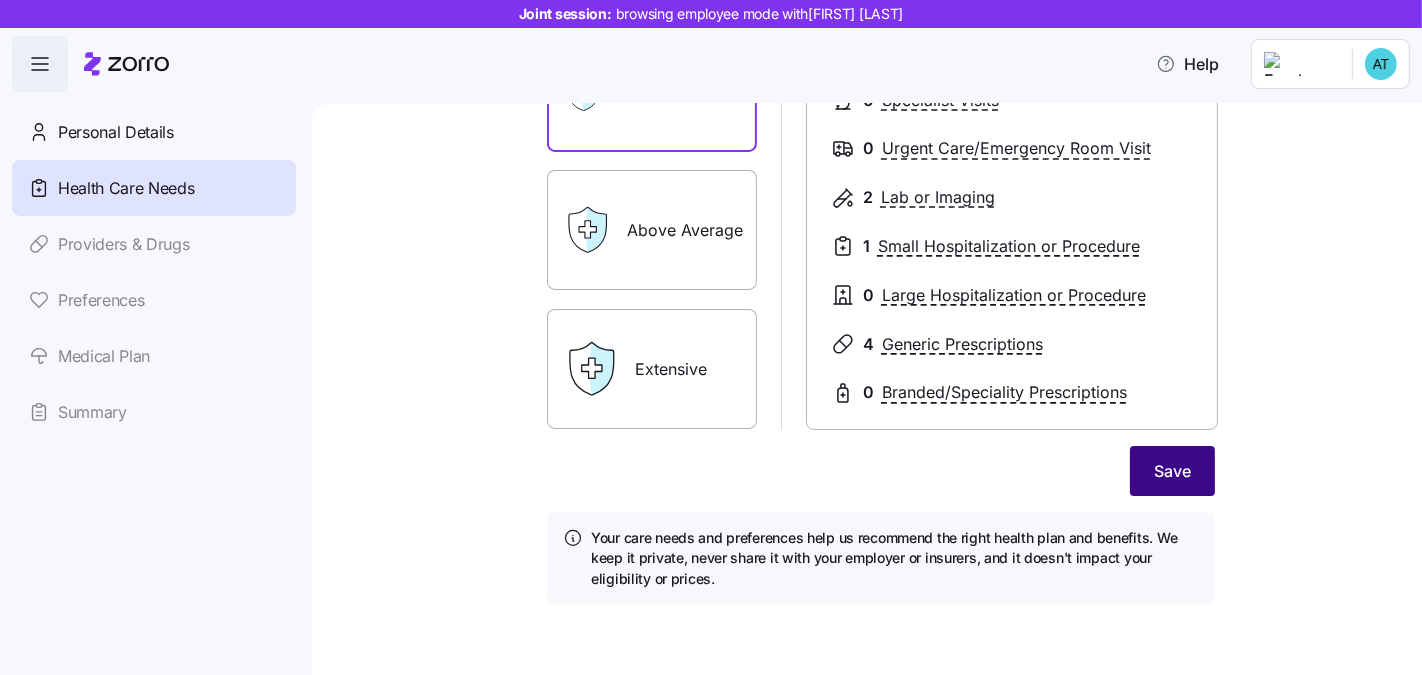 click on "Save" at bounding box center (1172, 471) 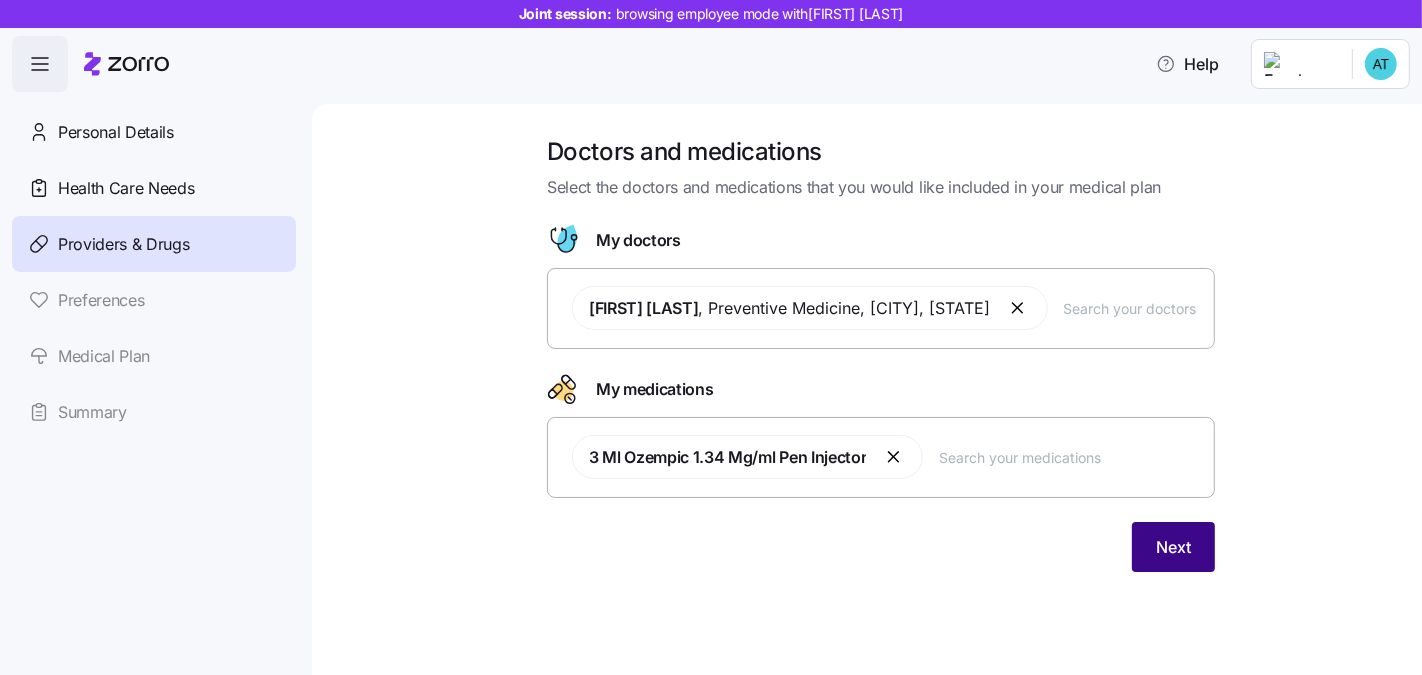 click on "Next" at bounding box center (1173, 547) 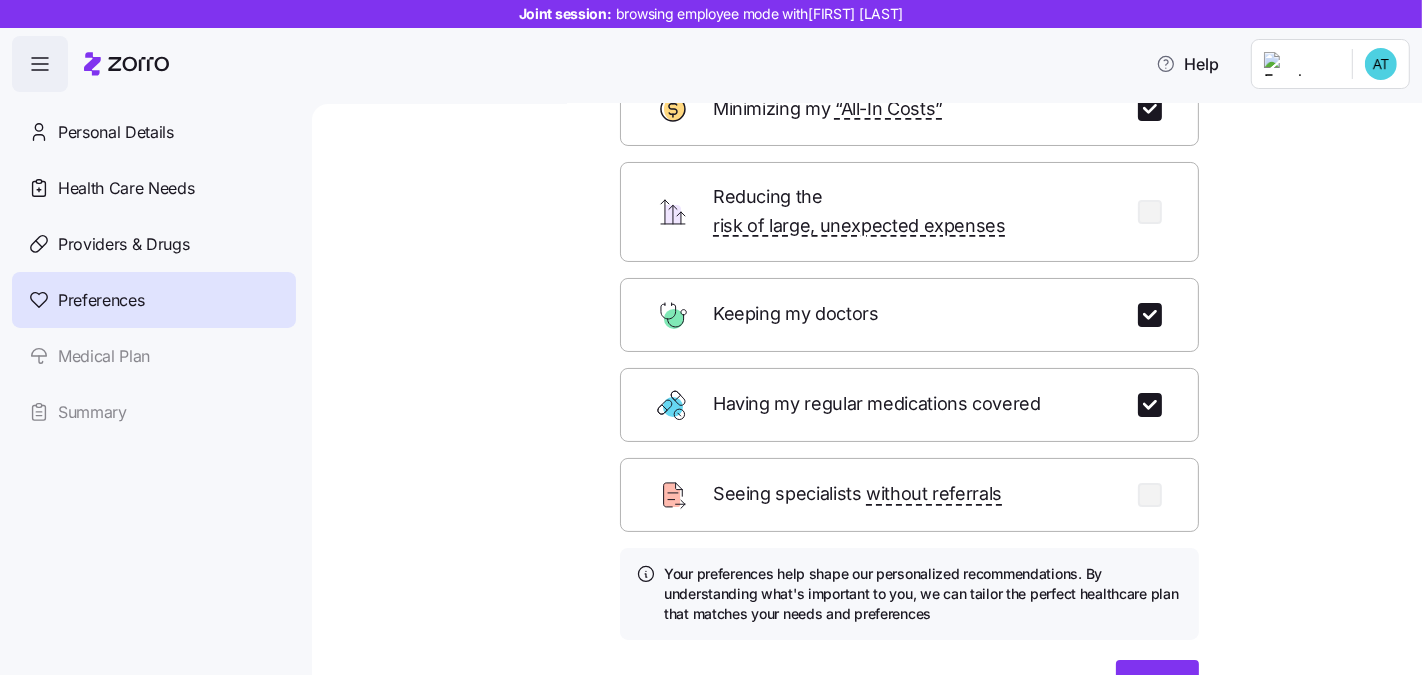 scroll, scrollTop: 252, scrollLeft: 0, axis: vertical 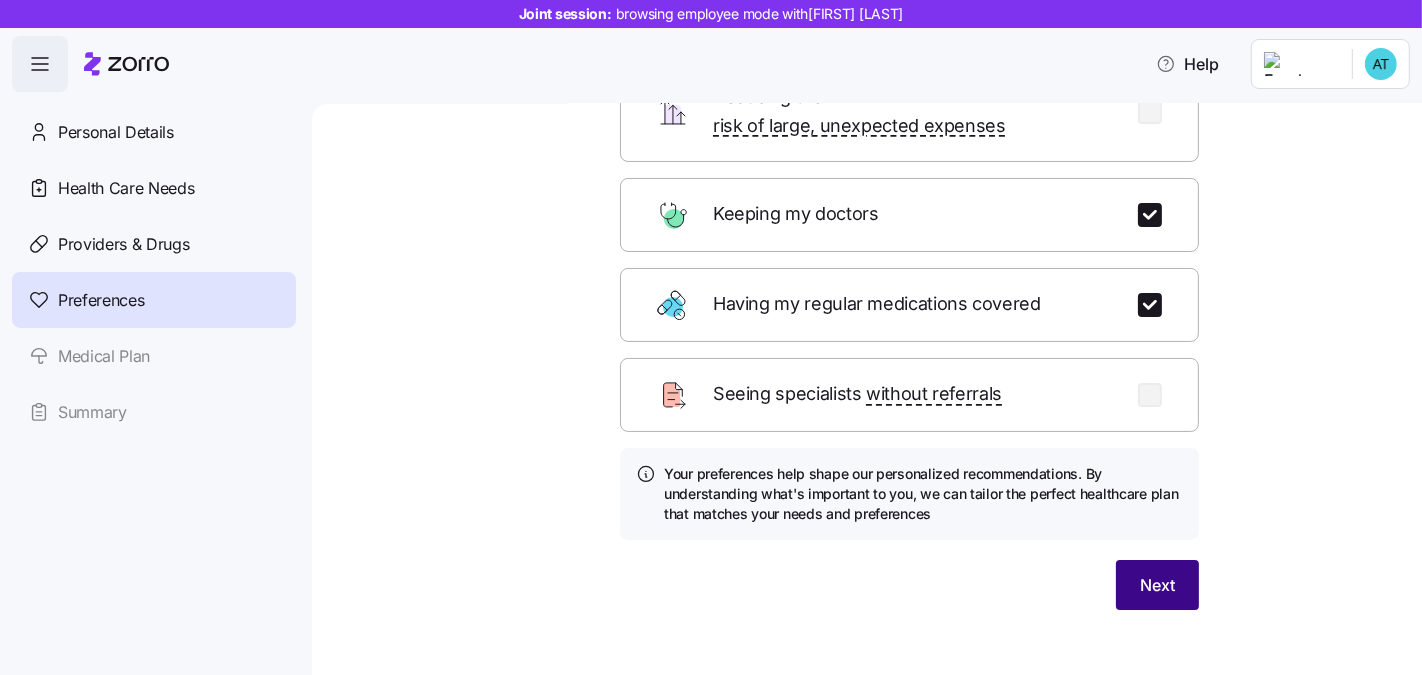 click on "Next" at bounding box center (1157, 585) 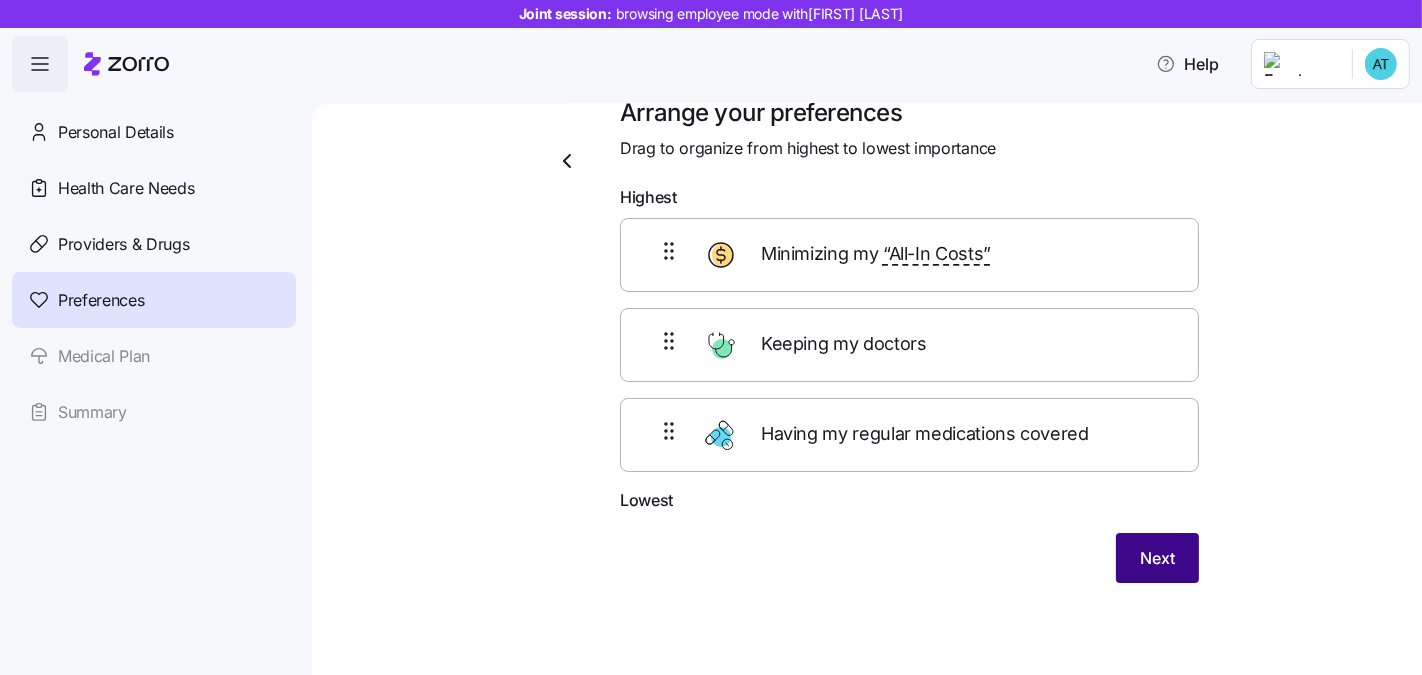 click on "Next" at bounding box center [1157, 558] 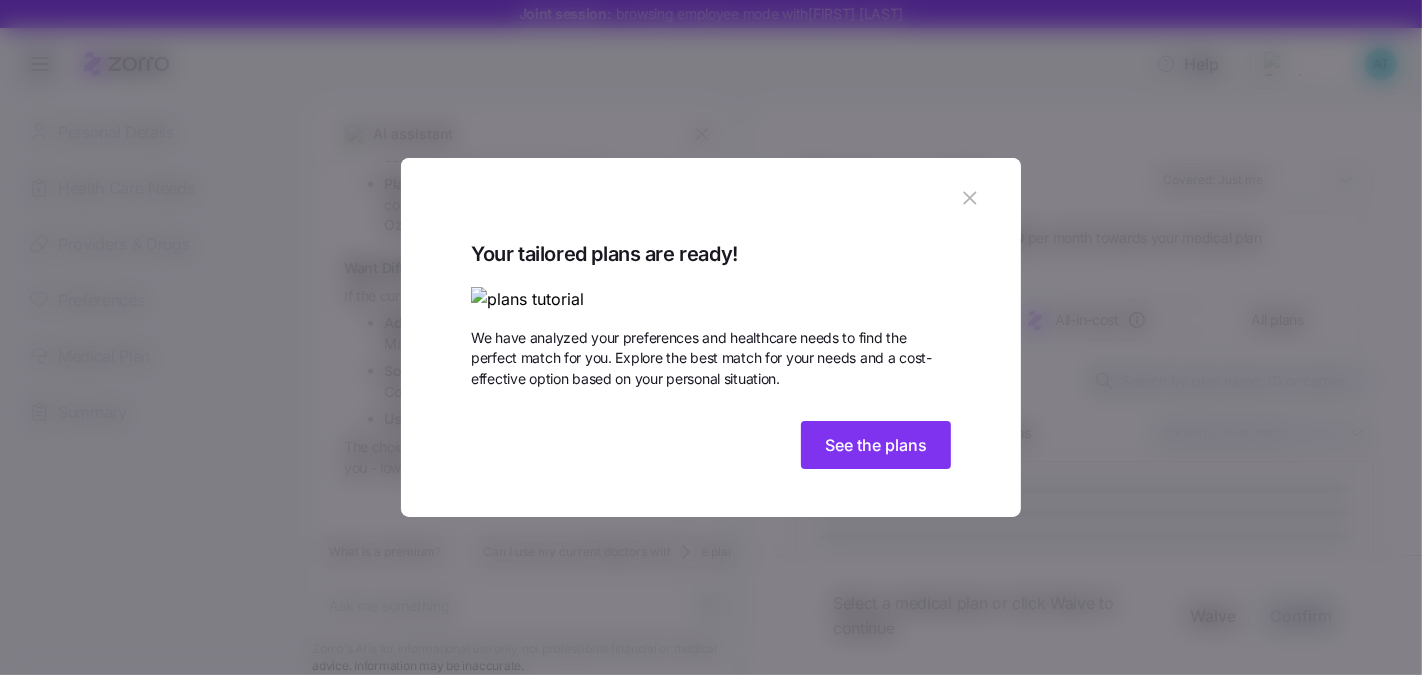click on "Your tailored plans are ready! We have analyzed your preferences and healthcare needs to find the perfect match for you. Explore the best match for your needs and a cost-effective option based on your personal situation. See the plans" at bounding box center [711, 357] 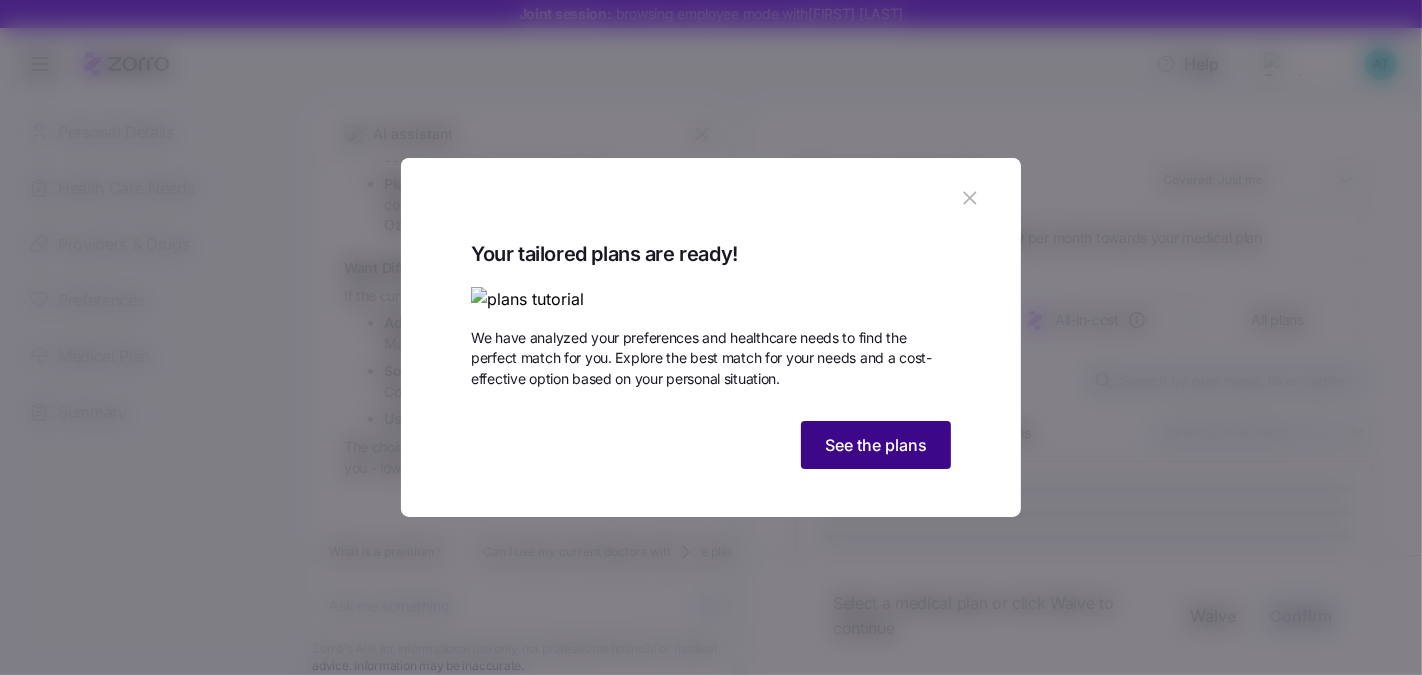 scroll, scrollTop: 1705, scrollLeft: 0, axis: vertical 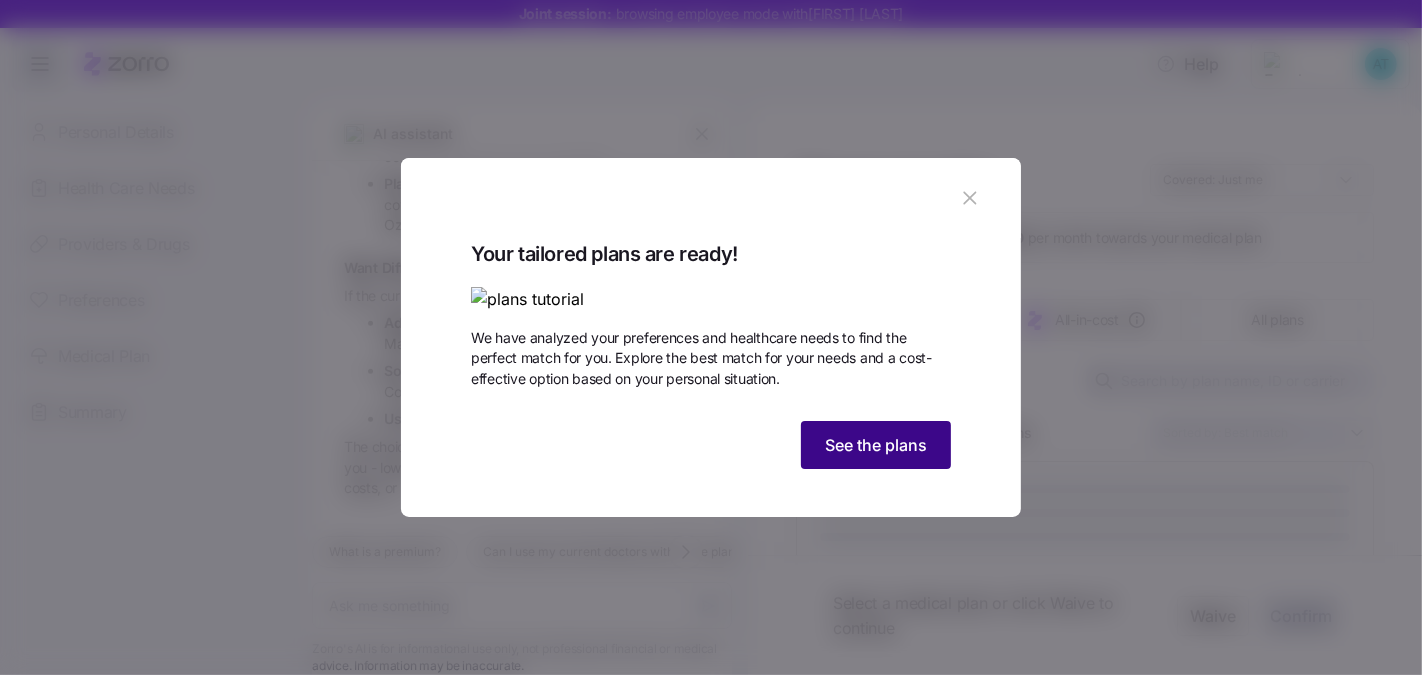click on "See the plans" at bounding box center [876, 445] 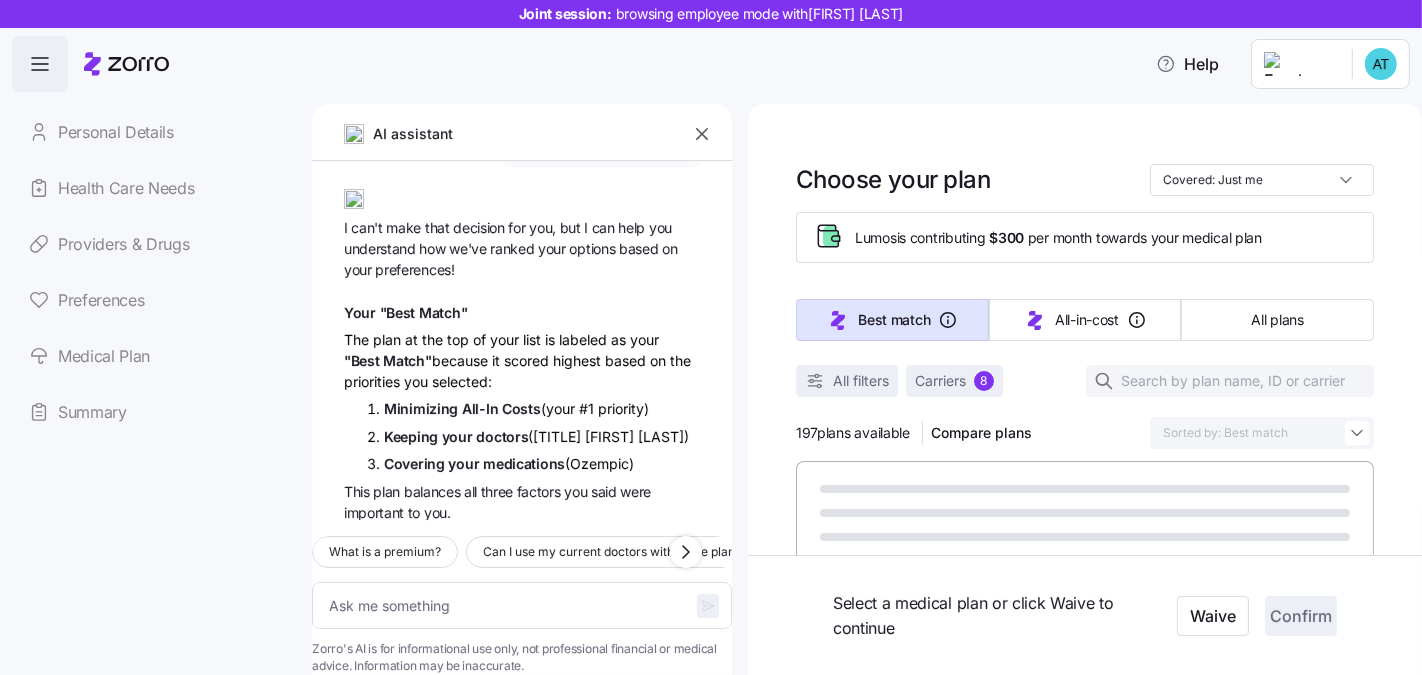 type on "x" 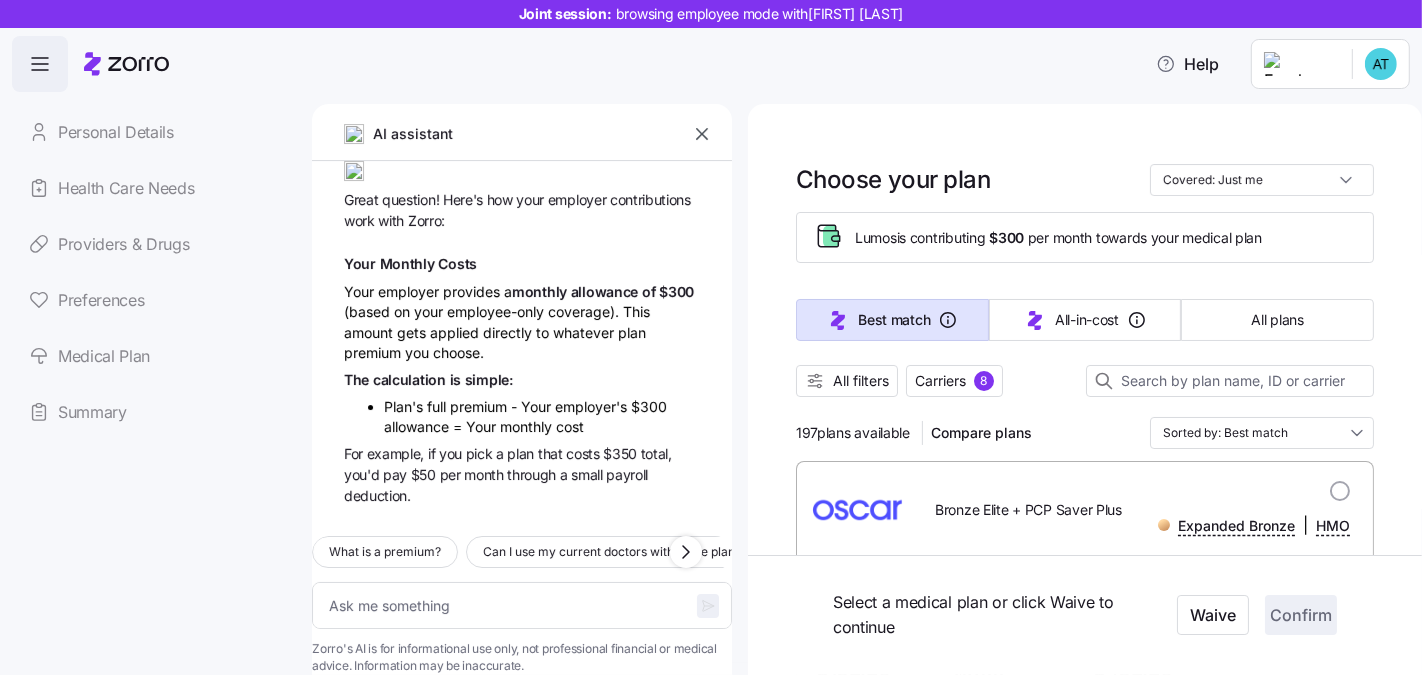 scroll, scrollTop: 523, scrollLeft: 0, axis: vertical 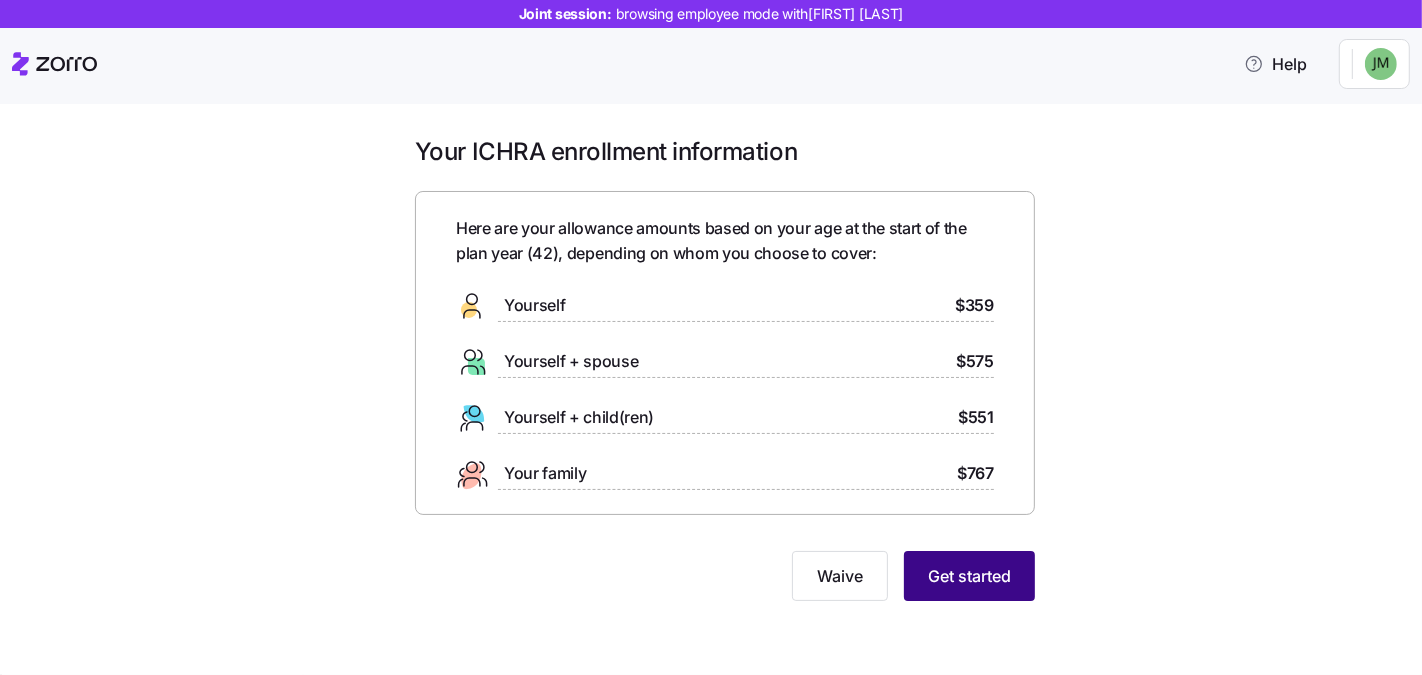 click on "Get started" at bounding box center (969, 576) 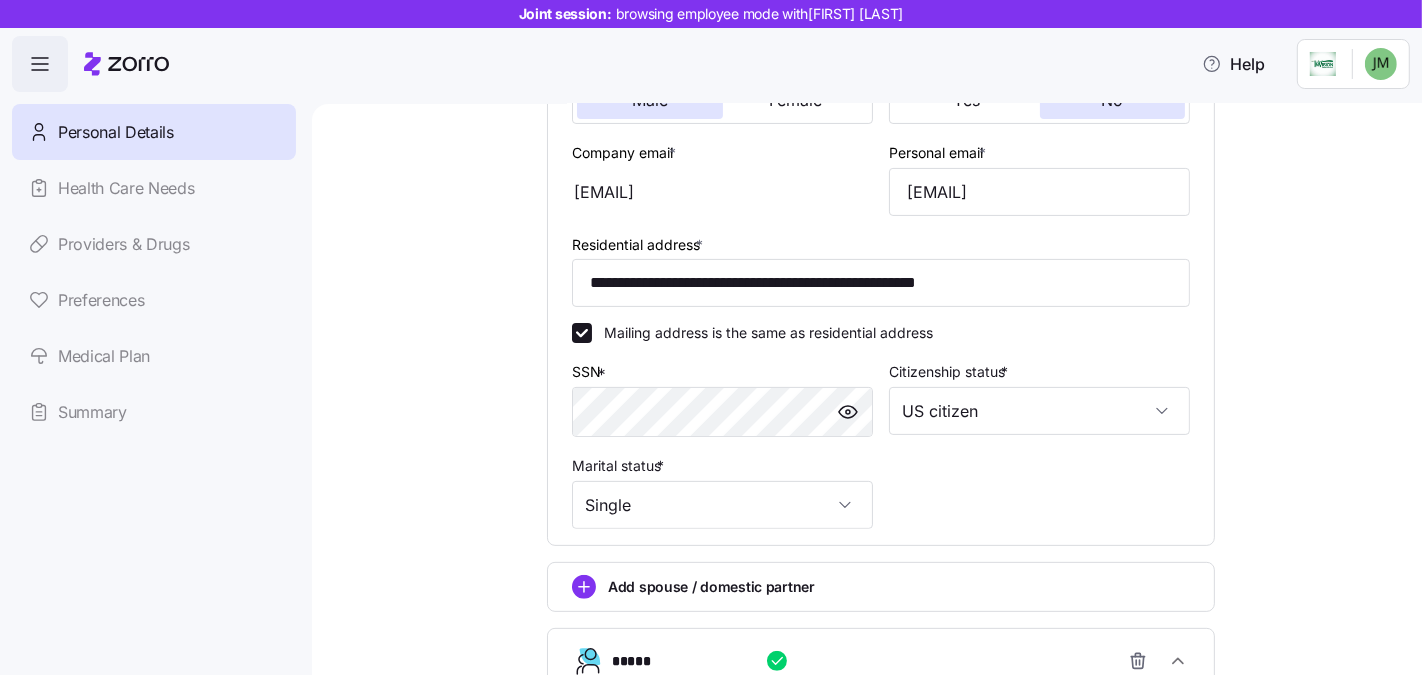 scroll, scrollTop: 671, scrollLeft: 0, axis: vertical 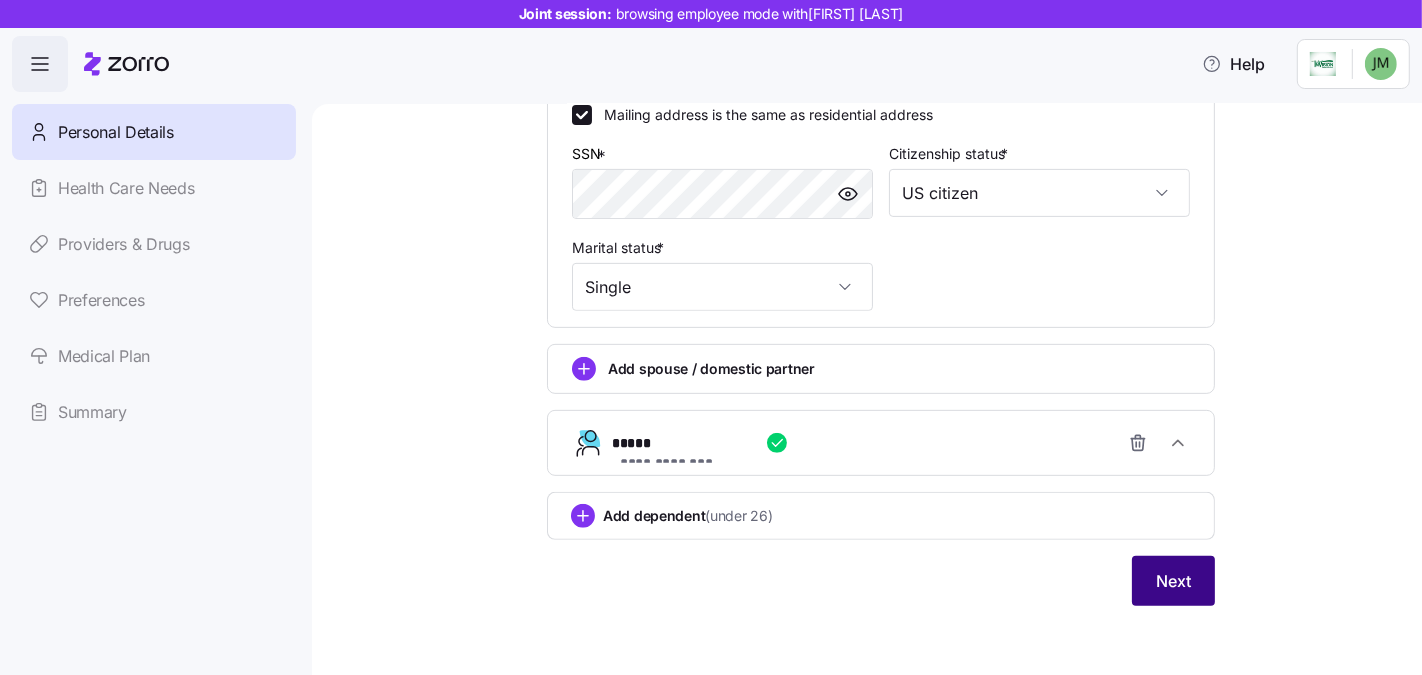 click on "Next" at bounding box center (1173, 581) 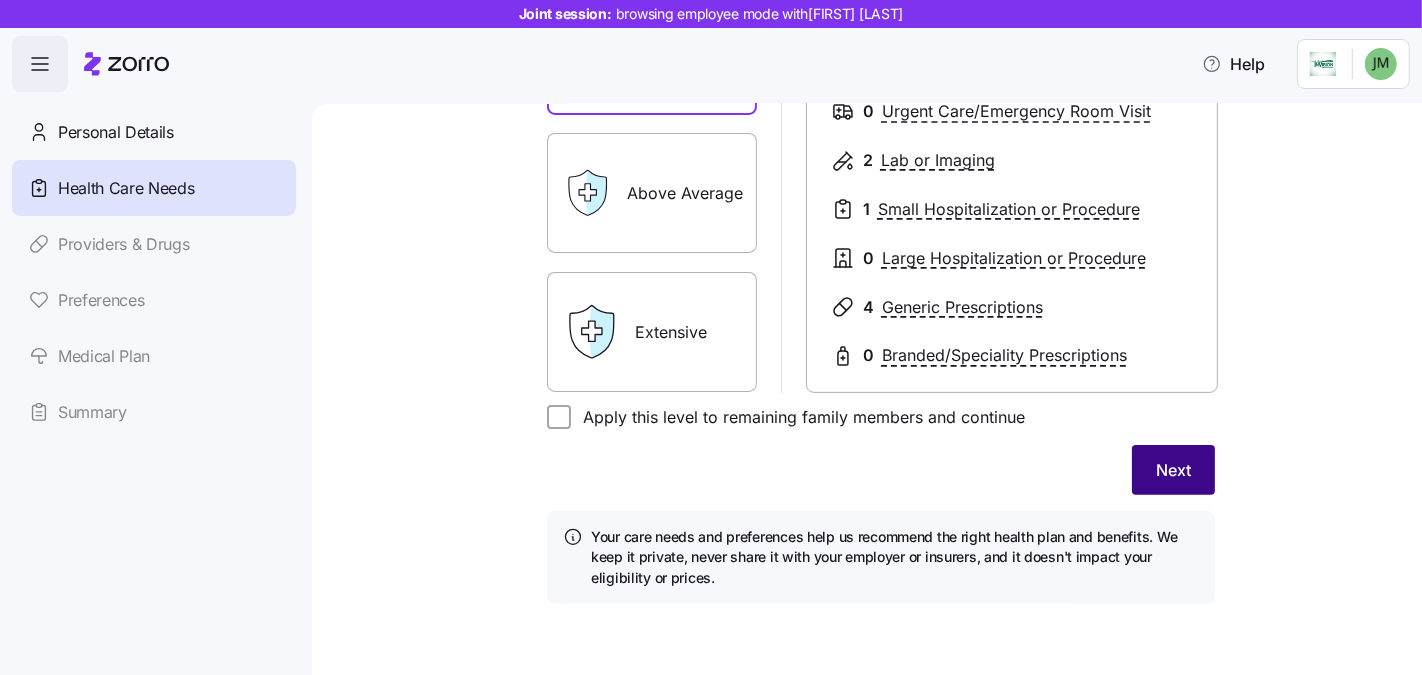 click on "Next" at bounding box center [1173, 470] 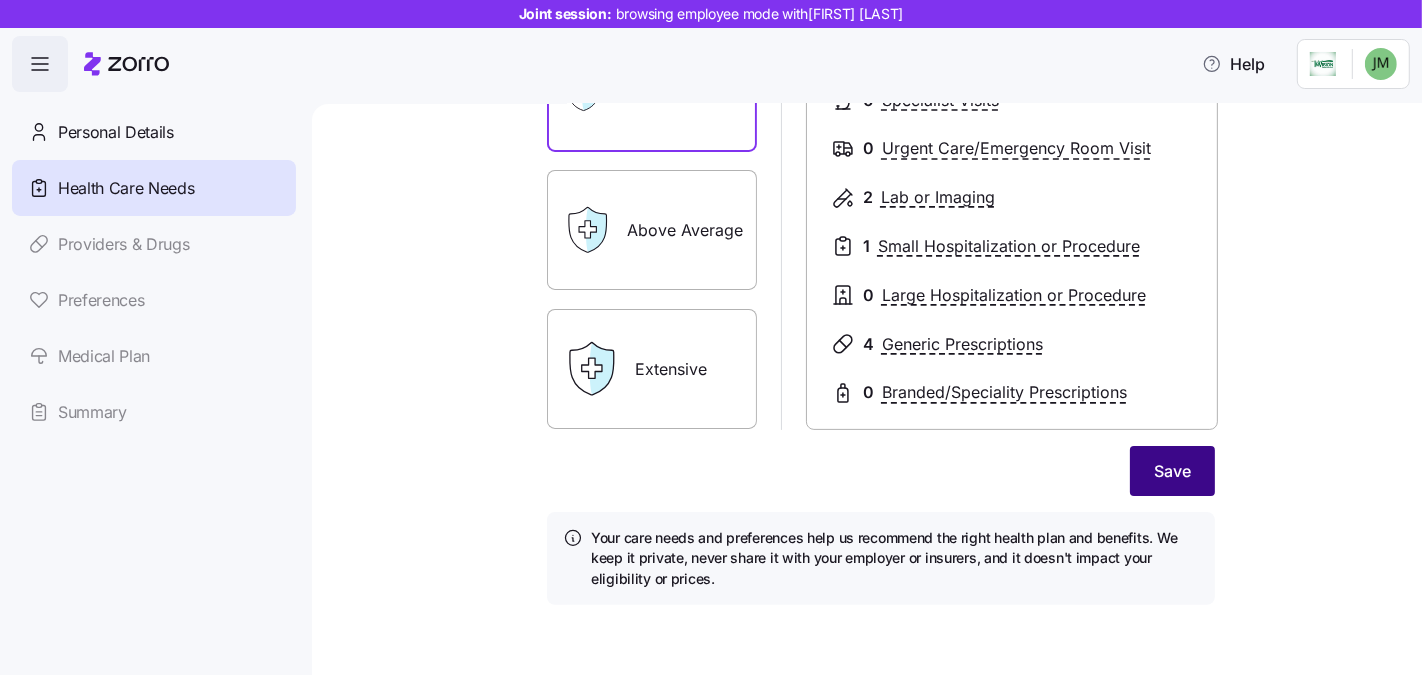click on "Save" at bounding box center (1172, 471) 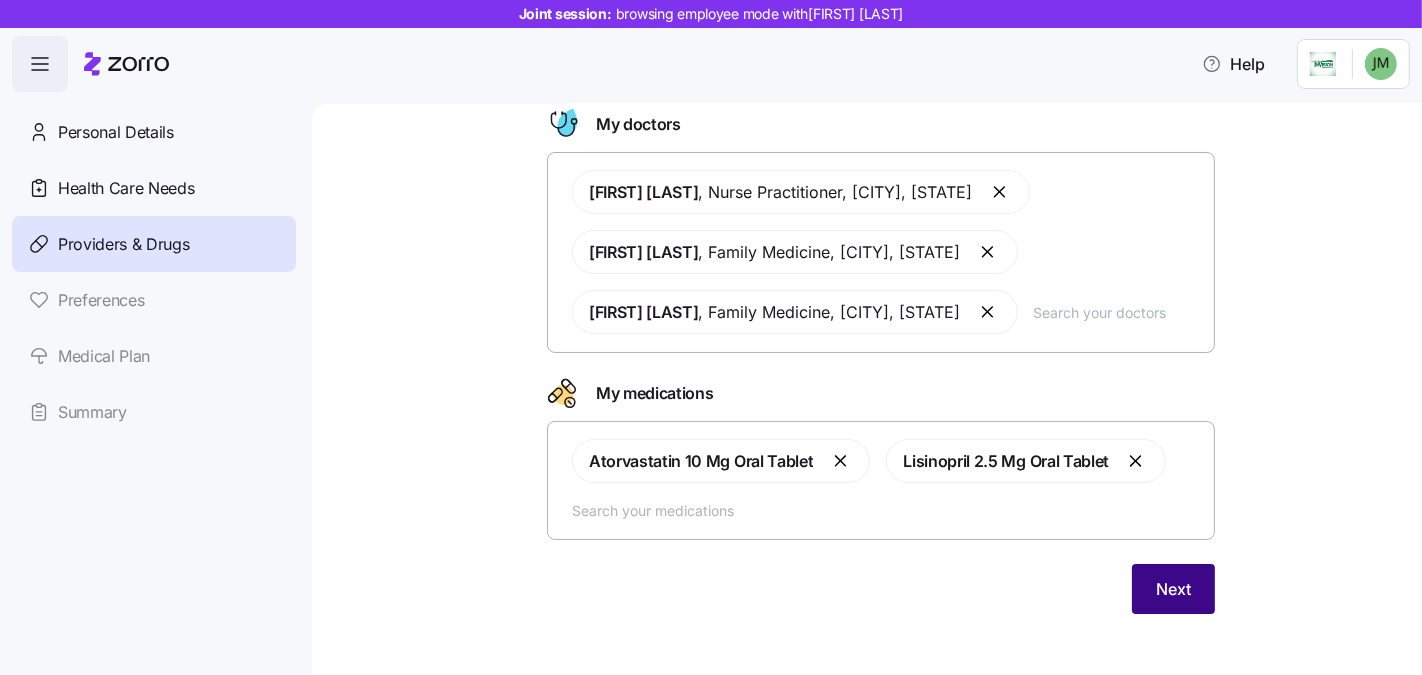 scroll, scrollTop: 125, scrollLeft: 0, axis: vertical 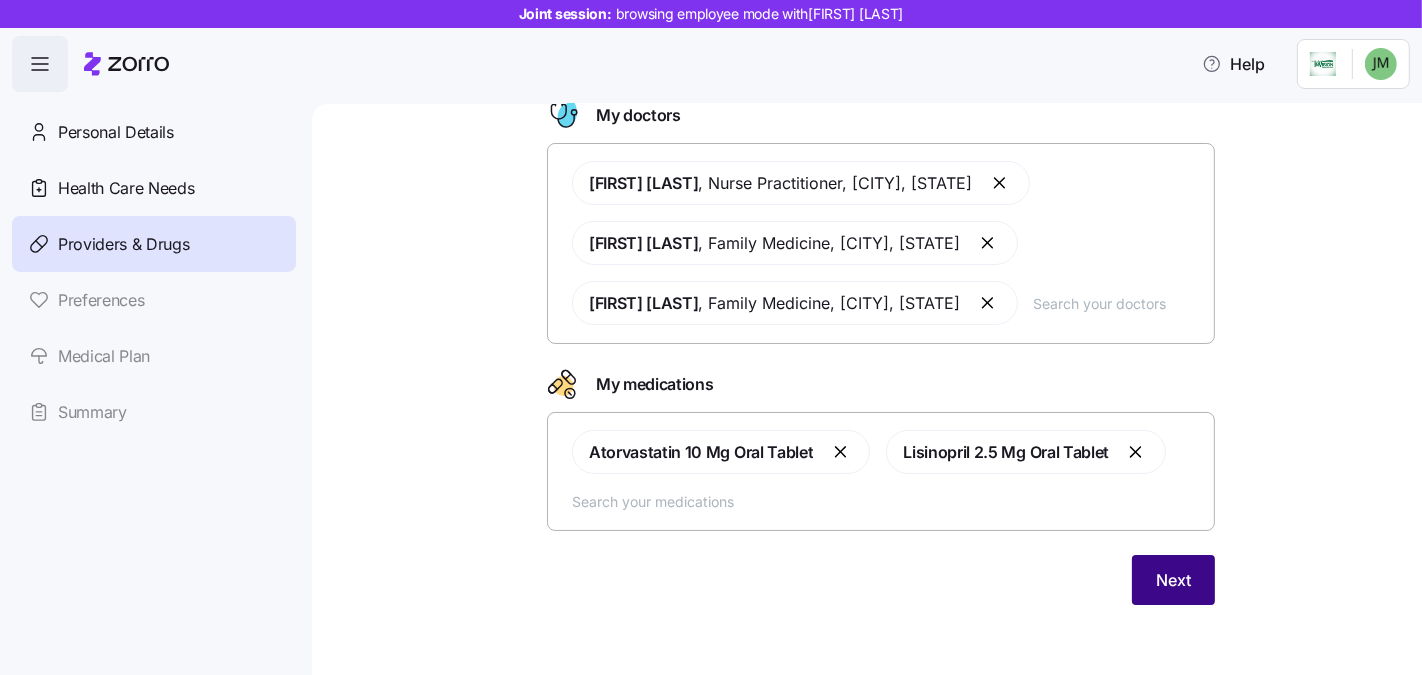 click on "Next" at bounding box center [1173, 580] 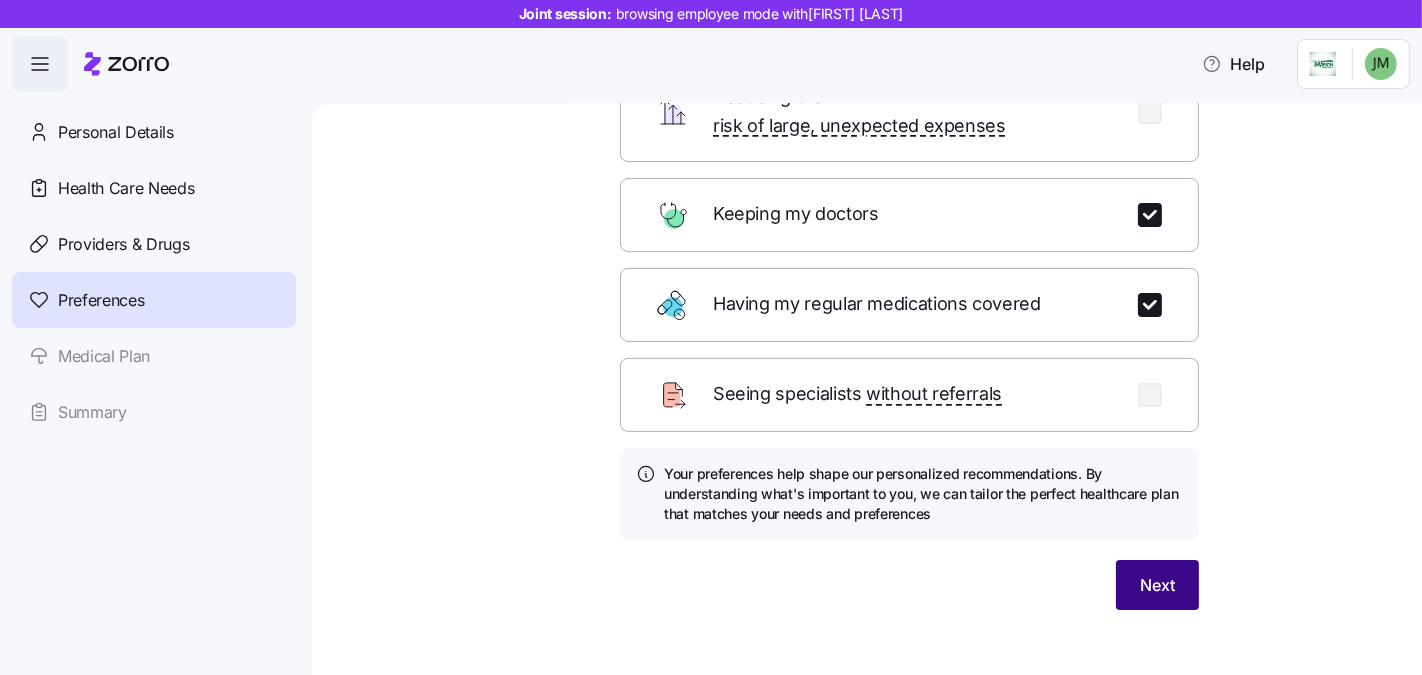click on "Next" at bounding box center (1157, 585) 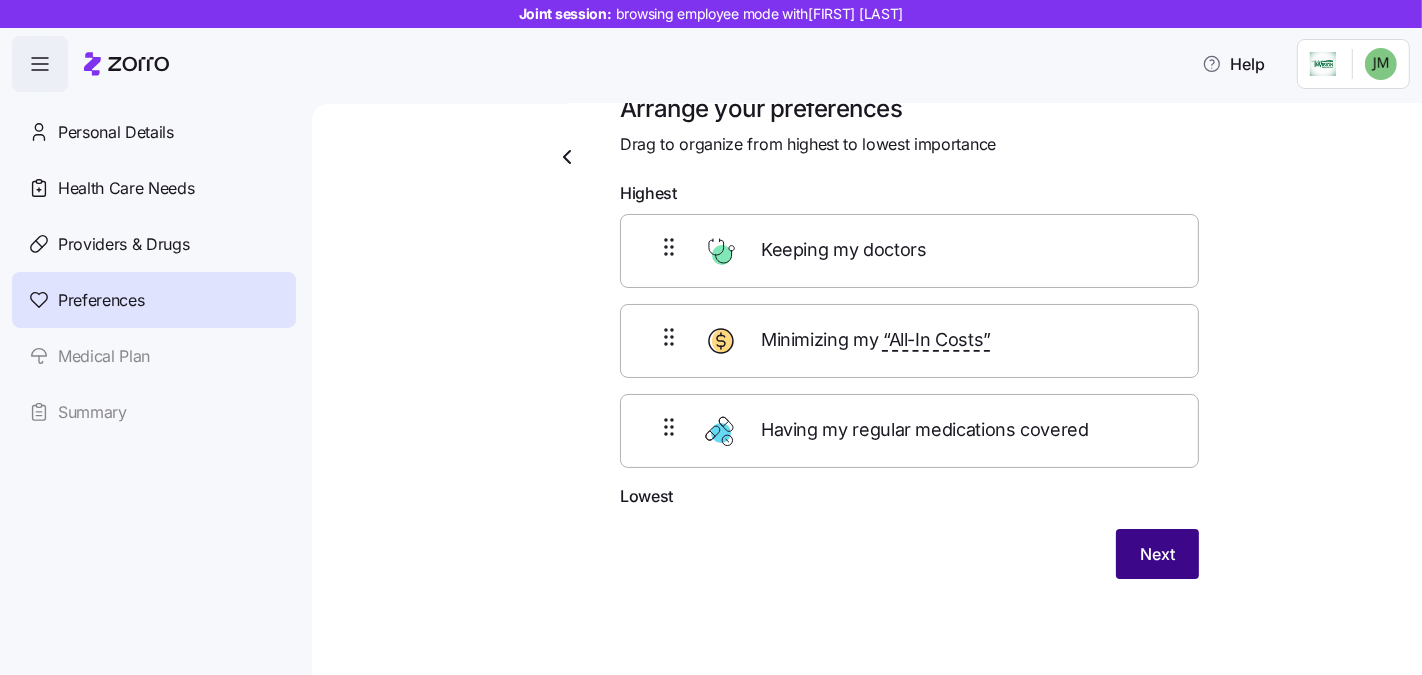 scroll, scrollTop: 39, scrollLeft: 0, axis: vertical 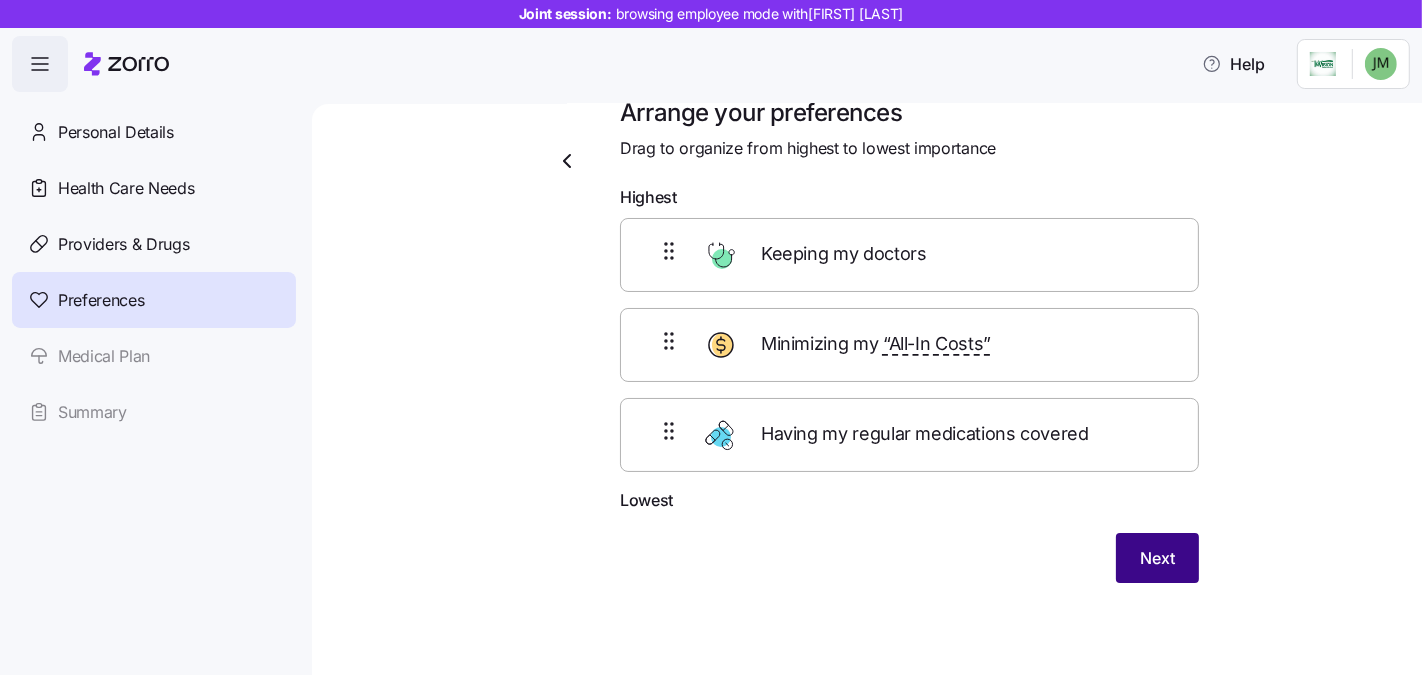 click on "Next" at bounding box center (1157, 558) 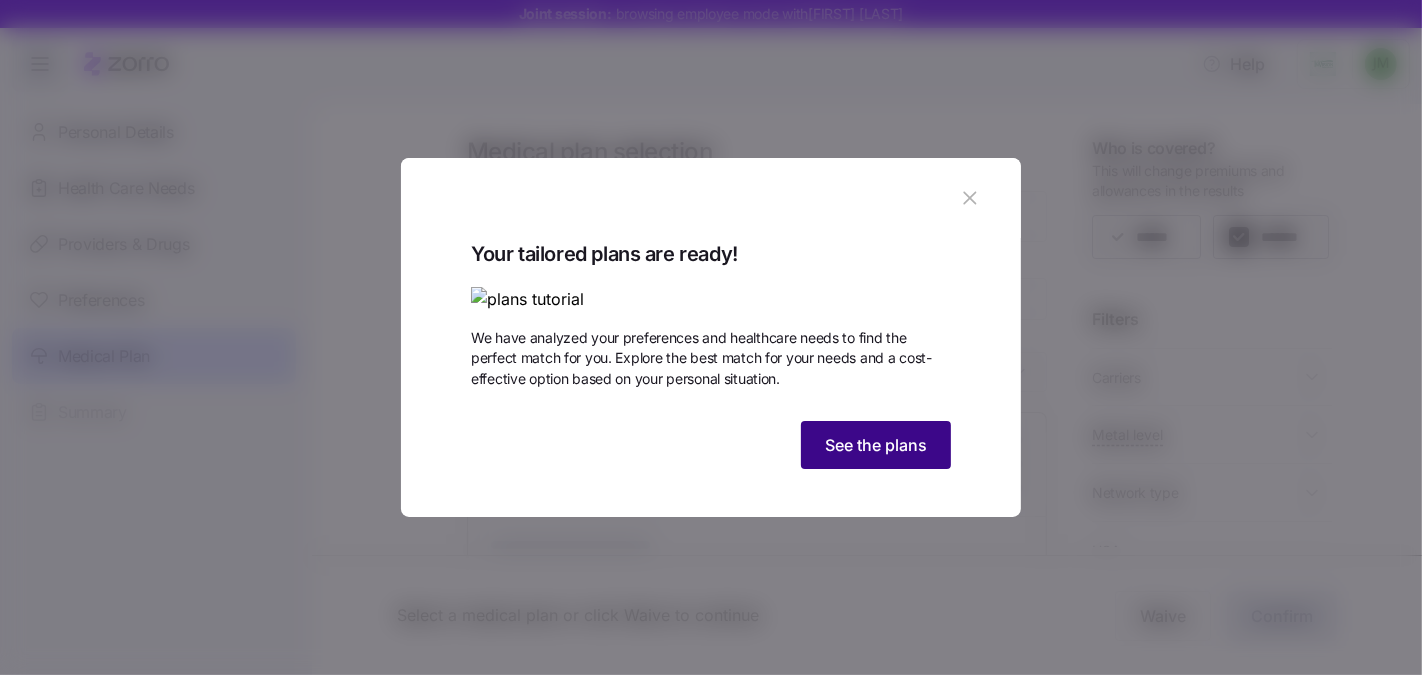 click on "See the plans" at bounding box center (876, 445) 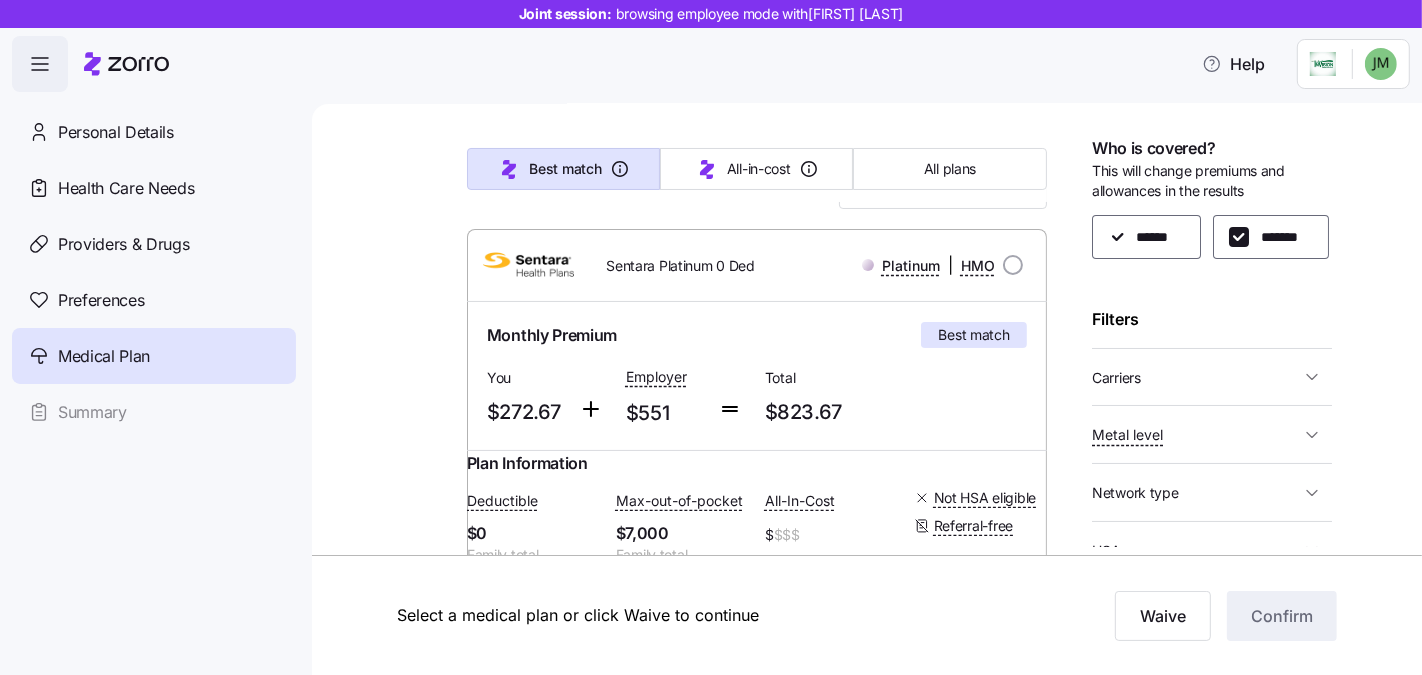 scroll, scrollTop: 0, scrollLeft: 0, axis: both 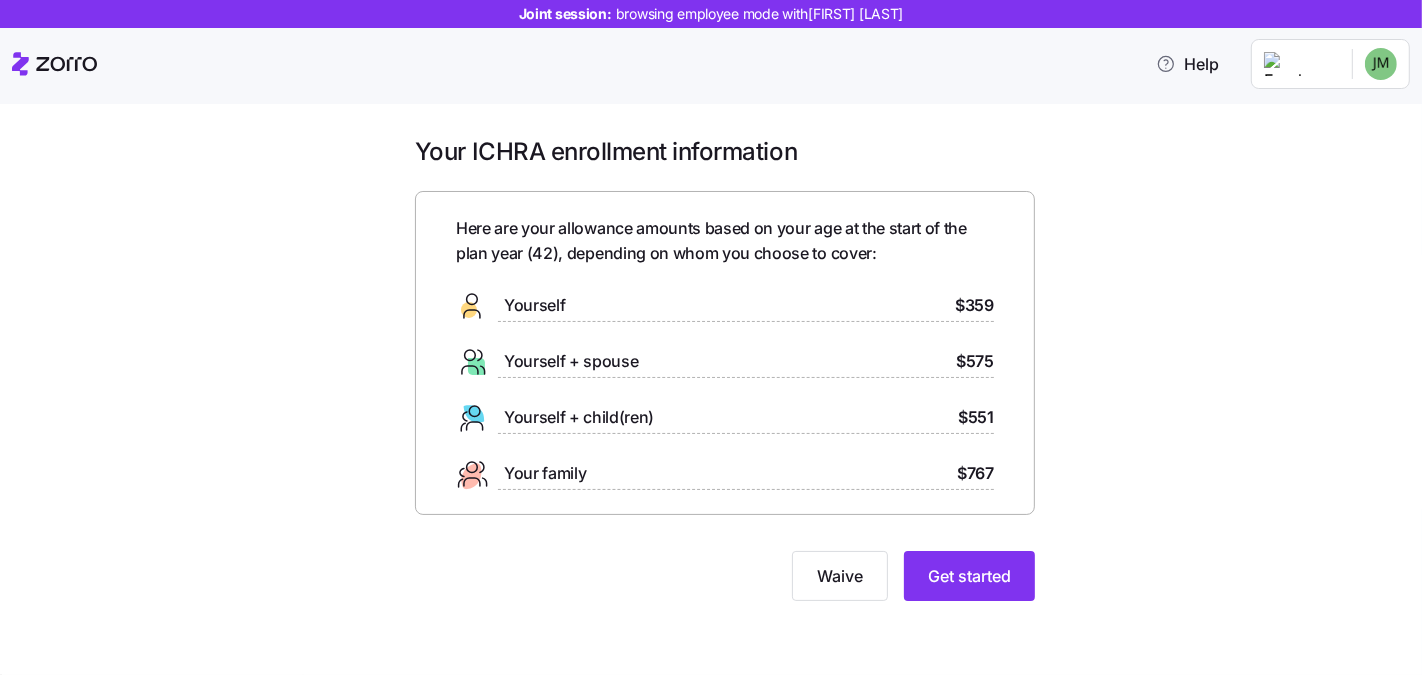 click on "Your ICHRA enrollment information Here are your allowance amounts based on your age at the start of the plan year ( 42 ), depending on whom you choose to cover: Yourself $359 Yourself + spouse $575 Yourself + child(ren) $551 Your family $767 Waive Get started" at bounding box center [725, 380] 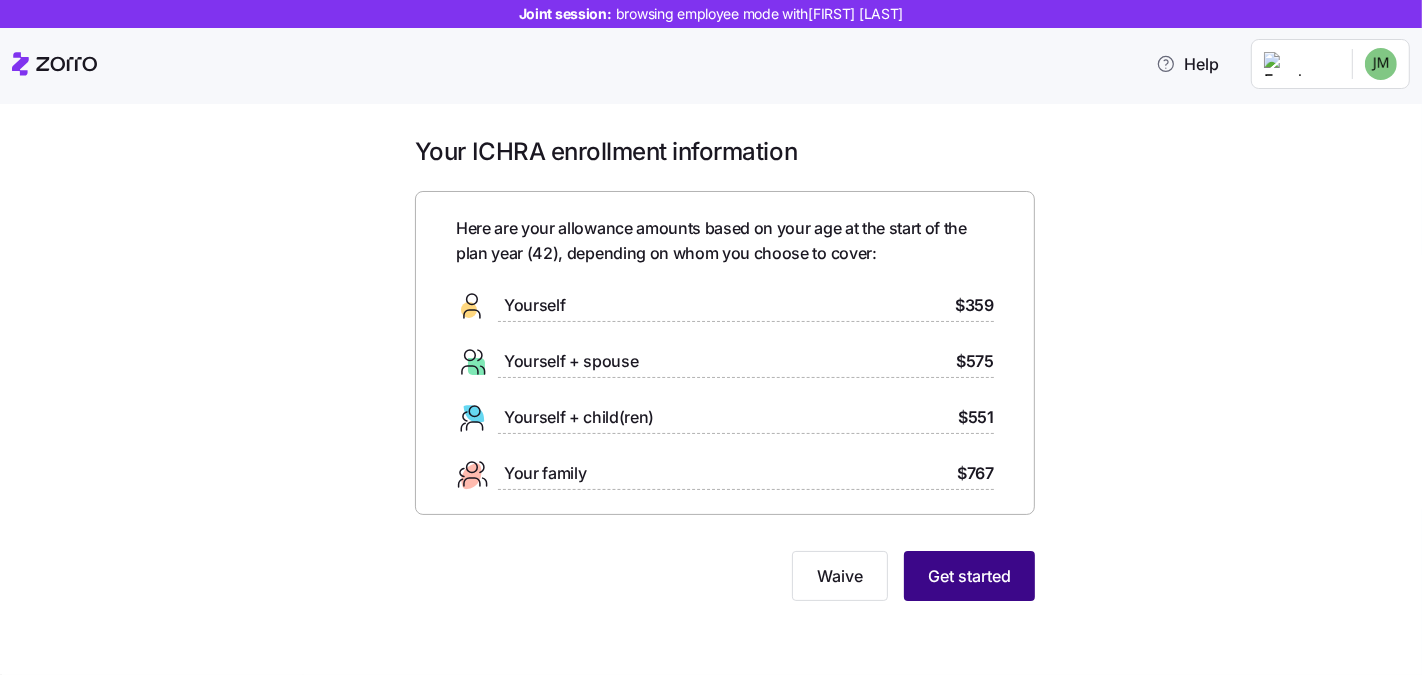 click on "Get started" at bounding box center [969, 576] 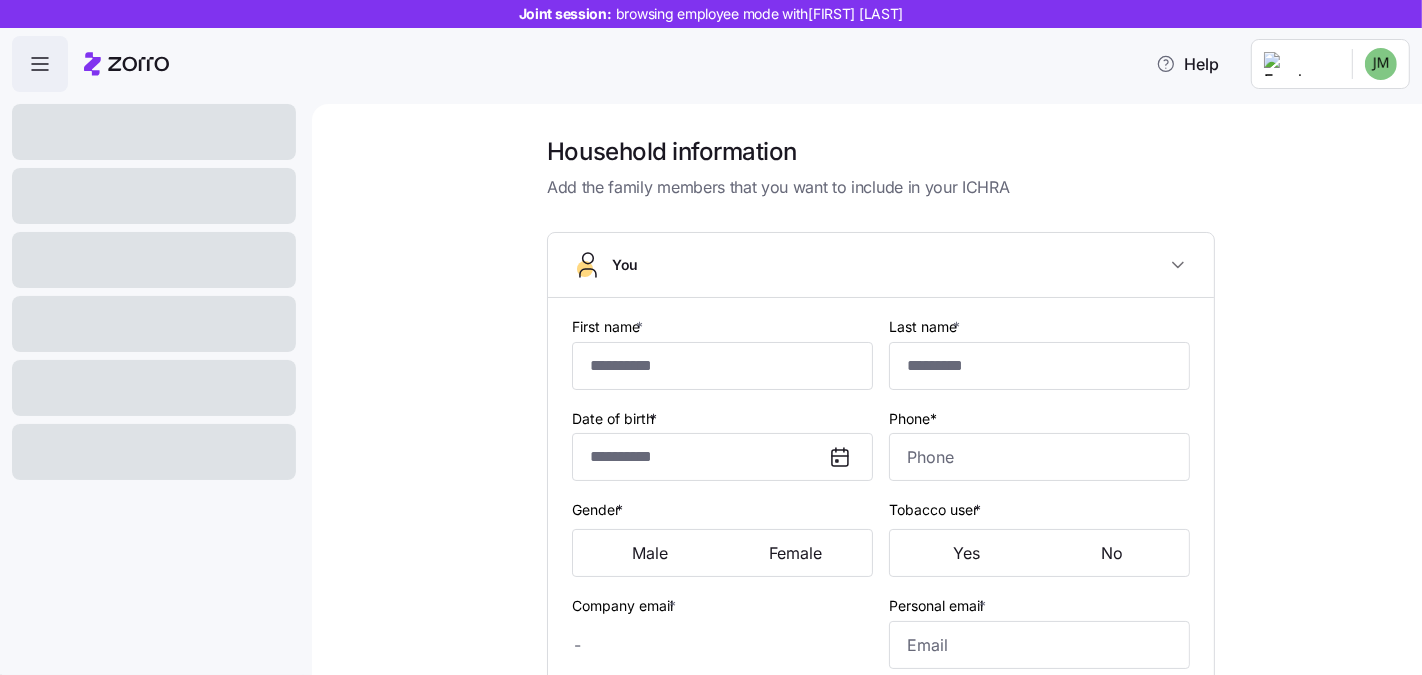 type on "******" 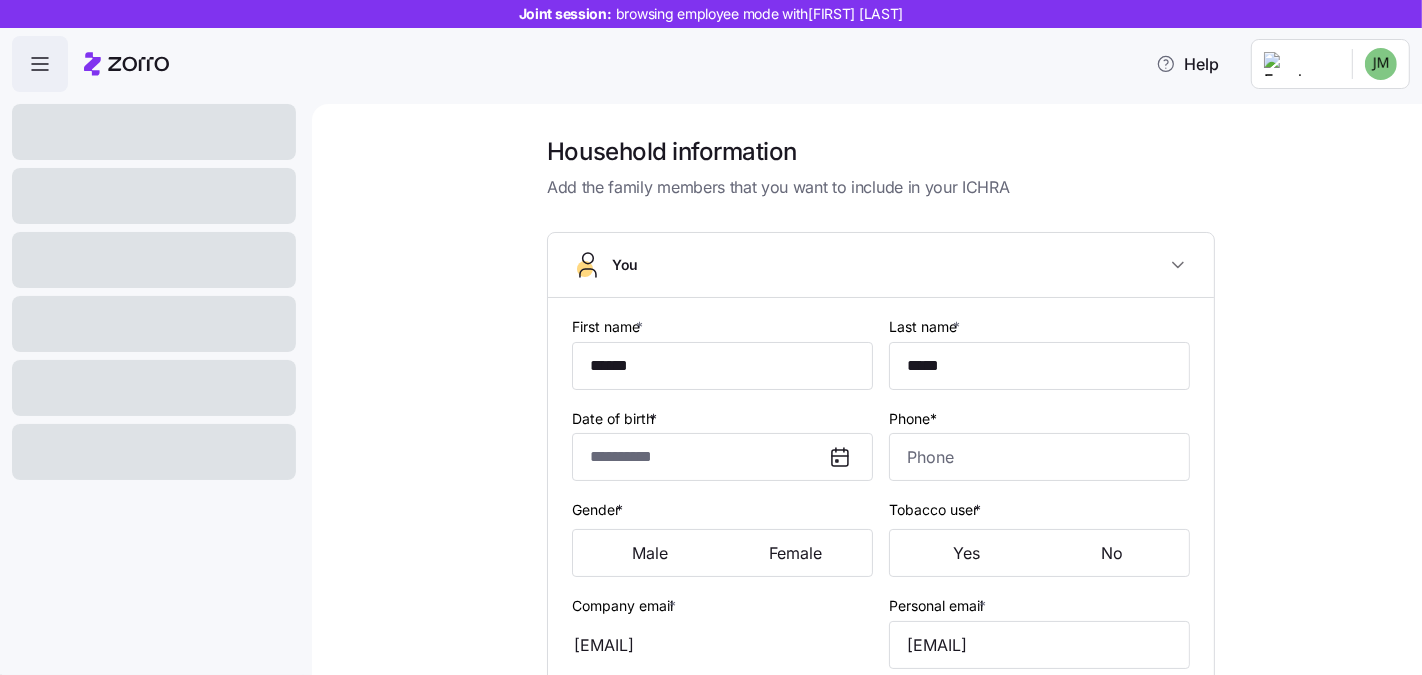 type on "**********" 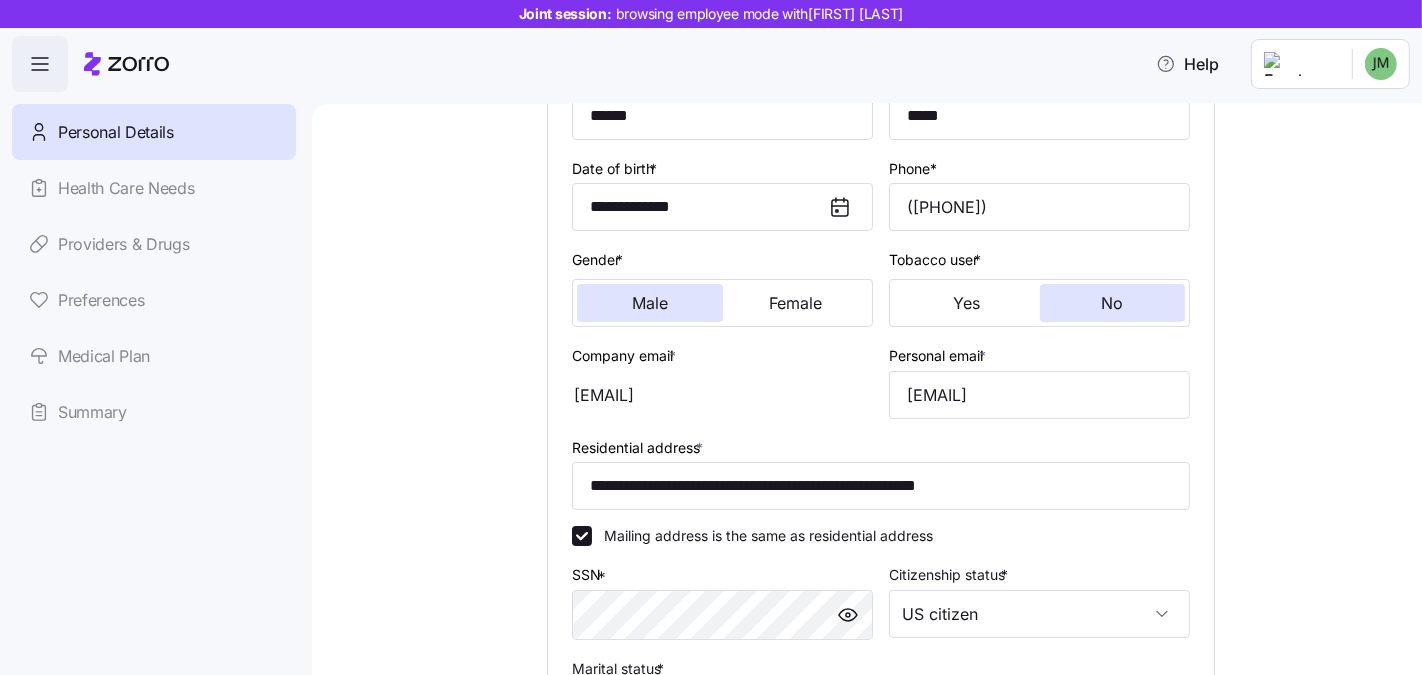 scroll, scrollTop: 671, scrollLeft: 0, axis: vertical 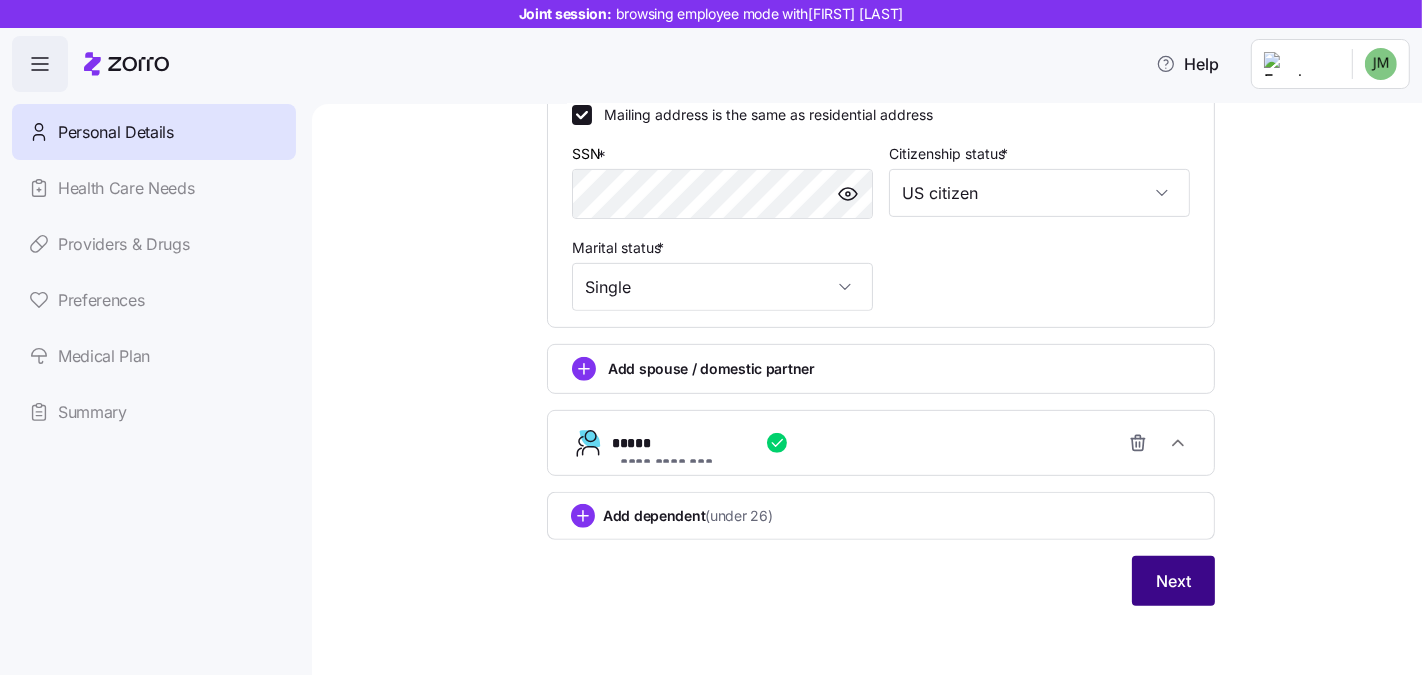click on "Next" at bounding box center (1173, 581) 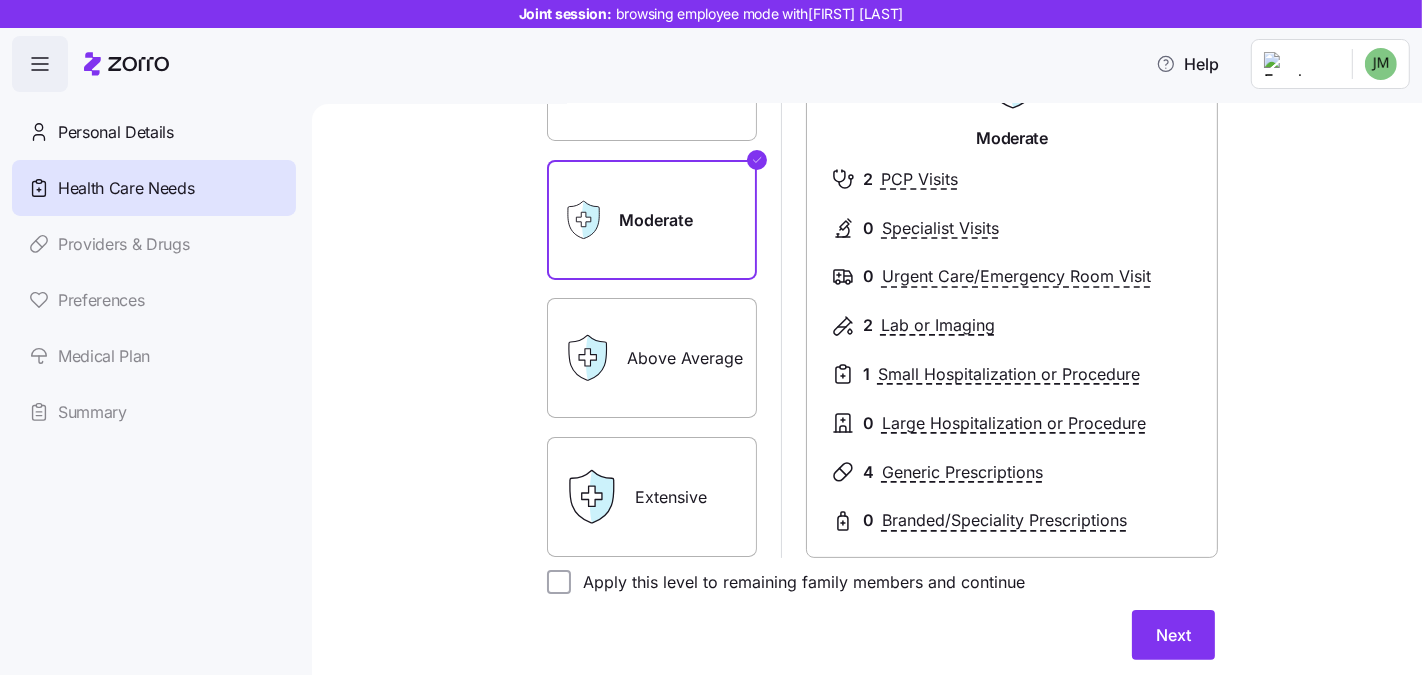 scroll, scrollTop: 420, scrollLeft: 0, axis: vertical 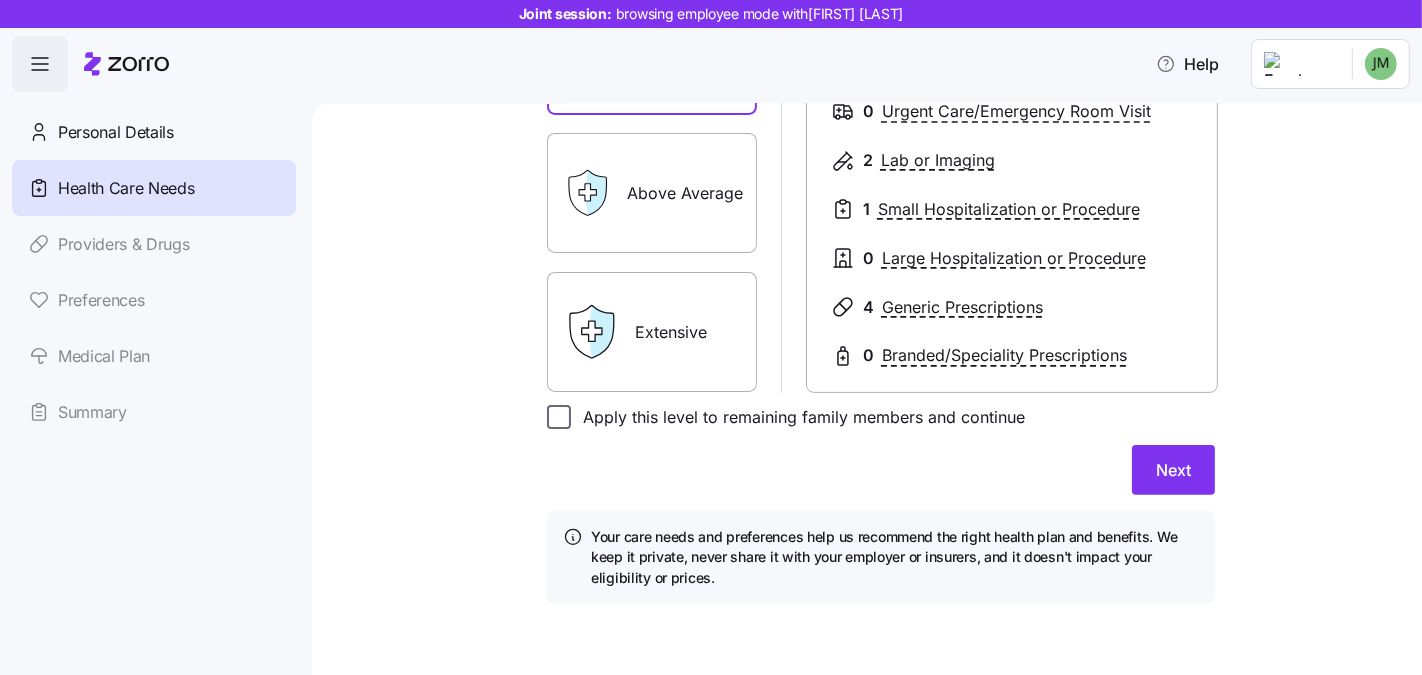 click on "Apply this level to remaining family members and continue" at bounding box center [559, 417] 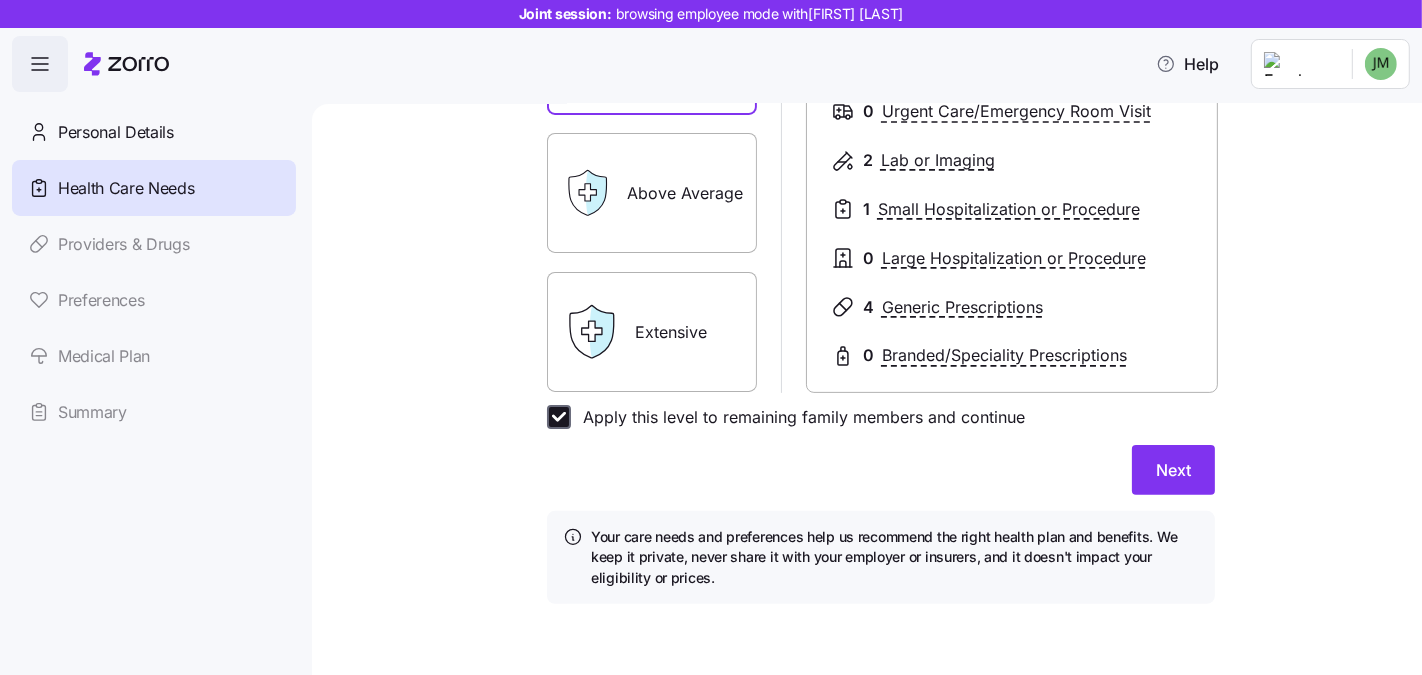 checkbox on "true" 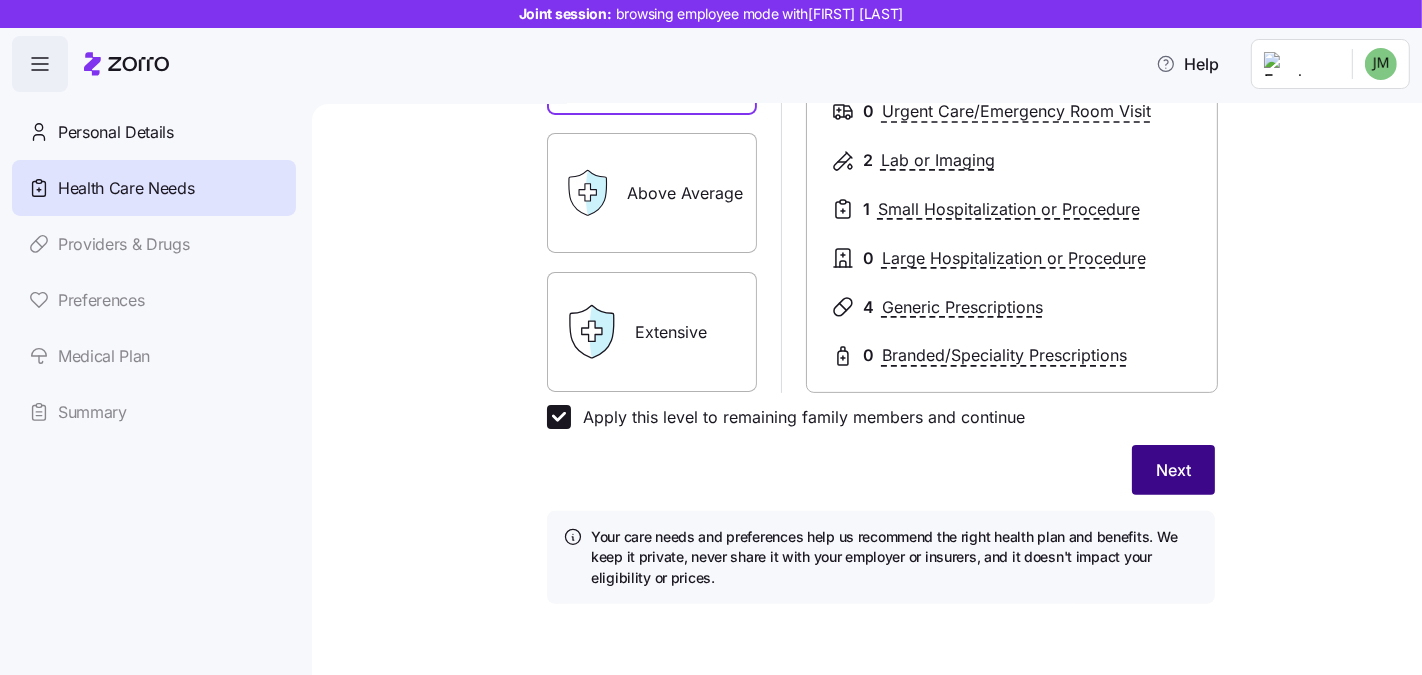 click on "Next" at bounding box center (1173, 470) 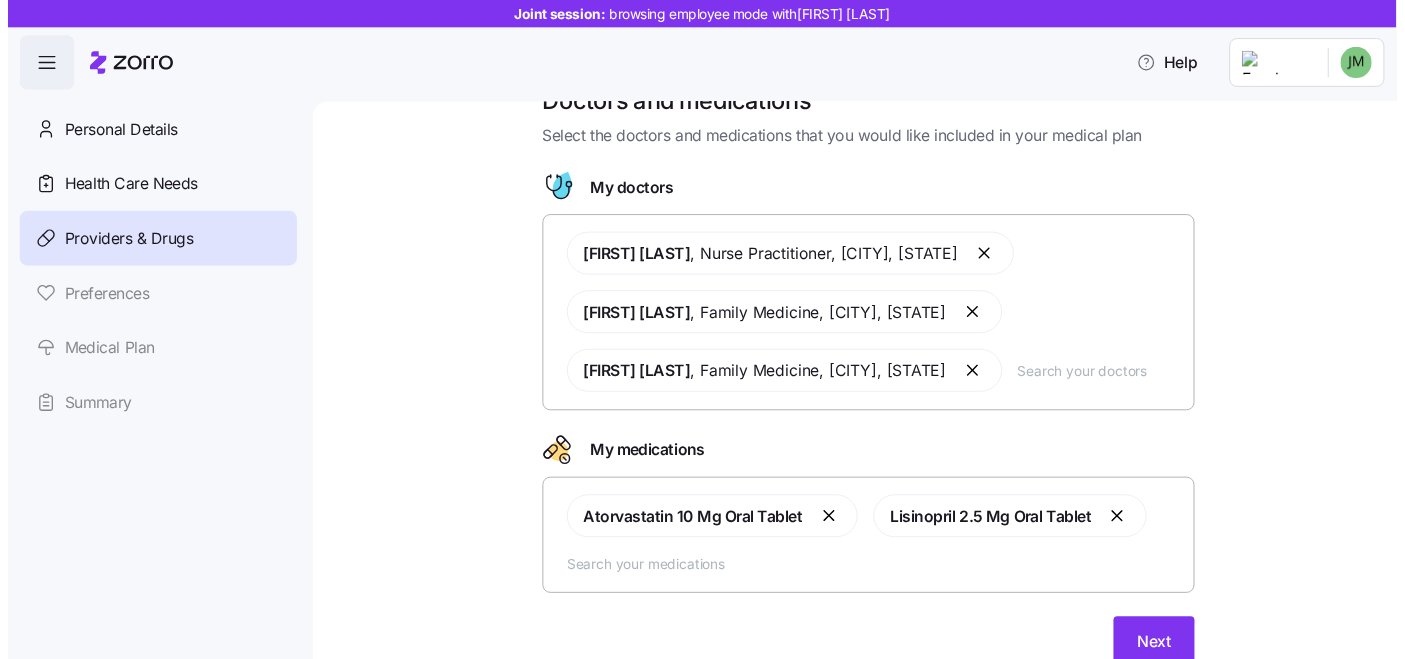 scroll, scrollTop: 50, scrollLeft: 0, axis: vertical 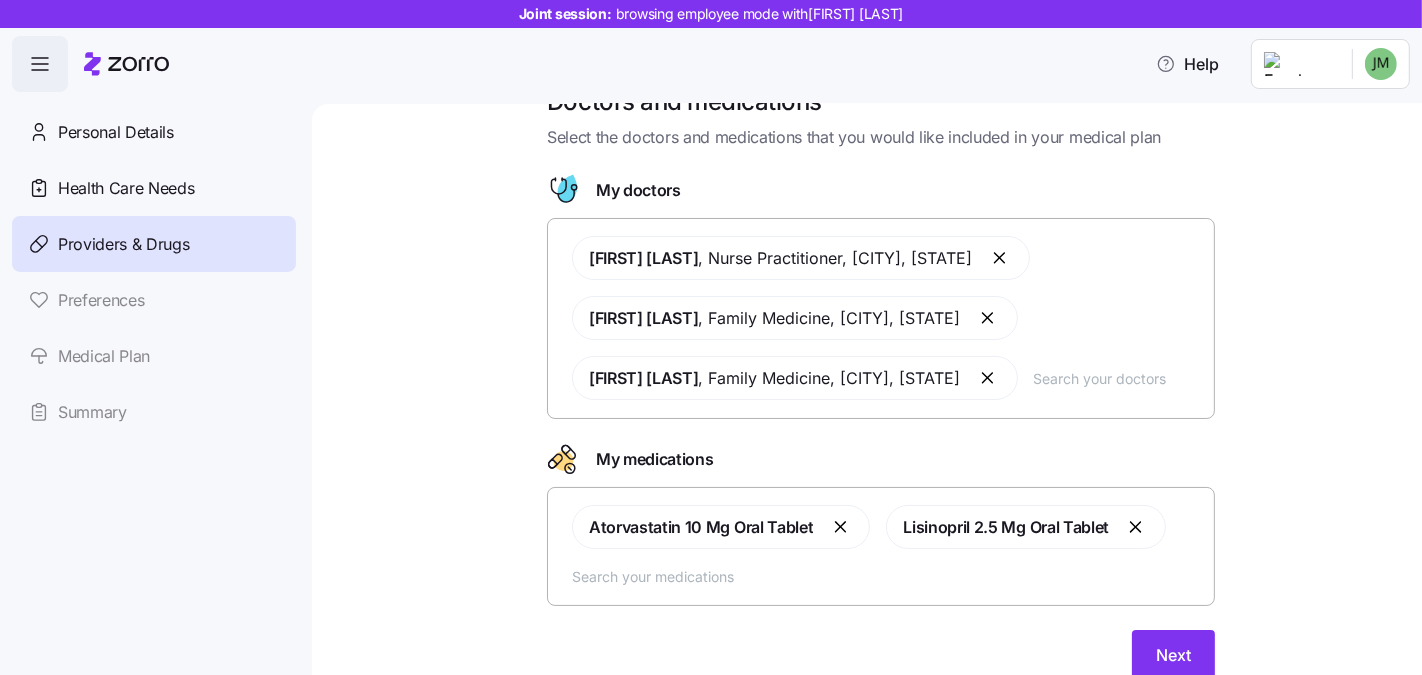 click at bounding box center (1118, 378) 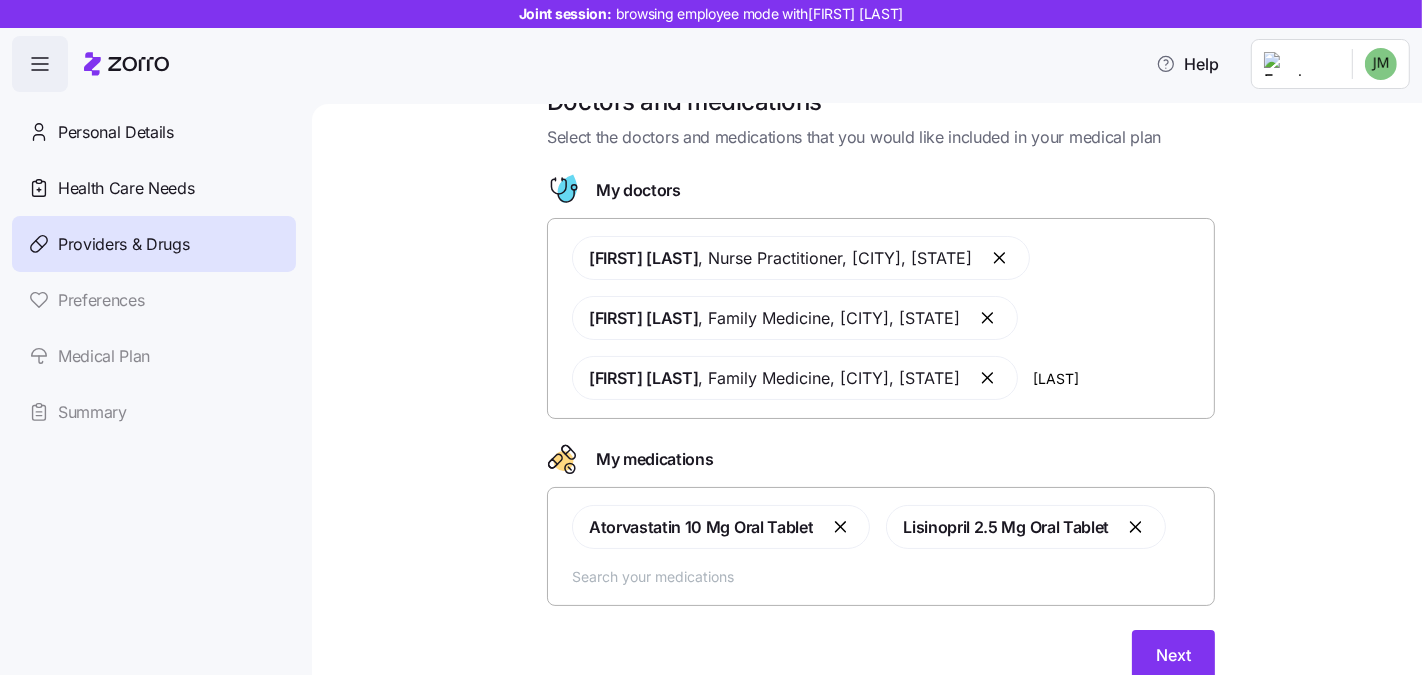 type on "[LAST]" 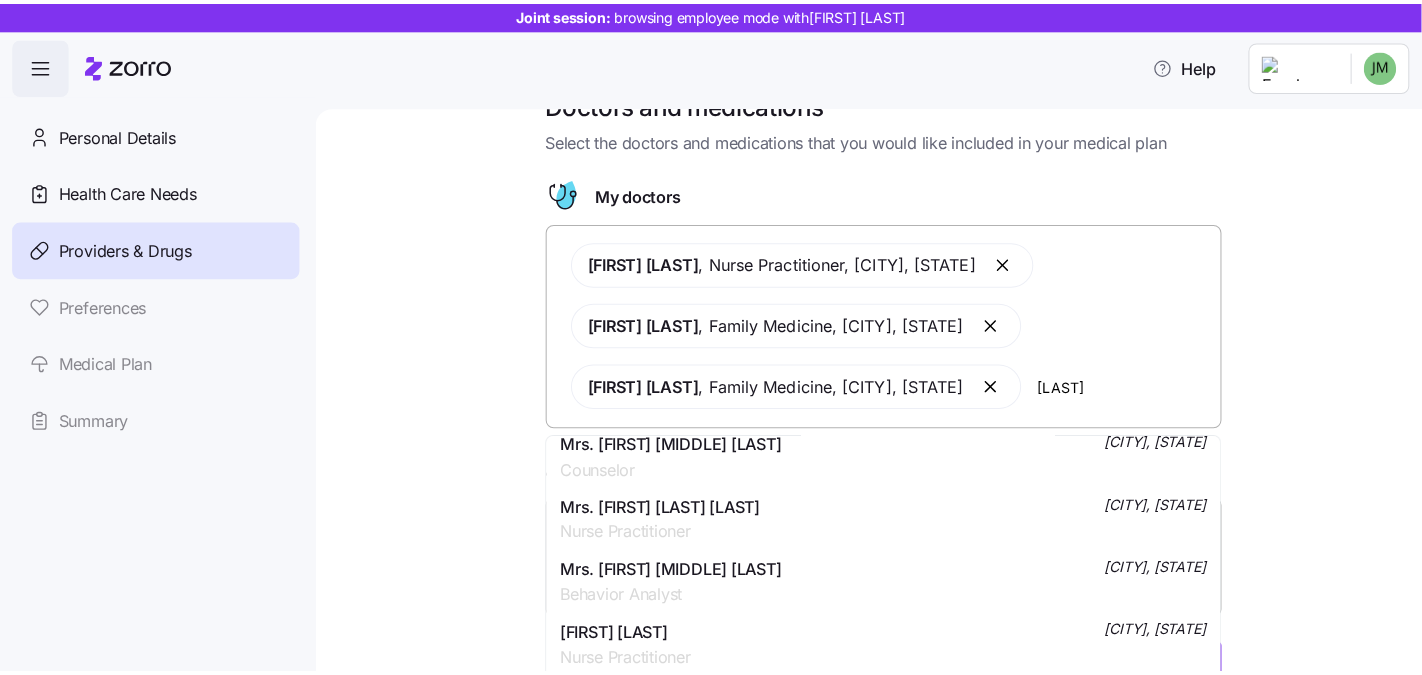 scroll, scrollTop: 0, scrollLeft: 0, axis: both 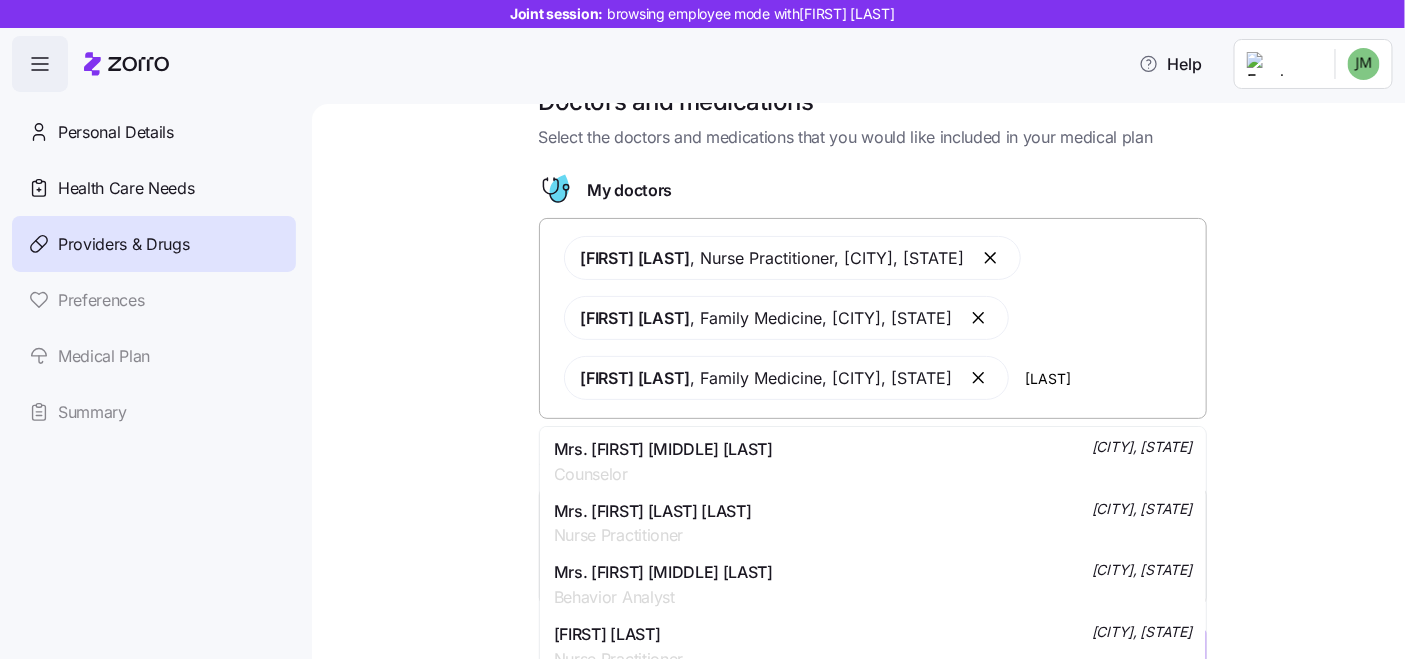 click on "[LAST]" at bounding box center [1109, 378] 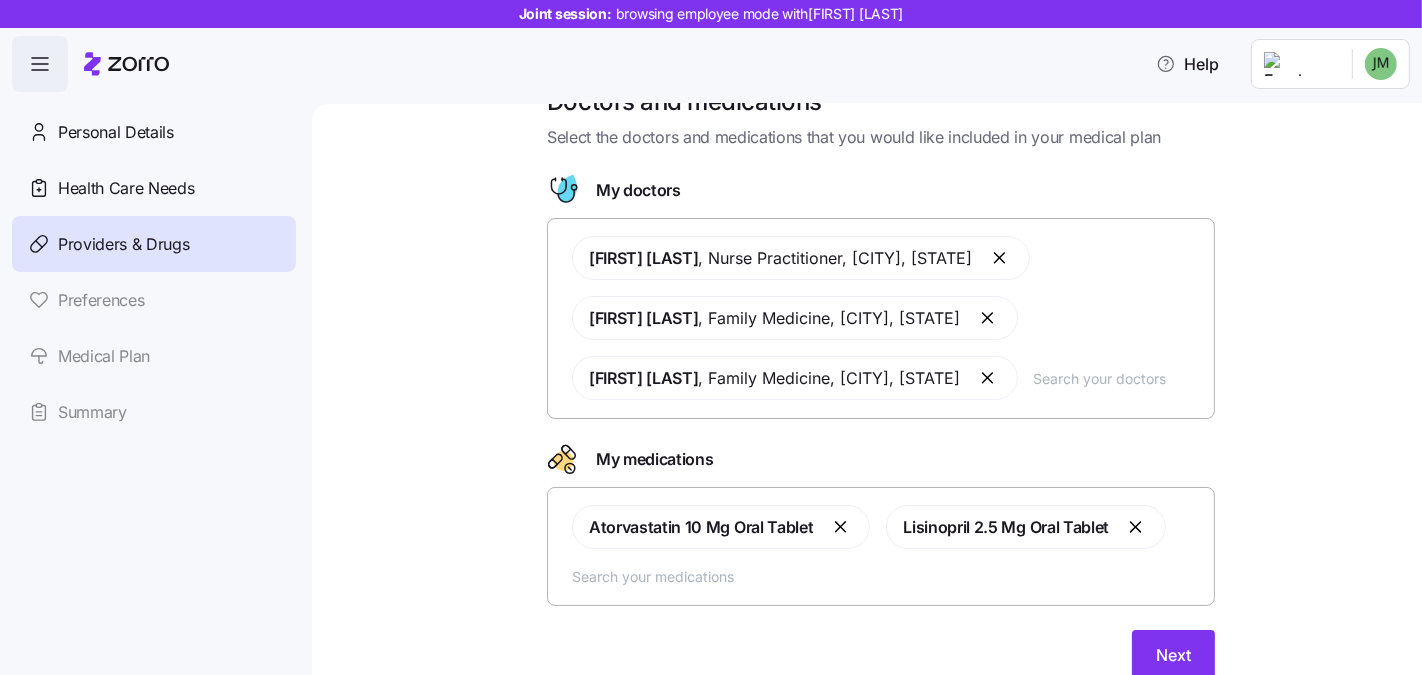 click on "Doctors and medications Select the doctors and medications that you would like included in your medical plan My doctors Andrea Mayo , Nurse Practitioner , Chesterfield, VA Amar Shah , Family Medicine , Chesterfield, VA Stephanie Smith , Family Medicine , North Chesterfield, VA My medications Atorvastatin 10 Mg Oral Tablet Lisinopril 2.5 Mg Oral Tablet Next" at bounding box center (881, 395) 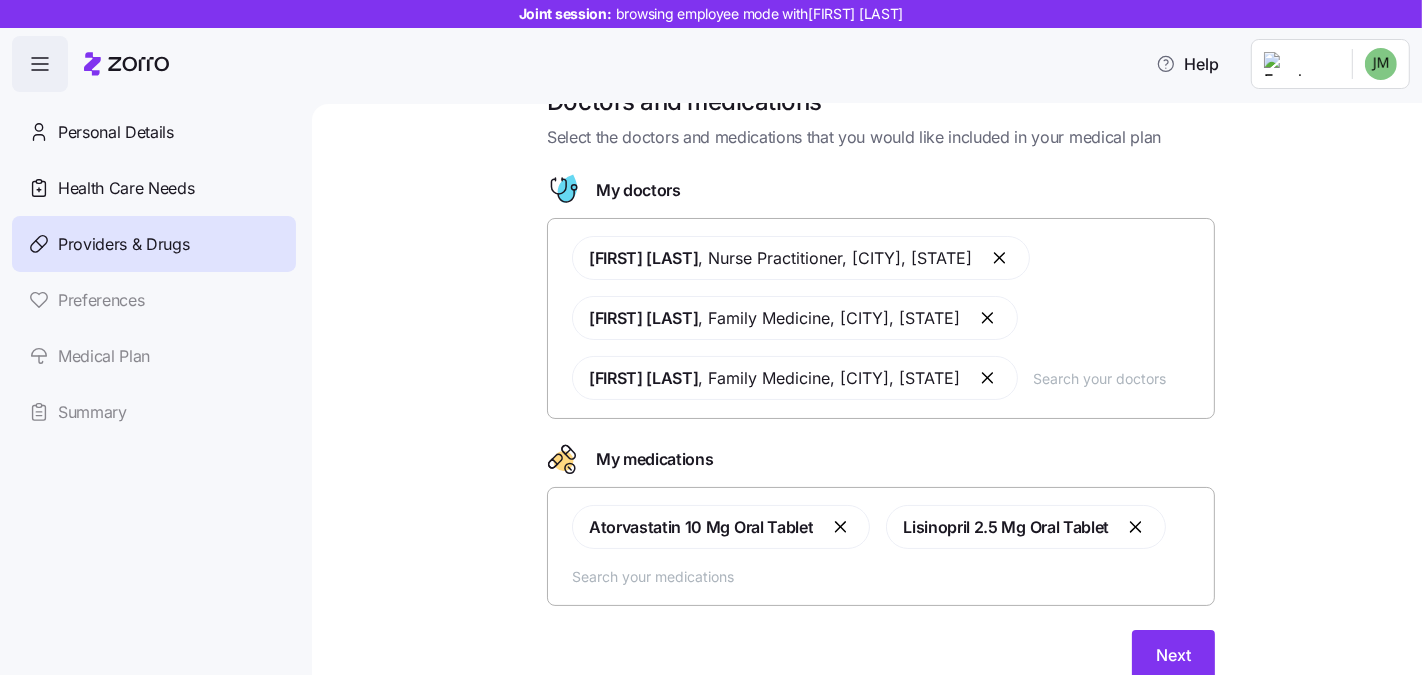 click at bounding box center (887, 576) 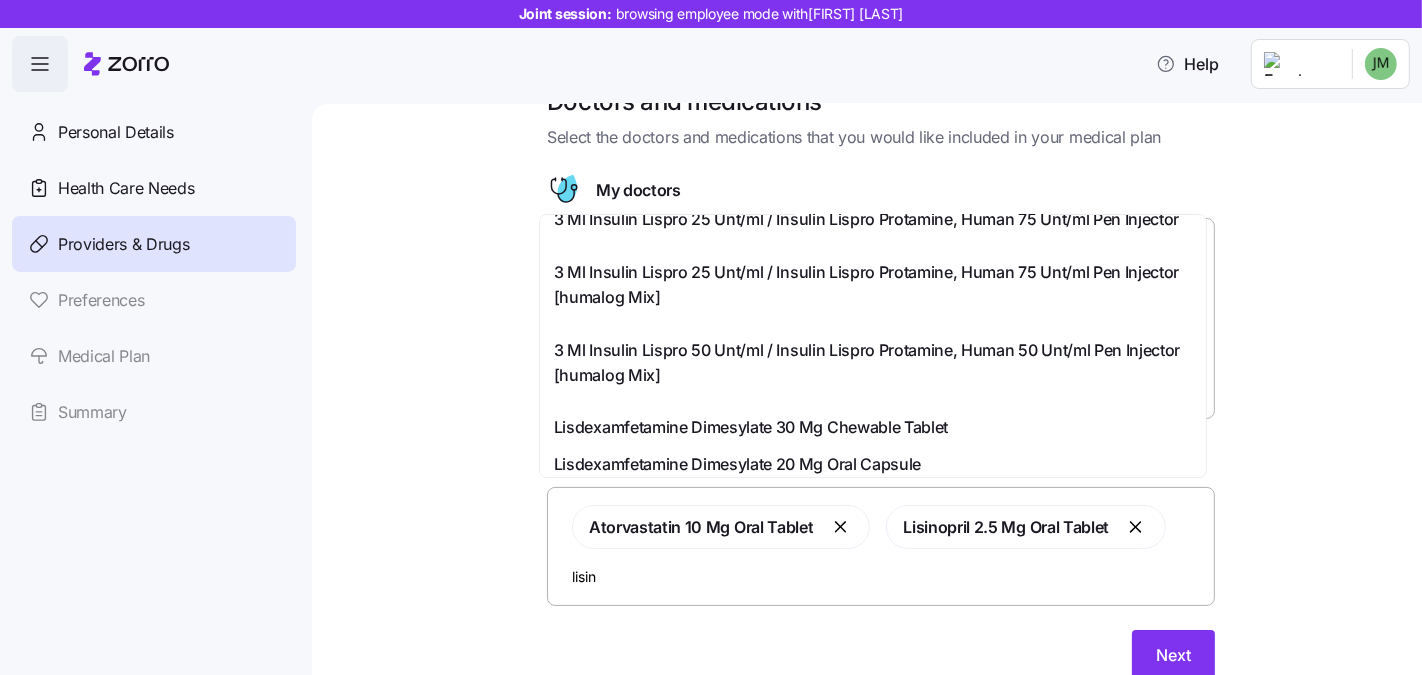 scroll, scrollTop: 699, scrollLeft: 0, axis: vertical 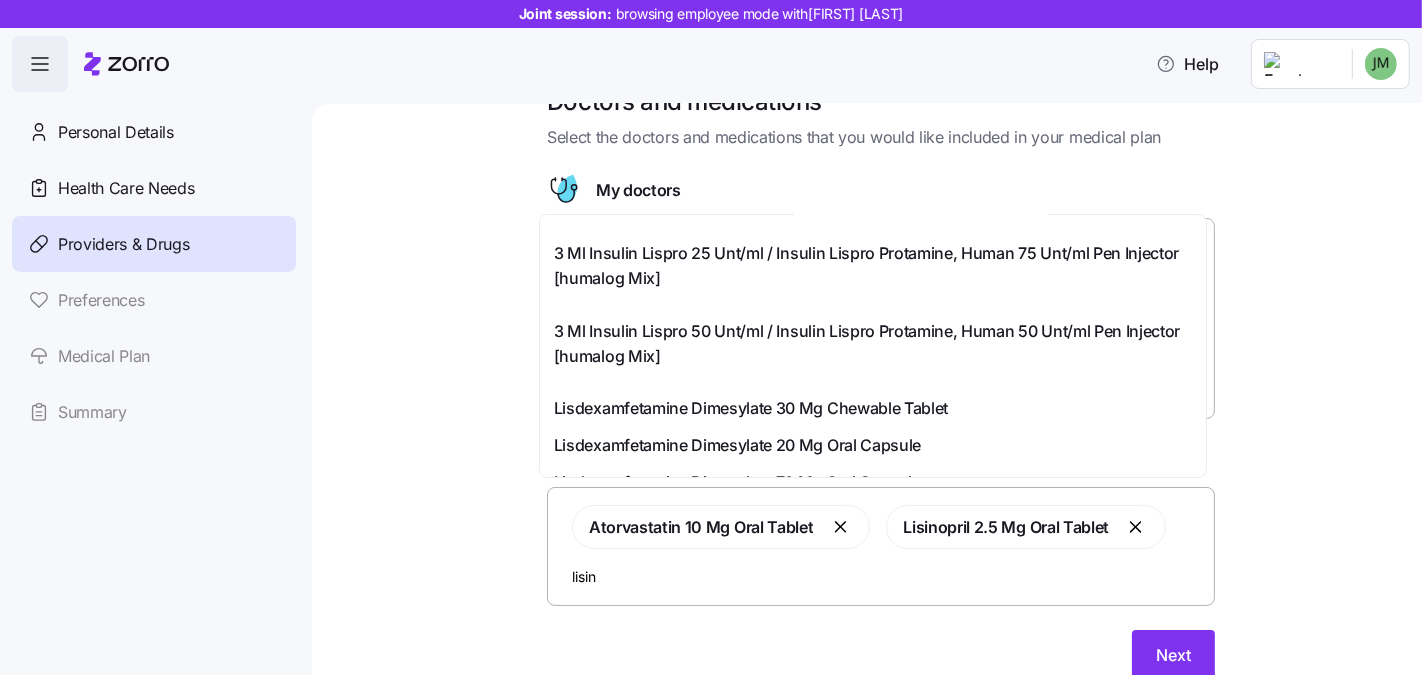 type on "lisin" 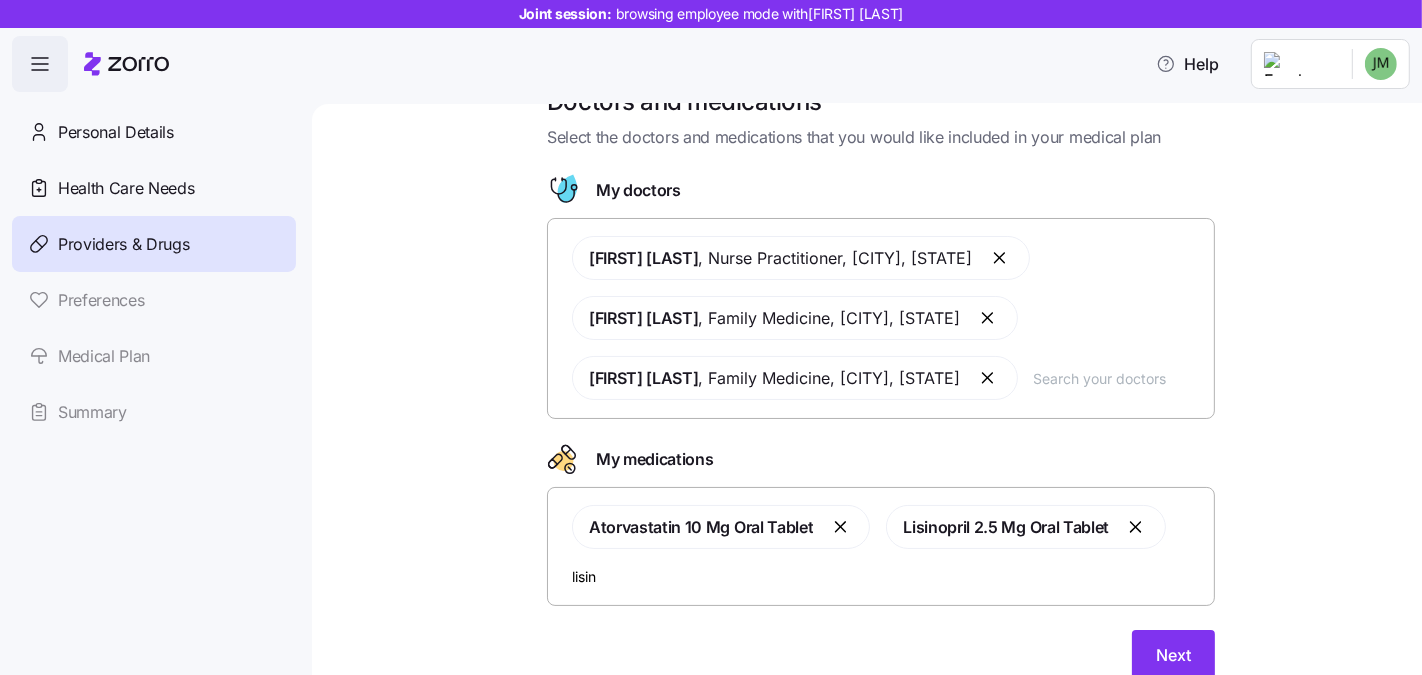 click on "lisin" at bounding box center (887, 576) 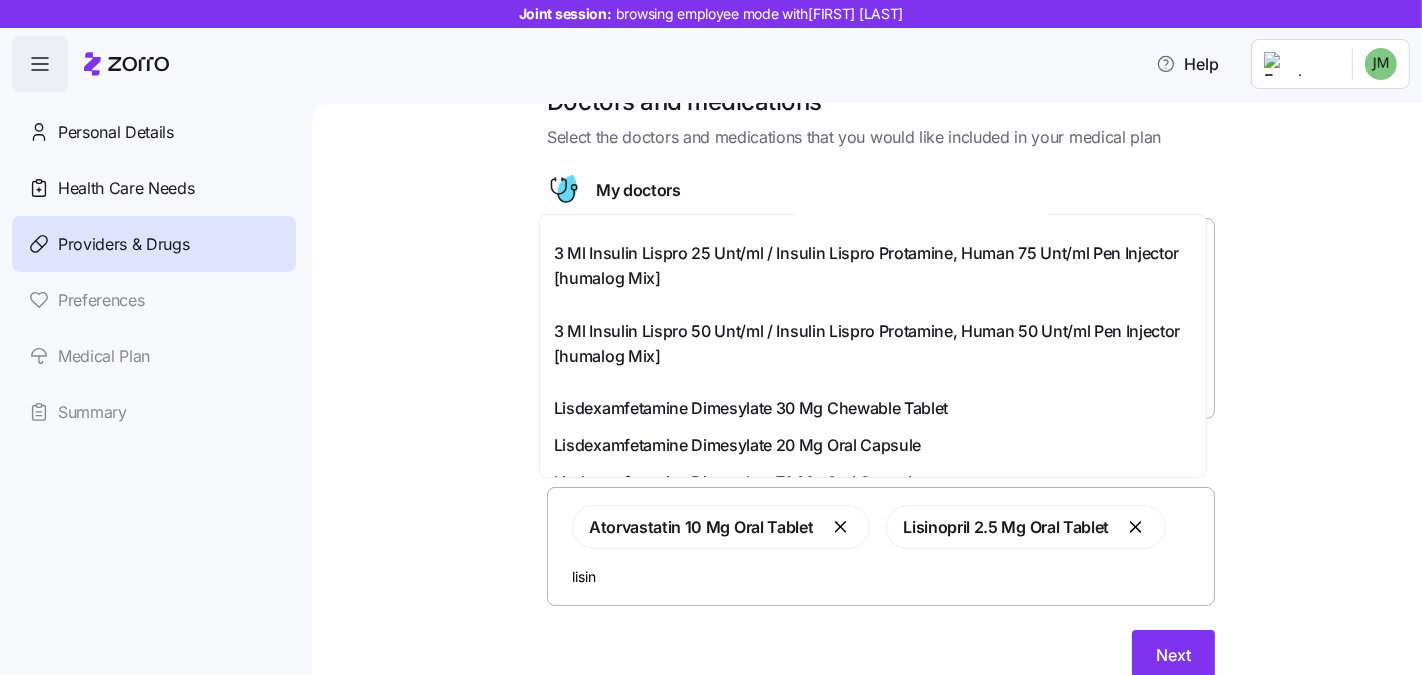click on "lisin" at bounding box center (887, 576) 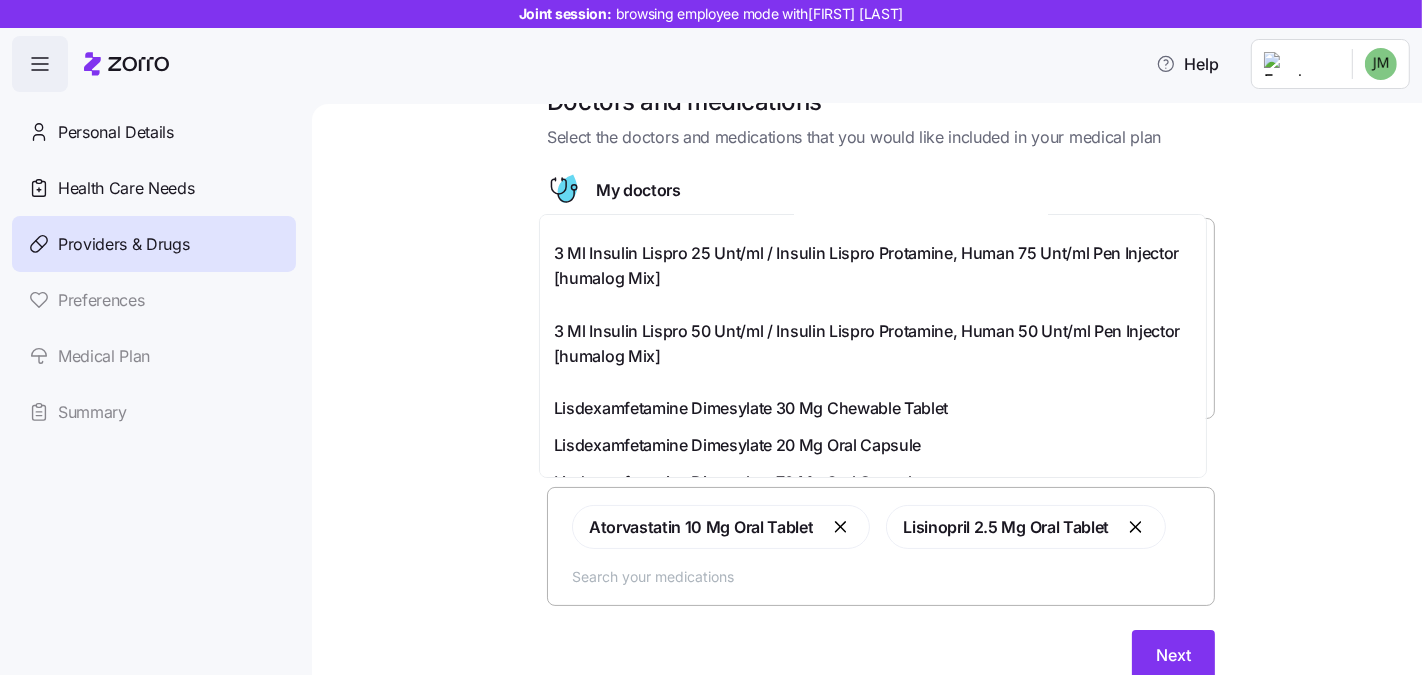 type 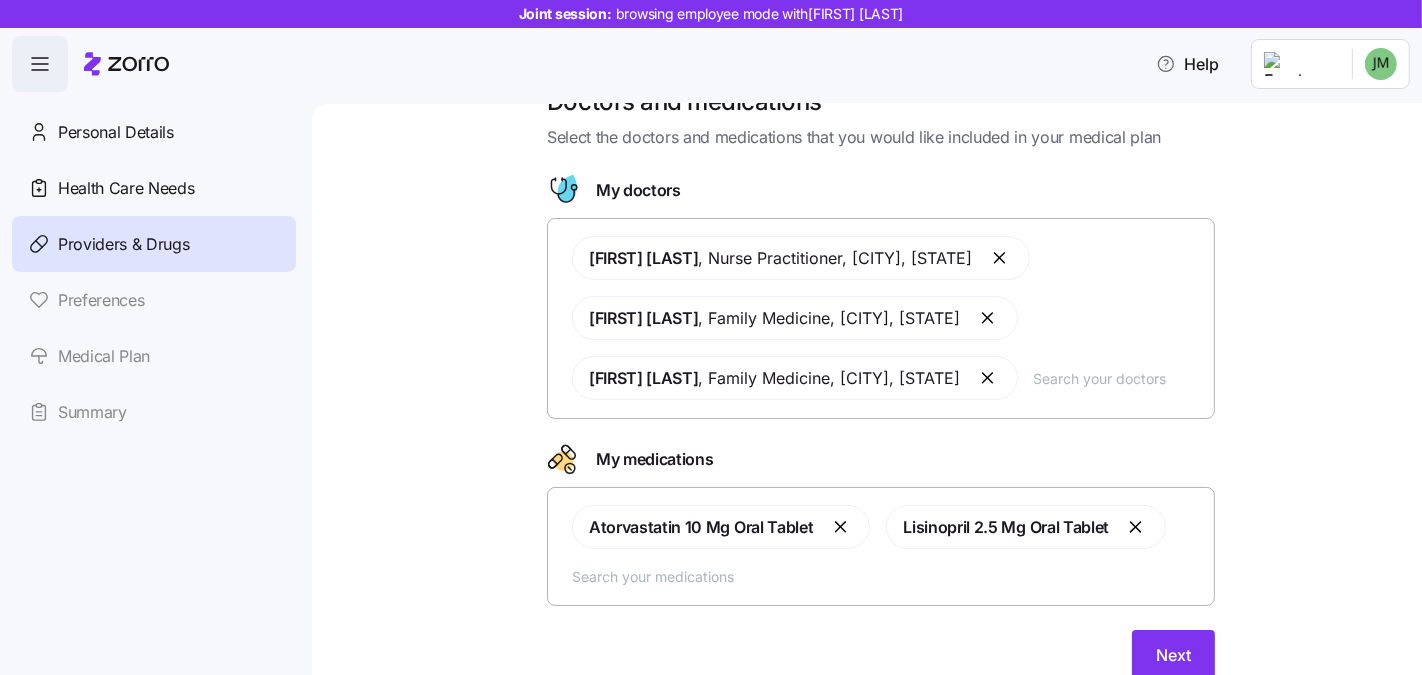 click on "Doctors and medications Select the doctors and medications that you would like included in your medical plan My doctors Andrea Mayo , Nurse Practitioner , Chesterfield, VA Amar Shah , Family Medicine , Chesterfield, VA Stephanie Smith , Family Medicine , North Chesterfield, VA My medications Atorvastatin 10 Mg Oral Tablet Lisinopril 2.5 Mg Oral Tablet Next" at bounding box center (881, 395) 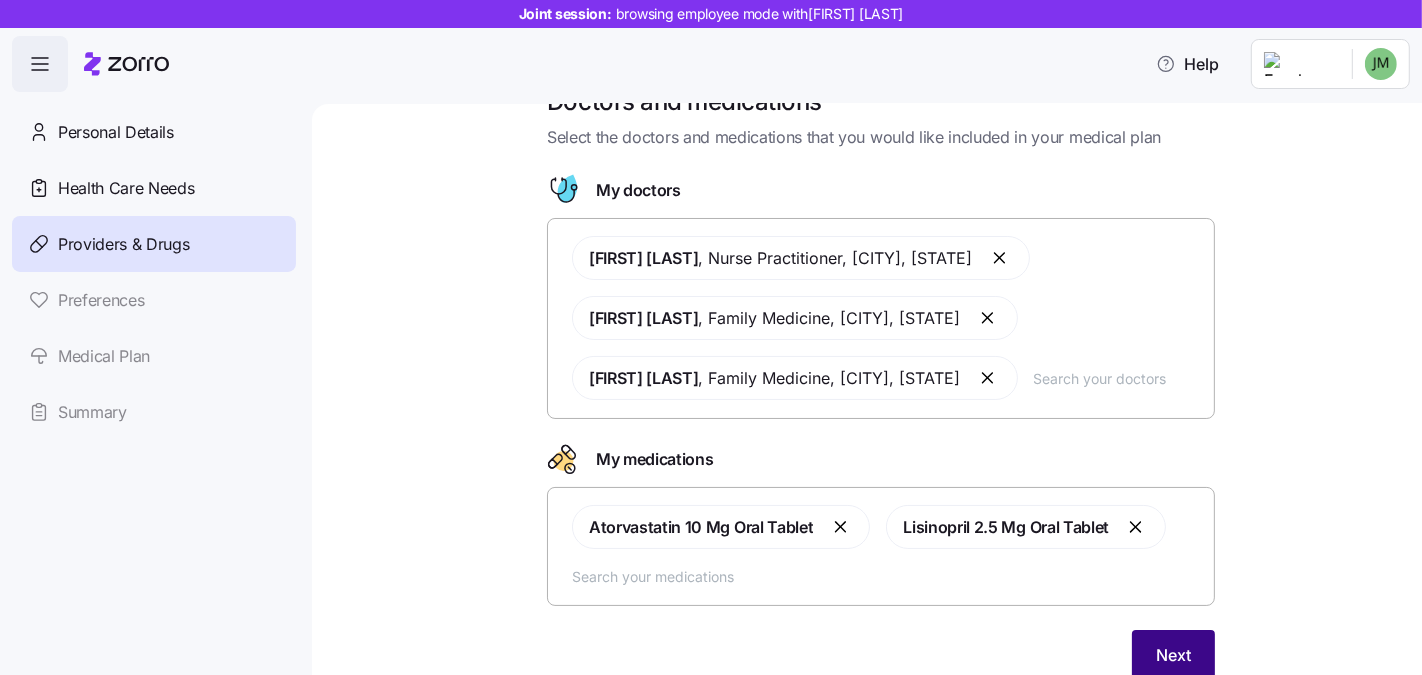 click on "Next" at bounding box center [1173, 655] 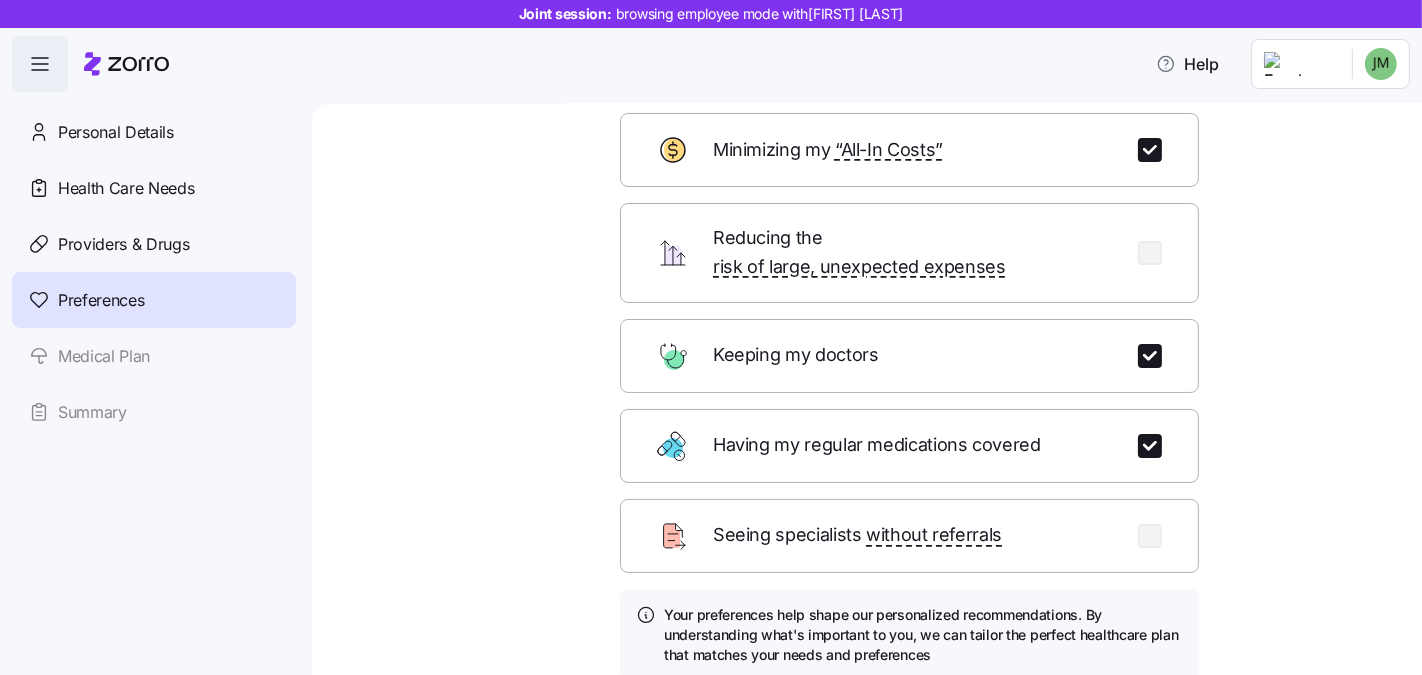 scroll, scrollTop: 239, scrollLeft: 0, axis: vertical 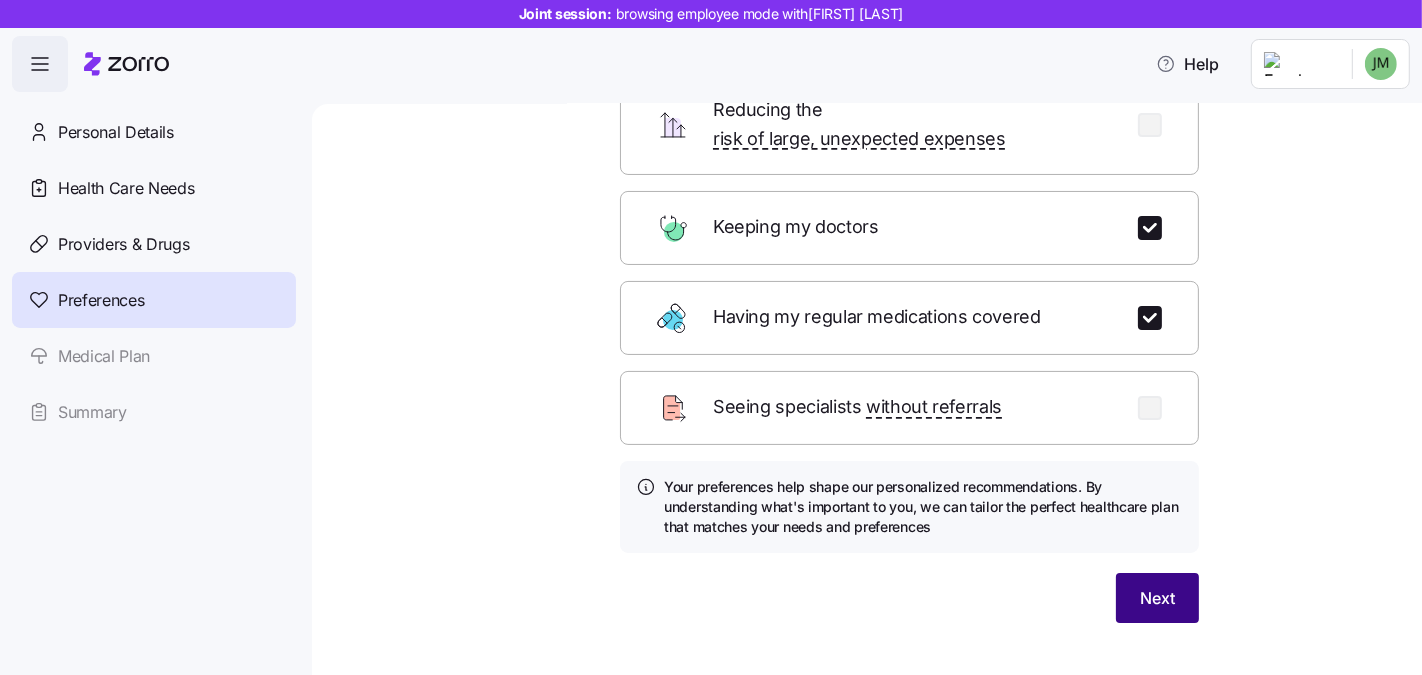 click on "Next" at bounding box center [1157, 598] 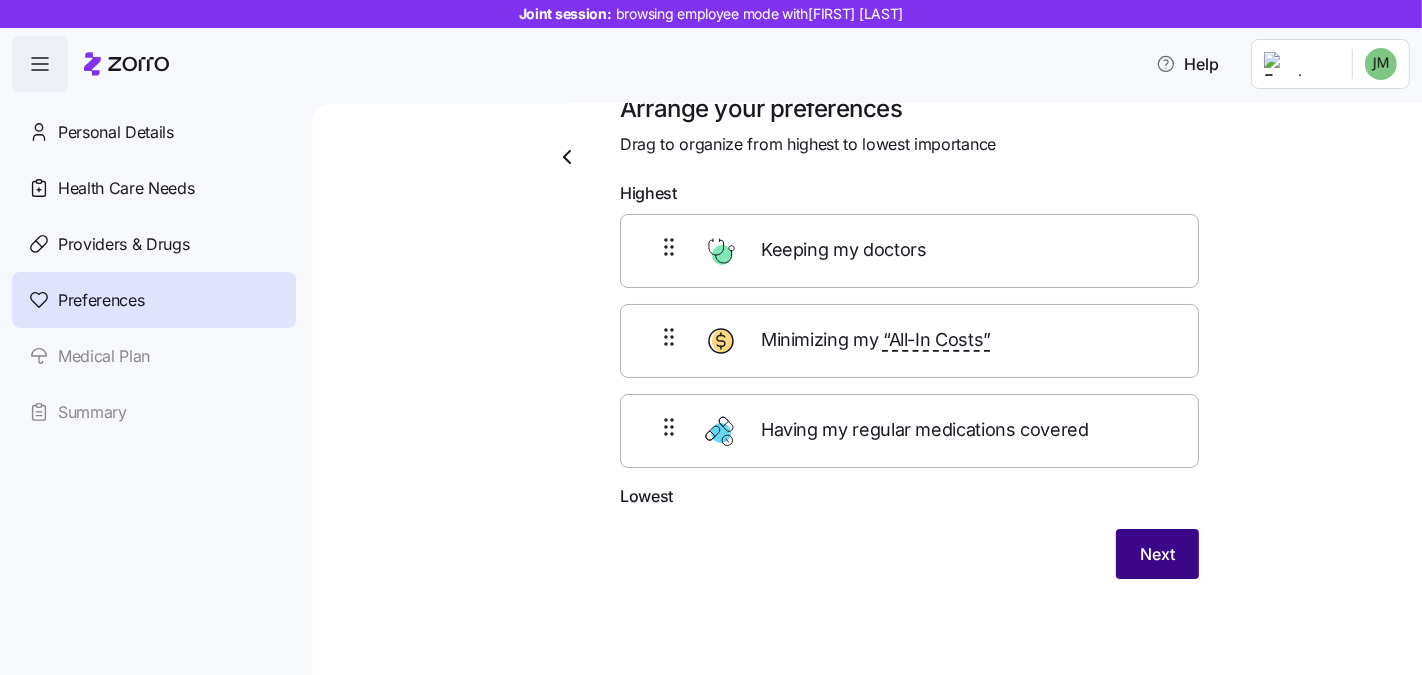 scroll, scrollTop: 39, scrollLeft: 0, axis: vertical 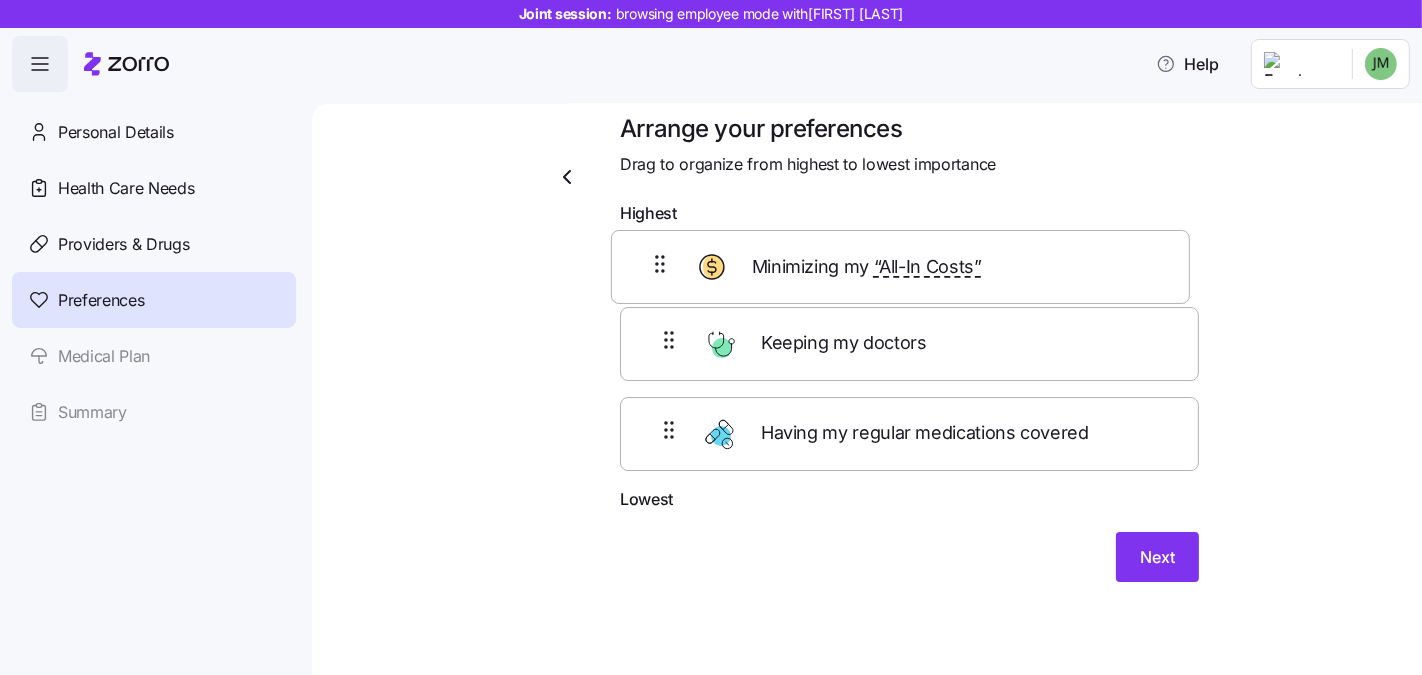 drag, startPoint x: 622, startPoint y: 326, endPoint x: 621, endPoint y: 241, distance: 85.00588 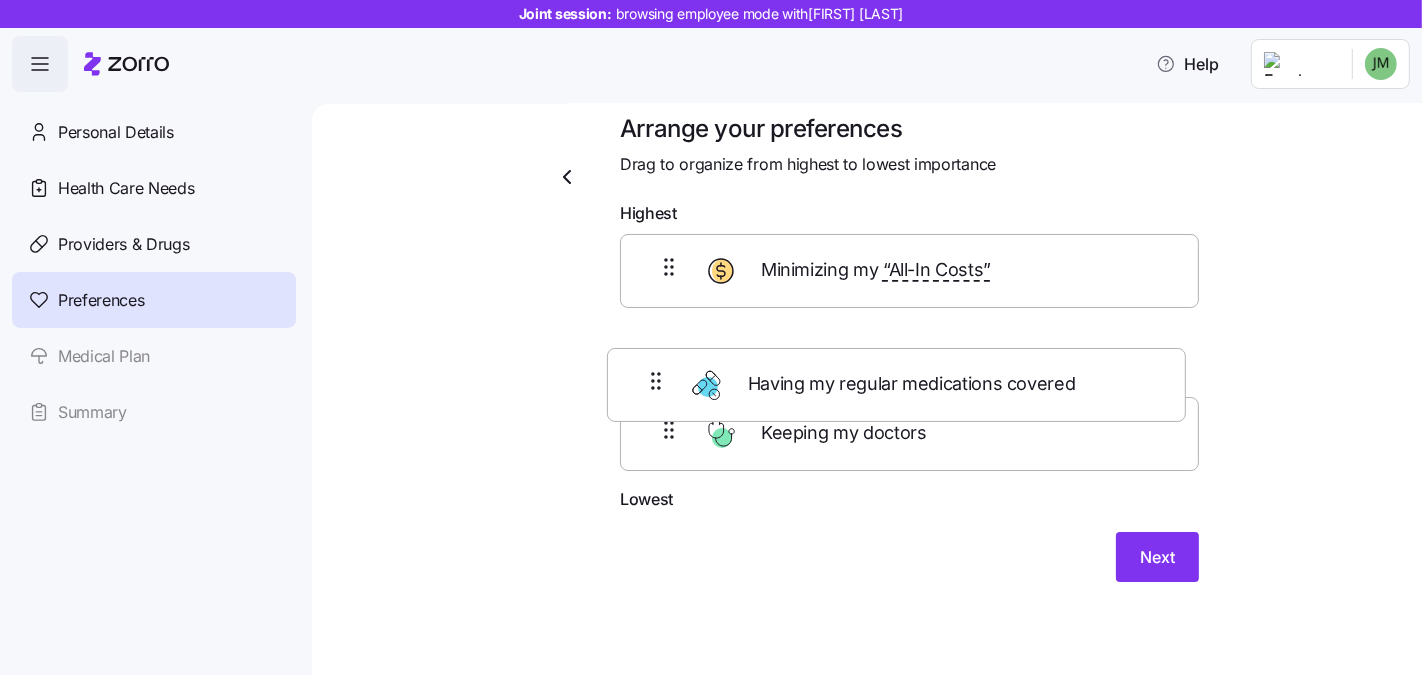 drag, startPoint x: 650, startPoint y: 418, endPoint x: 645, endPoint y: 335, distance: 83.15047 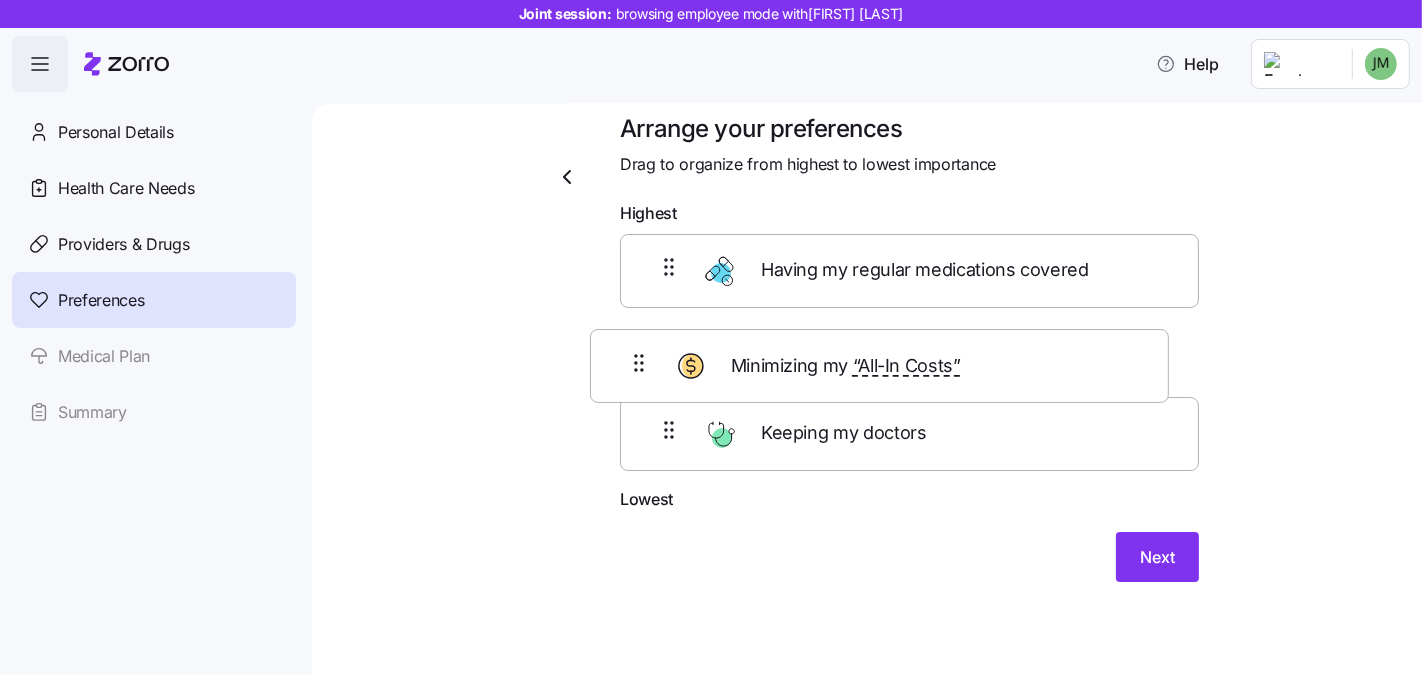 drag, startPoint x: 663, startPoint y: 265, endPoint x: 641, endPoint y: 345, distance: 82.96987 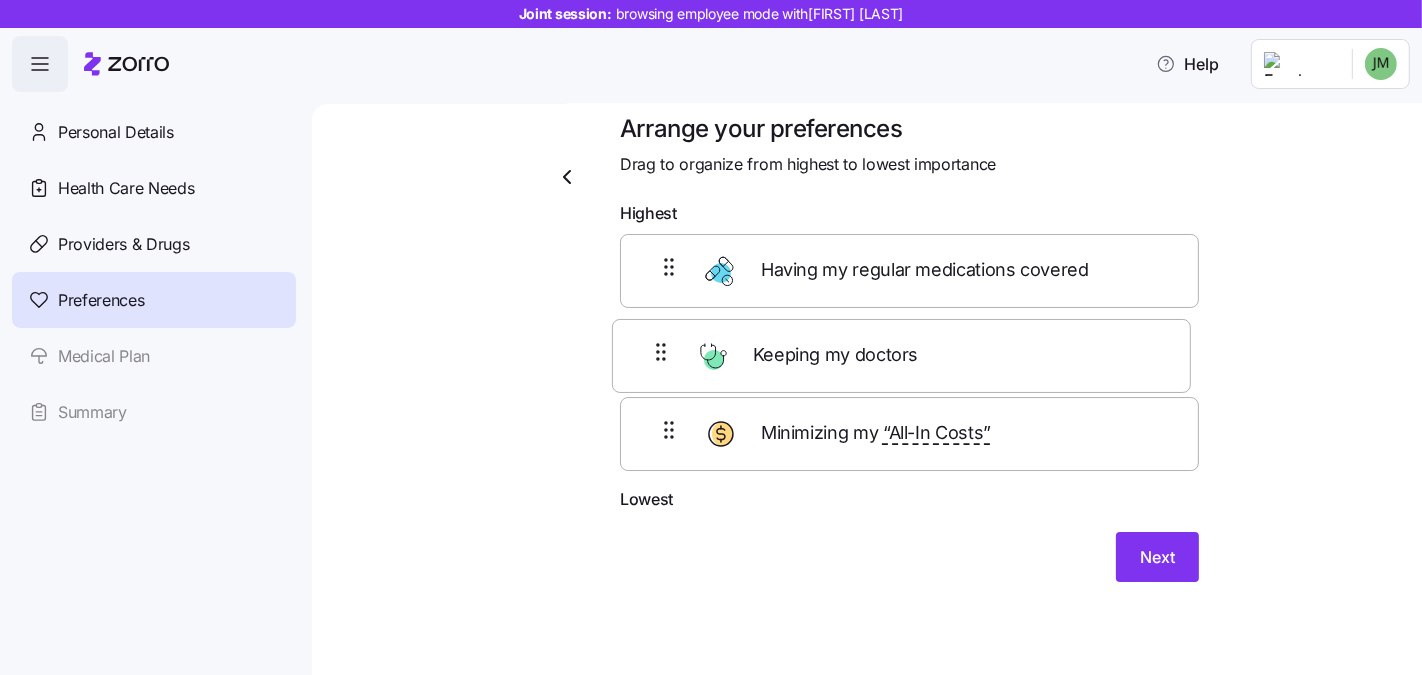 drag, startPoint x: 642, startPoint y: 446, endPoint x: 642, endPoint y: 346, distance: 100 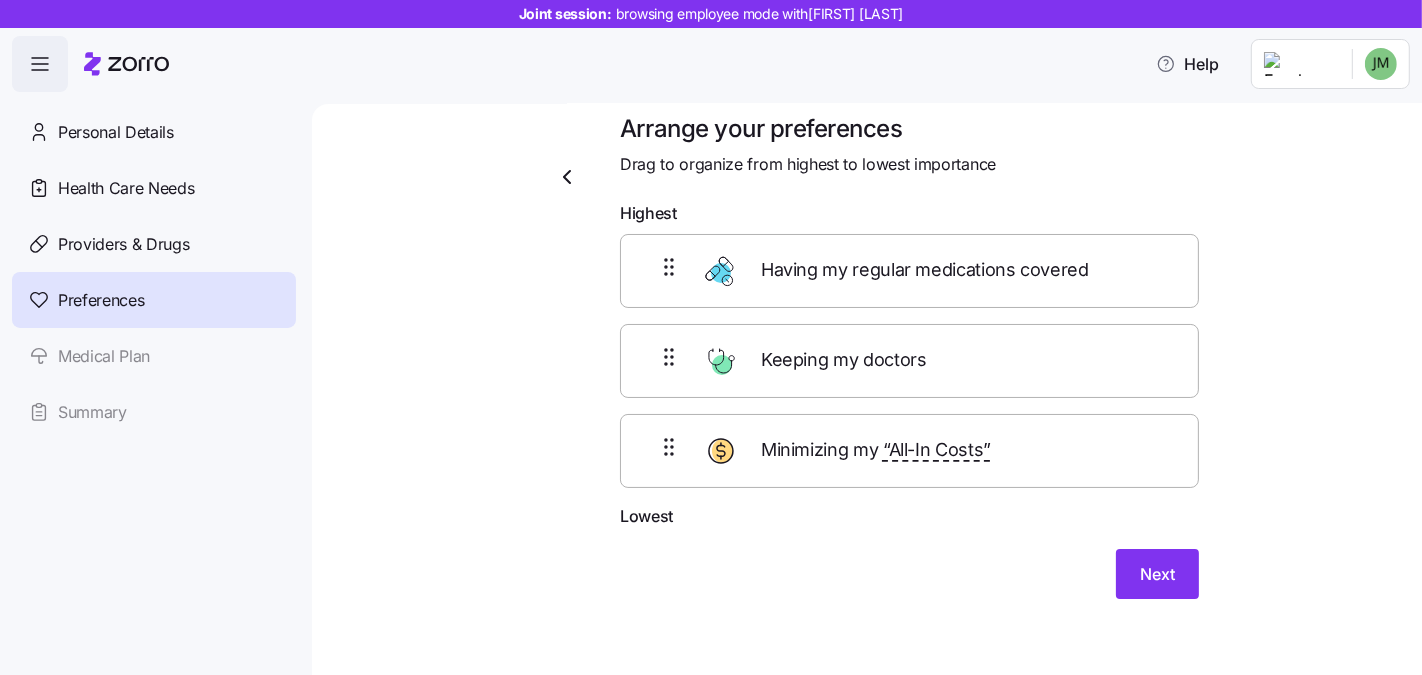 click on "Arrange your preferences Drag to organize from highest to lowest importance Highest Having my regular medications covered       Keeping my doctors       Minimizing my    “All-In Costs”    Lowest Next" at bounding box center [881, 380] 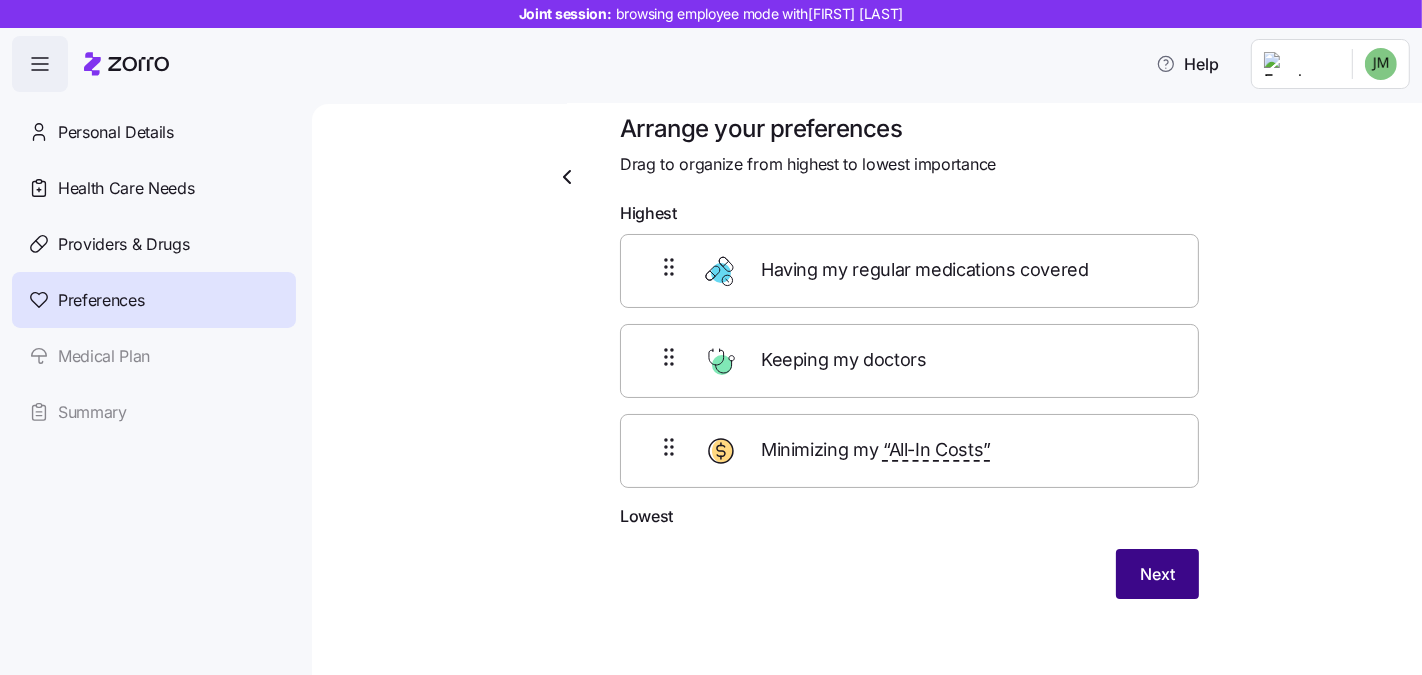 click on "Next" at bounding box center [1157, 574] 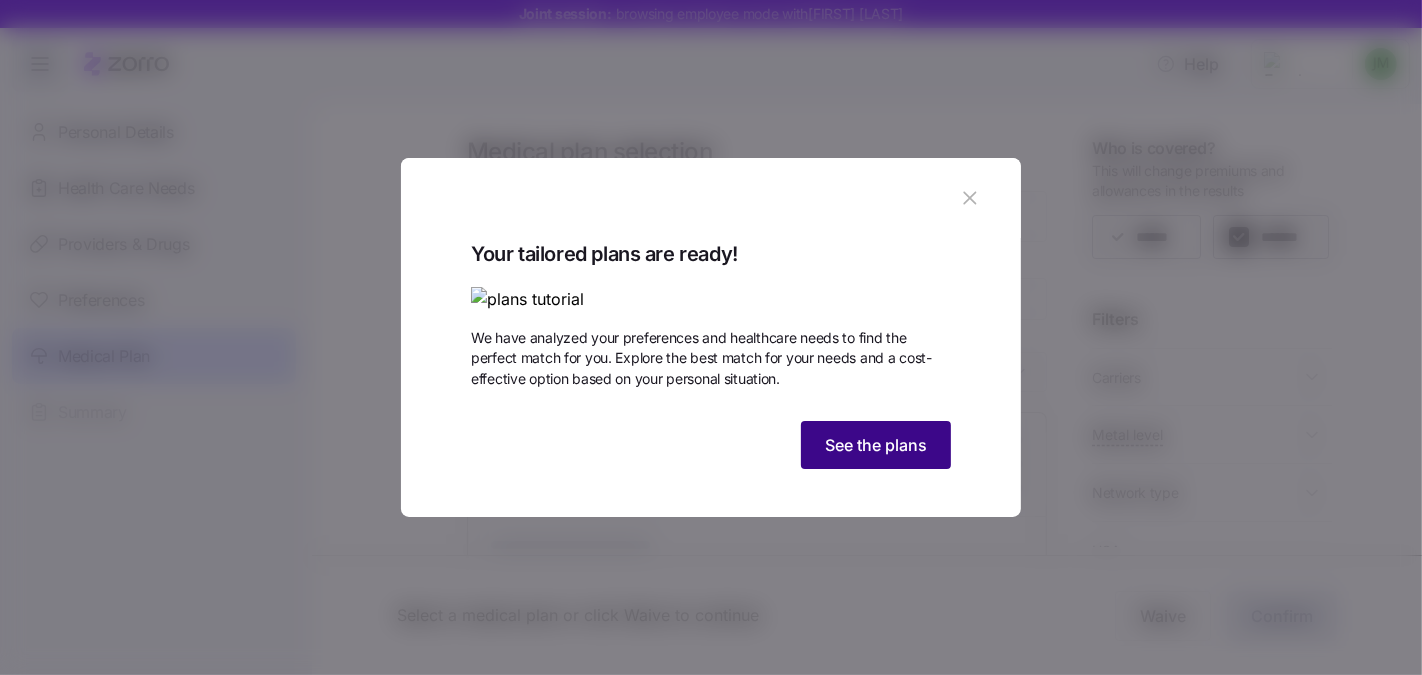 click on "See the plans" at bounding box center [876, 445] 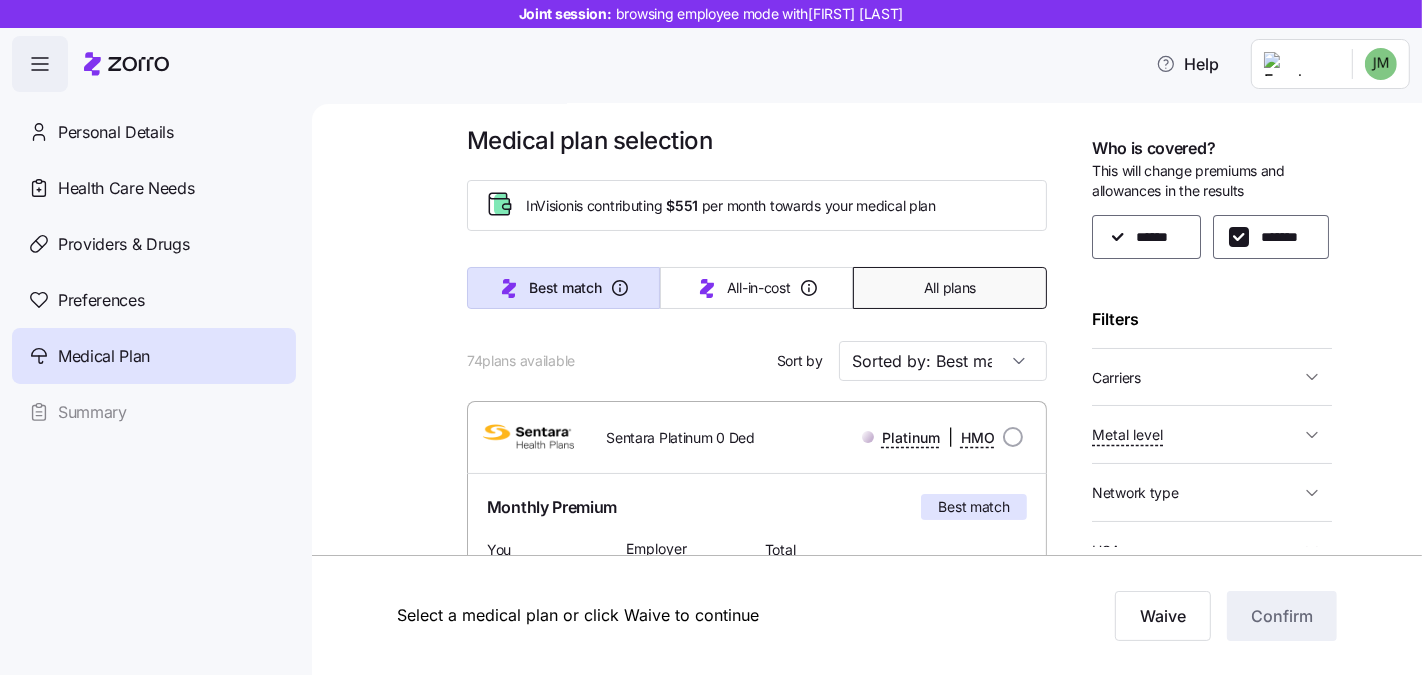 scroll, scrollTop: 0, scrollLeft: 0, axis: both 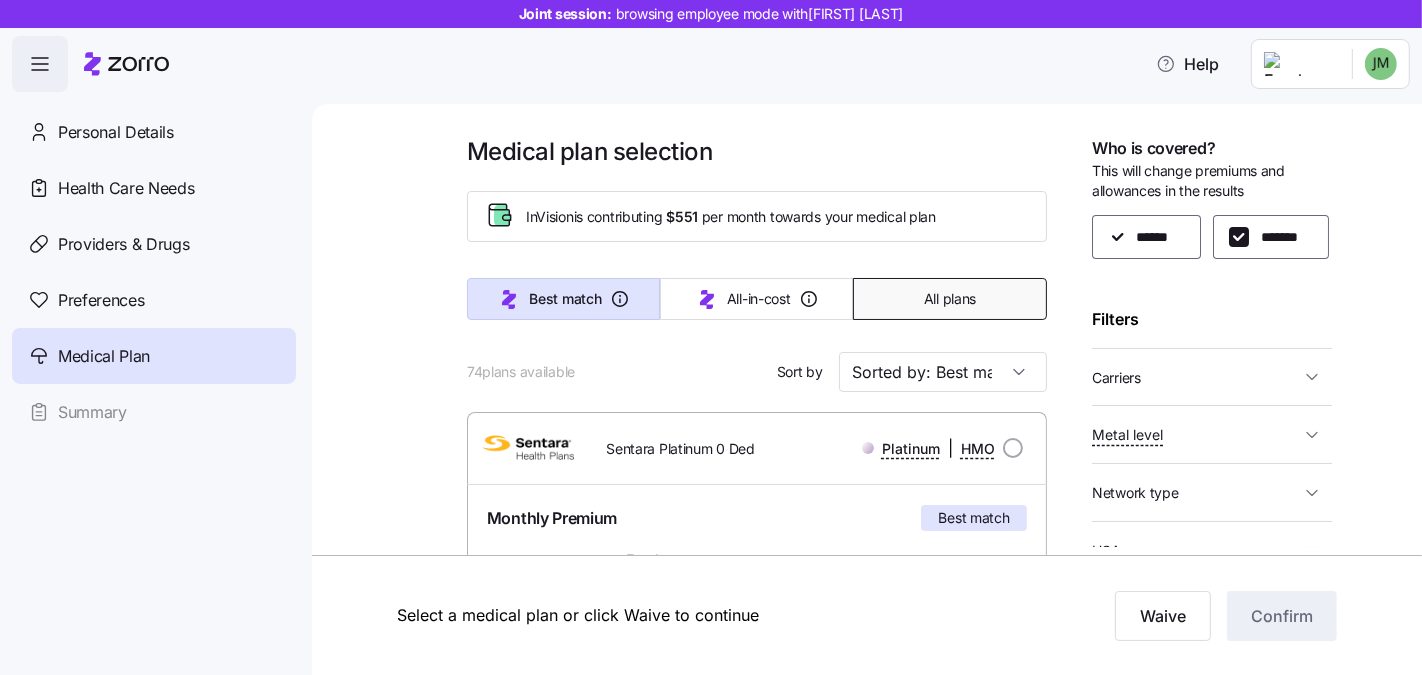 click on "All plans" at bounding box center (950, 299) 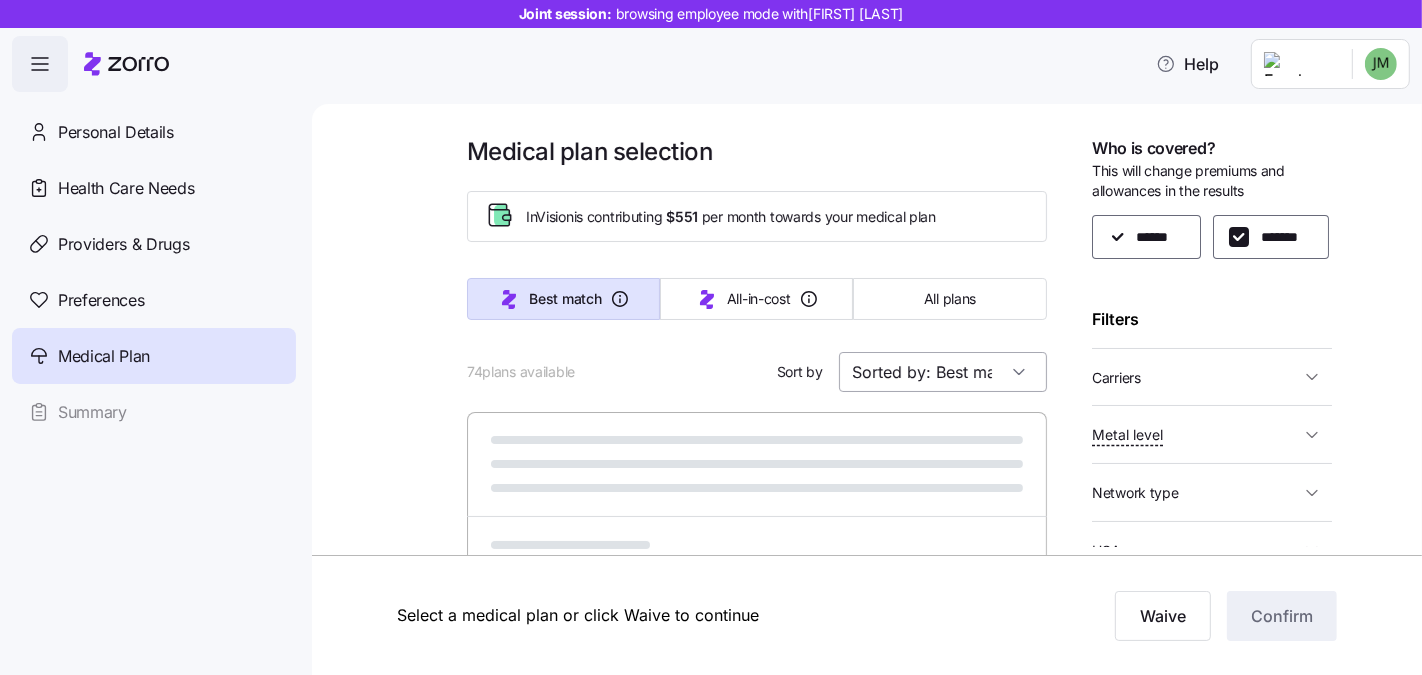 type on "Sorted by: Premium" 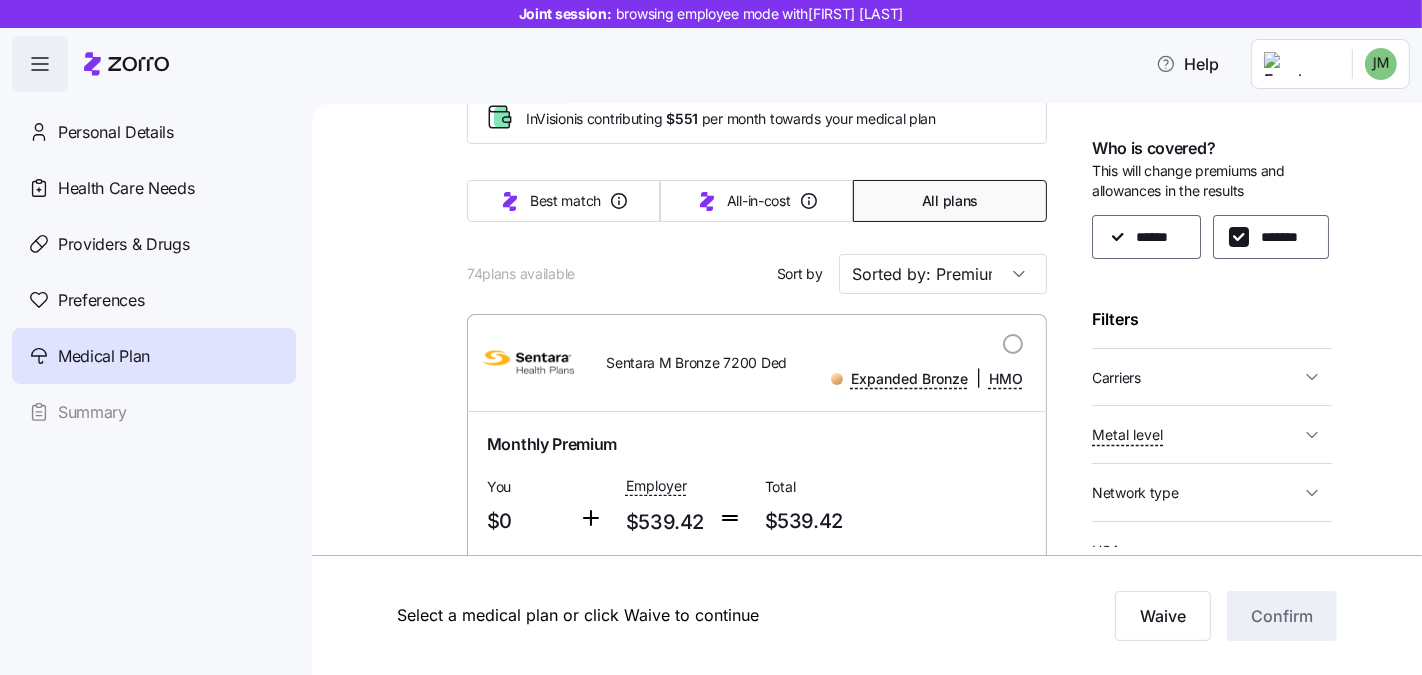 scroll, scrollTop: 121, scrollLeft: 0, axis: vertical 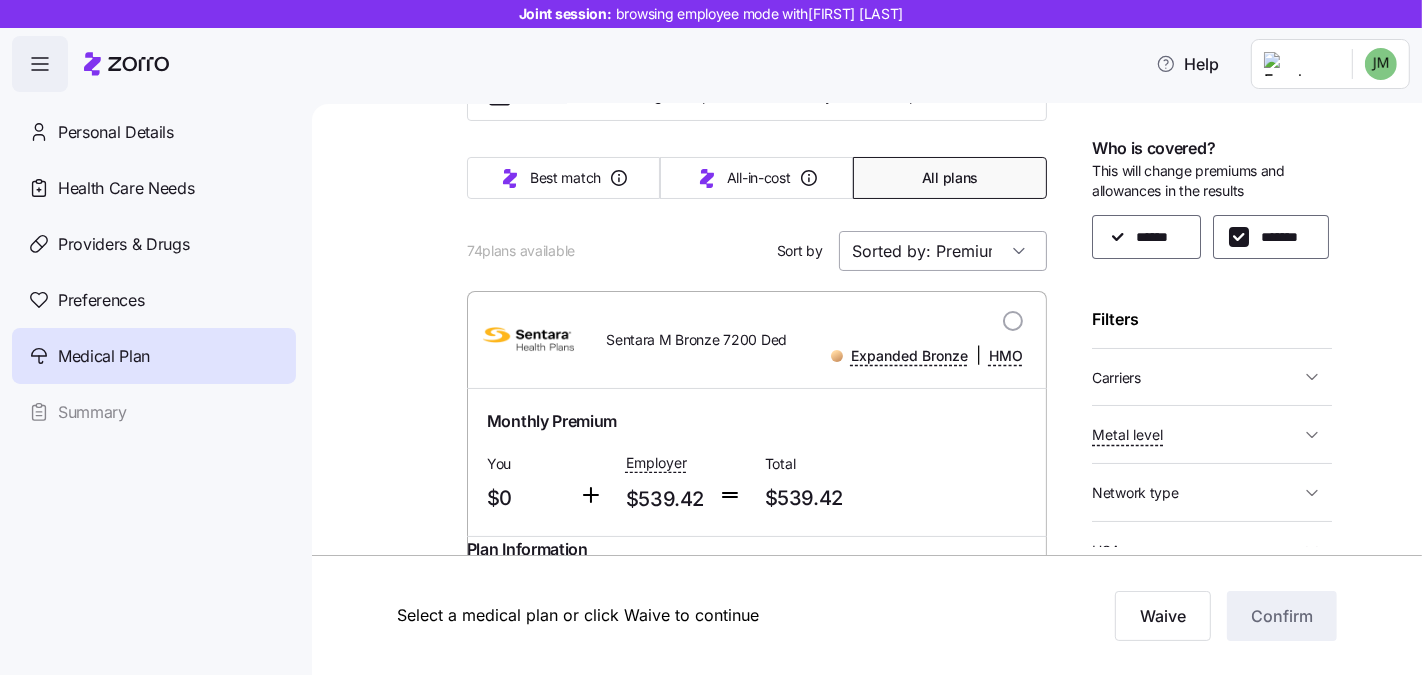 click on "Sorted by: Premium" at bounding box center [943, 251] 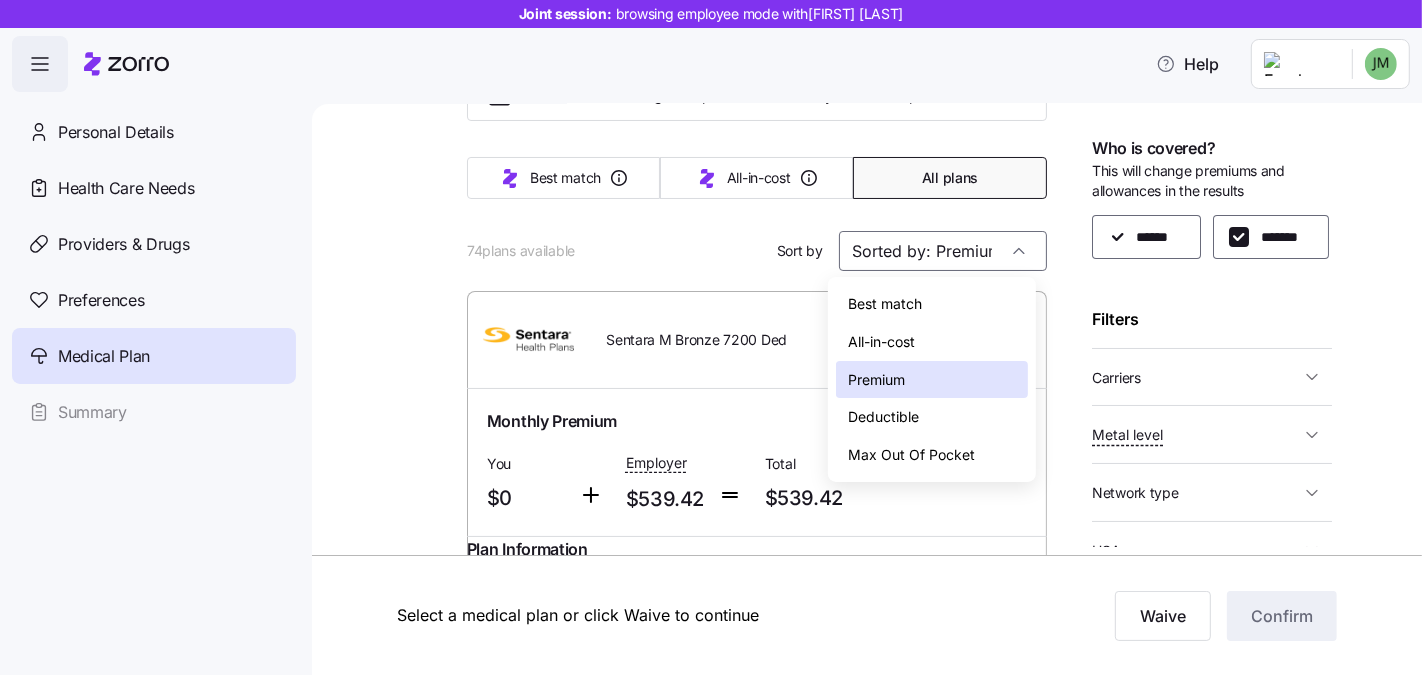 click on "Medical plan selection InVision  is contributing   $551   per month towards your medical plan Best match All-in-cost All plans 74  plans available Sort by Sorted by: Premium Sentara M Bronze 7200 Ded   Expanded Bronze | HMO Monthly Premium You $0 Employer $539.42 Total $539.42 Plan Information Deductible $14,400 Family total Max-out-of-pocket $18,400 Family total All-In-Cost $ $$$ Not HSA eligible Referral-free Joseph   Mauer ,  06/15/1983 ,   7300 Ashlake Parkway, Chesterfield, VA 23832-2827, USA ; Who is covered:   Me & child(ren) ;   Employer contribution:  up to $551 Medical Plan Sentara M Bronze 7200 Ded   Expanded Bronze  |  HMO Summary of benefits Select Your current choice Premium Total Premium $539.42 After allowance $0 Deductible Individual: Medical $7,200 Individual: Drug 0 Family: Medical $14,400 Family: Drug 0 Max Out of Pocket Individual: Medical $9,200 Individual: Drug 0 Family: Medical $18,400 Family: Drug 0 HSA Eligible HSA Eligible No Doctor visits Primary Care Specialist Emergency room 5" at bounding box center [881, 1991] 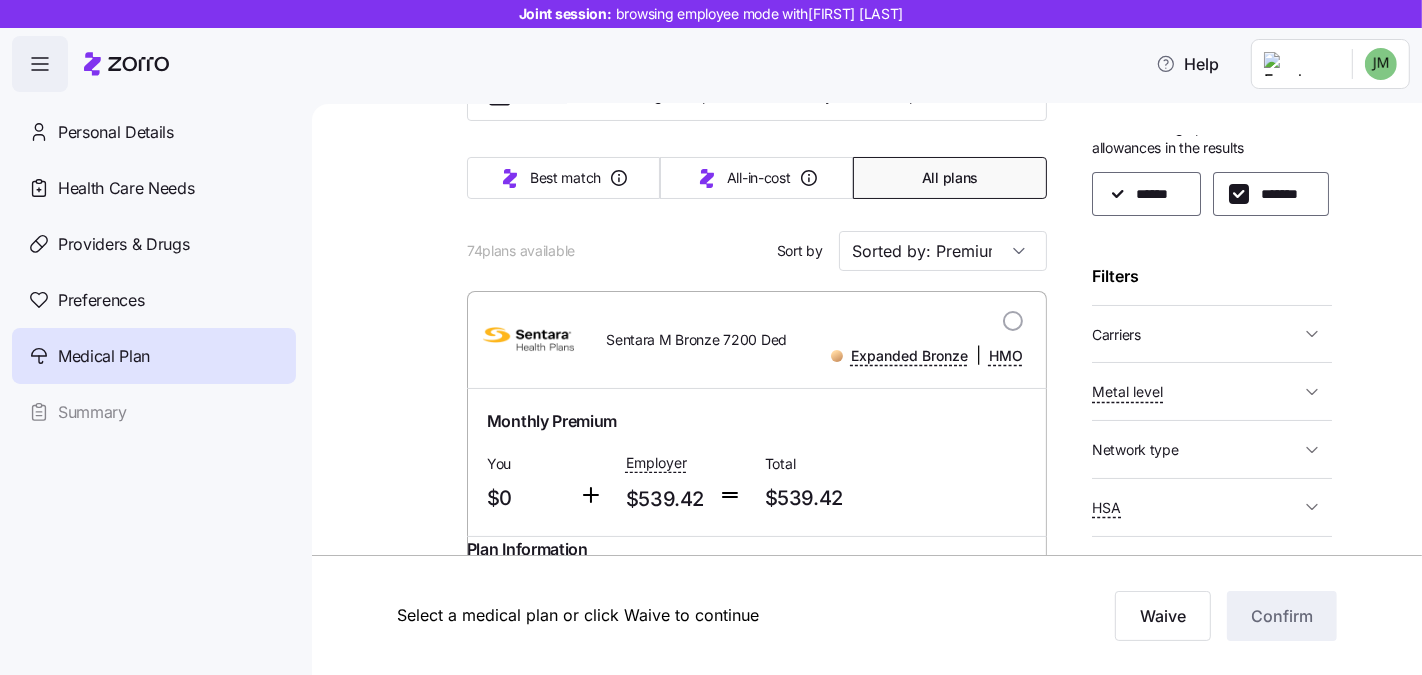scroll, scrollTop: 137, scrollLeft: 0, axis: vertical 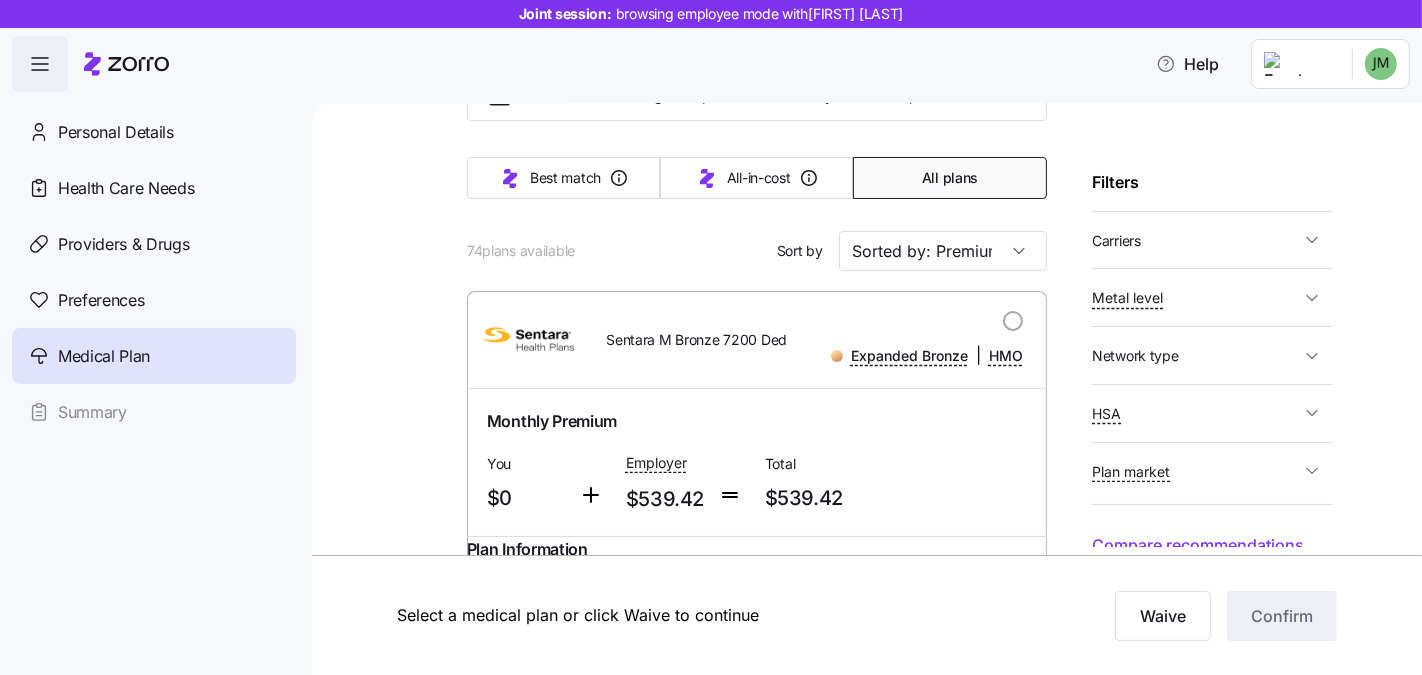 click on "Carriers" at bounding box center (1196, 240) 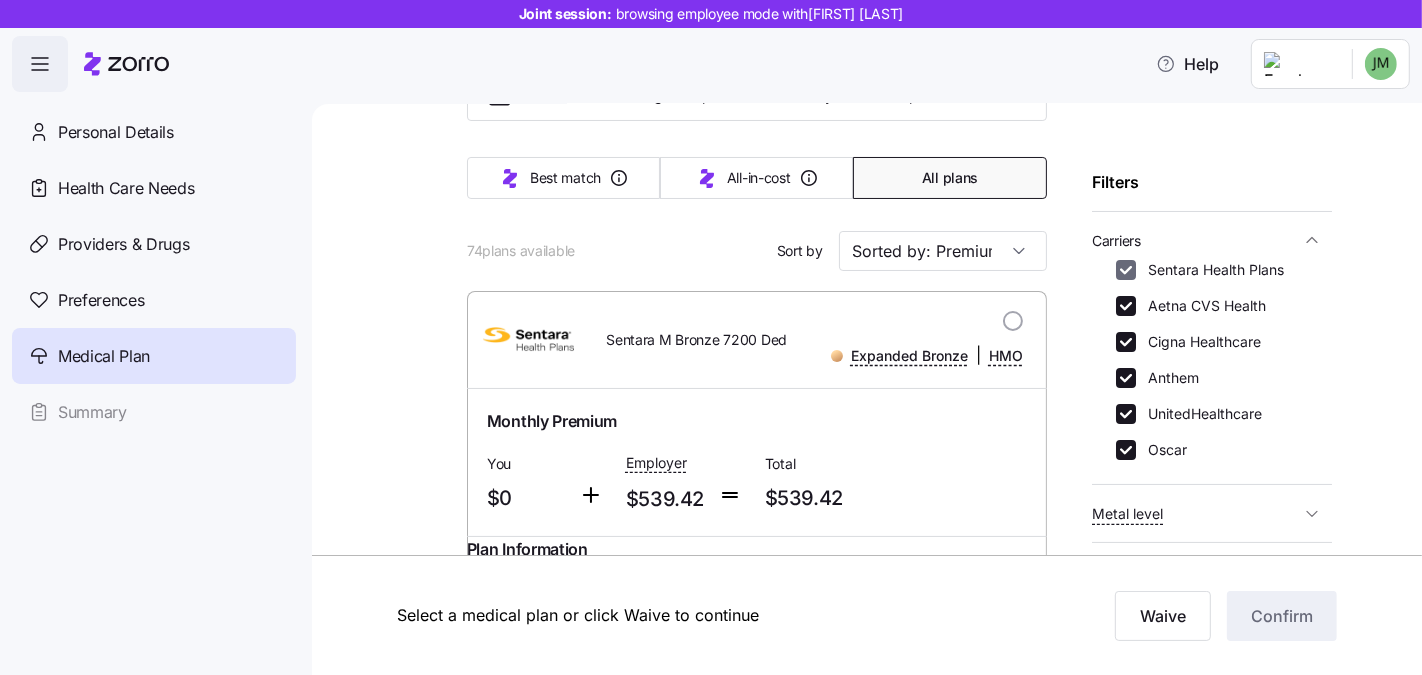 click on "Sentara Health Plans" at bounding box center [1126, 270] 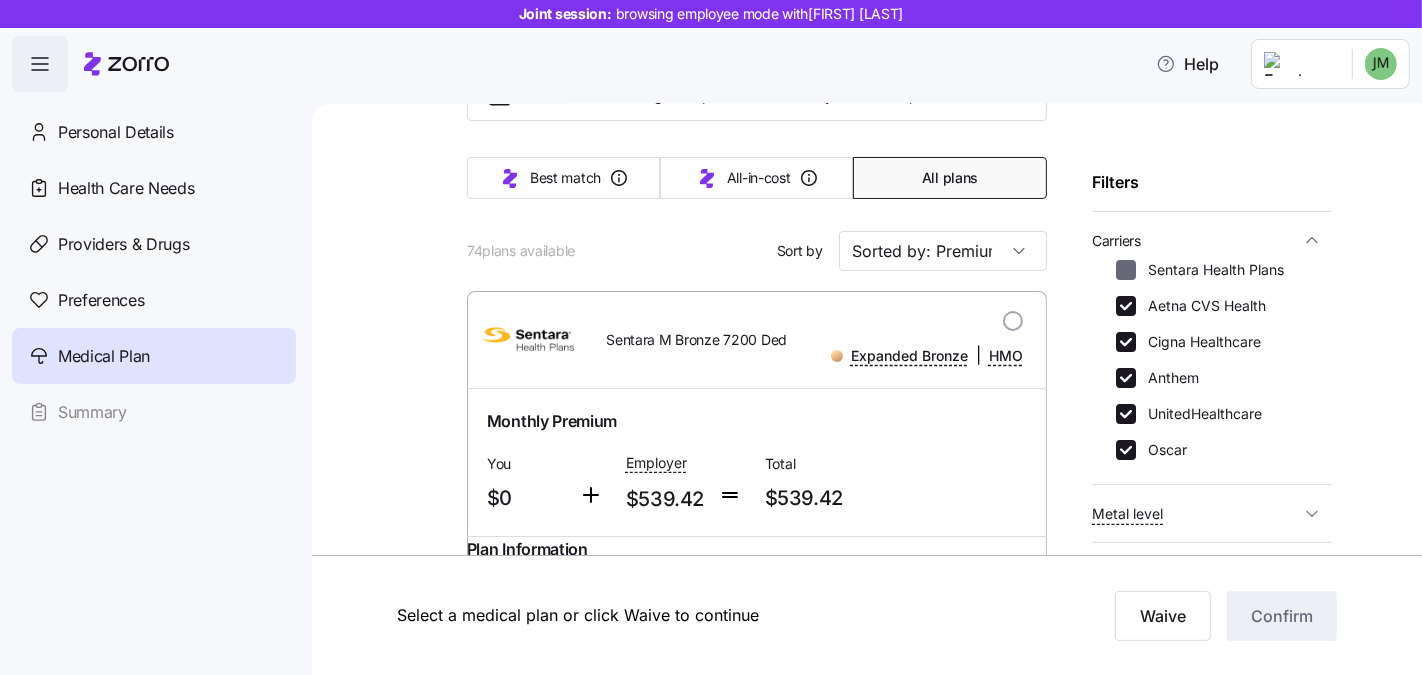checkbox on "false" 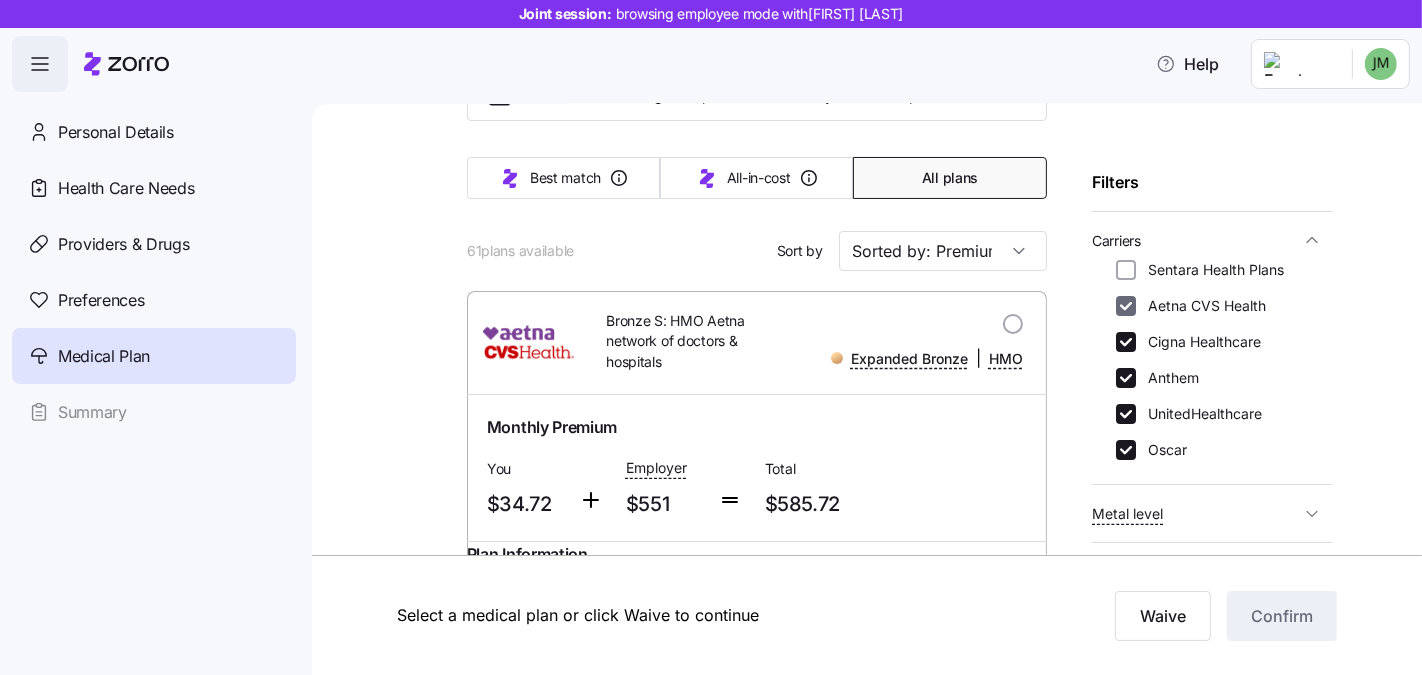 click on "Aetna CVS Health" at bounding box center (1126, 306) 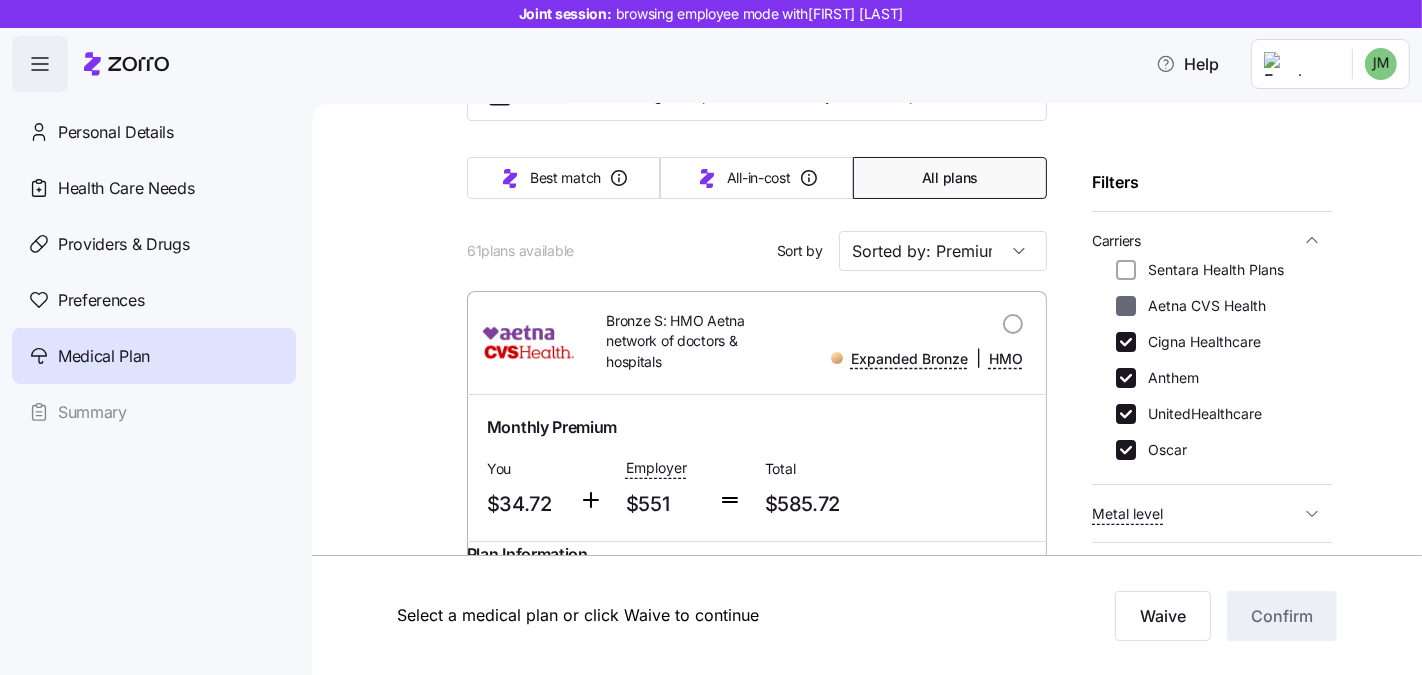 checkbox on "false" 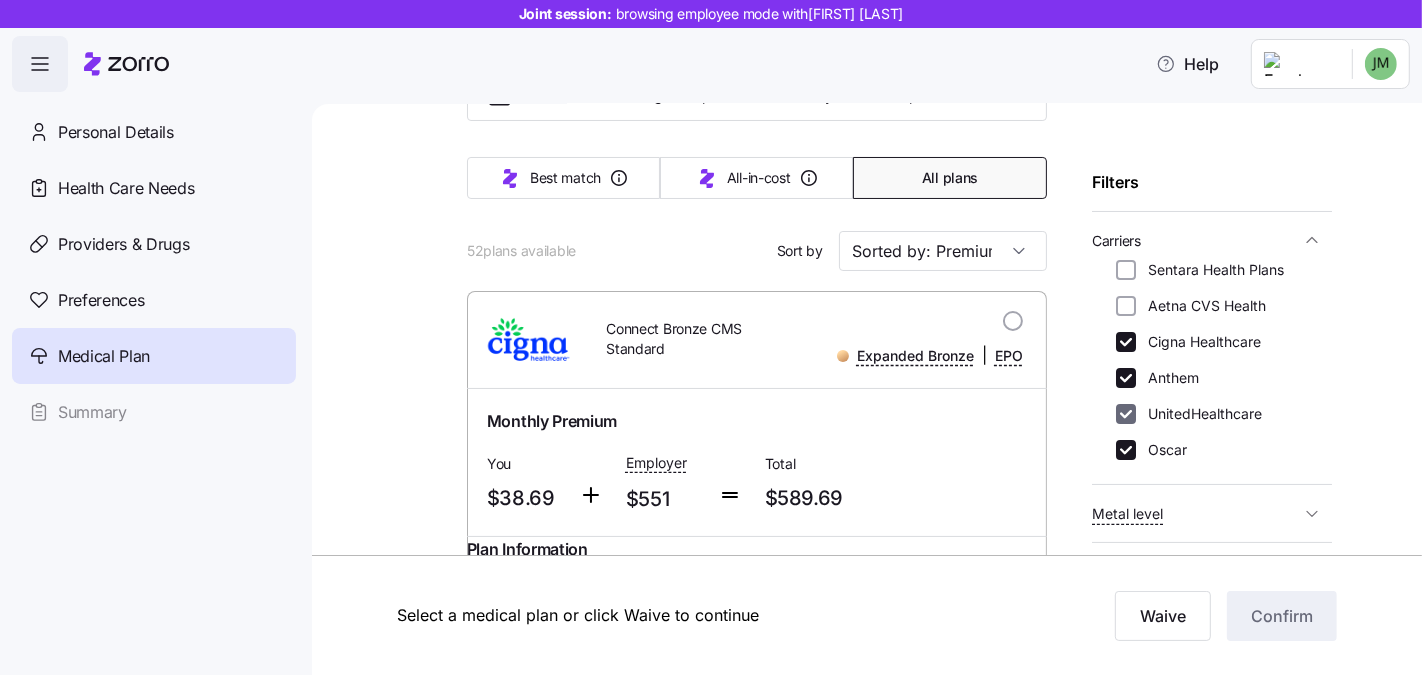 click on "UnitedHealthcare" at bounding box center (1126, 414) 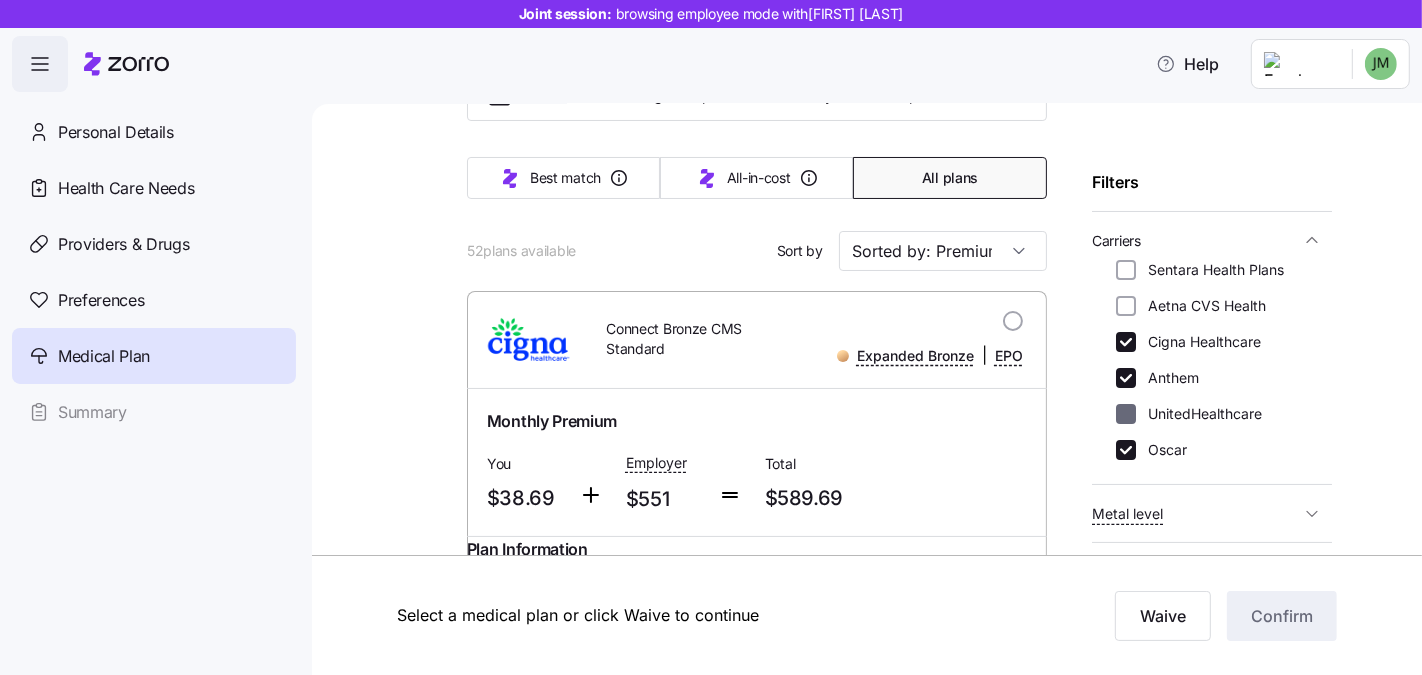 checkbox on "false" 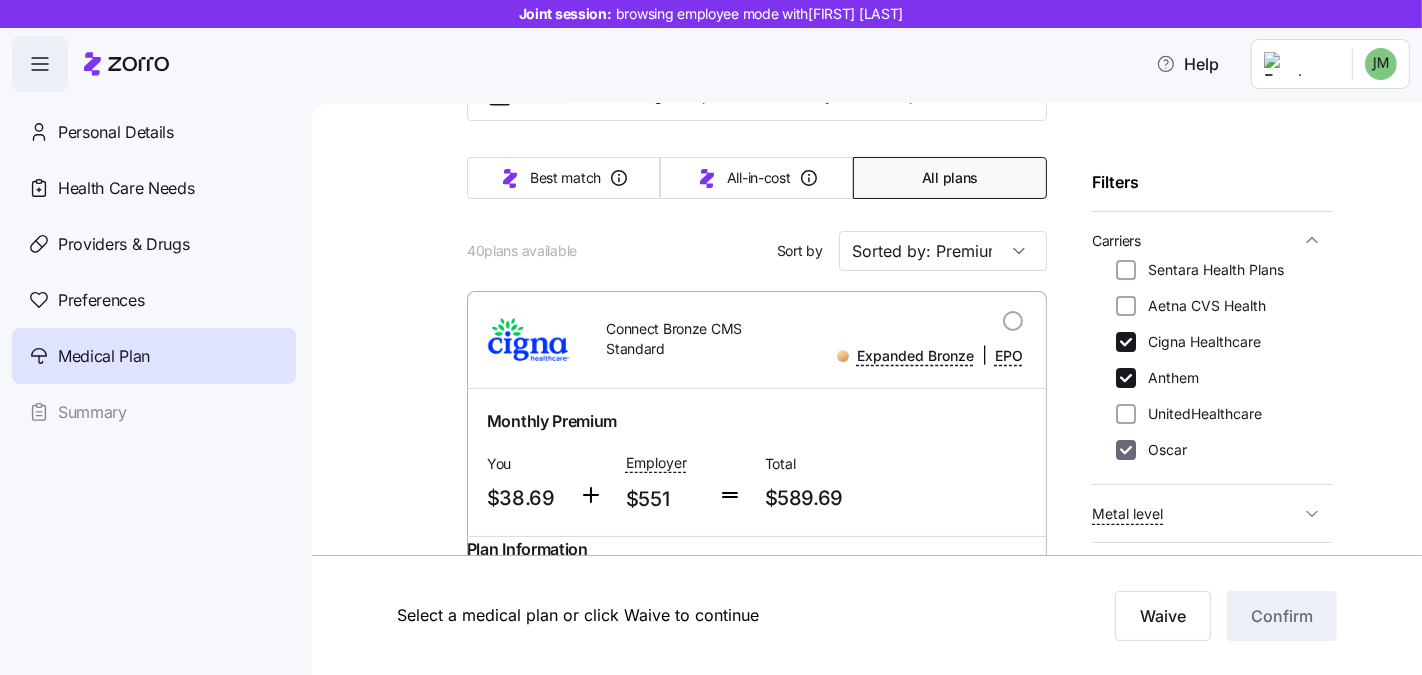 click on "Oscar" at bounding box center [1126, 450] 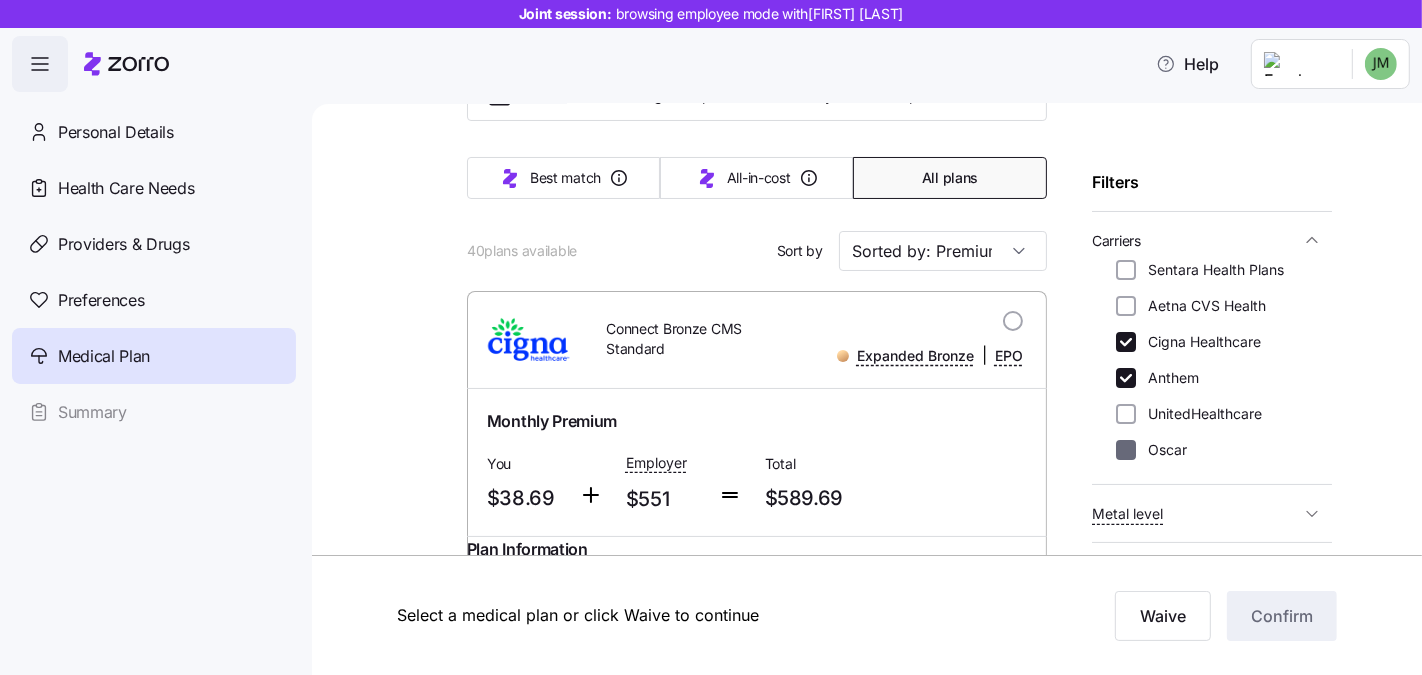 checkbox on "false" 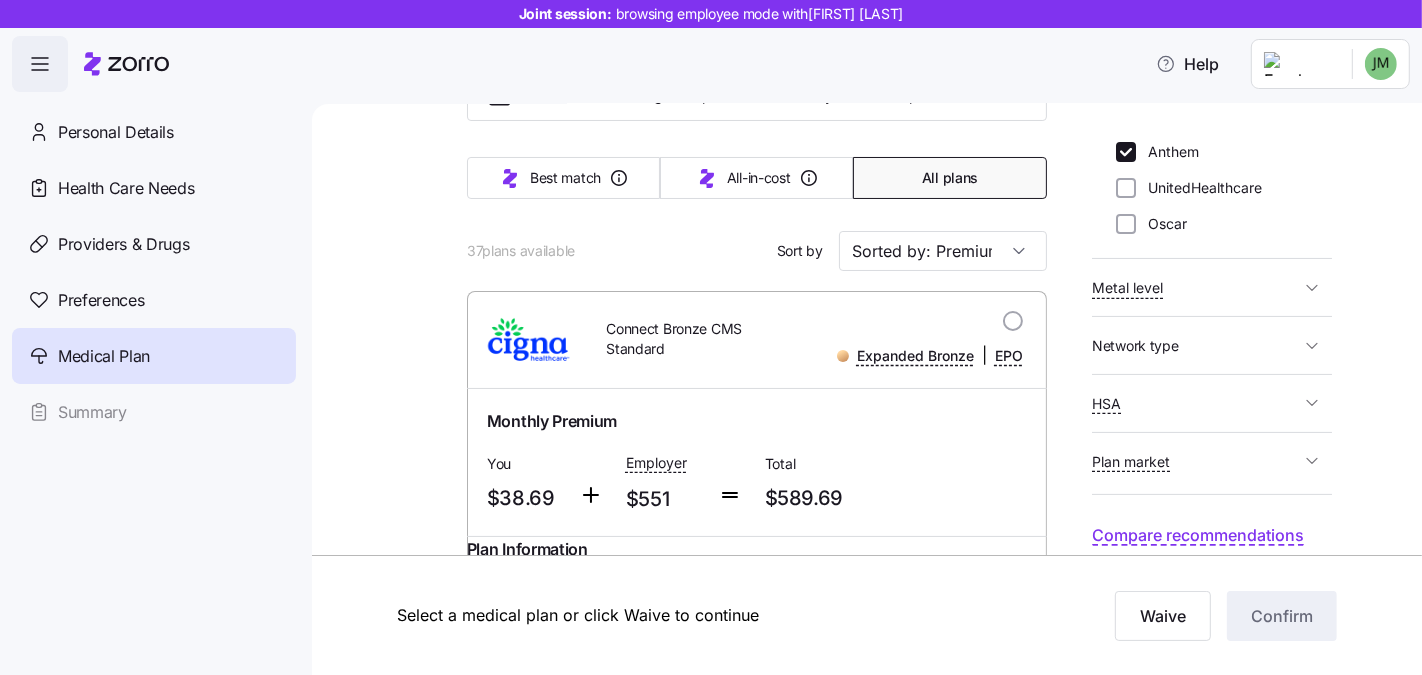 scroll, scrollTop: 416, scrollLeft: 0, axis: vertical 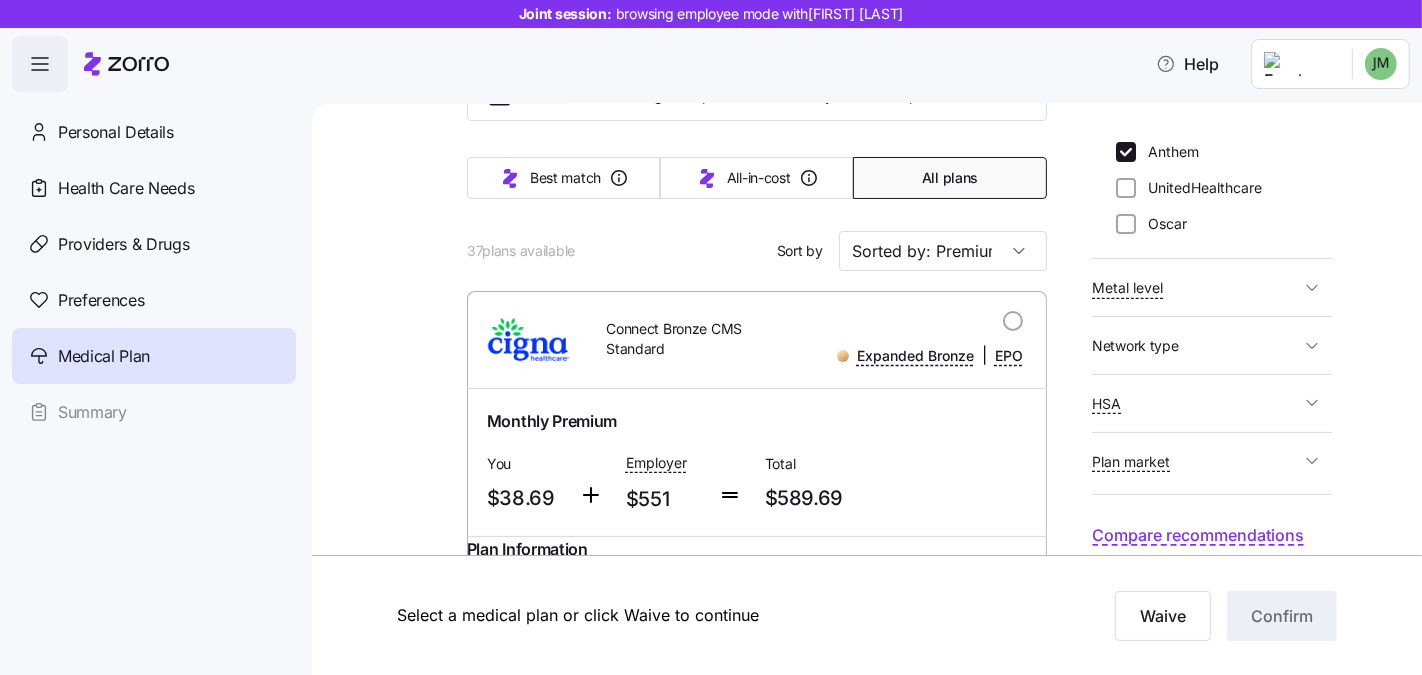 click on "HSA" at bounding box center (1196, 403) 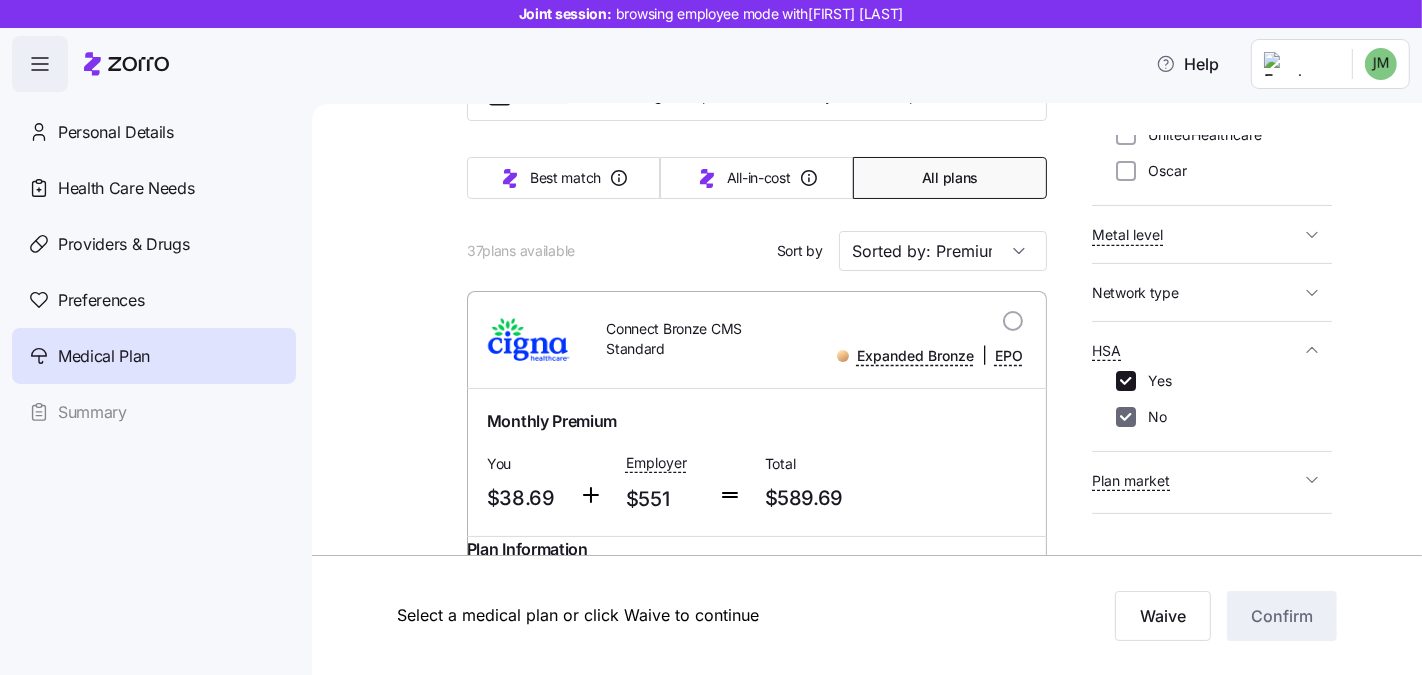 click on "No" at bounding box center (1126, 417) 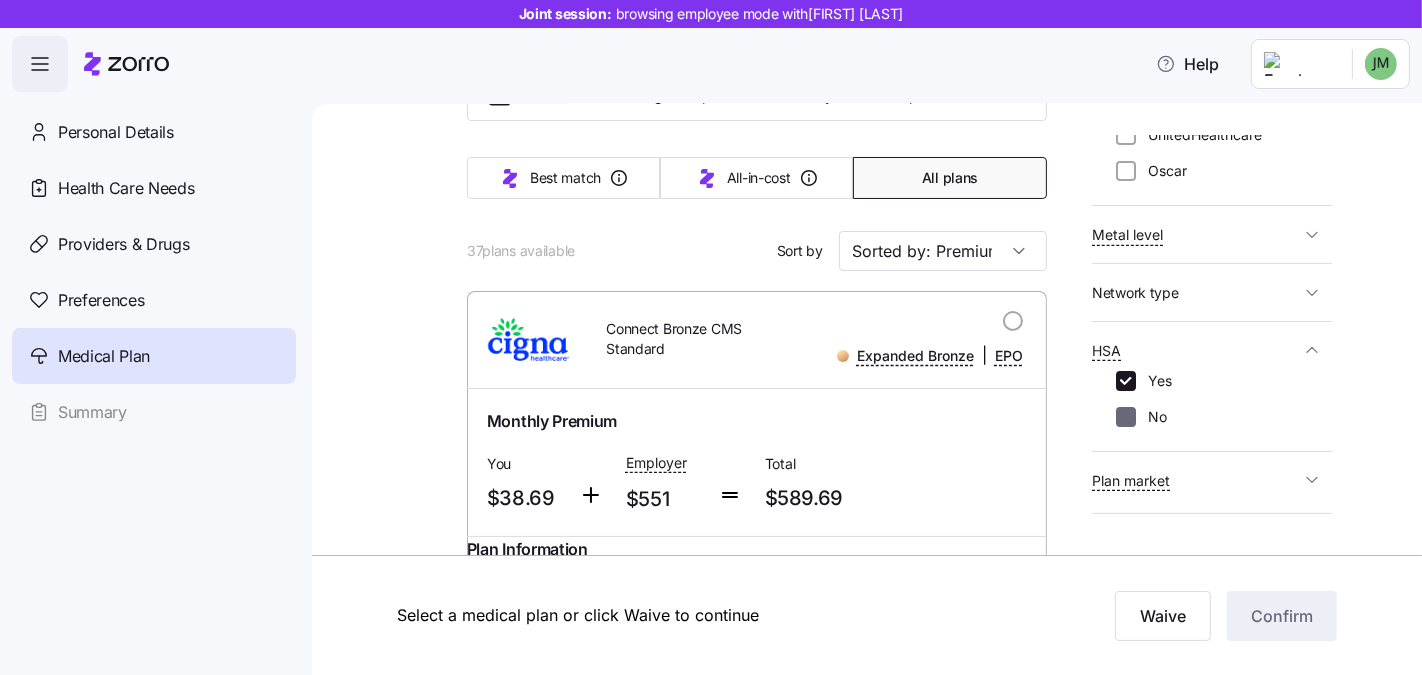 checkbox on "false" 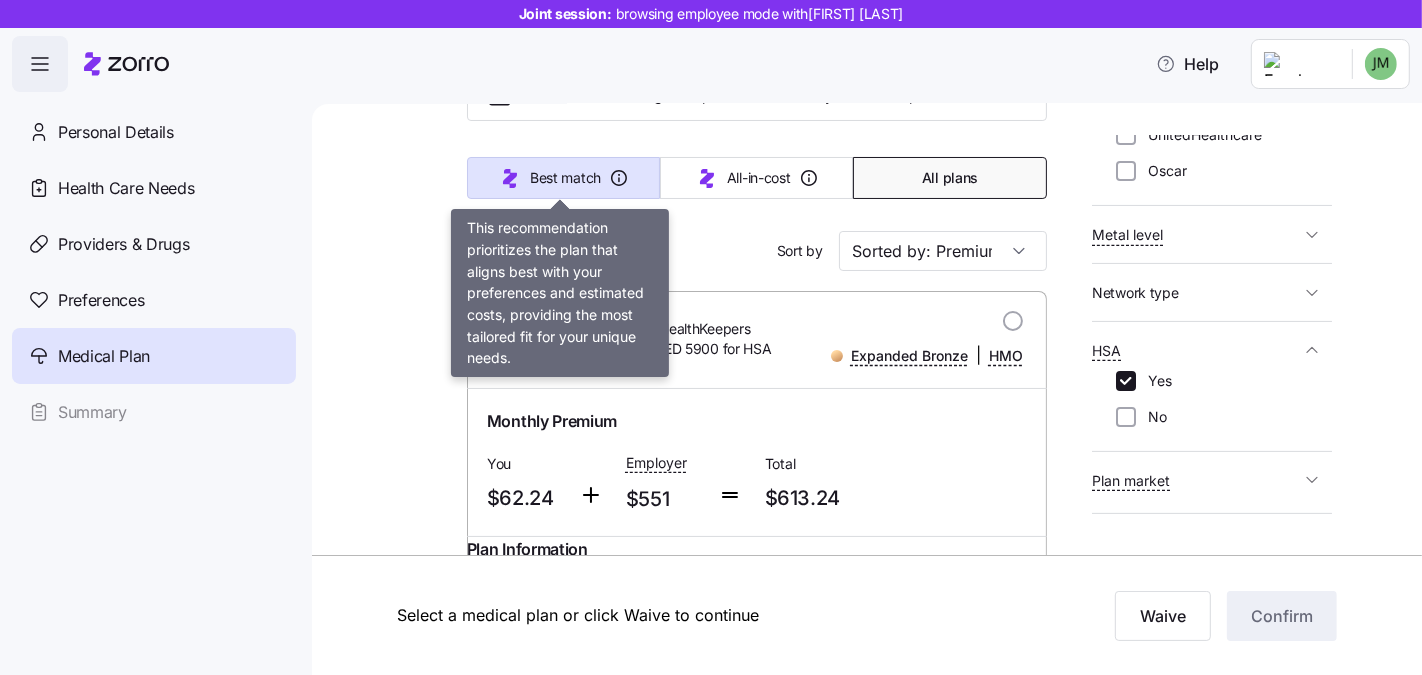 click on "Best match" at bounding box center (565, 178) 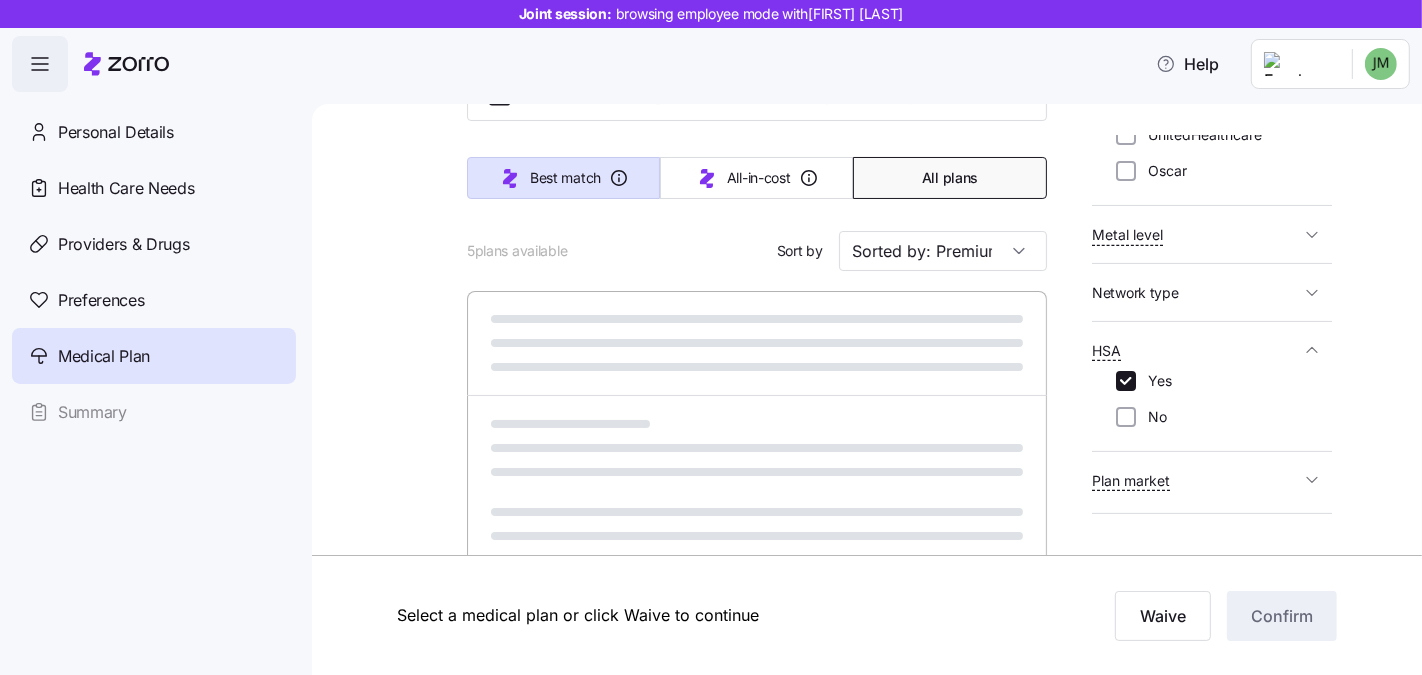 type on "Sorted by: Best match" 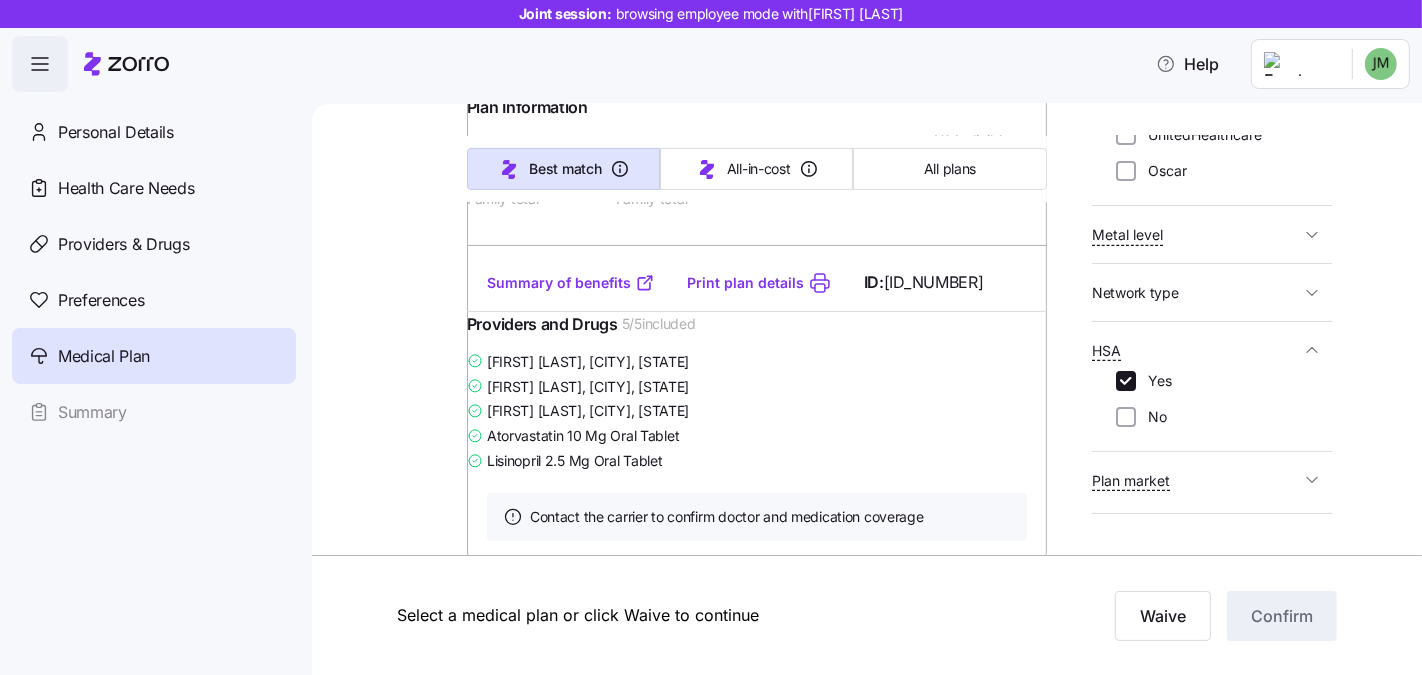 scroll, scrollTop: 691, scrollLeft: 0, axis: vertical 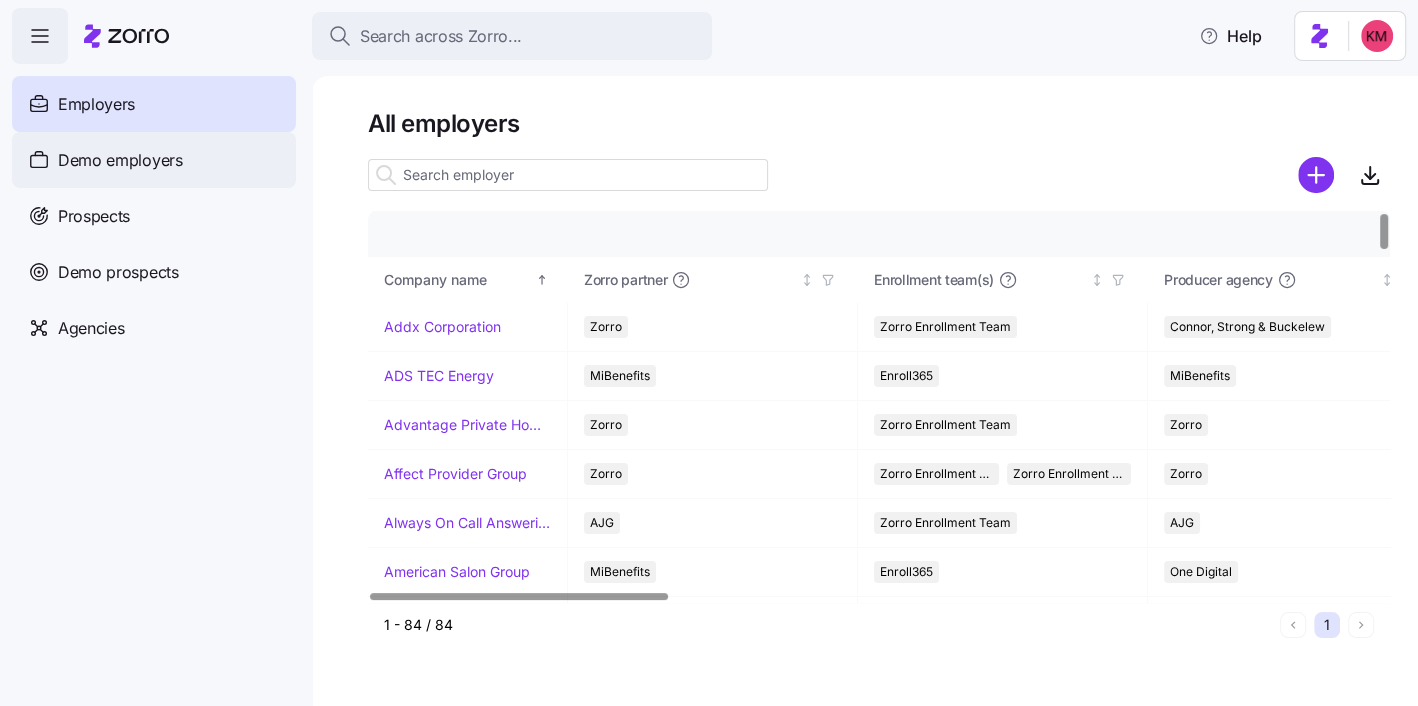 click on "Demo employers" at bounding box center (154, 160) 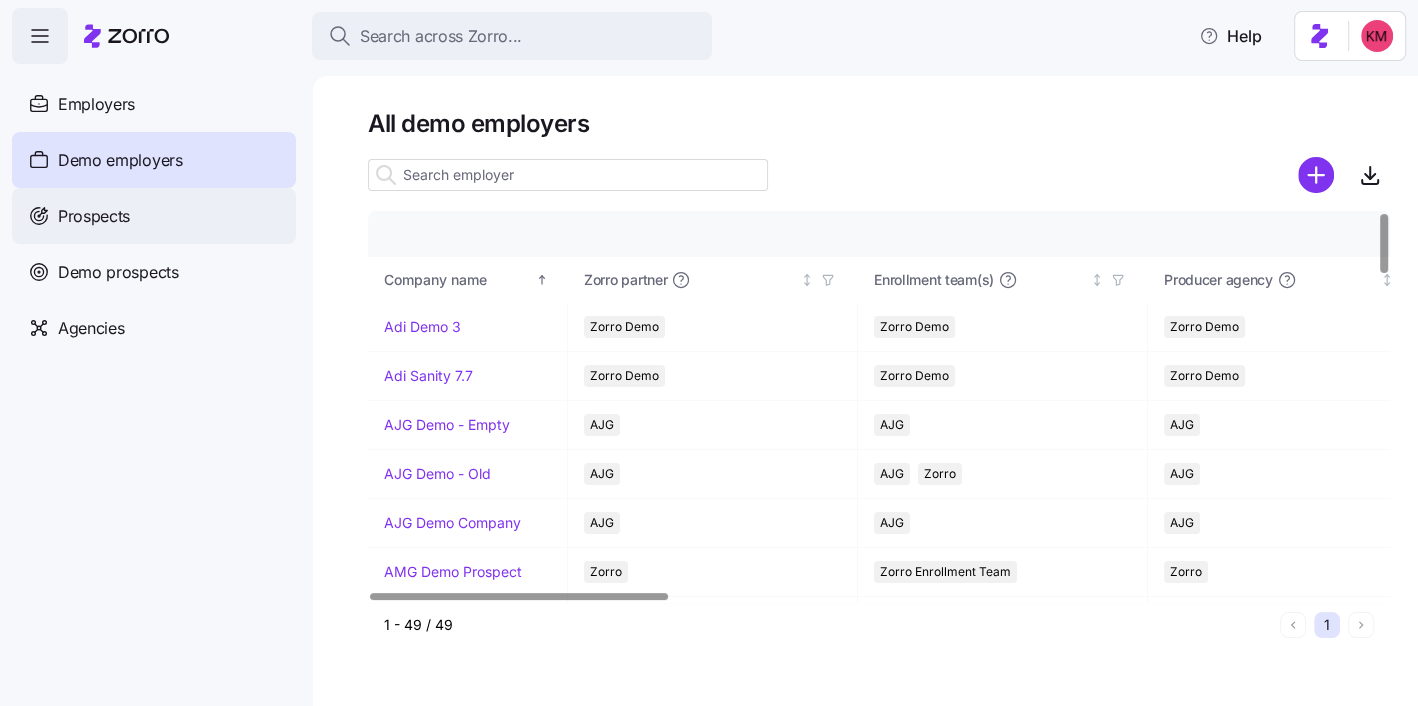 click on "Prospects" at bounding box center [154, 216] 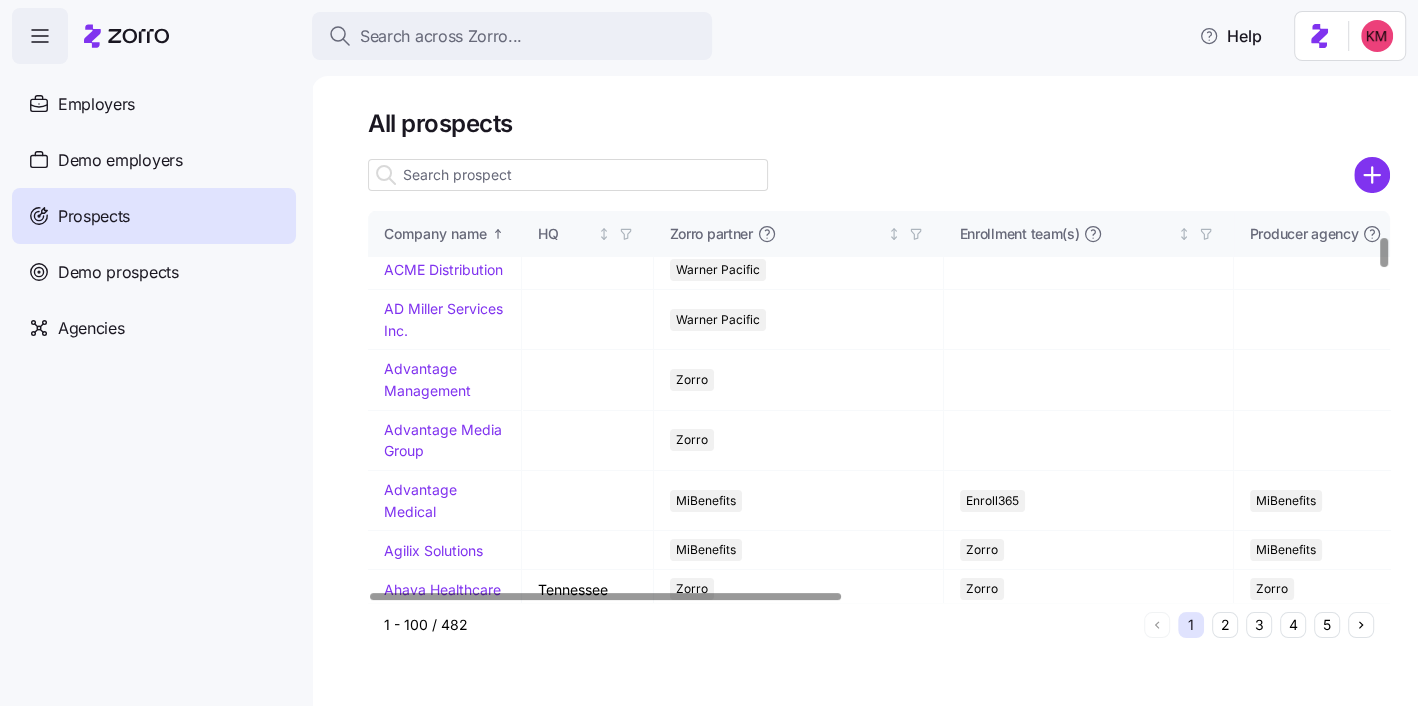 scroll, scrollTop: 1260, scrollLeft: 0, axis: vertical 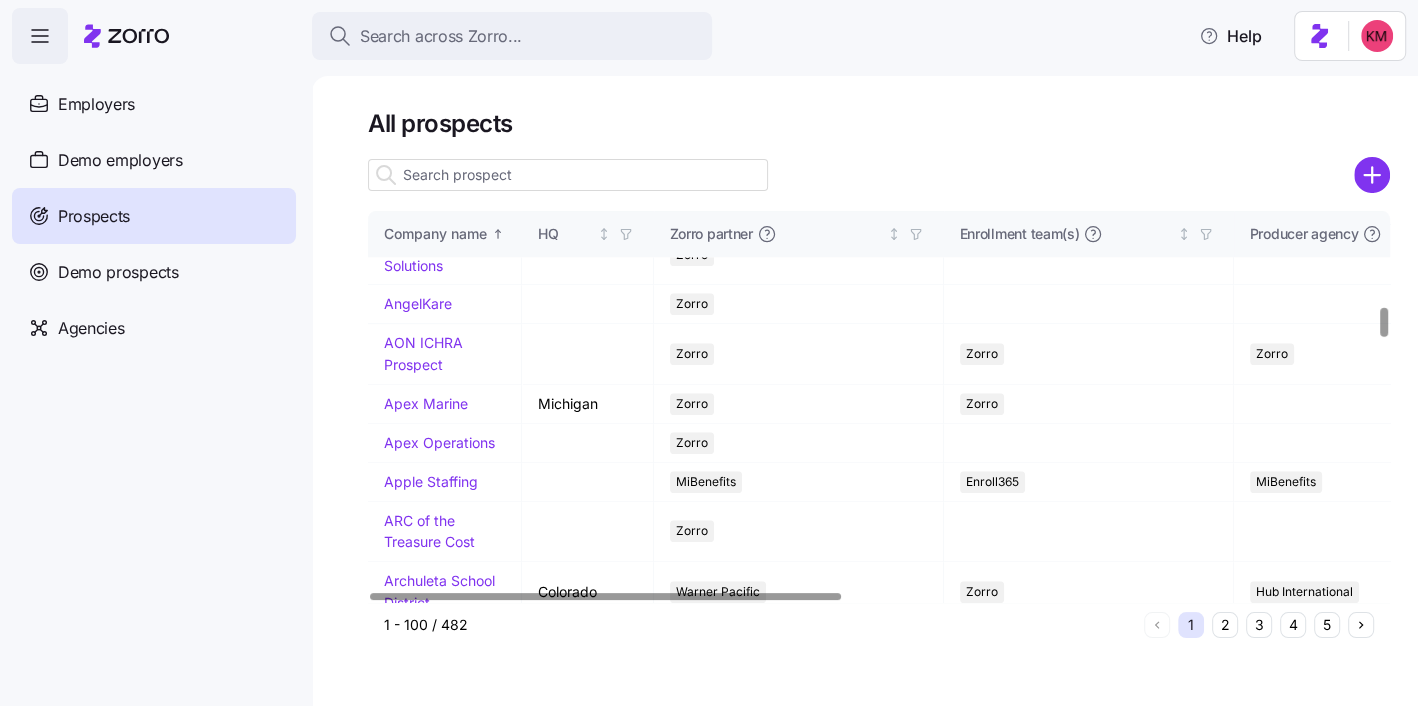click at bounding box center [568, 175] 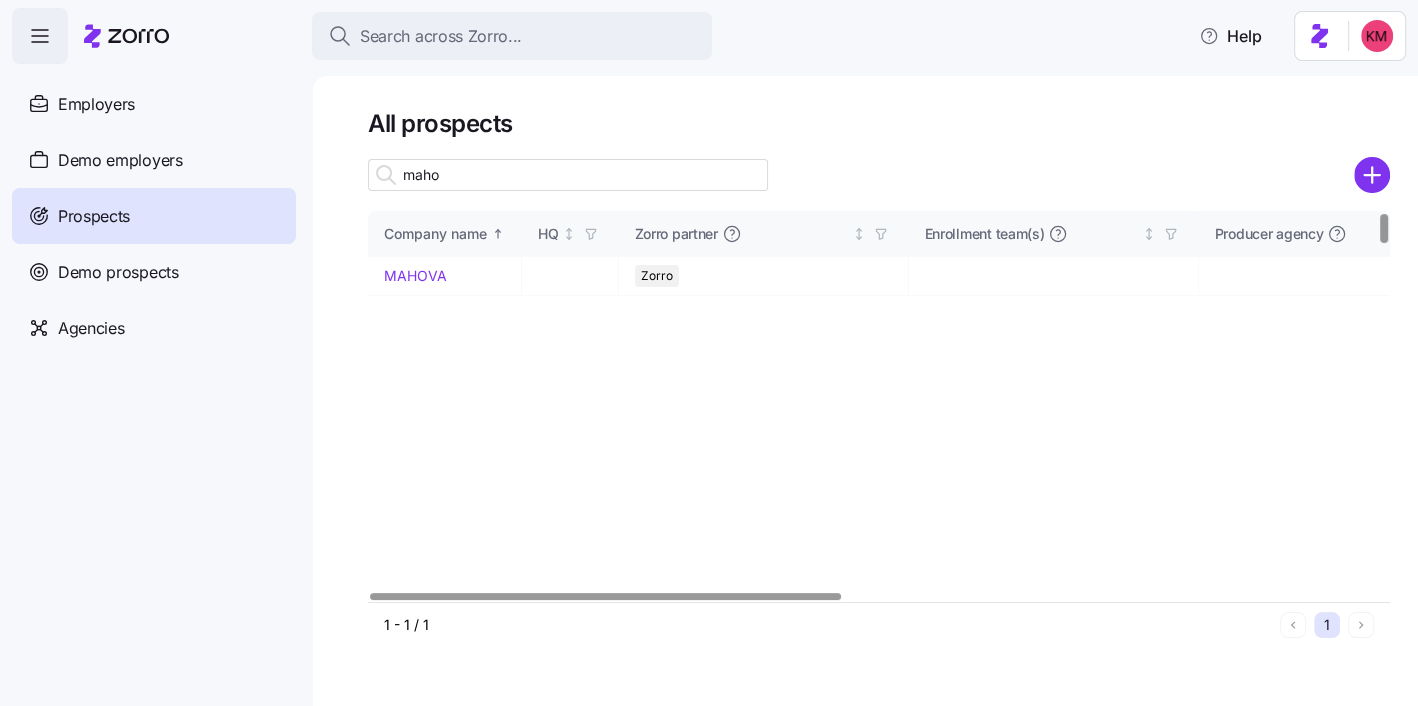 click on "maho" at bounding box center [568, 175] 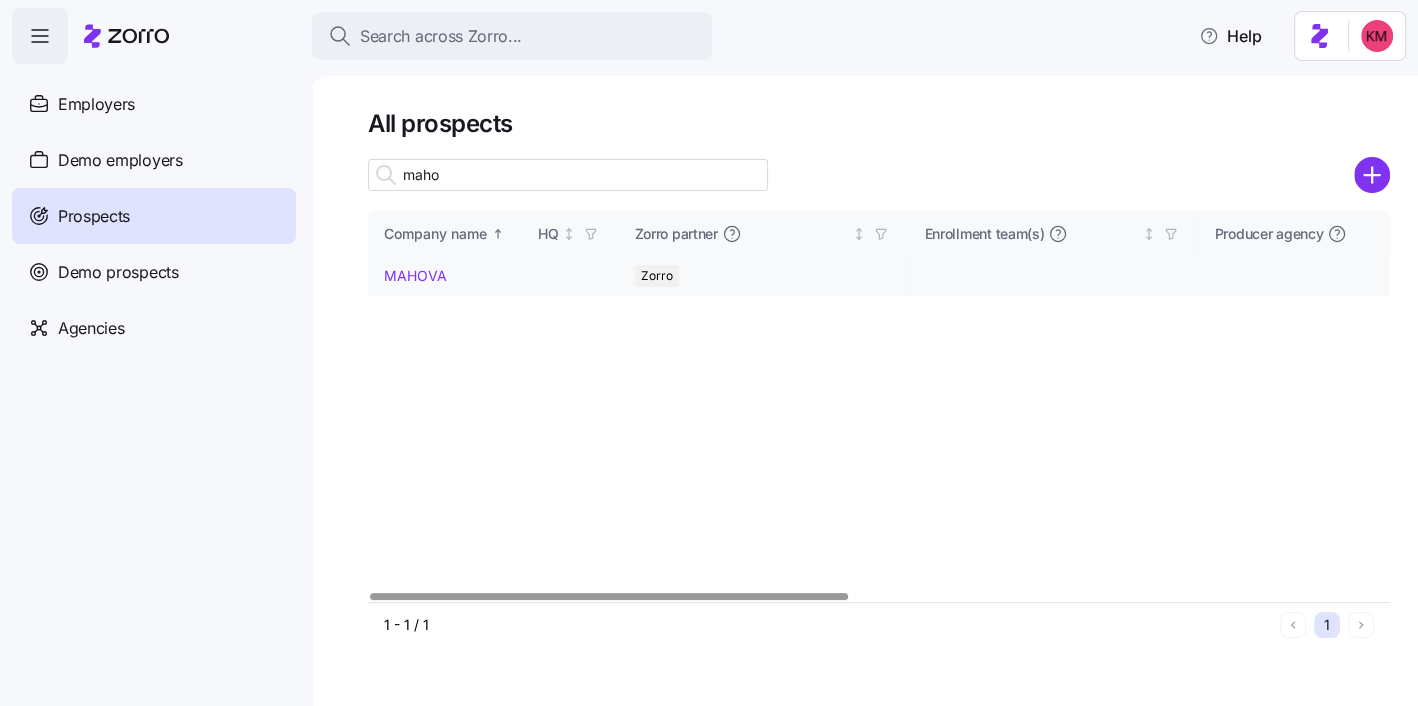 type on "maho" 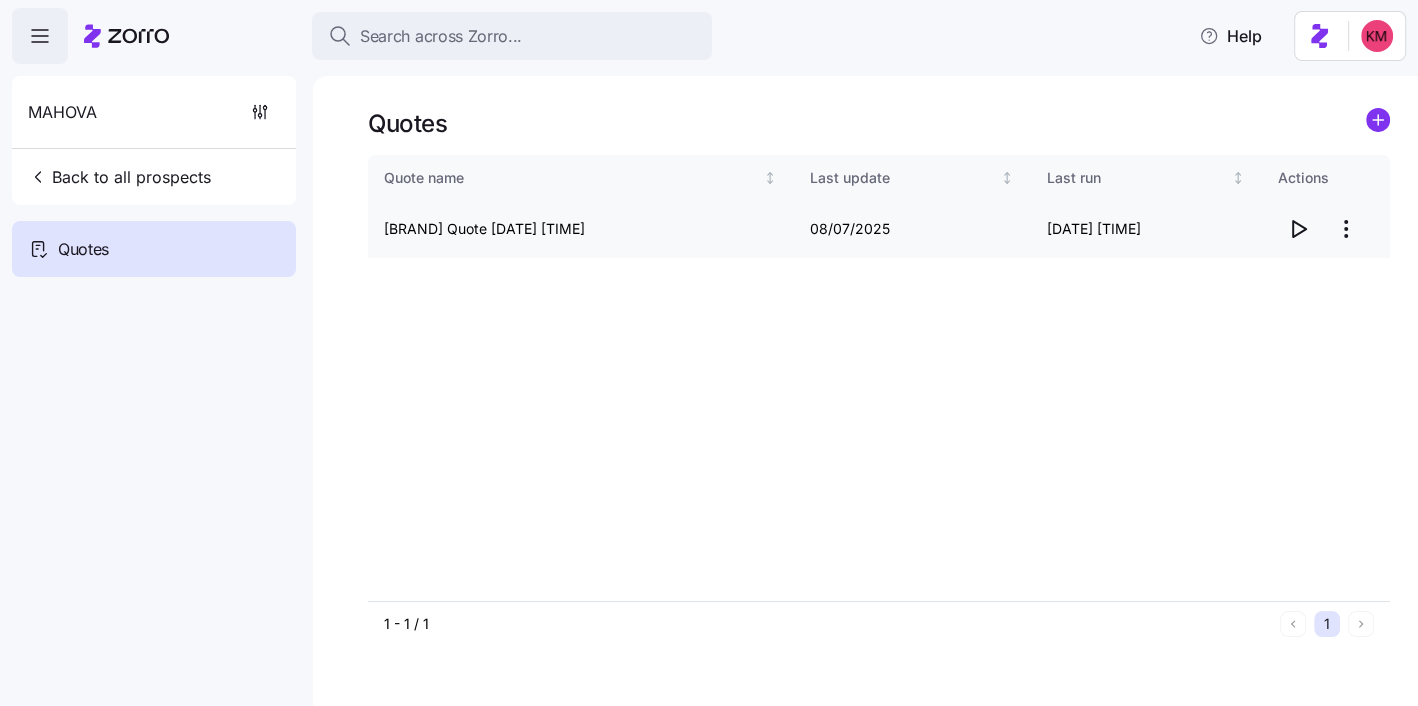 click 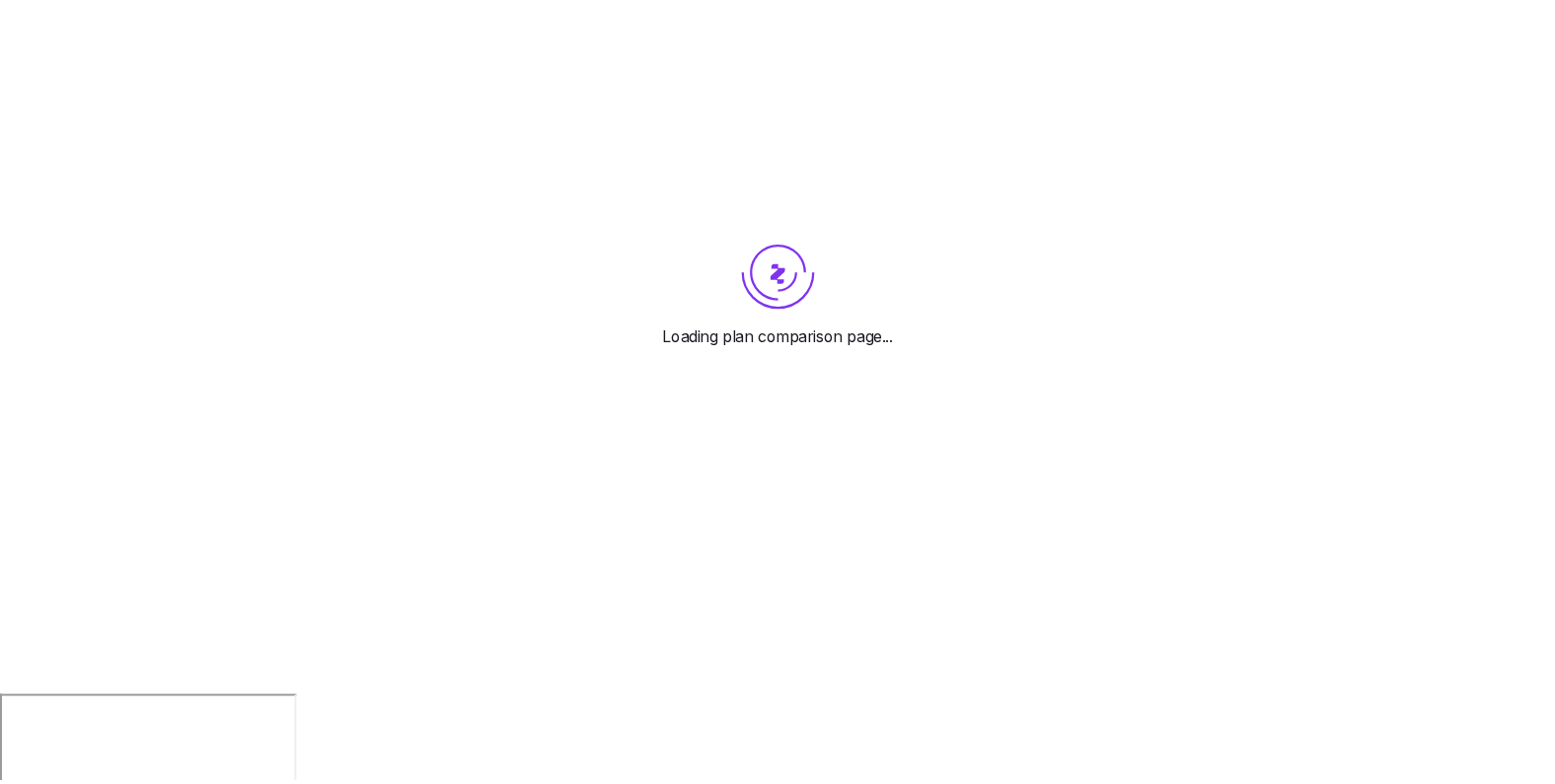 scroll, scrollTop: 0, scrollLeft: 0, axis: both 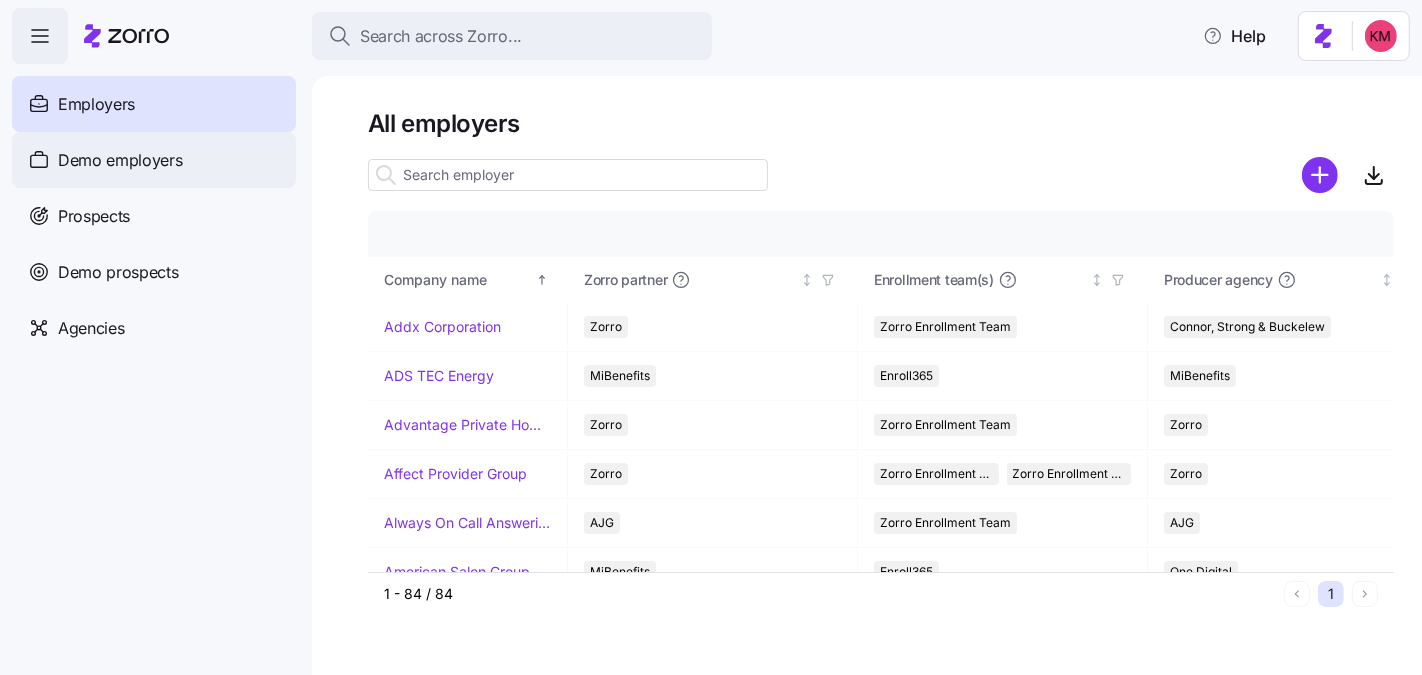 click on "Demo employers" at bounding box center [120, 160] 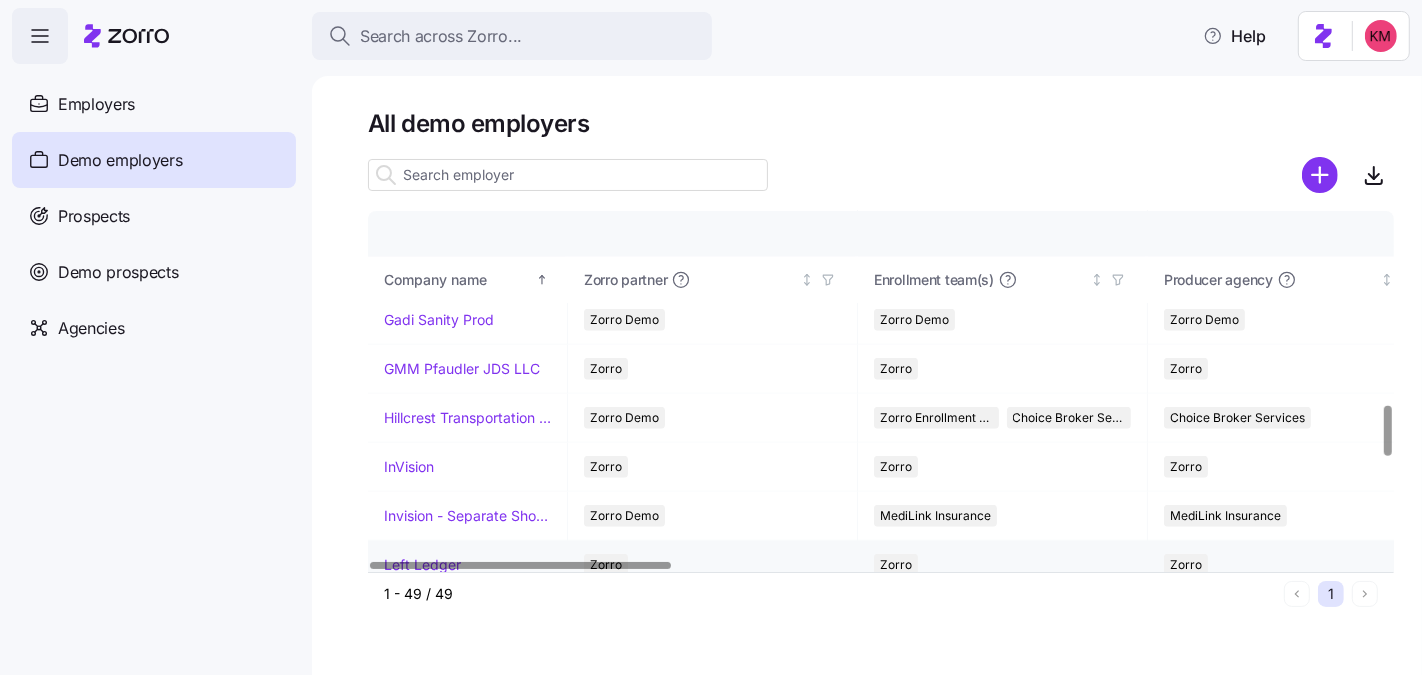 scroll, scrollTop: 1376, scrollLeft: 0, axis: vertical 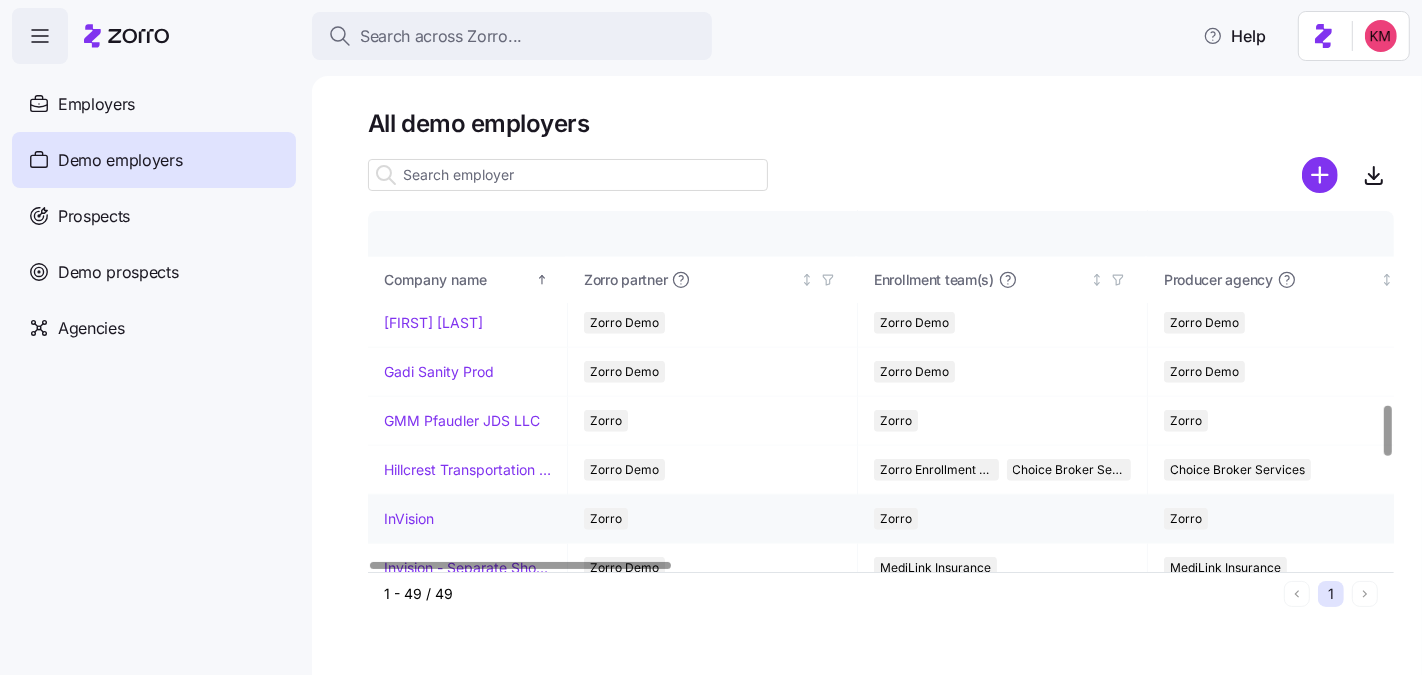 click on "InVision" at bounding box center (409, 519) 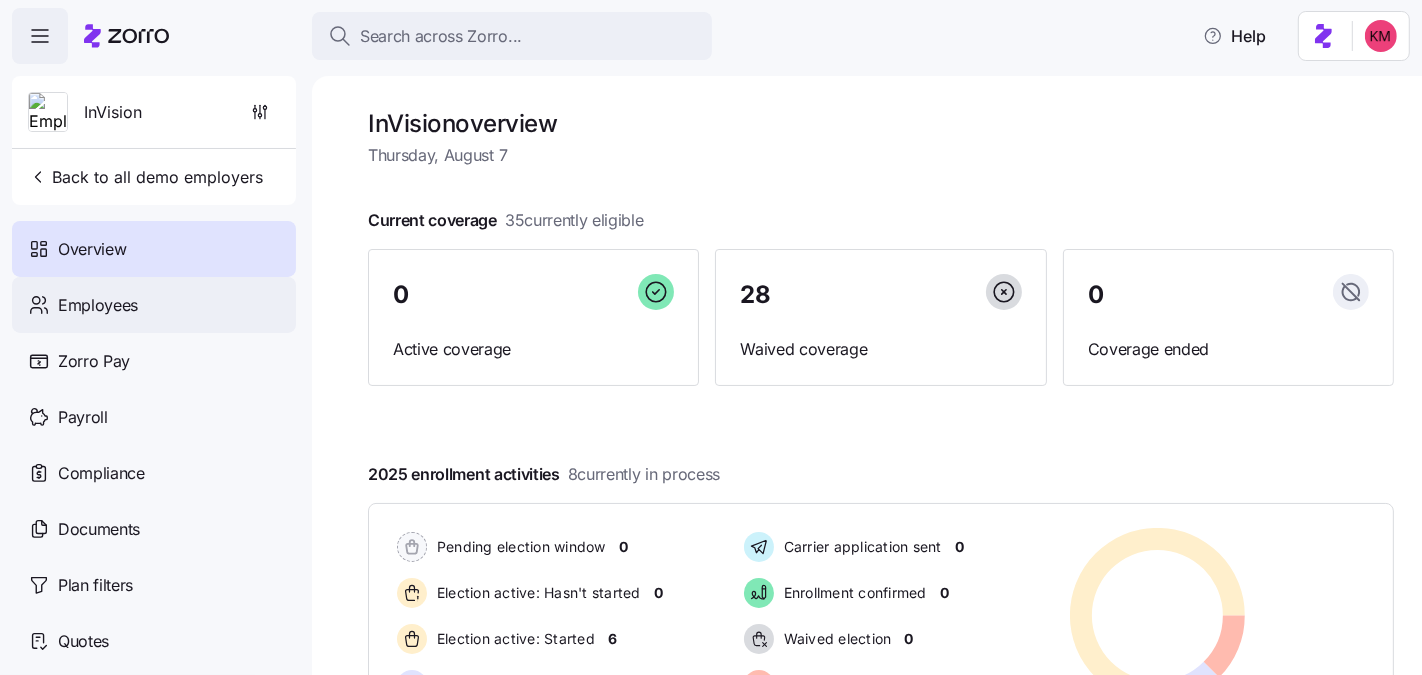 click on "Employees" at bounding box center [154, 305] 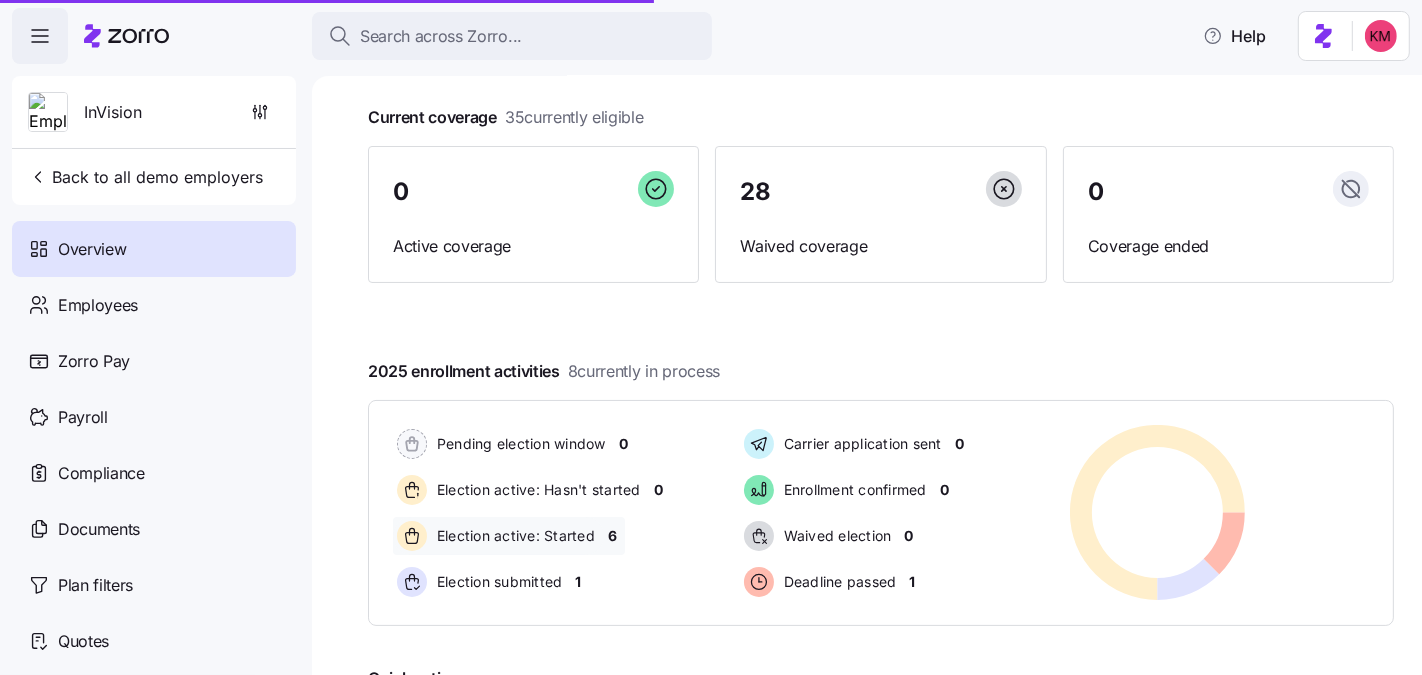 scroll, scrollTop: 201, scrollLeft: 0, axis: vertical 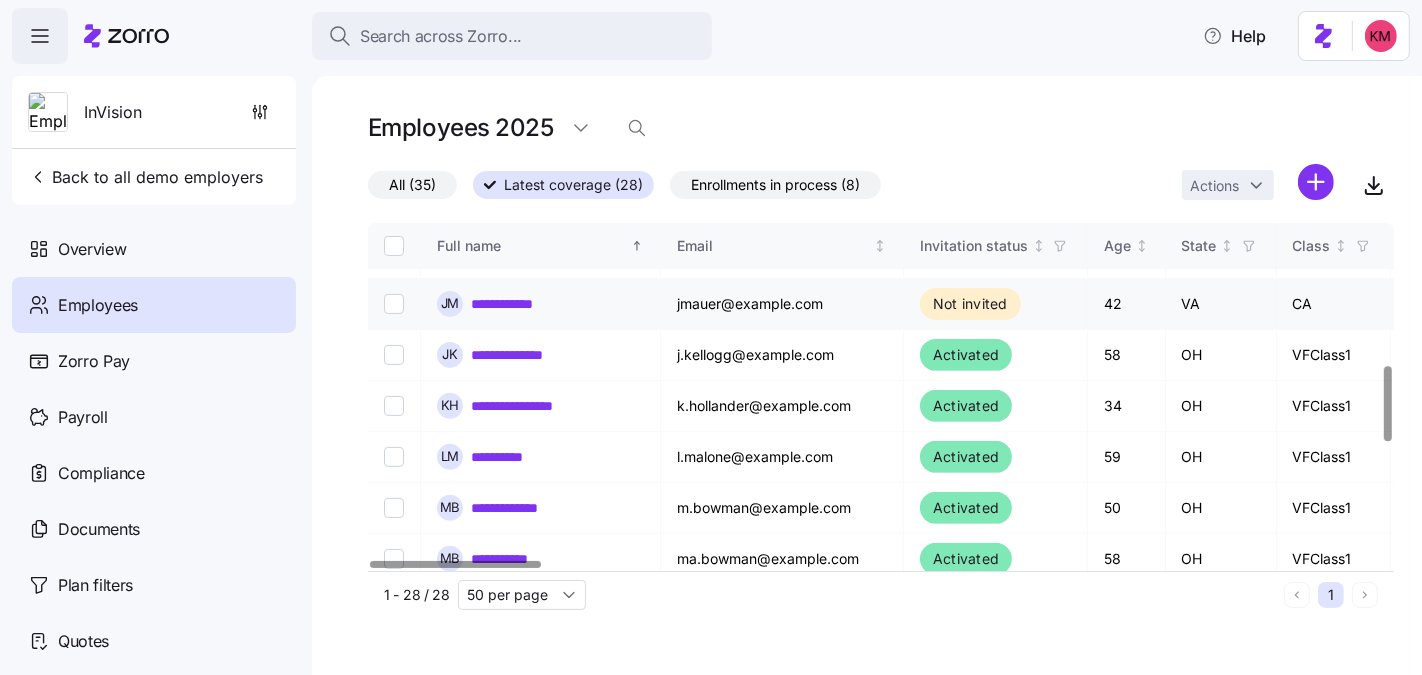 click on "**********" at bounding box center [518, 304] 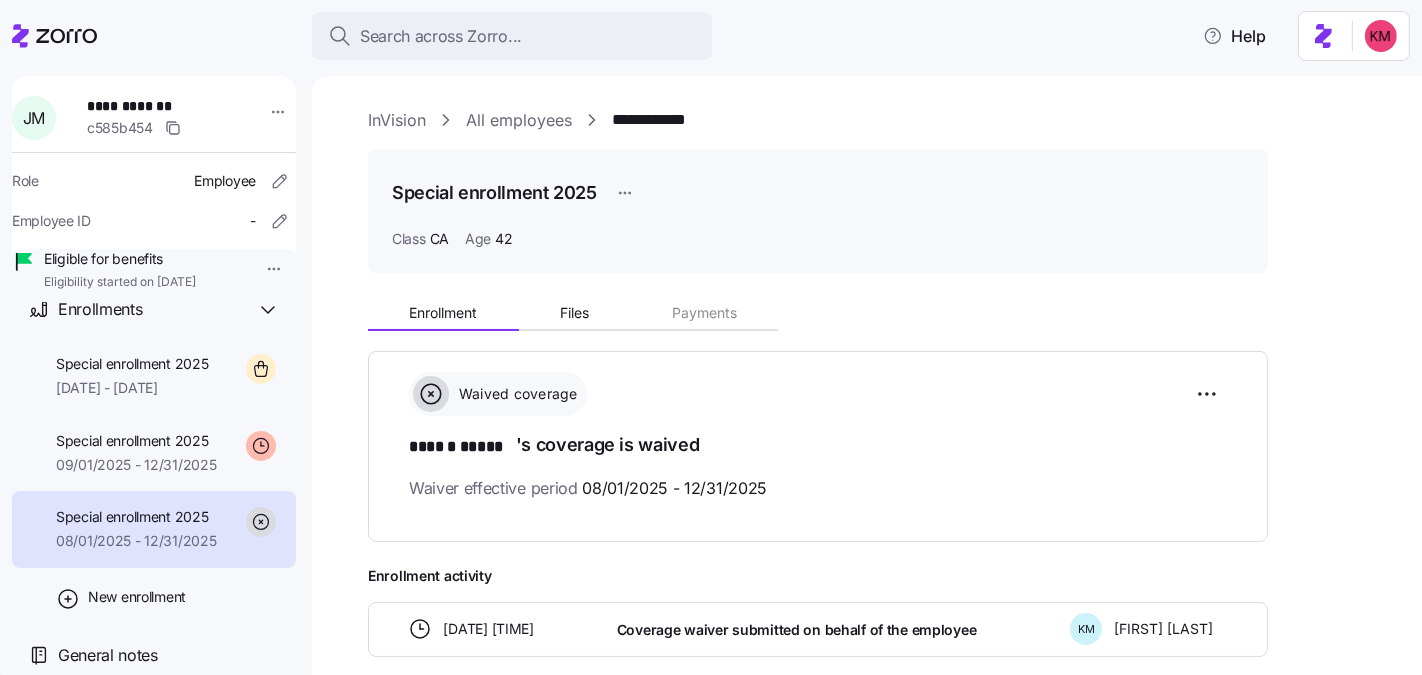 scroll, scrollTop: 125, scrollLeft: 0, axis: vertical 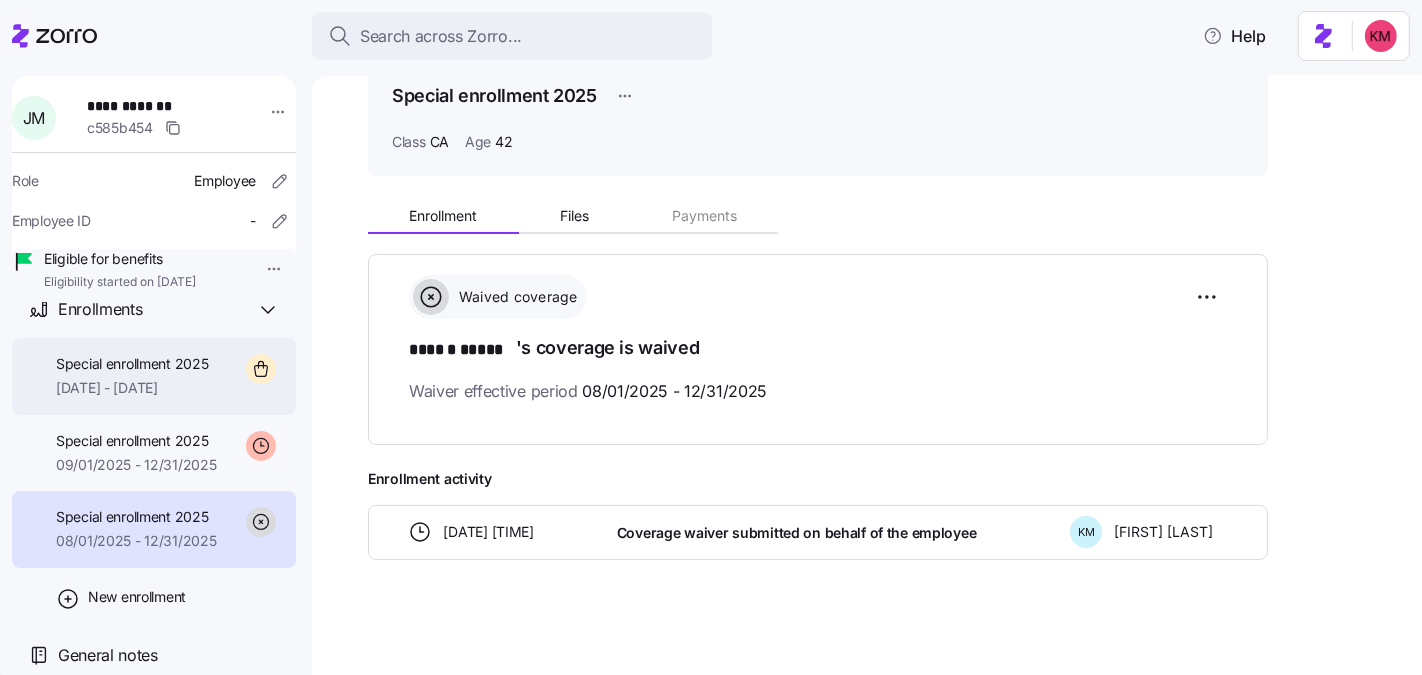 click on "[DATE] - [DATE]" at bounding box center [132, 388] 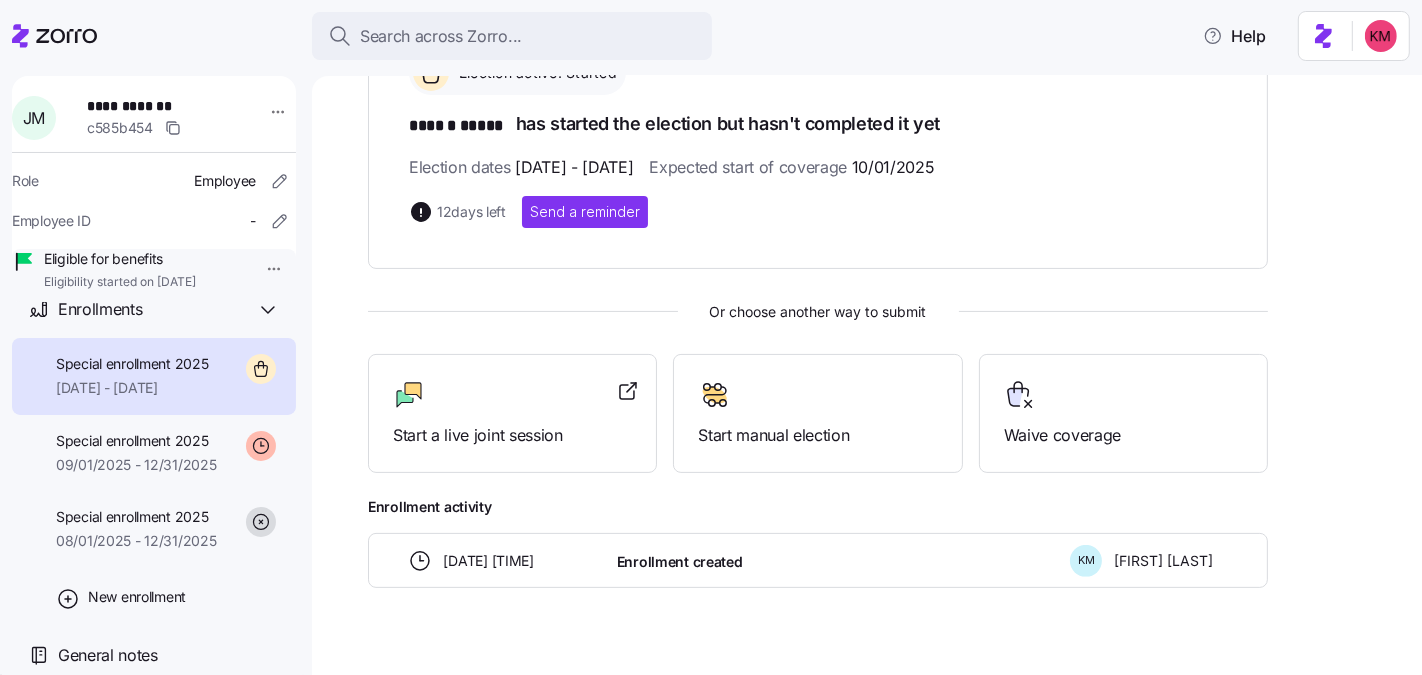 scroll, scrollTop: 323, scrollLeft: 0, axis: vertical 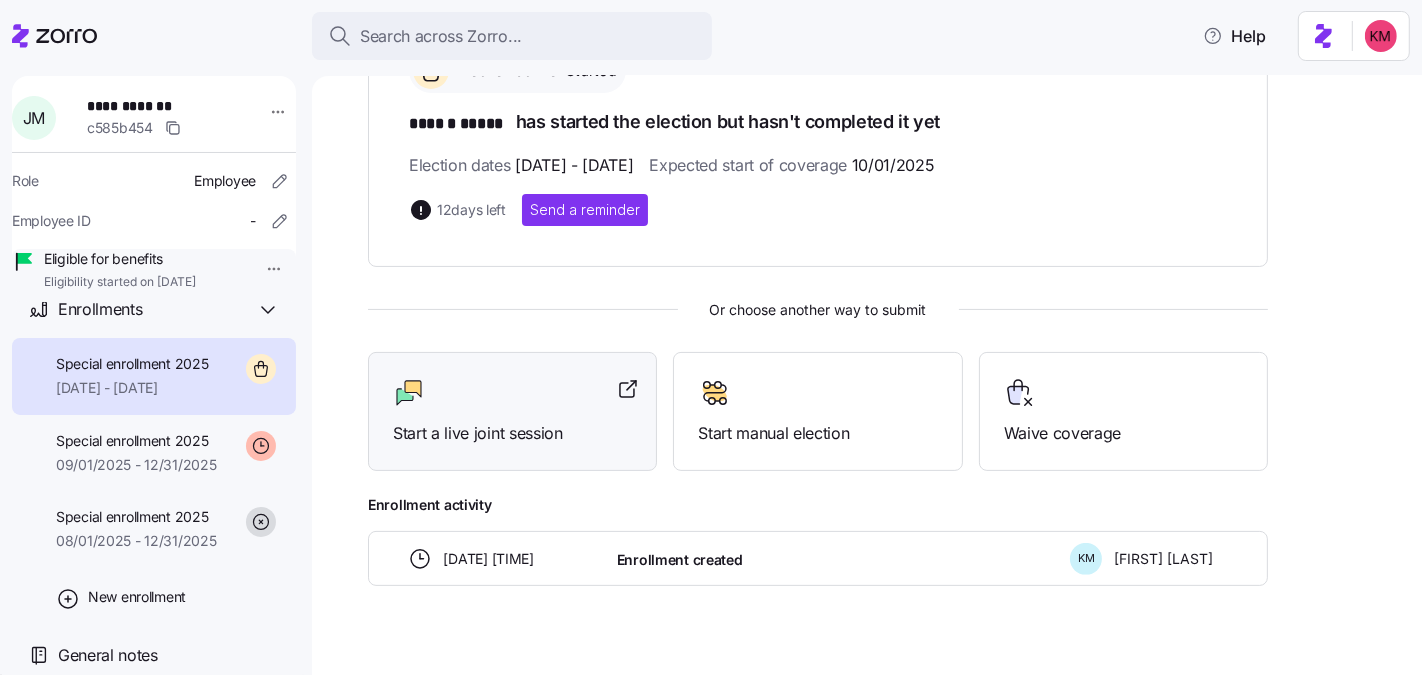 click at bounding box center [512, 393] 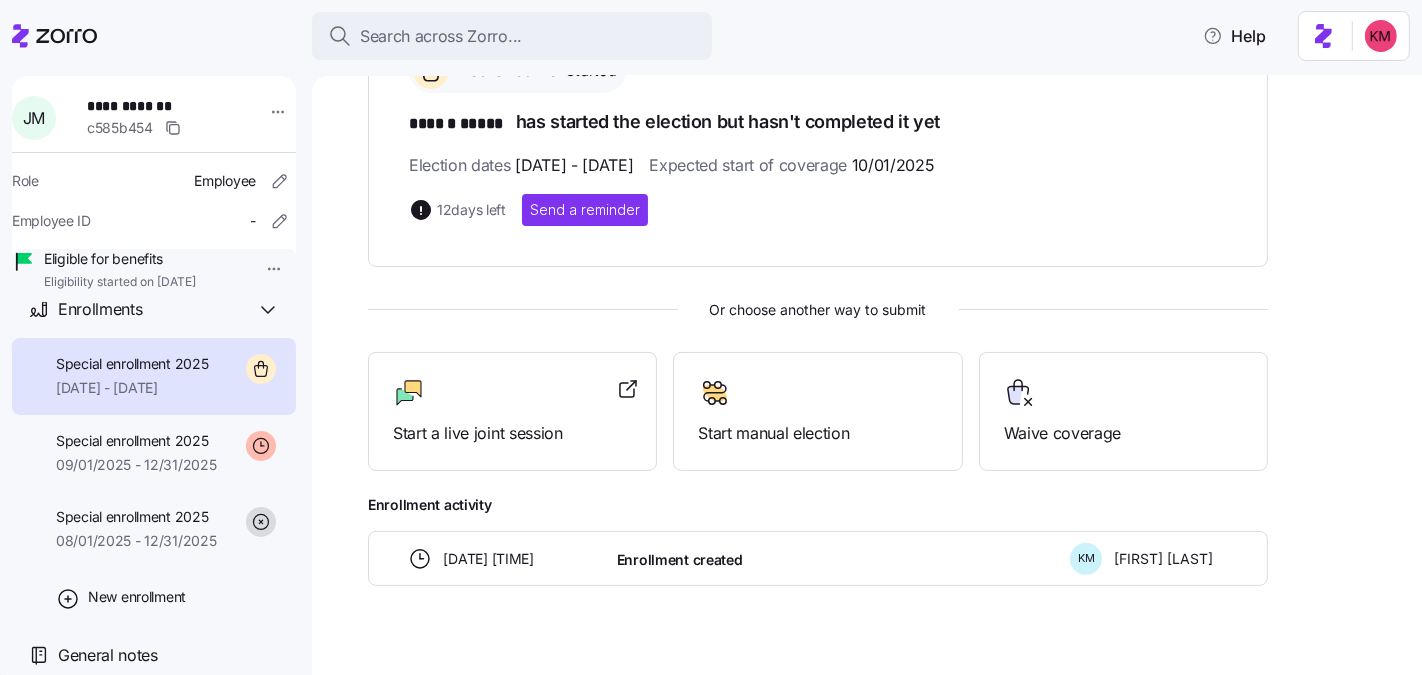 click on "**********" at bounding box center [154, 189] 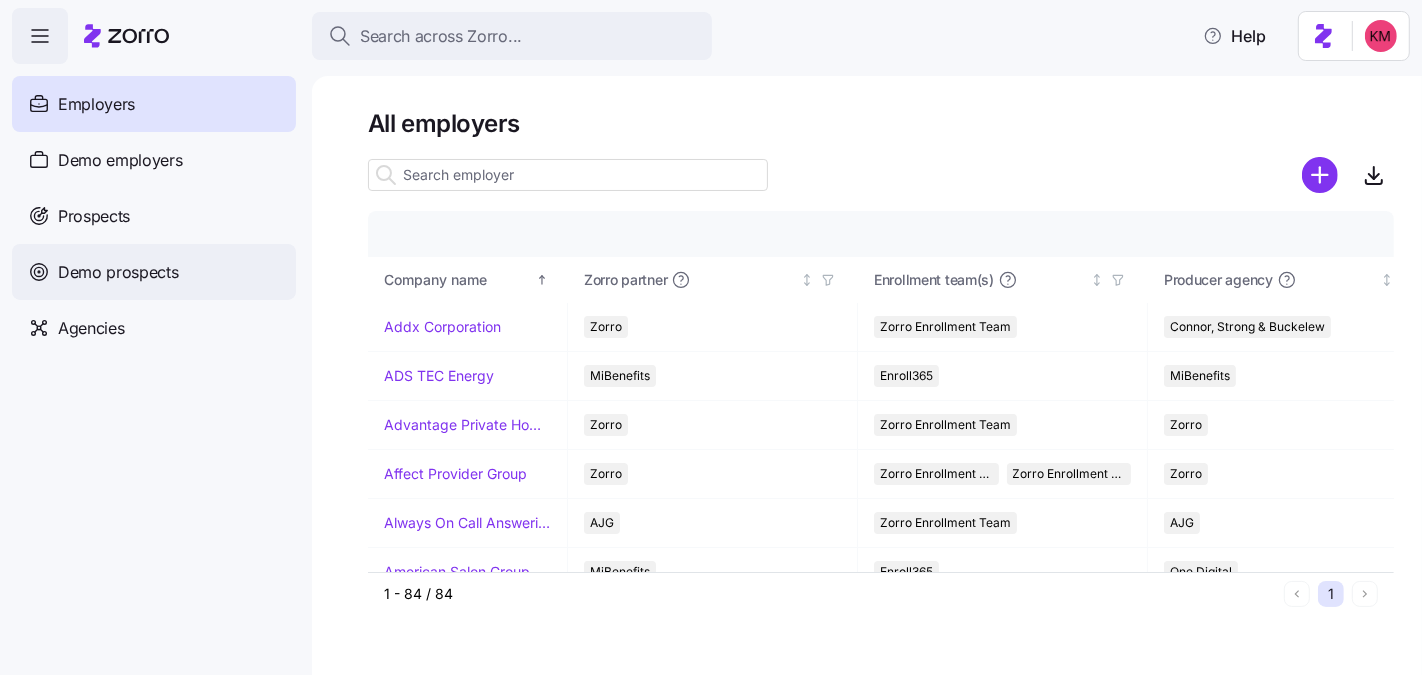click on "Demo prospects" at bounding box center (118, 272) 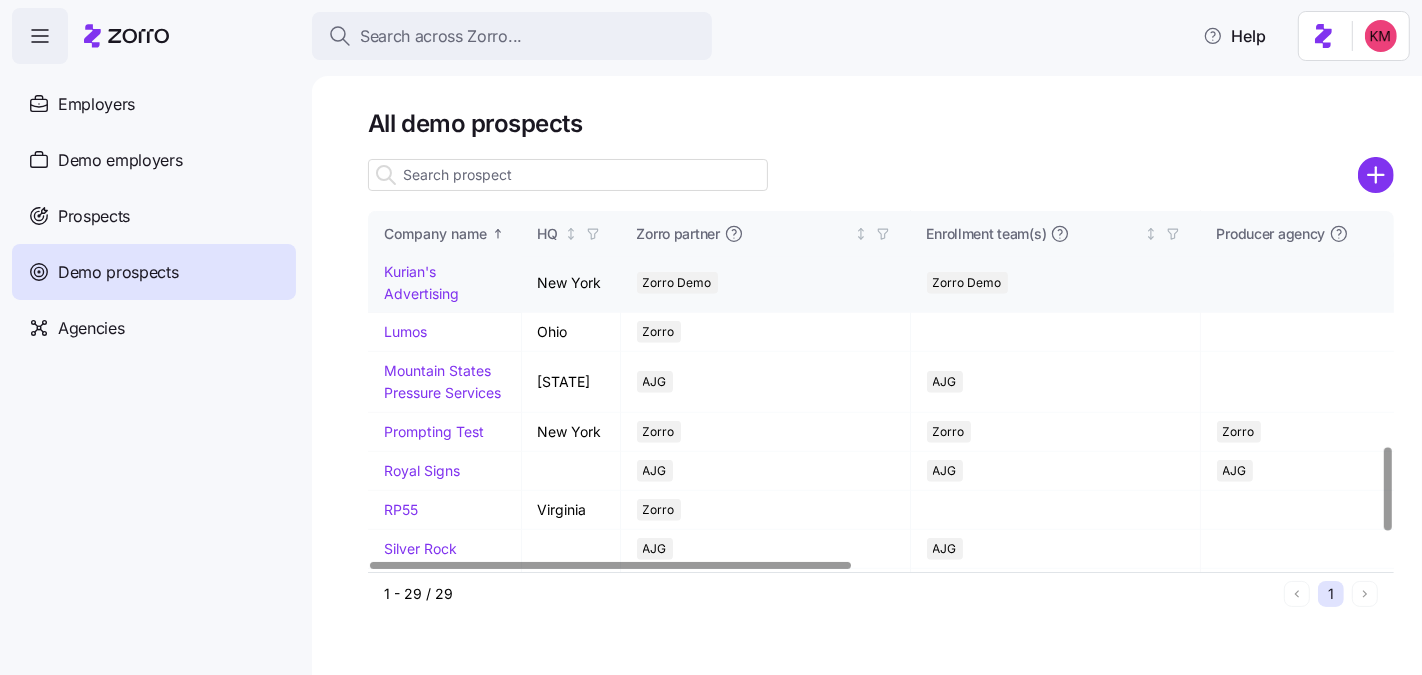 scroll, scrollTop: 688, scrollLeft: 0, axis: vertical 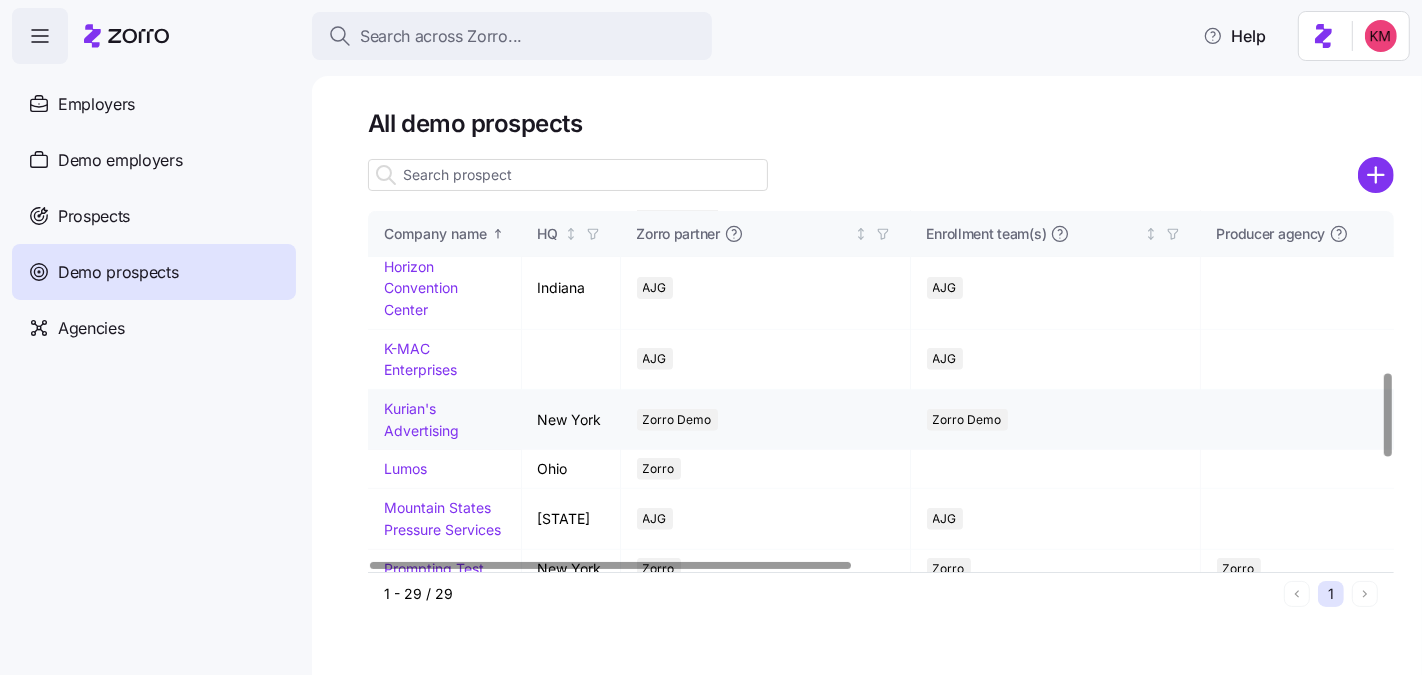 click on "Kurian's Advertising" at bounding box center (421, 419) 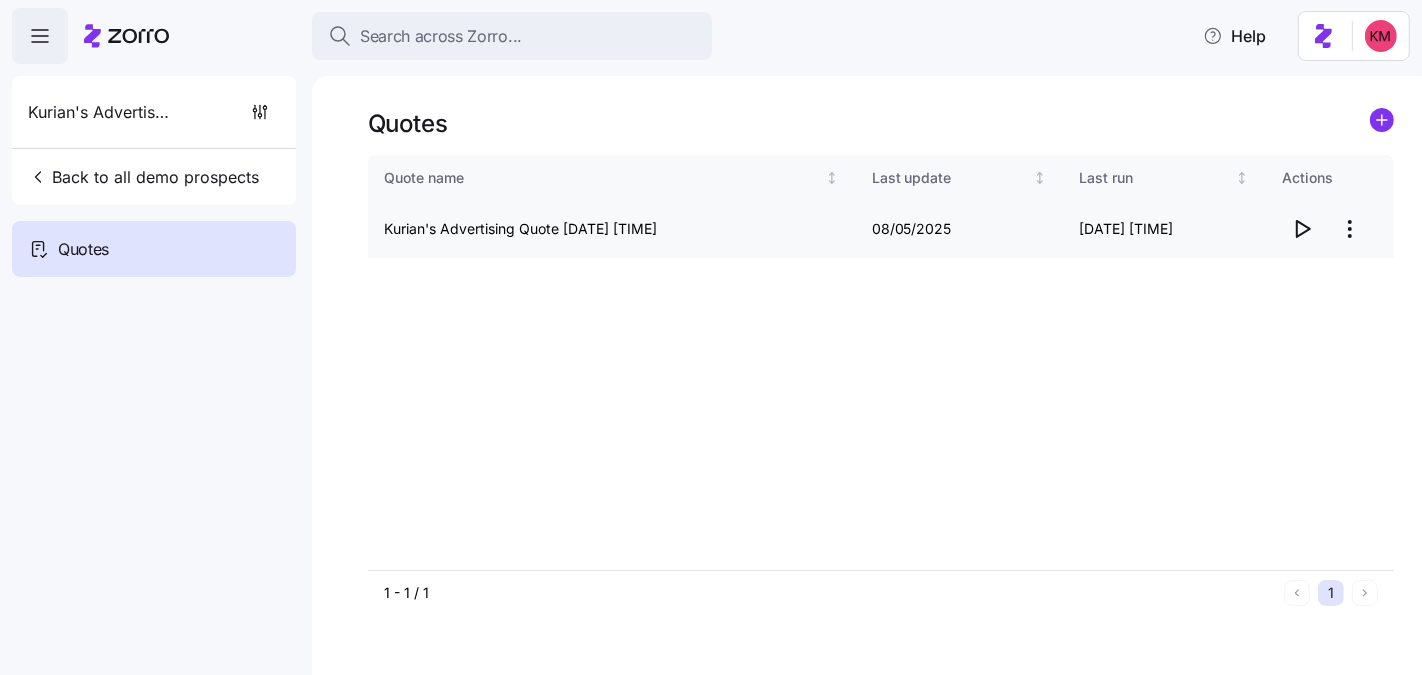 click 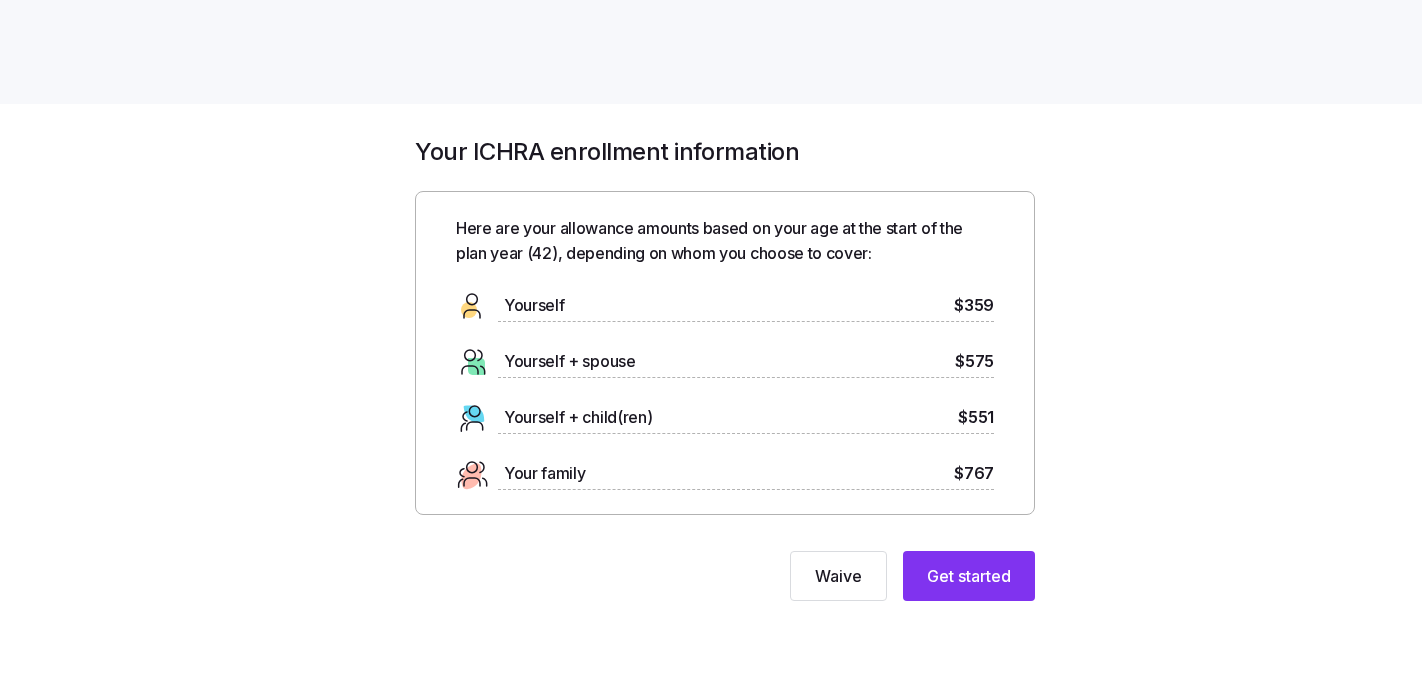 scroll, scrollTop: 0, scrollLeft: 0, axis: both 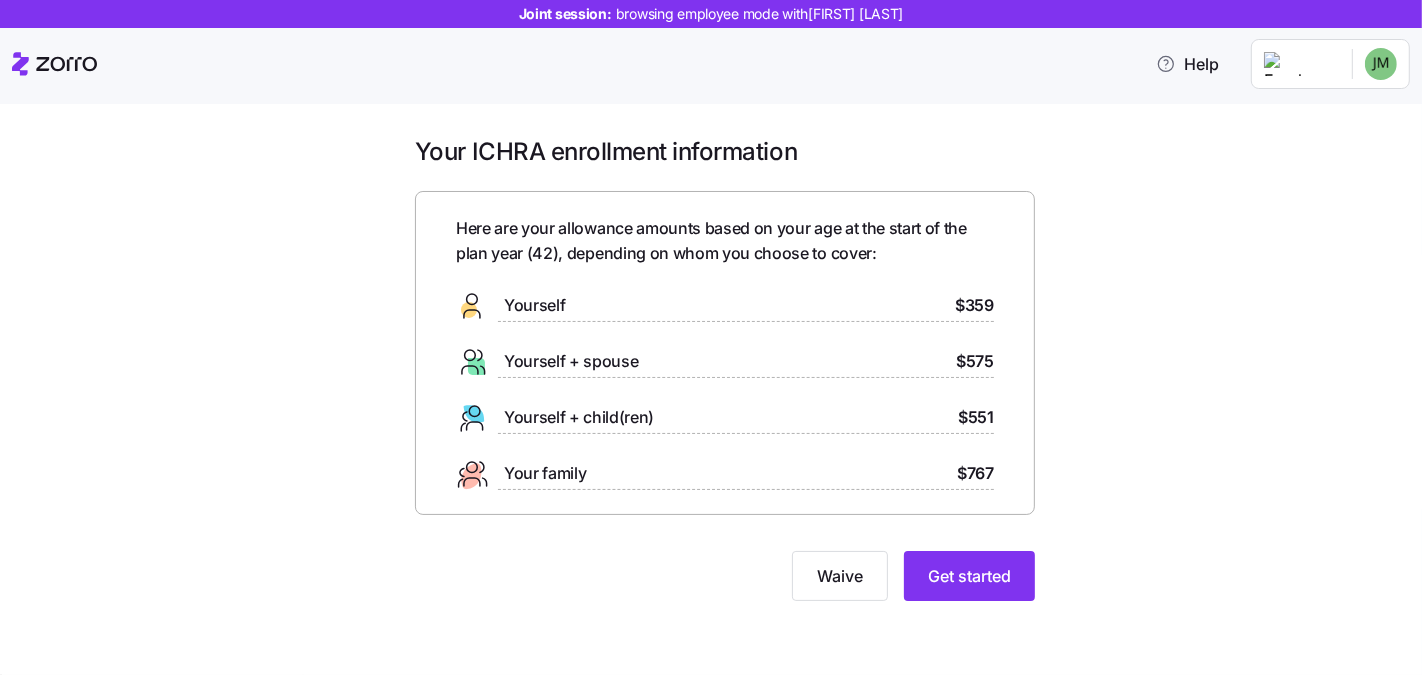 click on "Your ICHRA enrollment information Here are your allowance amounts based on your age at the start of the plan year ( 42 ), depending on whom you choose to cover: Yourself $359 Yourself + spouse $575 Yourself + child(ren) $551 Your family $767 Waive Get started" at bounding box center (725, 380) 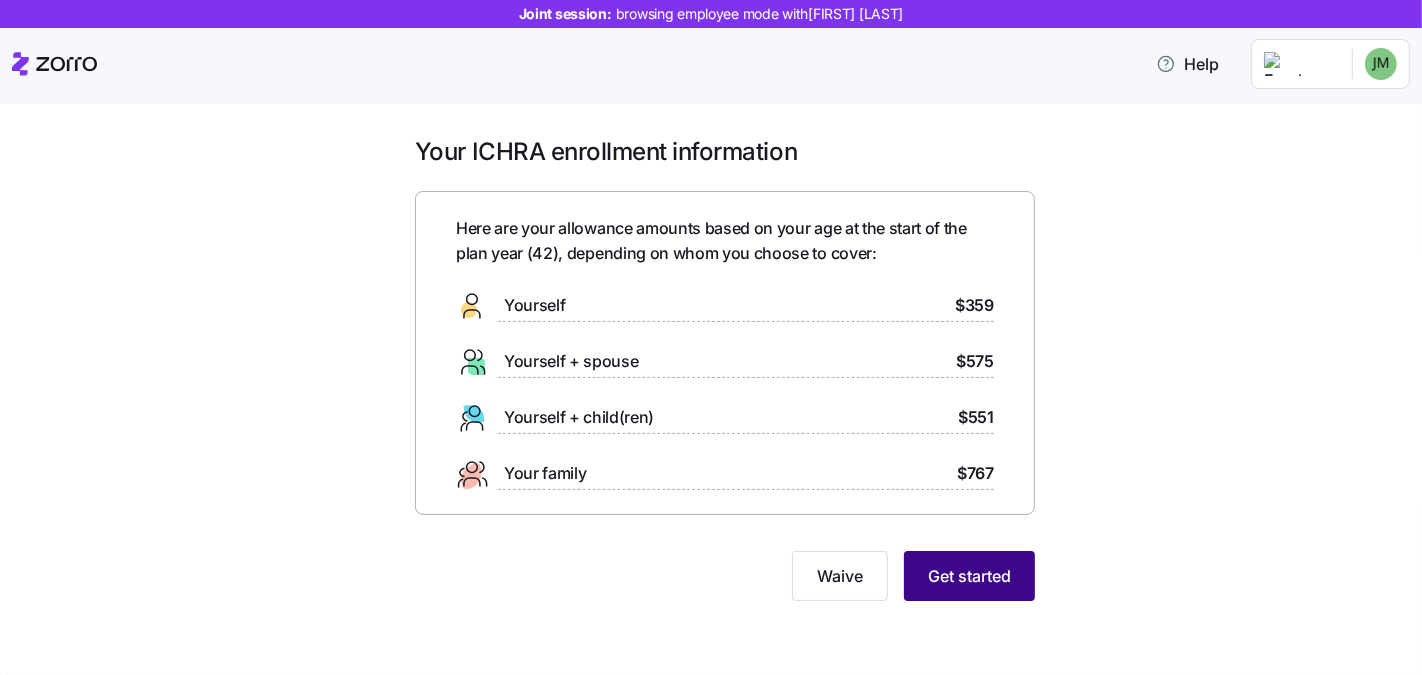click on "Get started" at bounding box center [969, 576] 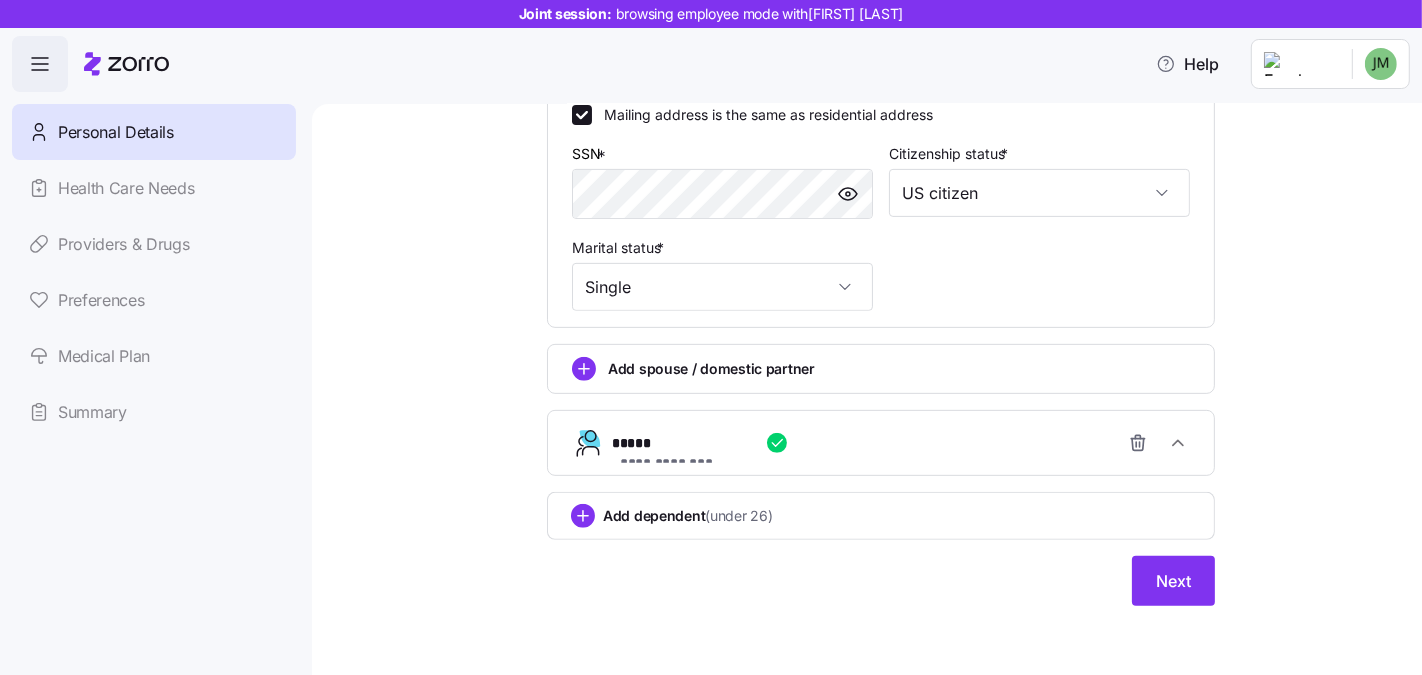 scroll, scrollTop: 671, scrollLeft: 0, axis: vertical 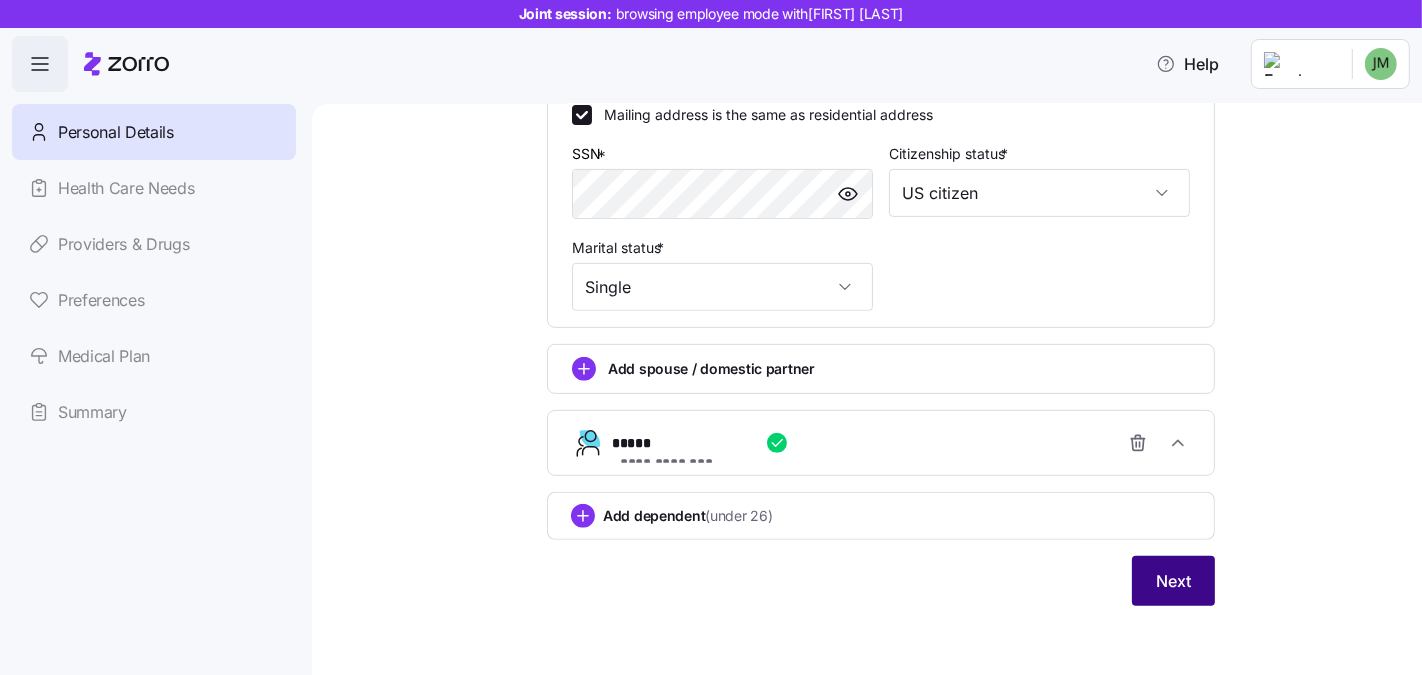 click on "Next" at bounding box center (1173, 581) 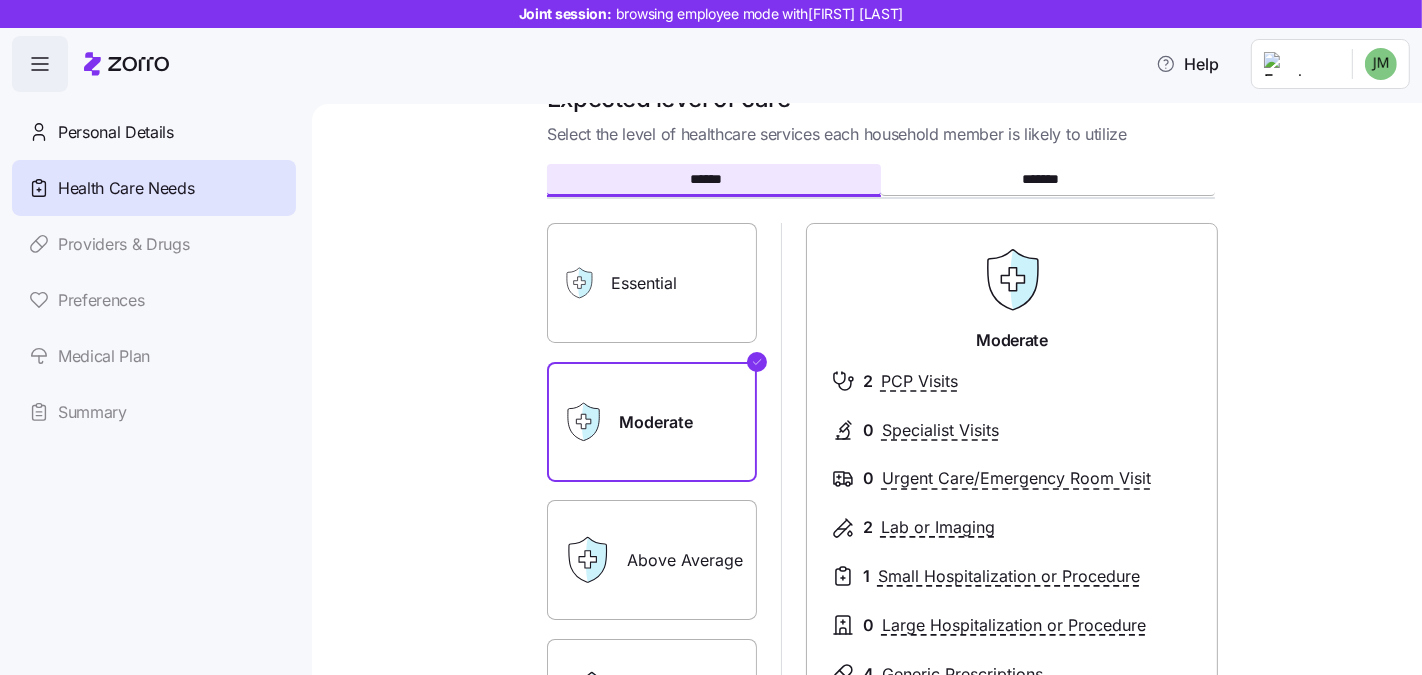 scroll, scrollTop: 373, scrollLeft: 0, axis: vertical 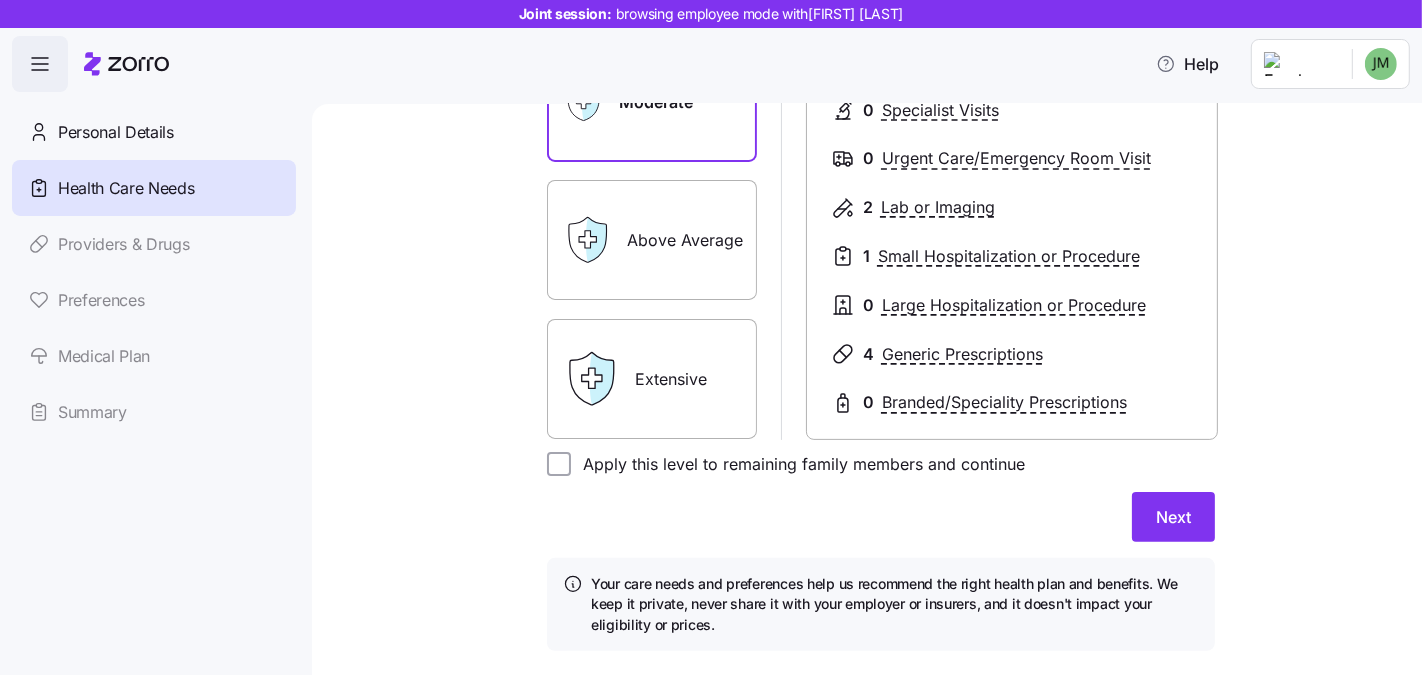 click on "****** ******* Essential Moderate Above Average Extensive Moderate 2 PCP Visits 0 Specialist Visits 0 Urgent Care/Emergency Room Visit 2 Lab or Imaging 1 Small Hospitalization or Procedure 0 Large Hospitalization or Procedure 4 Generic Prescriptions 0 Branded/Speciality Prescriptions Essential Moderate Above Average Extensive Moderate 2 PCP Visits 0 Specialist Visits 0 Urgent Care/Emergency Room Visit 2 Lab or Imaging 1 Small Hospitalization or Procedure 0 Large Hospitalization or Procedure 4 Generic Prescriptions 0 Branded/Speciality Prescriptions Apply this level to remaining family members and continue Next Your care needs and preferences help us recommend the right health plan and benefits. We keep it private, never share it with your employer or insurers, and it doesn't impact your eligibility or prices." at bounding box center (881, 249) 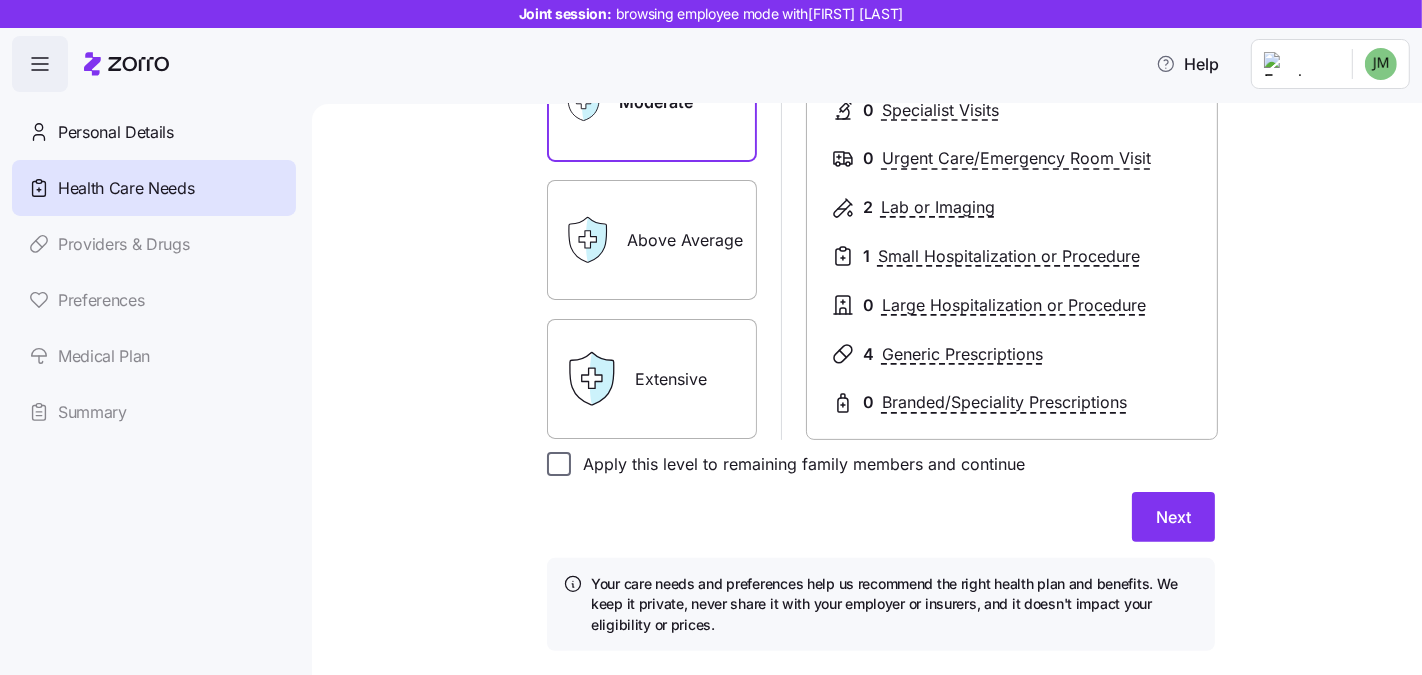 click on "Apply this level to remaining family members and continue" at bounding box center (559, 464) 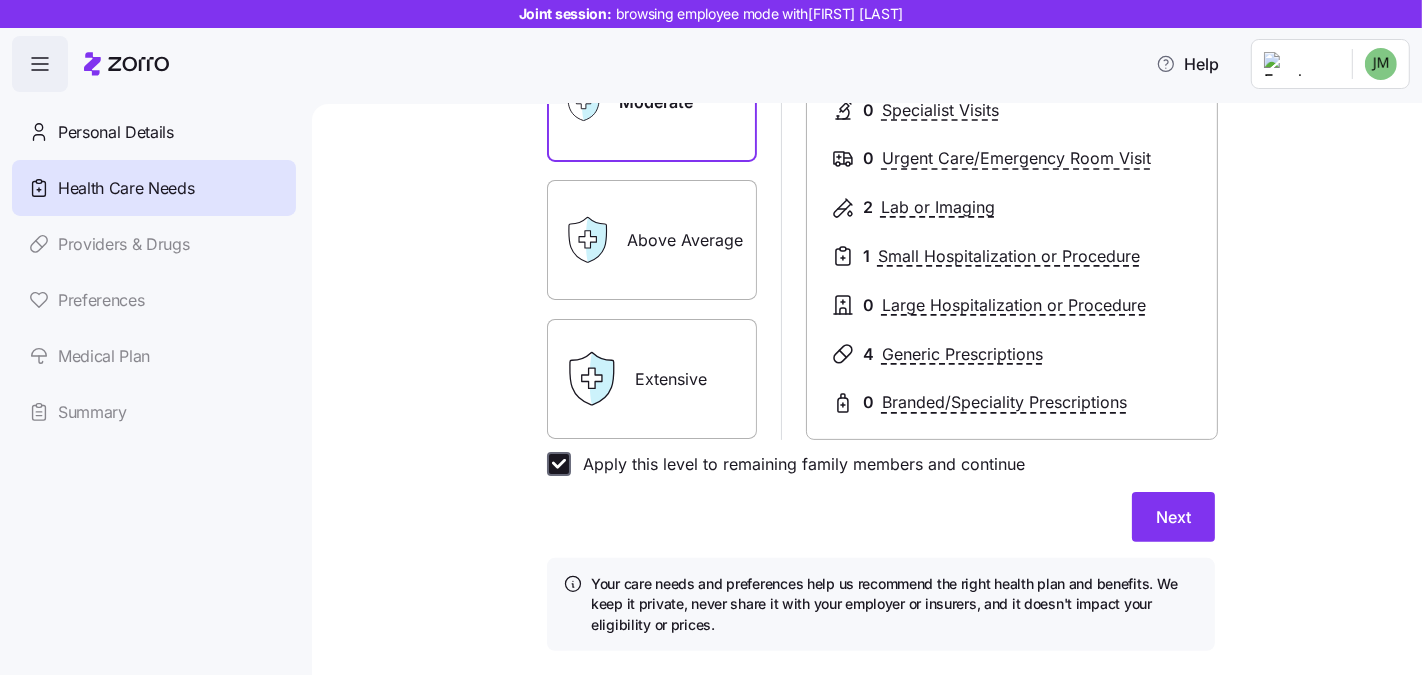 checkbox on "true" 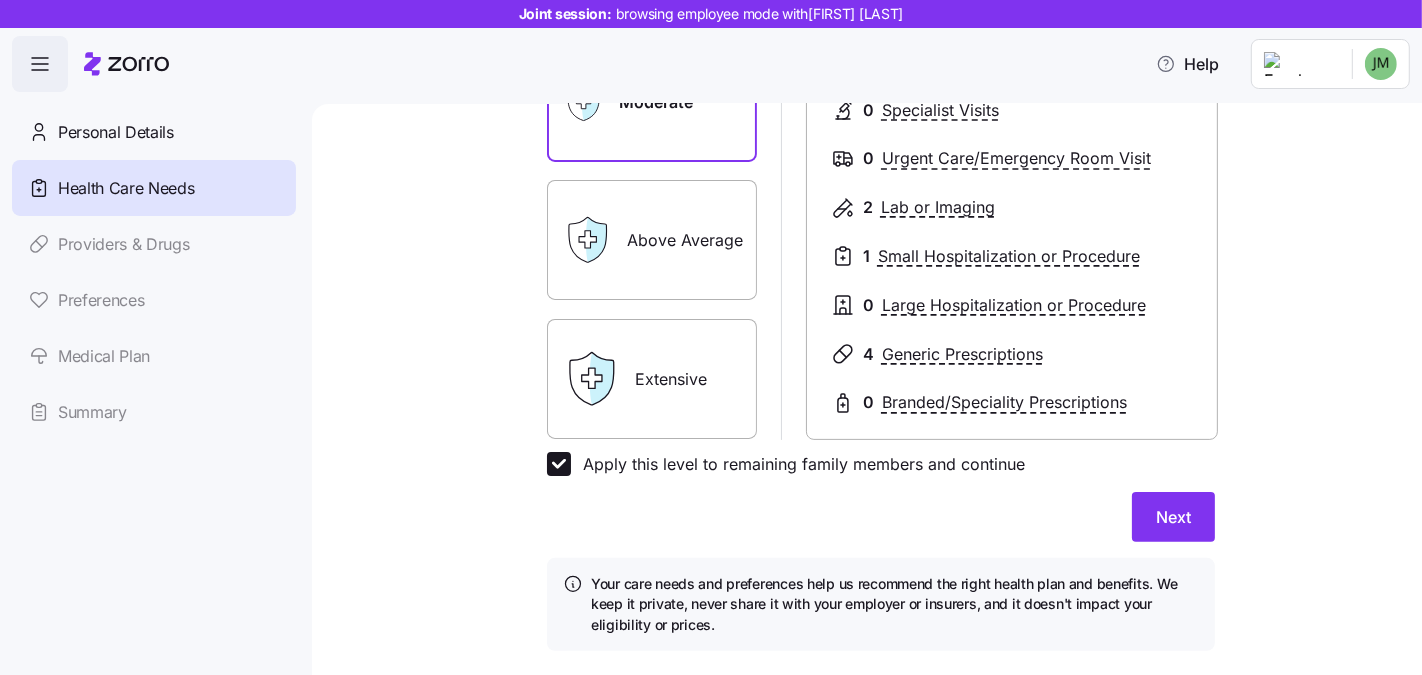click on "Expected level of care Select the level of healthcare services each household member is likely to utilize ****** ******* Essential Moderate Above Average Extensive Moderate 2 PCP Visits 0 Specialist Visits 0 Urgent Care/Emergency Room Visit 2 Lab or Imaging 1 Small Hospitalization or Procedure 0 Large Hospitalization or Procedure 4 Generic Prescriptions 0 Branded/Speciality Prescriptions Essential Moderate Above Average Extensive Moderate 2 PCP Visits 0 Specialist Visits 0 Urgent Care/Emergency Room Visit 2 Lab or Imaging 1 Small Hospitalization or Procedure 0 Large Hospitalization or Procedure 4 Generic Prescriptions 0 Branded/Speciality Prescriptions Apply this level to remaining family members and continue Next Your care needs and preferences help us recommend the right health plan and benefits. We keep it private, never share it with your employer or insurers, and it doesn't impact your eligibility or prices." at bounding box center (881, 219) 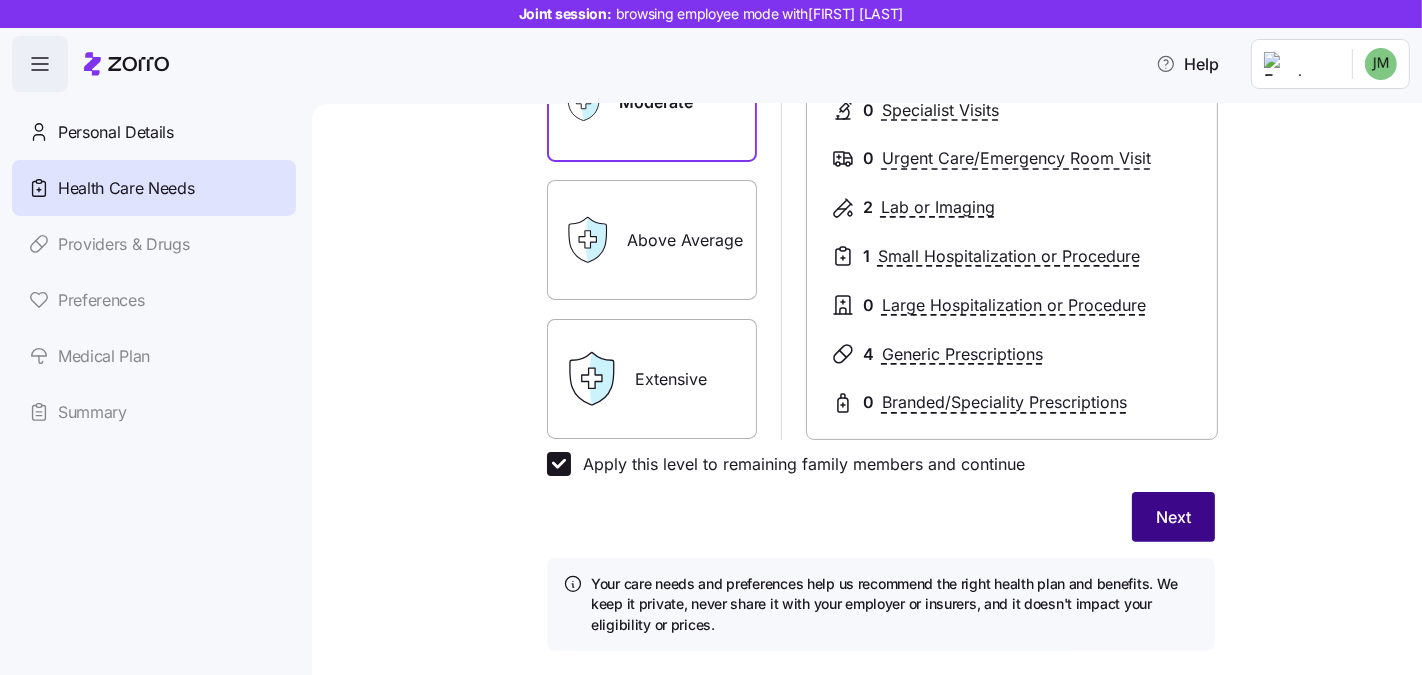 click on "Next" at bounding box center [1173, 517] 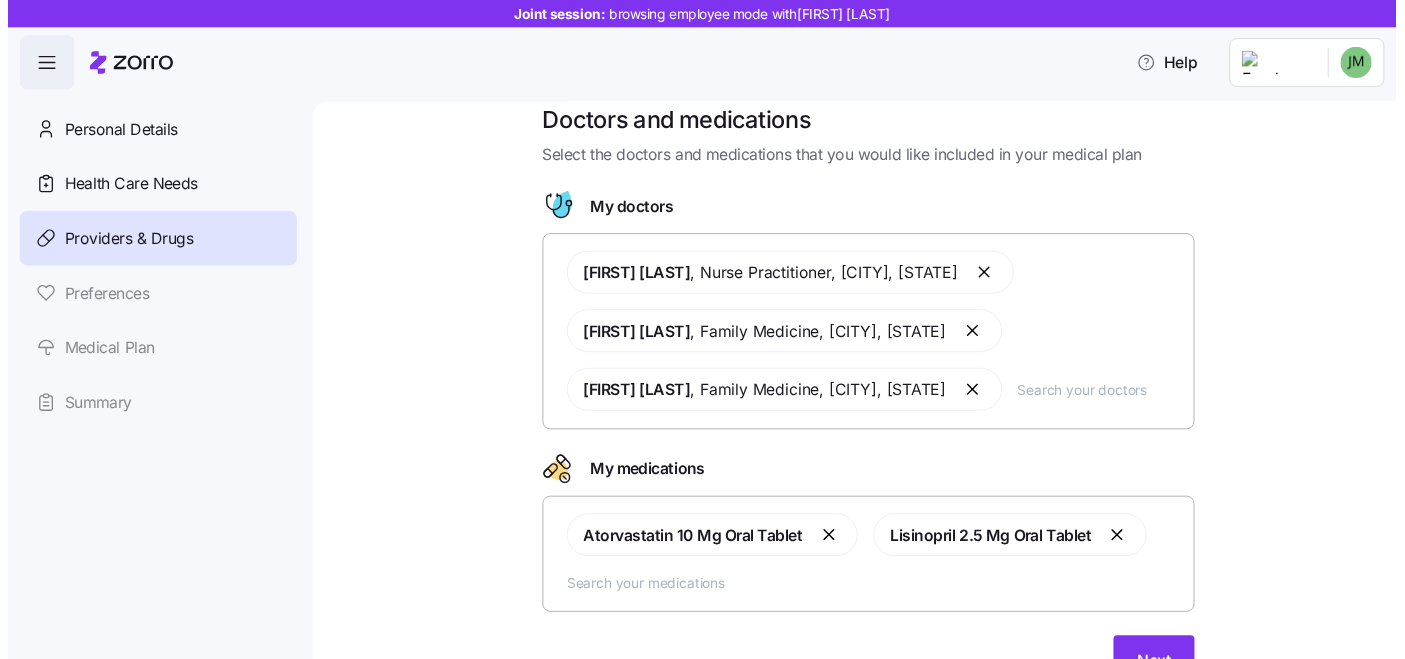 scroll, scrollTop: 53, scrollLeft: 0, axis: vertical 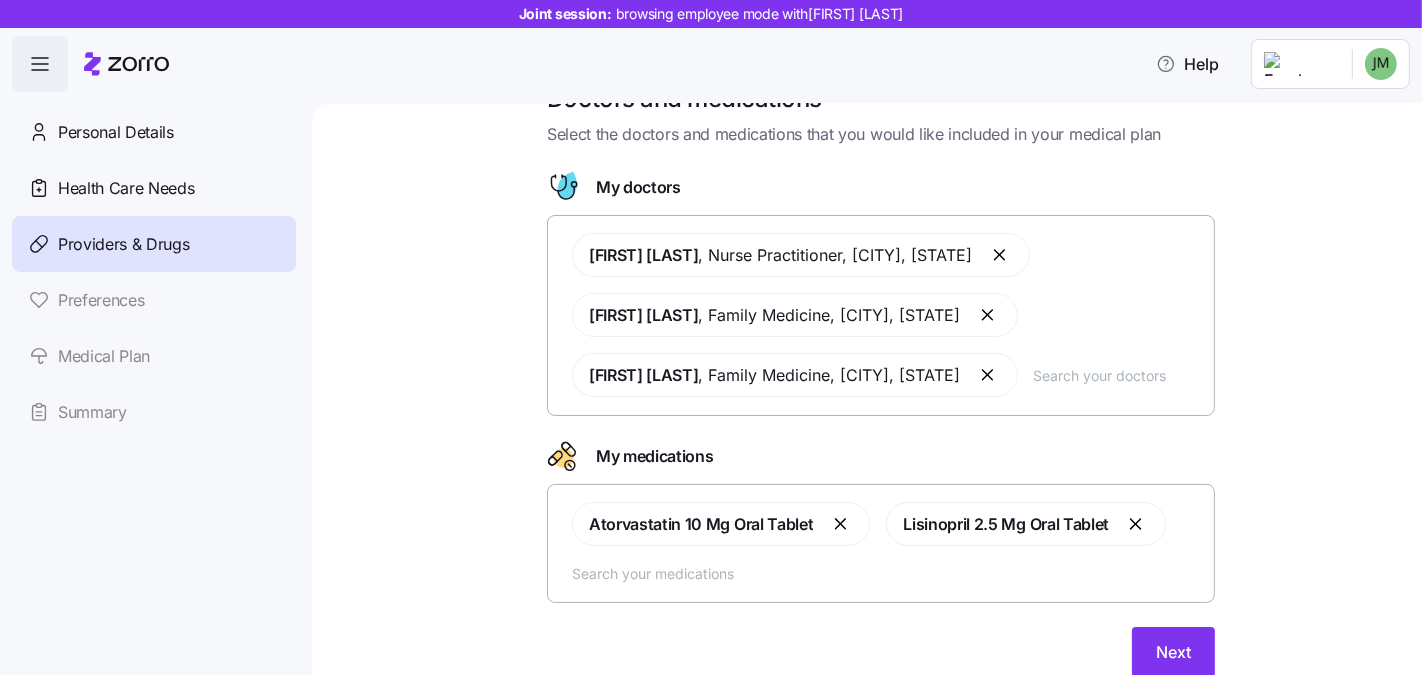 click at bounding box center (1118, 375) 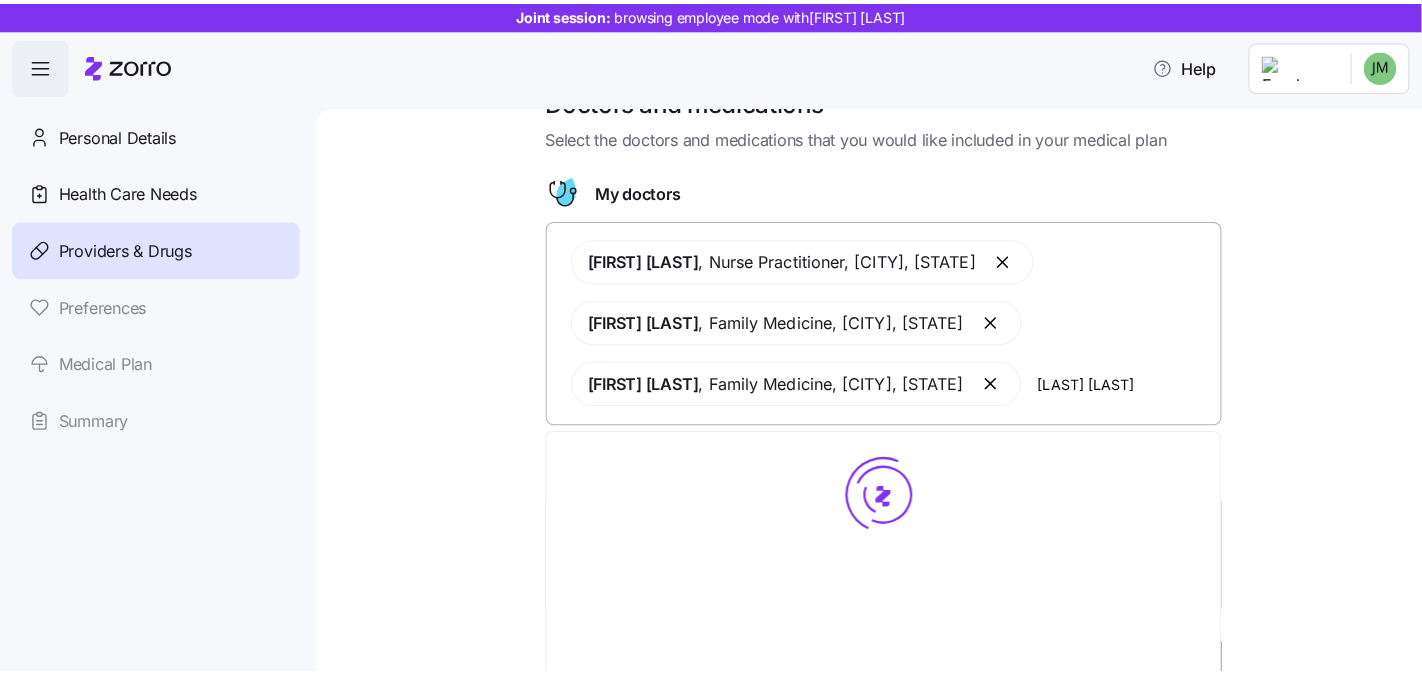 scroll, scrollTop: 0, scrollLeft: 0, axis: both 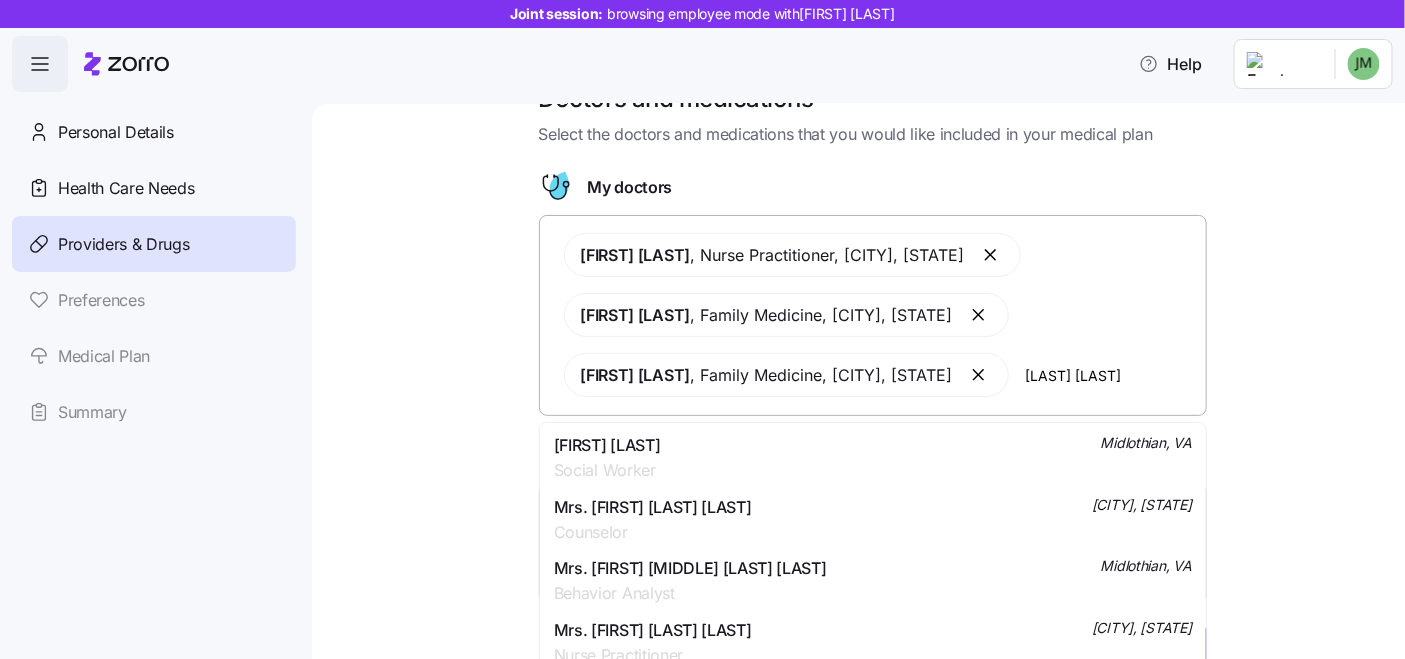 type on "jones tyesha" 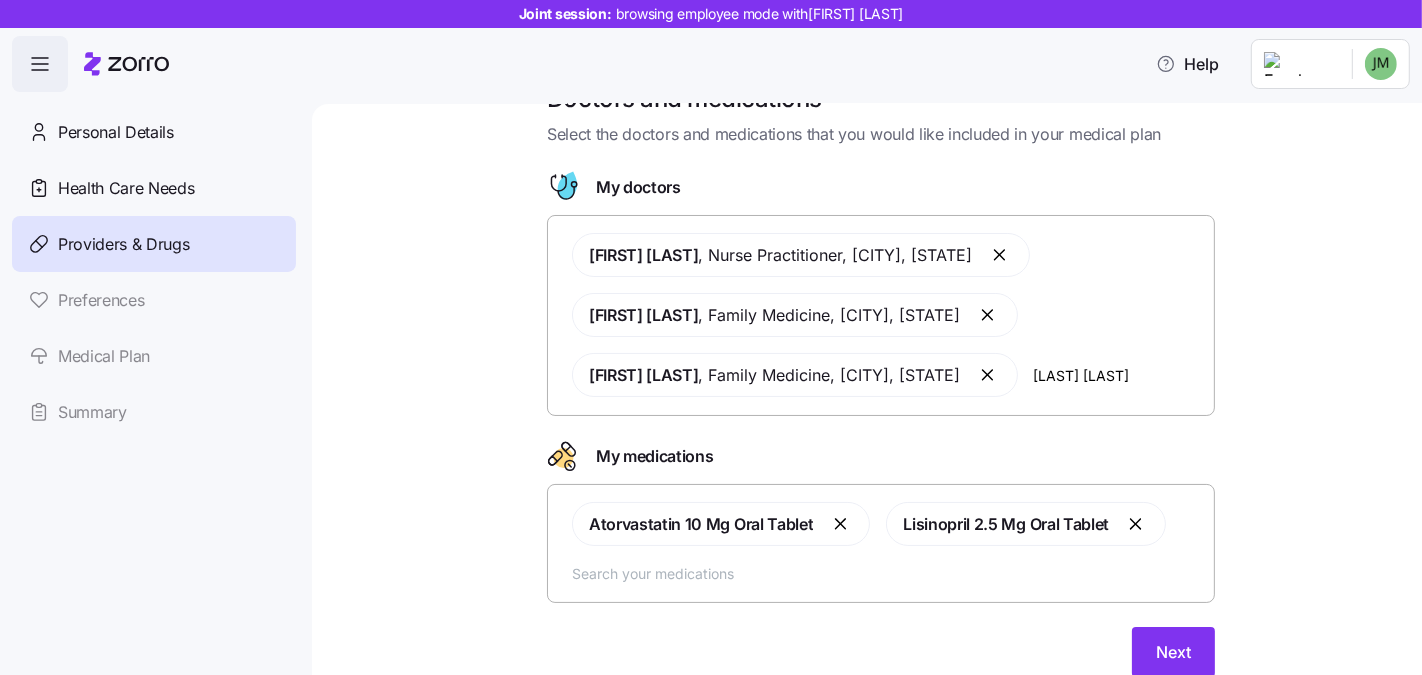 click on "Doctors and medications Select the doctors and medications that you would like included in your medical plan My doctors Andrea Mayo , Nurse Practitioner , Chesterfield, VA Amar Shah , Family Medicine , Chesterfield, VA Stephanie Smith , Family Medicine , North Chesterfield, VA jones tyesha My medications Atorvastatin 10 Mg Oral Tablet Lisinopril 2.5 Mg Oral Tablet Next" at bounding box center [881, 392] 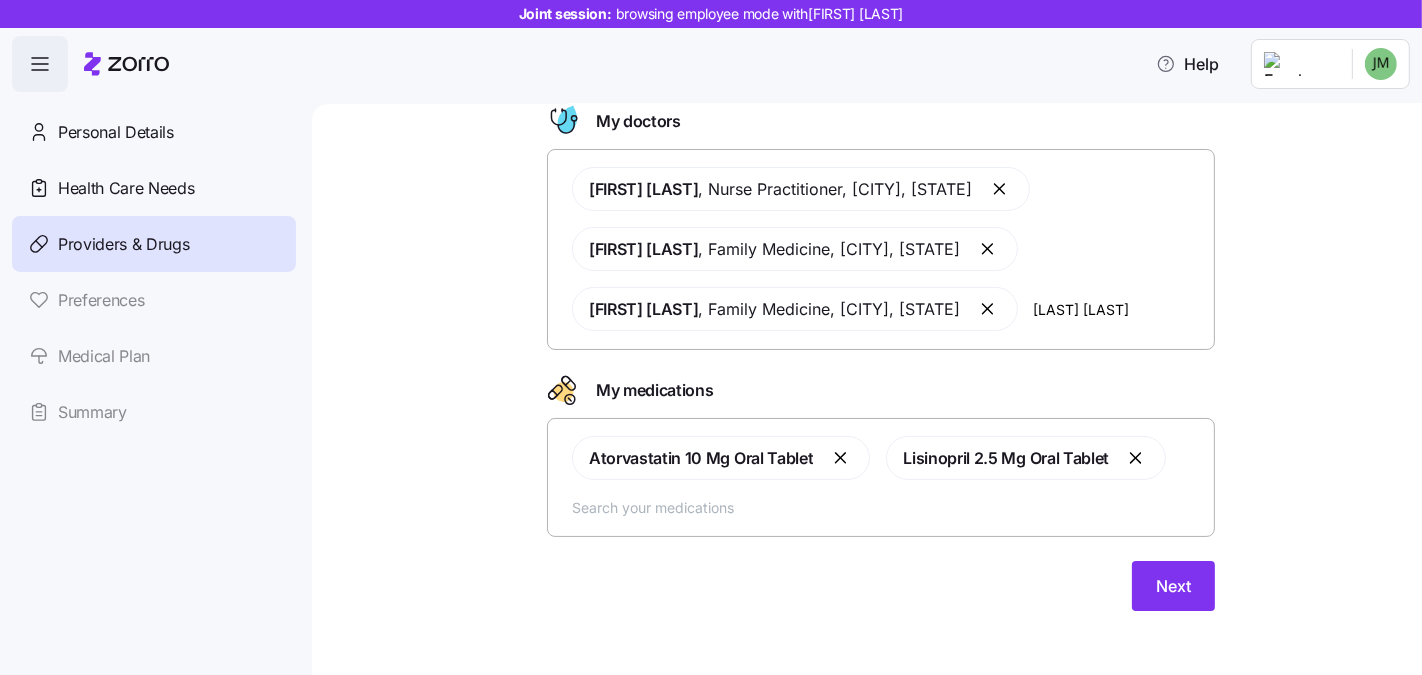 scroll, scrollTop: 125, scrollLeft: 0, axis: vertical 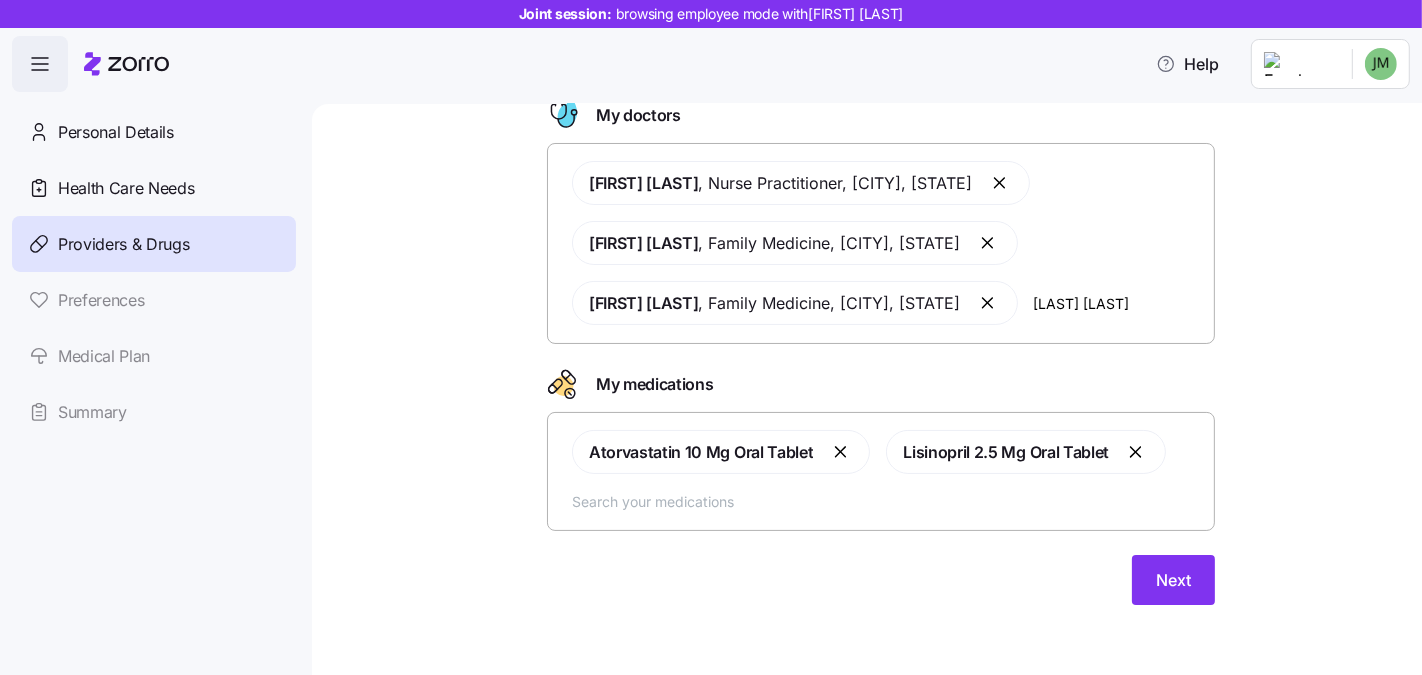 click at bounding box center [887, 501] 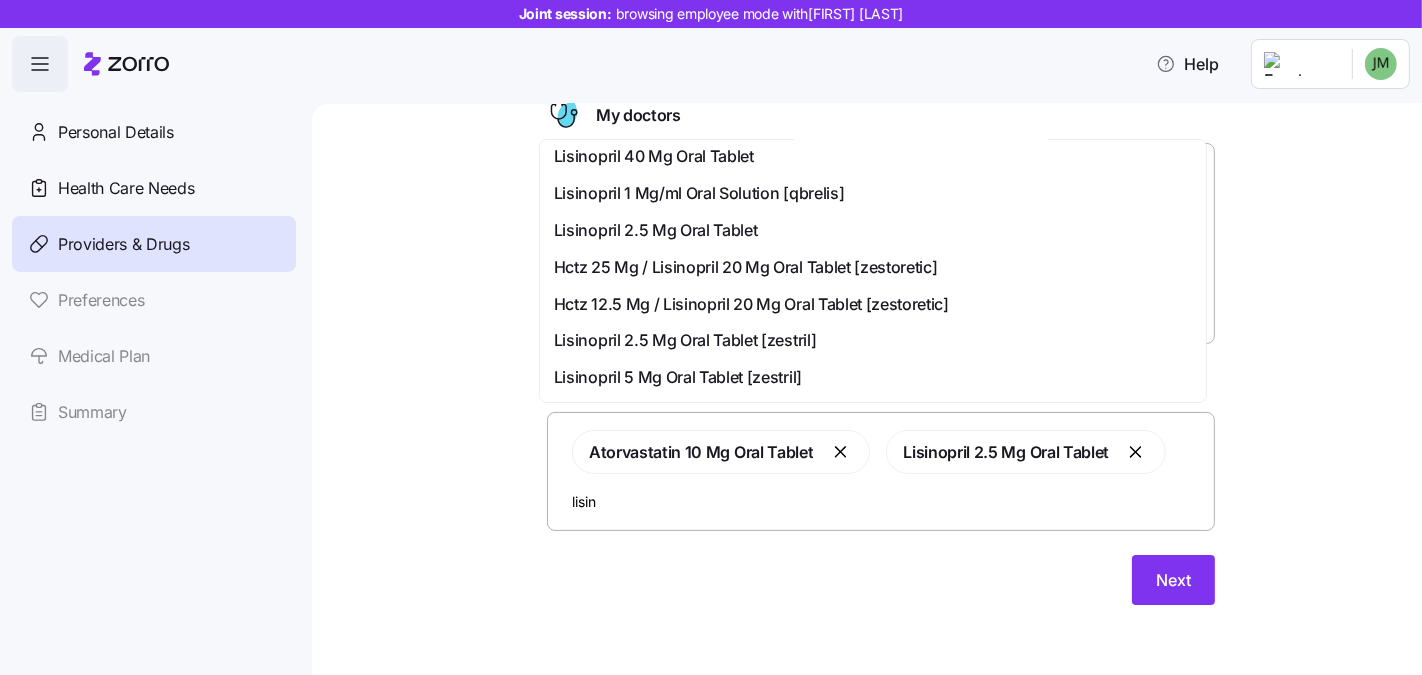 scroll, scrollTop: 400, scrollLeft: 0, axis: vertical 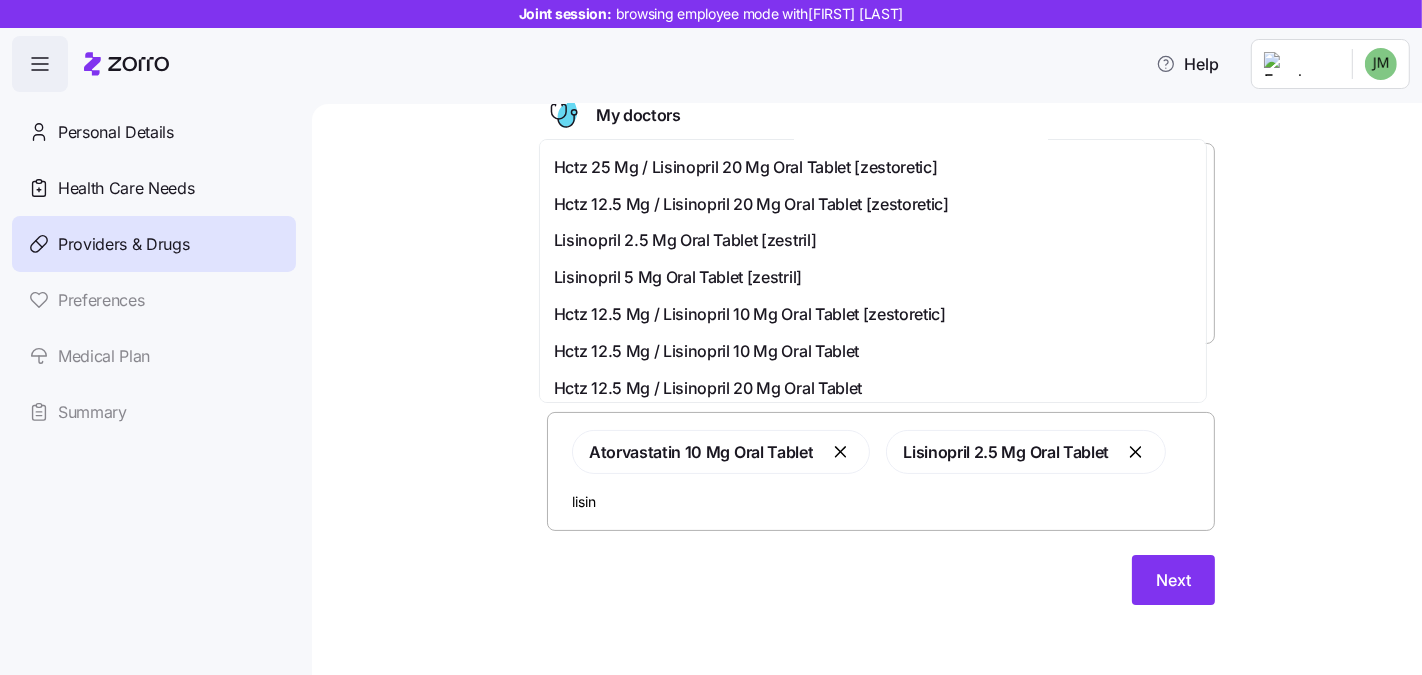 type on "lisin" 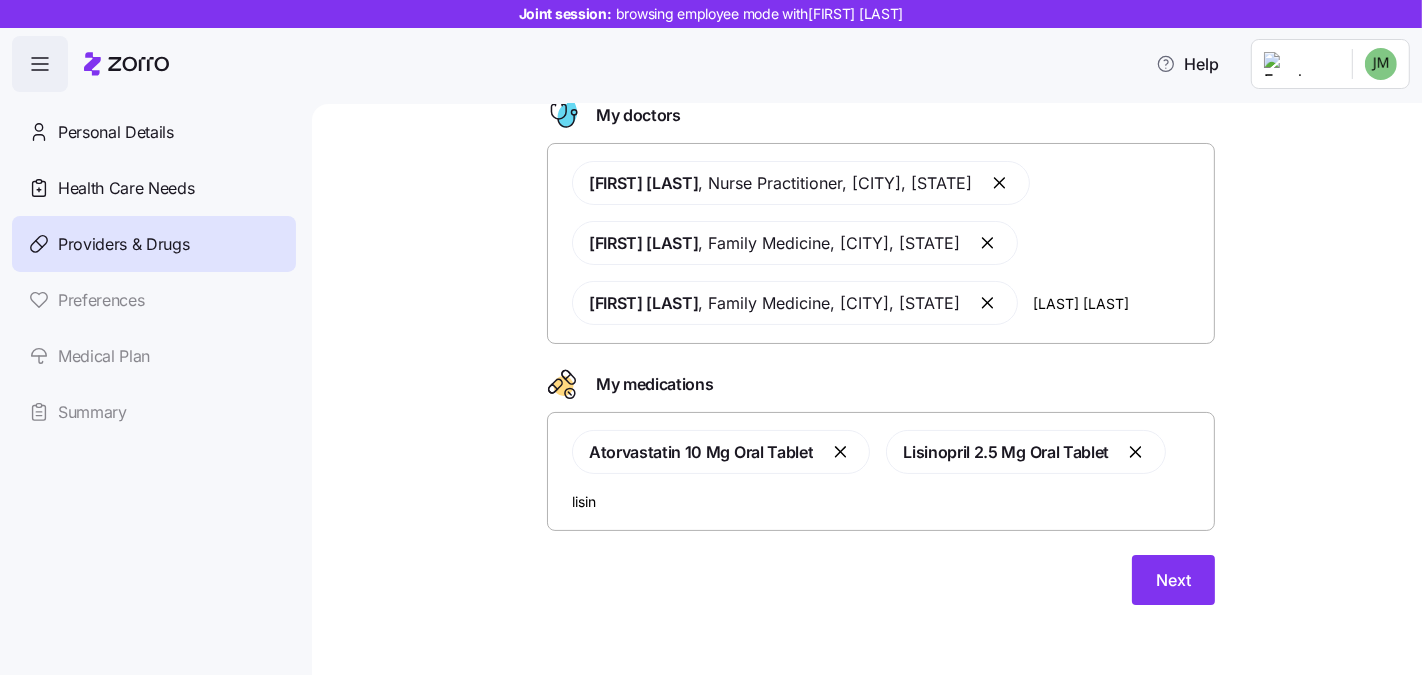 drag, startPoint x: 479, startPoint y: 373, endPoint x: 494, endPoint y: 372, distance: 15.033297 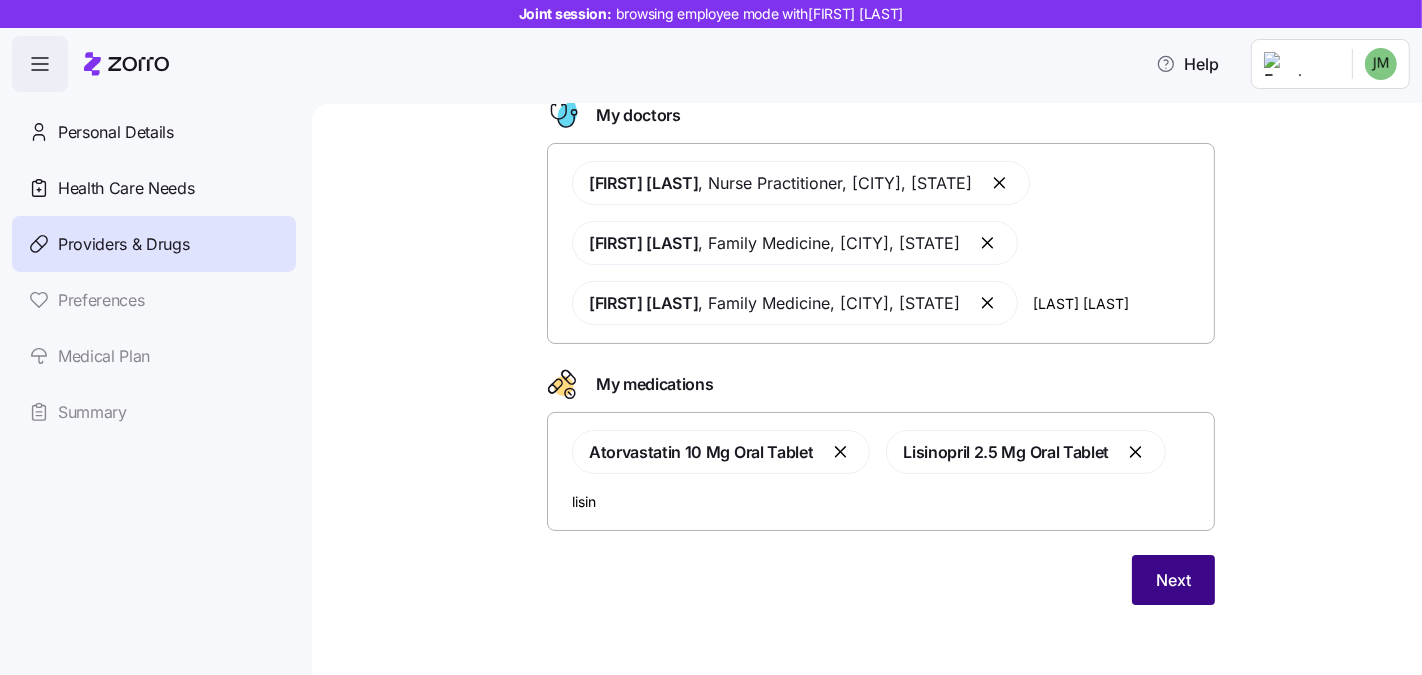 click on "Next" at bounding box center [1173, 580] 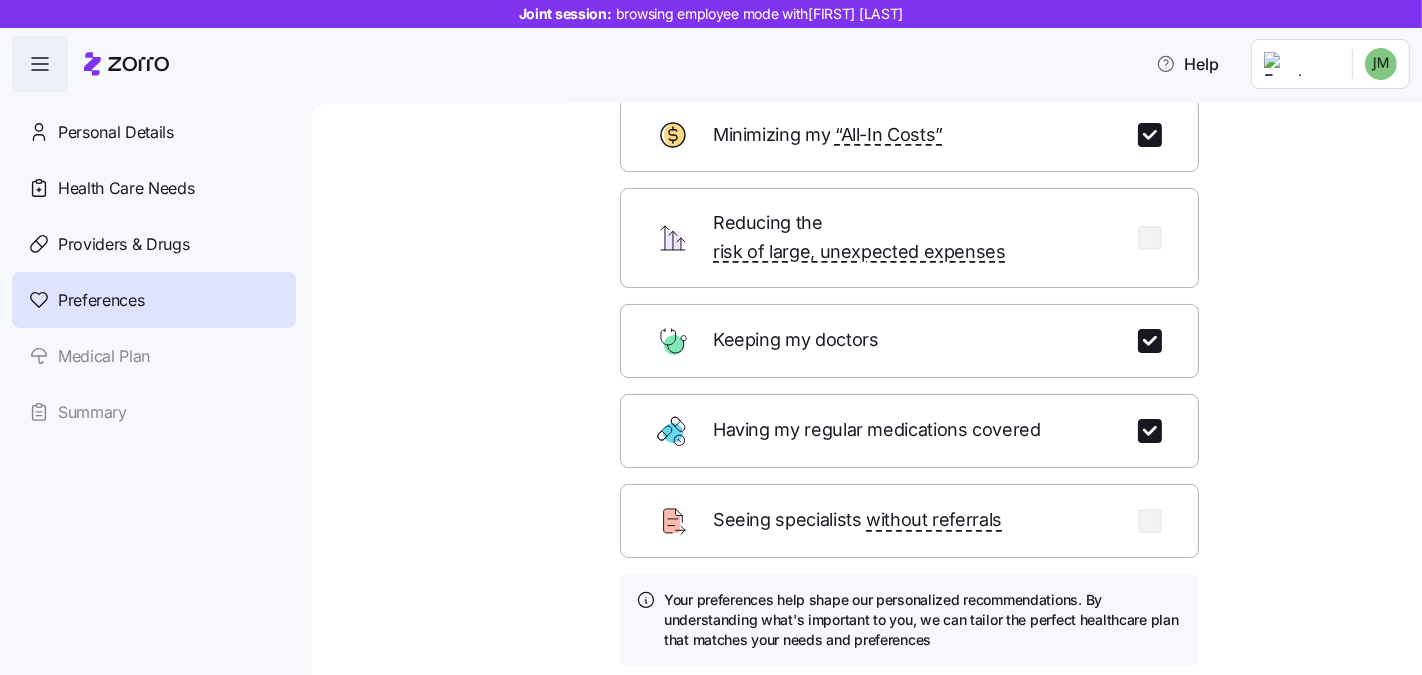 scroll, scrollTop: 180, scrollLeft: 0, axis: vertical 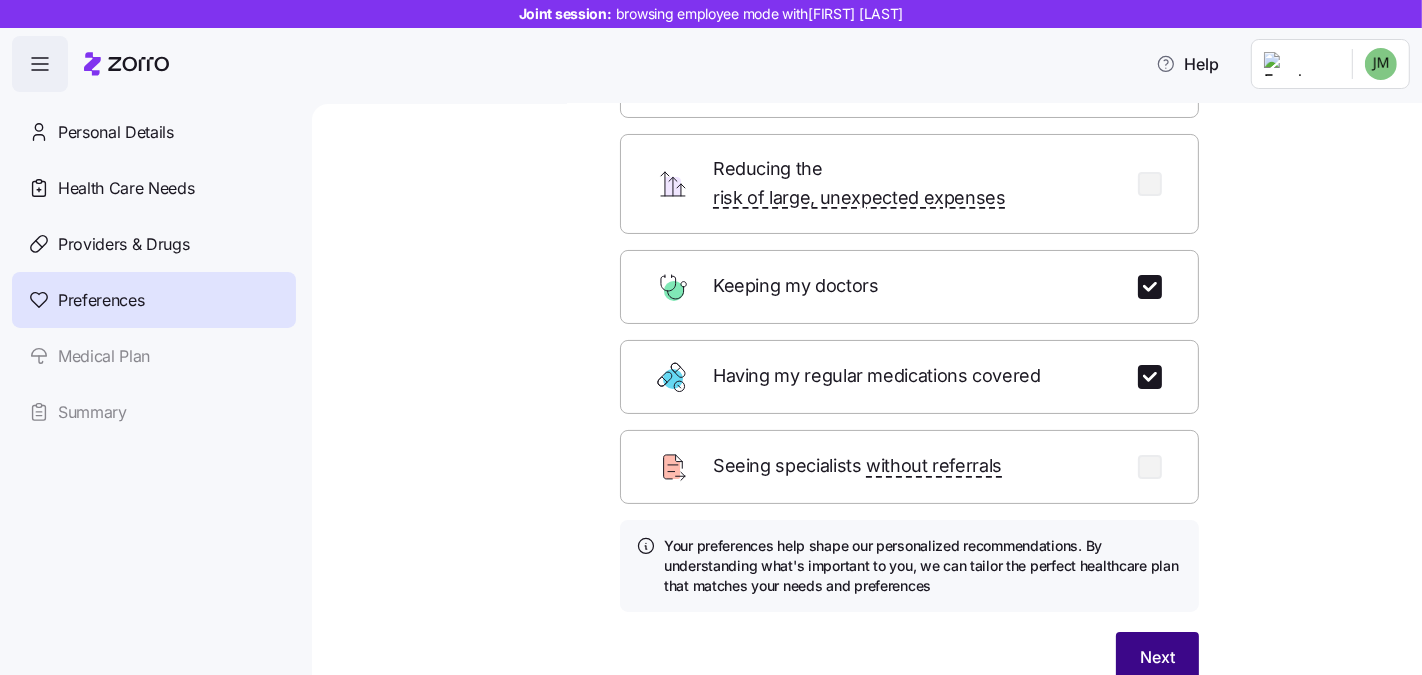 click on "Next" at bounding box center (1157, 657) 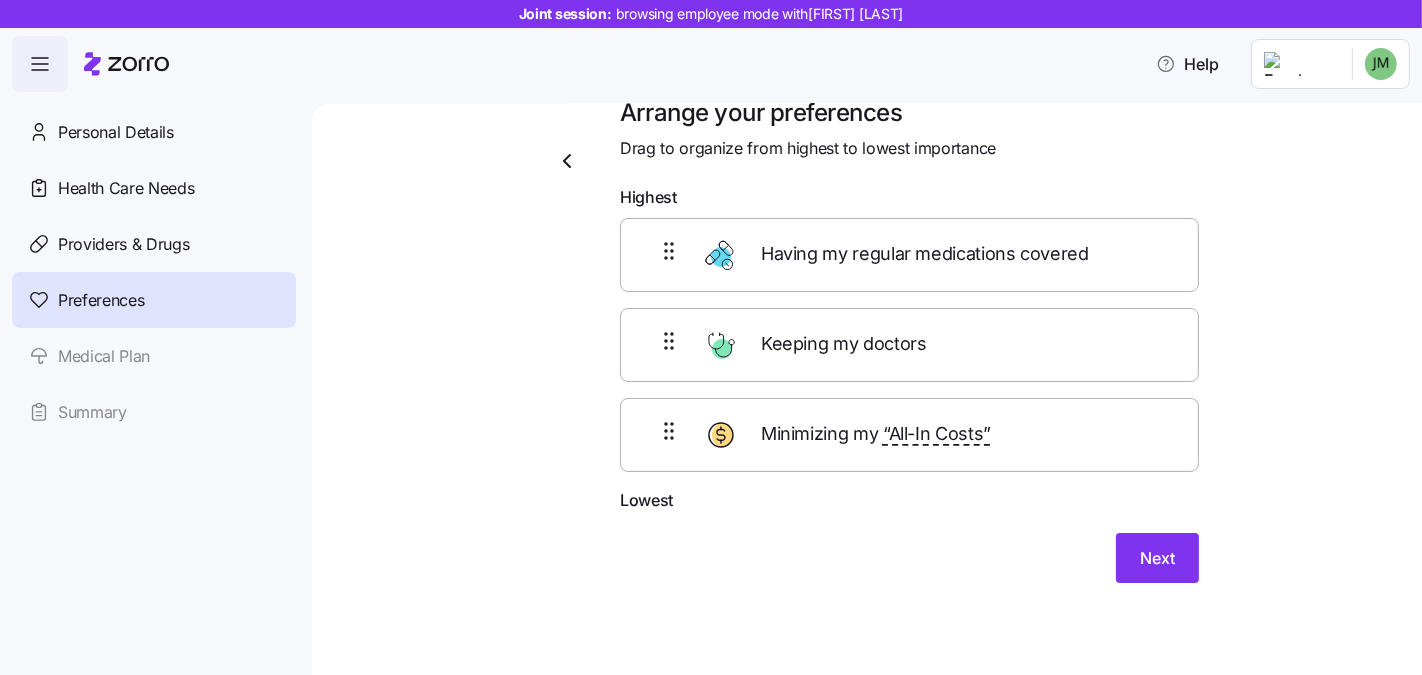 scroll, scrollTop: 23, scrollLeft: 0, axis: vertical 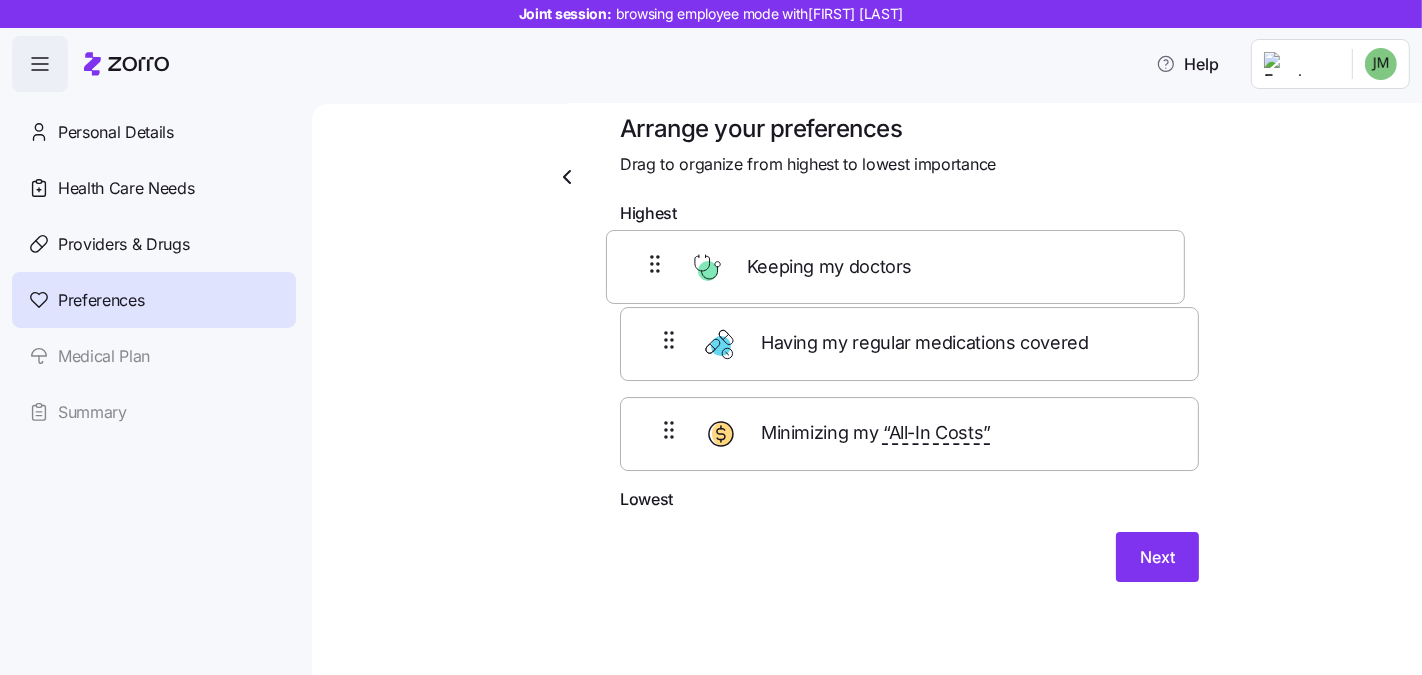 drag, startPoint x: 666, startPoint y: 344, endPoint x: 660, endPoint y: 263, distance: 81.22192 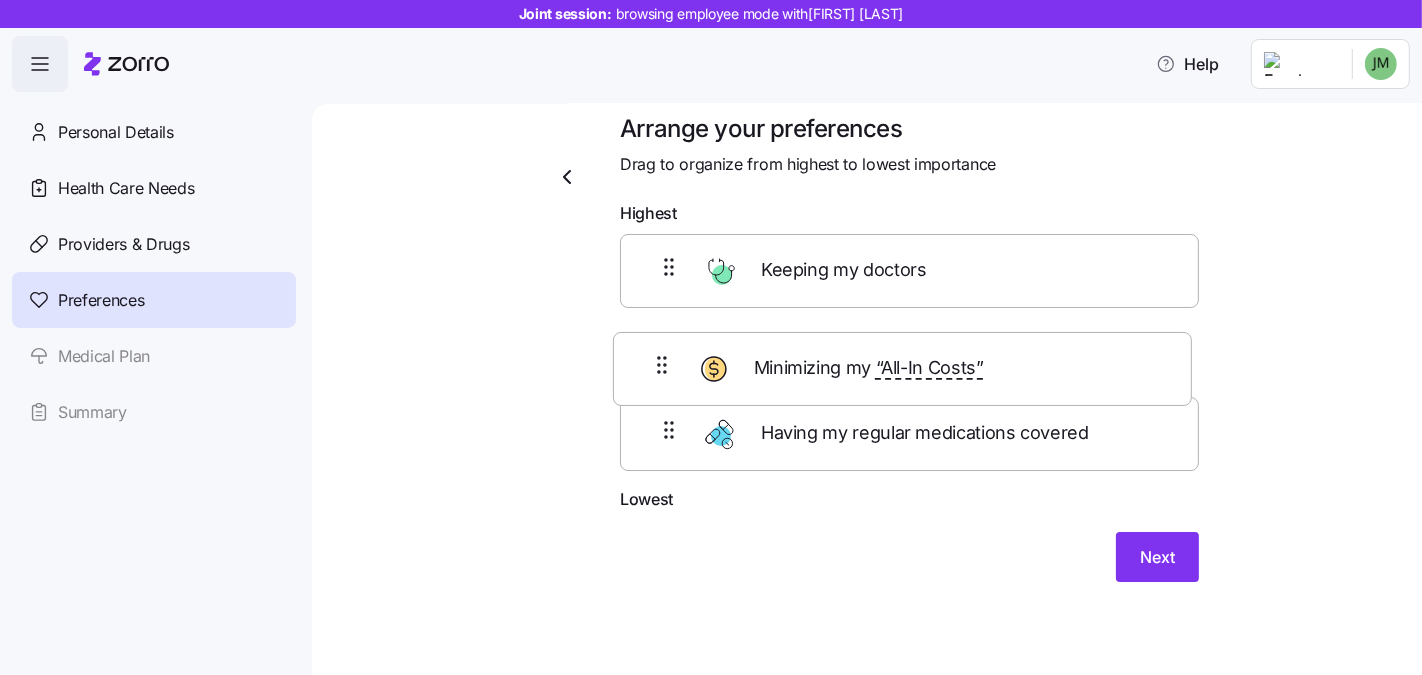 drag, startPoint x: 647, startPoint y: 448, endPoint x: 647, endPoint y: 334, distance: 114 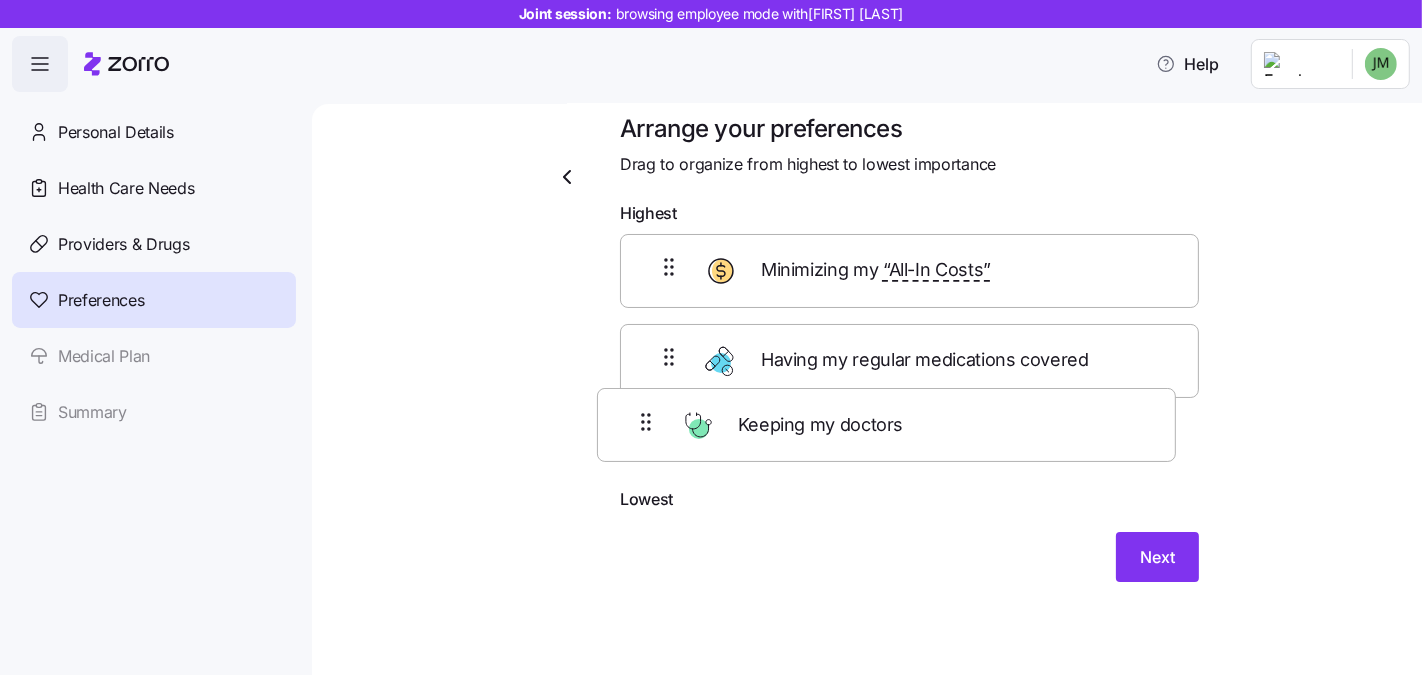 drag, startPoint x: 650, startPoint y: 256, endPoint x: 634, endPoint y: 416, distance: 160.798 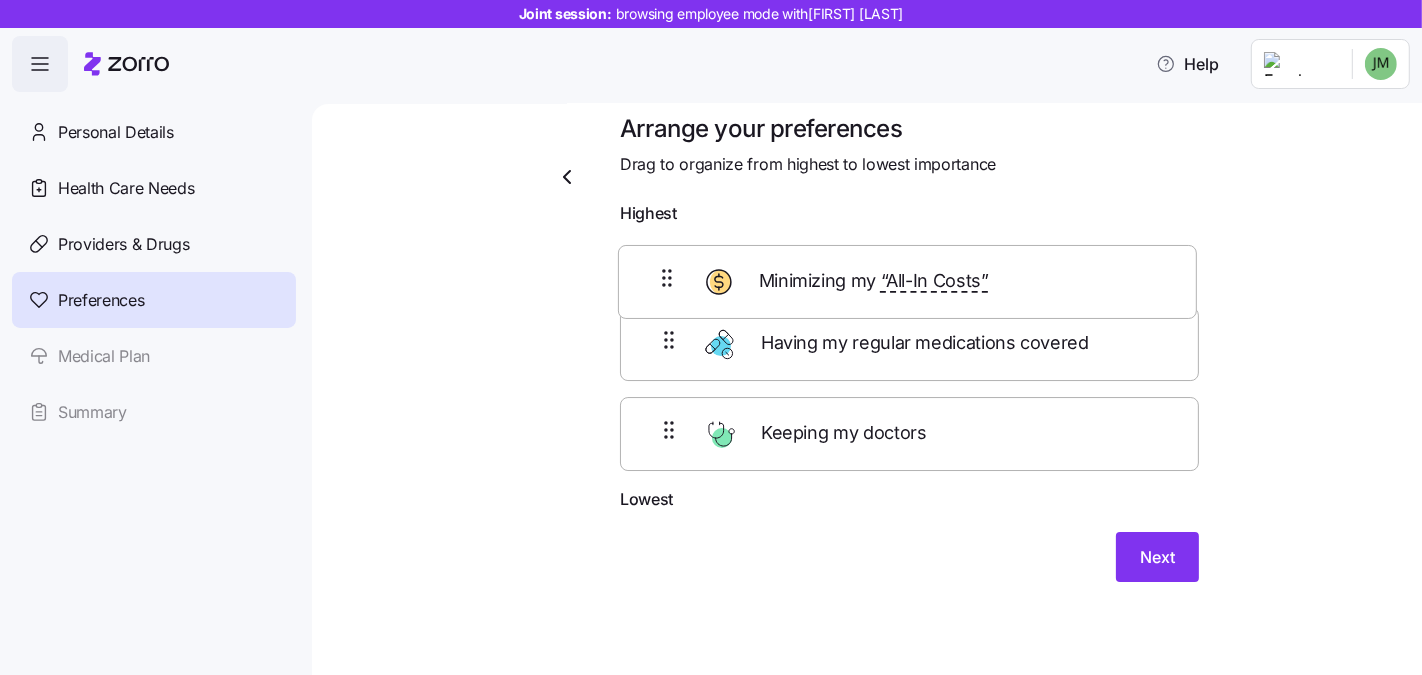 drag, startPoint x: 638, startPoint y: 356, endPoint x: 644, endPoint y: 269, distance: 87.20665 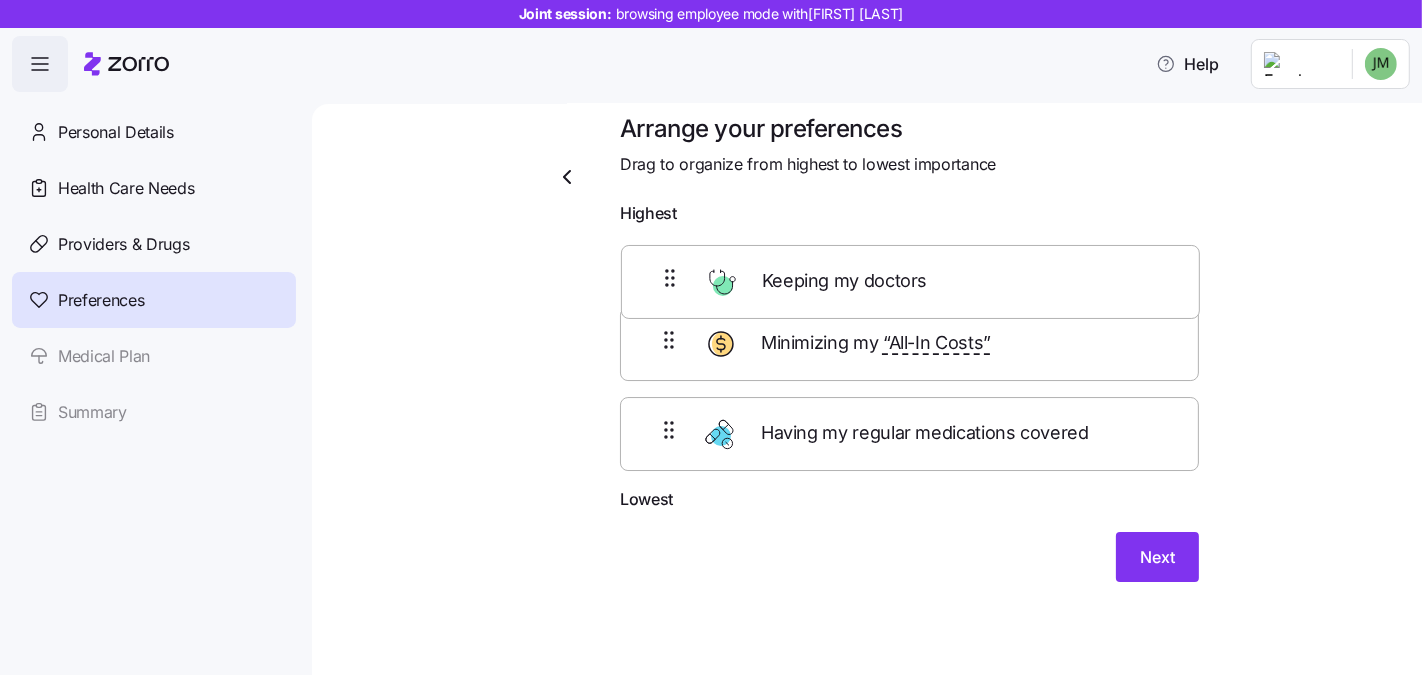 drag, startPoint x: 641, startPoint y: 474, endPoint x: 652, endPoint y: 299, distance: 175.34537 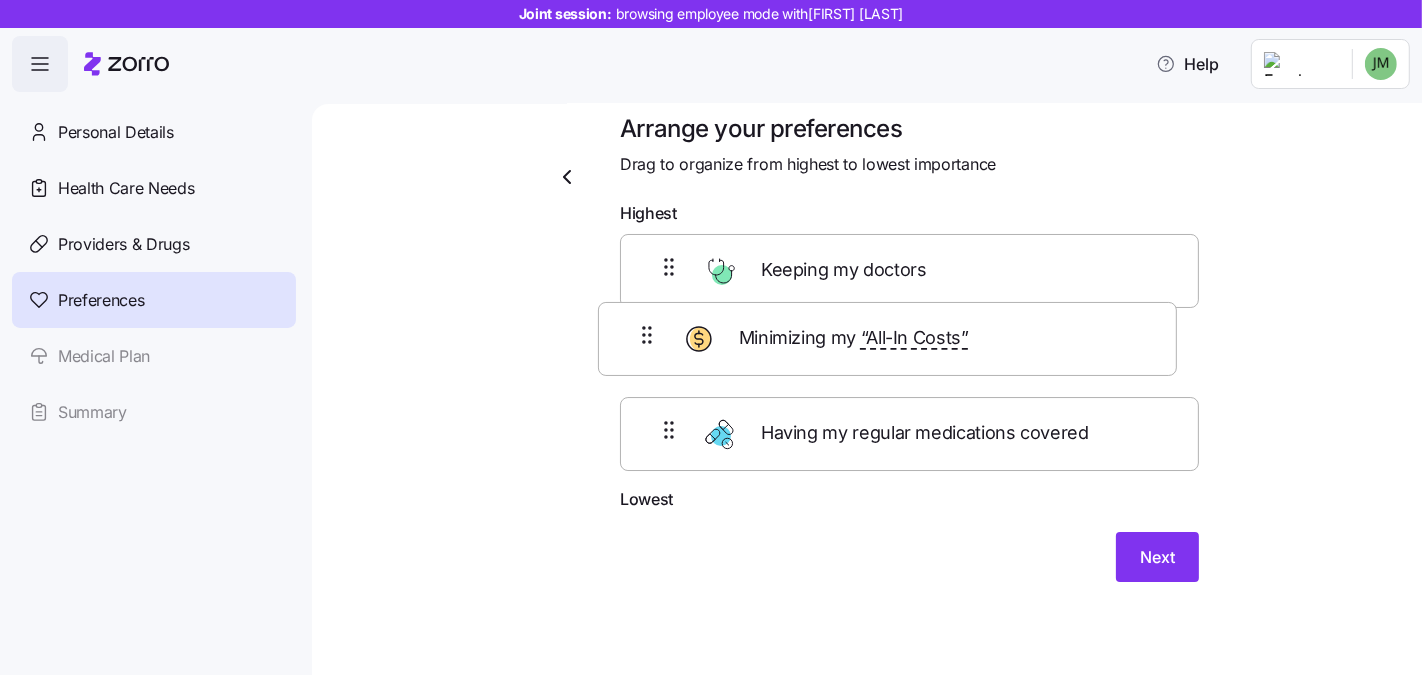 drag, startPoint x: 669, startPoint y: 460, endPoint x: 654, endPoint y: 343, distance: 117.95762 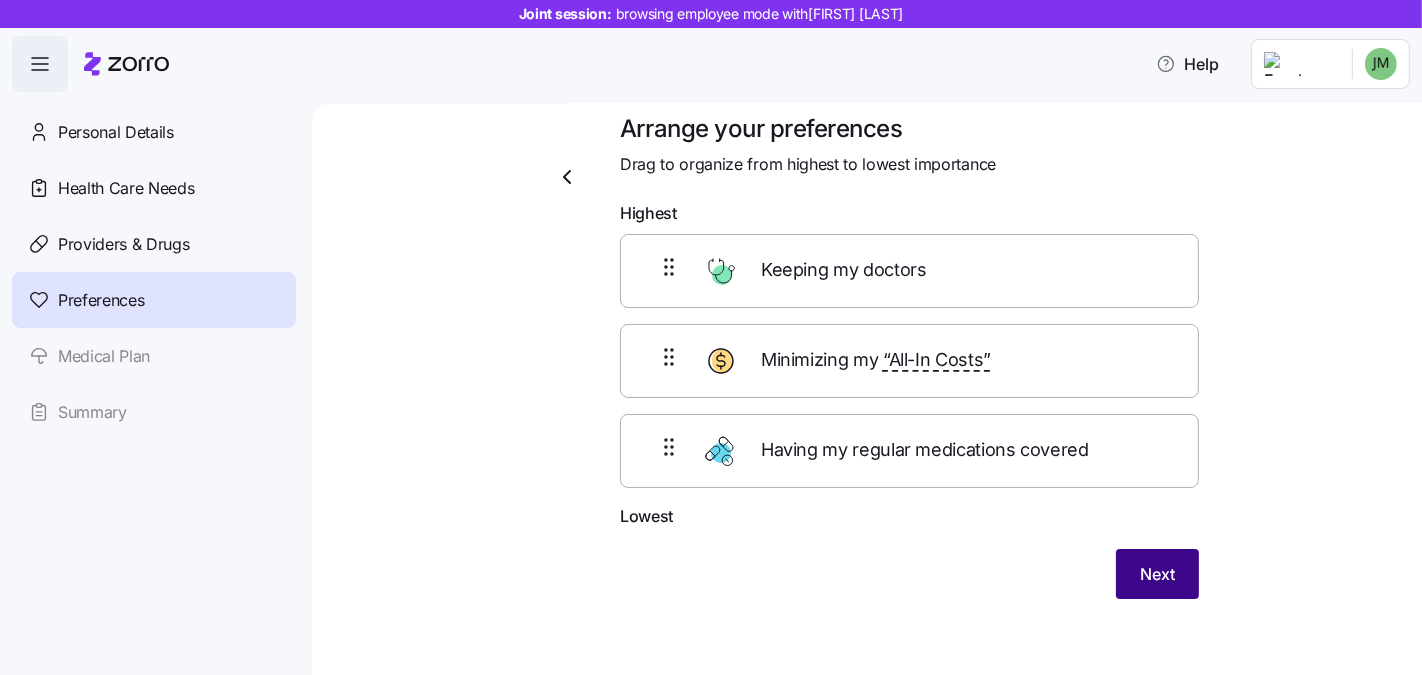 click on "Next" at bounding box center [1157, 574] 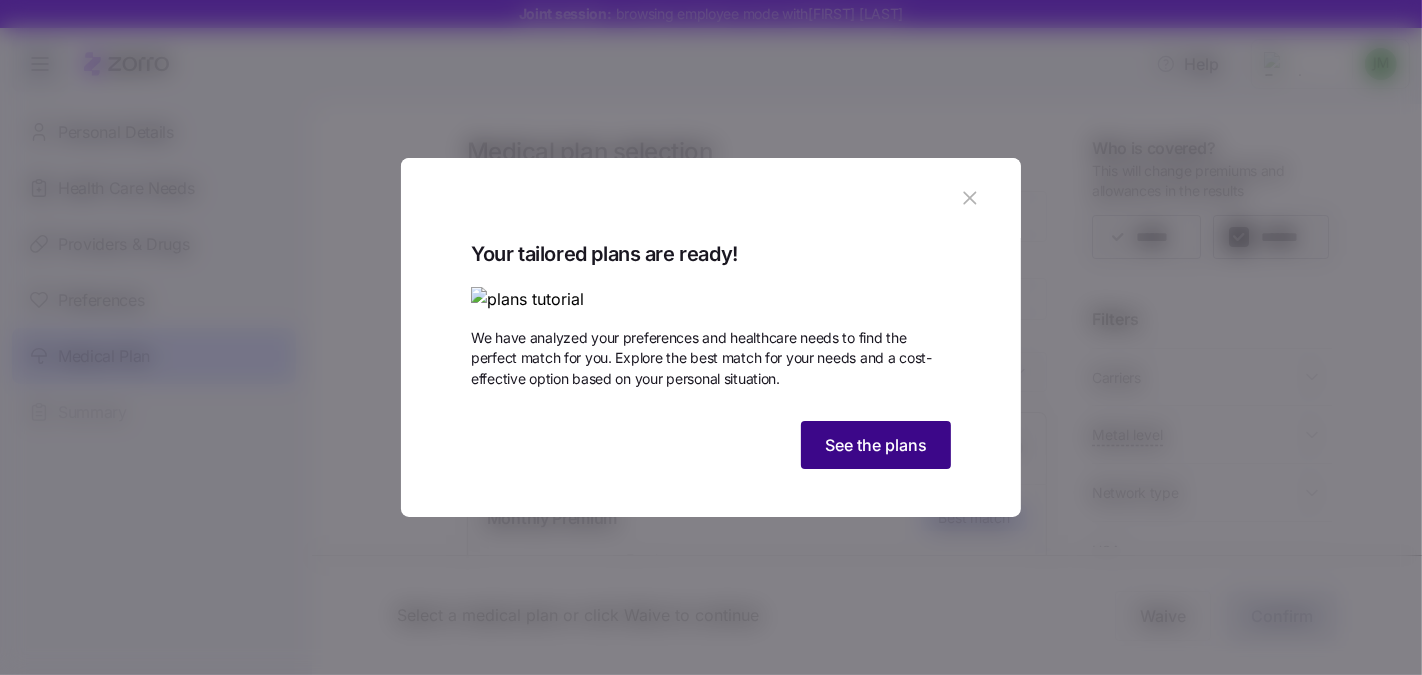 click on "See the plans" at bounding box center (876, 445) 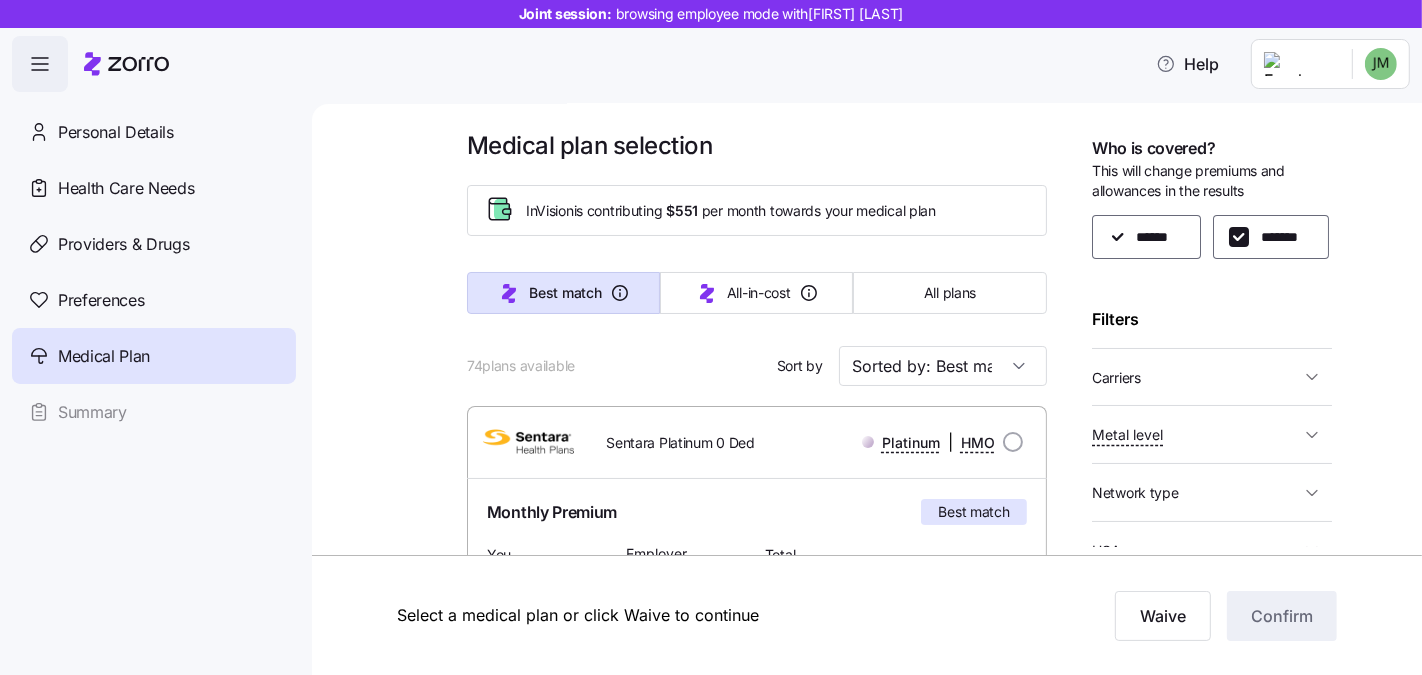 scroll, scrollTop: 0, scrollLeft: 0, axis: both 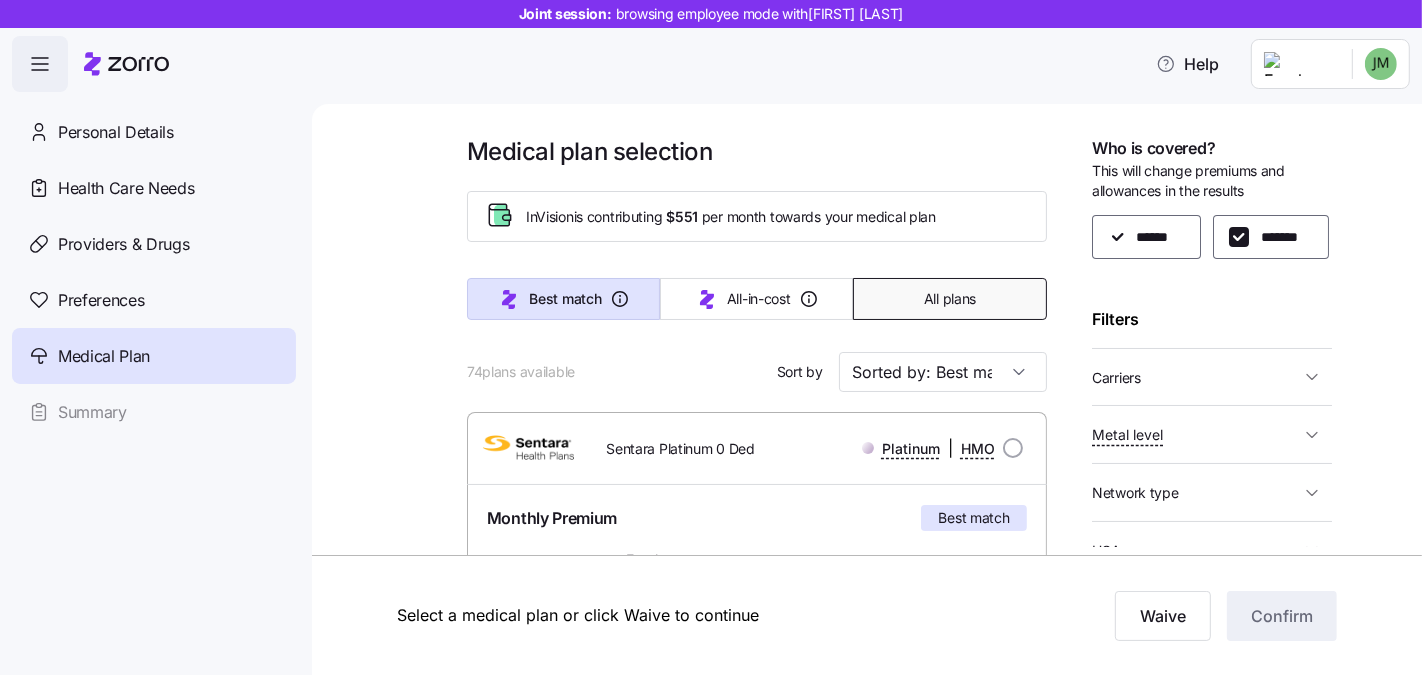 click on "All plans" at bounding box center (949, 299) 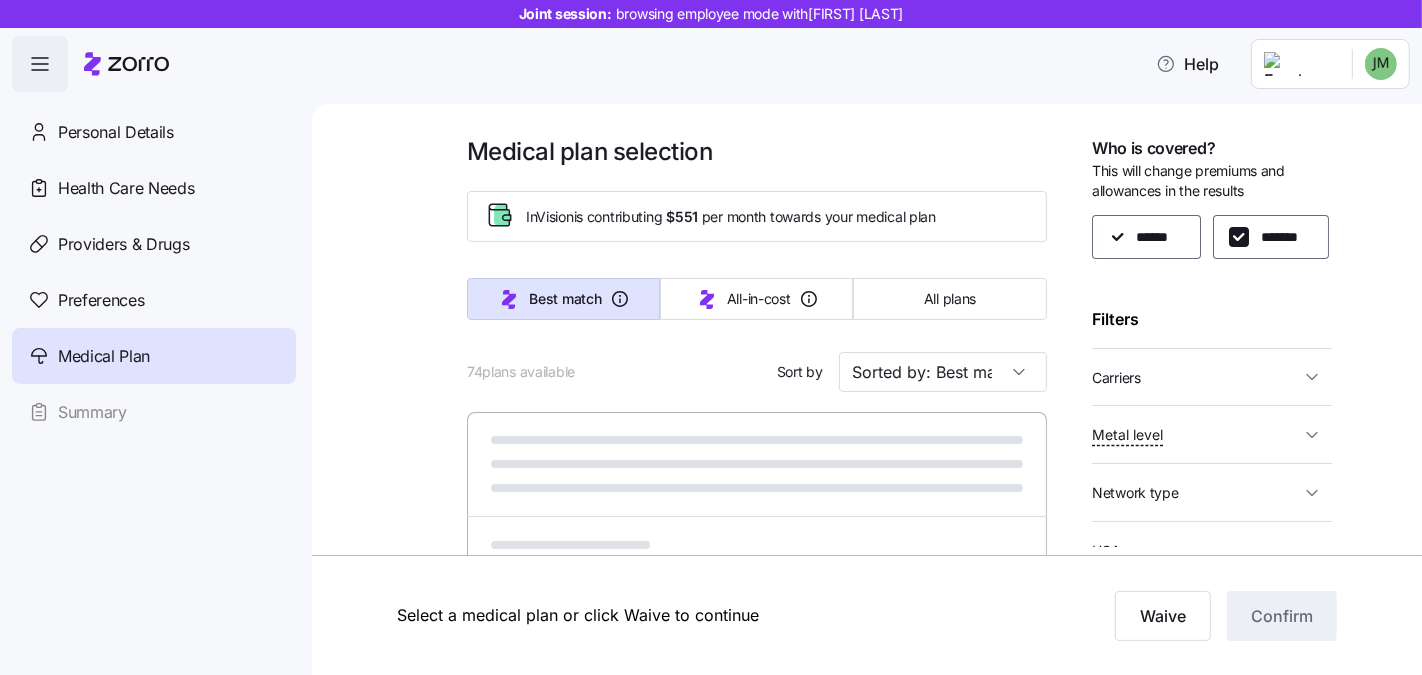 type on "Sorted by: Premium" 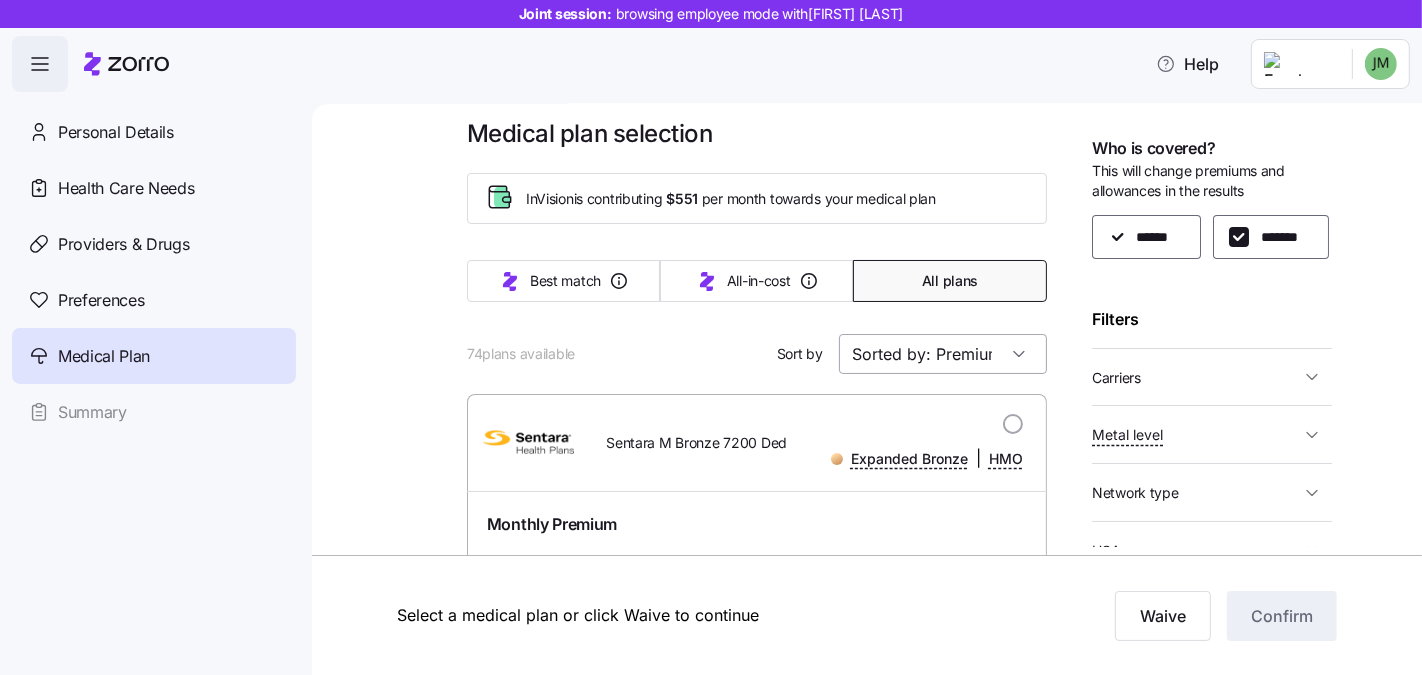 scroll, scrollTop: 33, scrollLeft: 0, axis: vertical 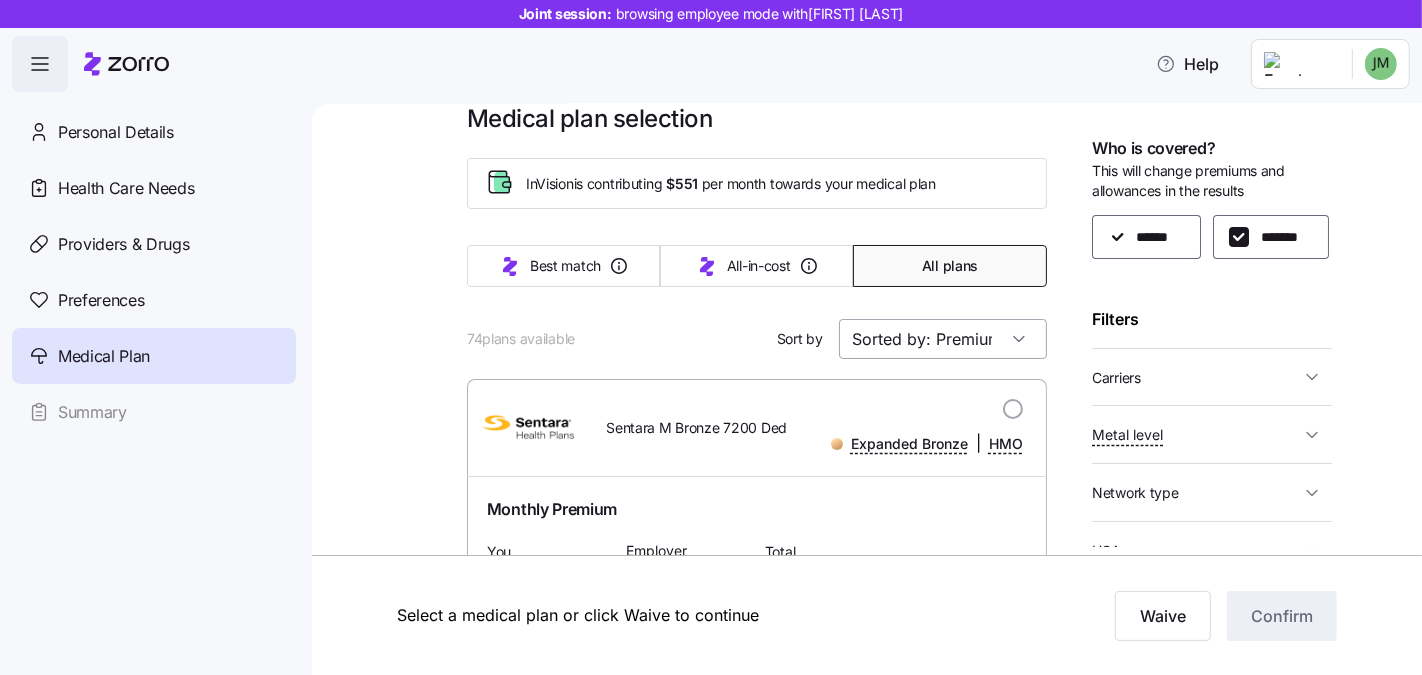 click on "Sorted by: Premium" at bounding box center (943, 339) 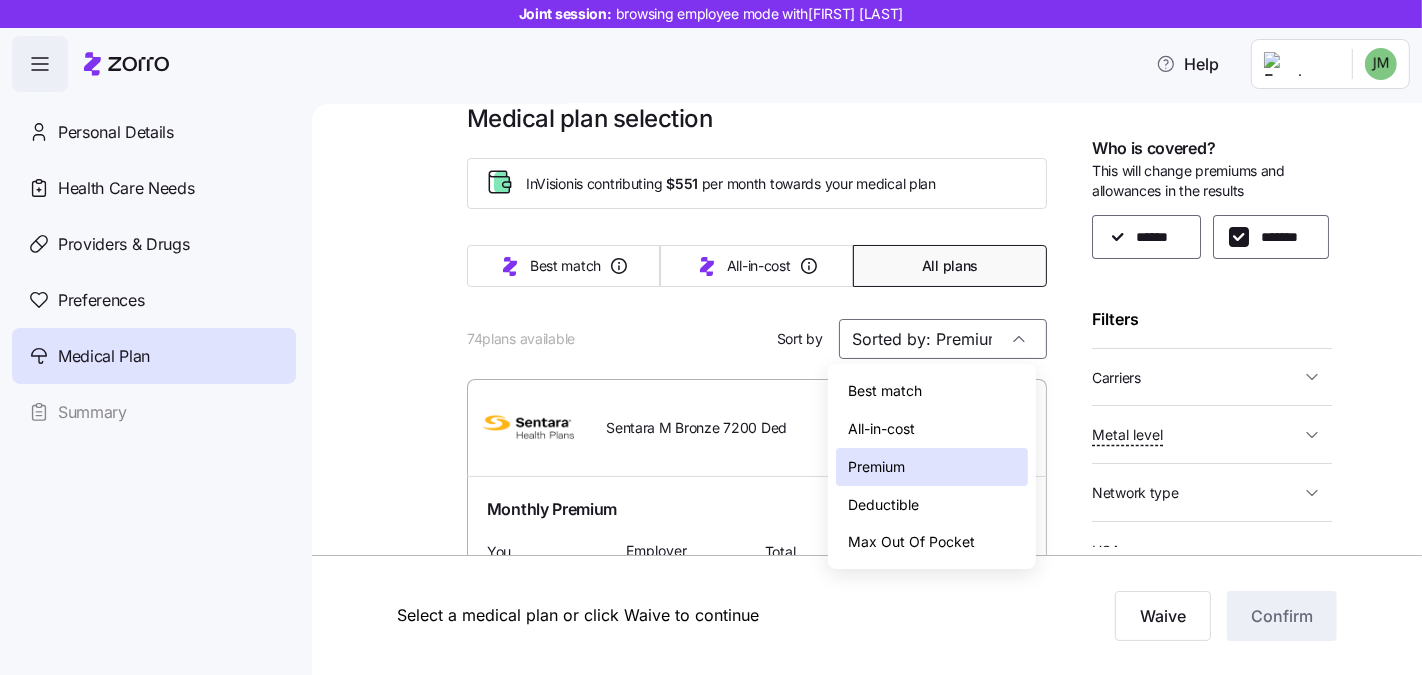 click on "Medical plan selection InVision  is contributing   $551   per month towards your medical plan Best match All-in-cost All plans 74  plans available Sort by Sorted by: Premium Sentara M Bronze 7200 Ded   Expanded Bronze | HMO Monthly Premium You $0 Employer $539.42 Total $539.42 Plan Information Deductible $14,400 Family total Max-out-of-pocket $18,400 Family total All-In-Cost $ $$$ Not HSA eligible Referral-free Joseph   Mauer ,  06/15/1983 ,   7300 Ashlake Parkway, Chesterfield, VA 23832-2827, USA ; Who is covered:   Me & child(ren) ;   Employer contribution:  up to $551 Medical Plan Sentara M Bronze 7200 Ded   Expanded Bronze  |  HMO Summary of benefits Select Your current choice Premium Total Premium $539.42 After allowance $0 Deductible Individual: Medical $7,200 Individual: Drug 0 Family: Medical $14,400 Family: Drug 0 Max Out of Pocket Individual: Medical $9,200 Individual: Drug 0 Family: Medical $18,400 Family: Drug 0 HSA Eligible HSA Eligible No Doctor visits Primary Care Specialist Emergency room 5" at bounding box center [881, 2079] 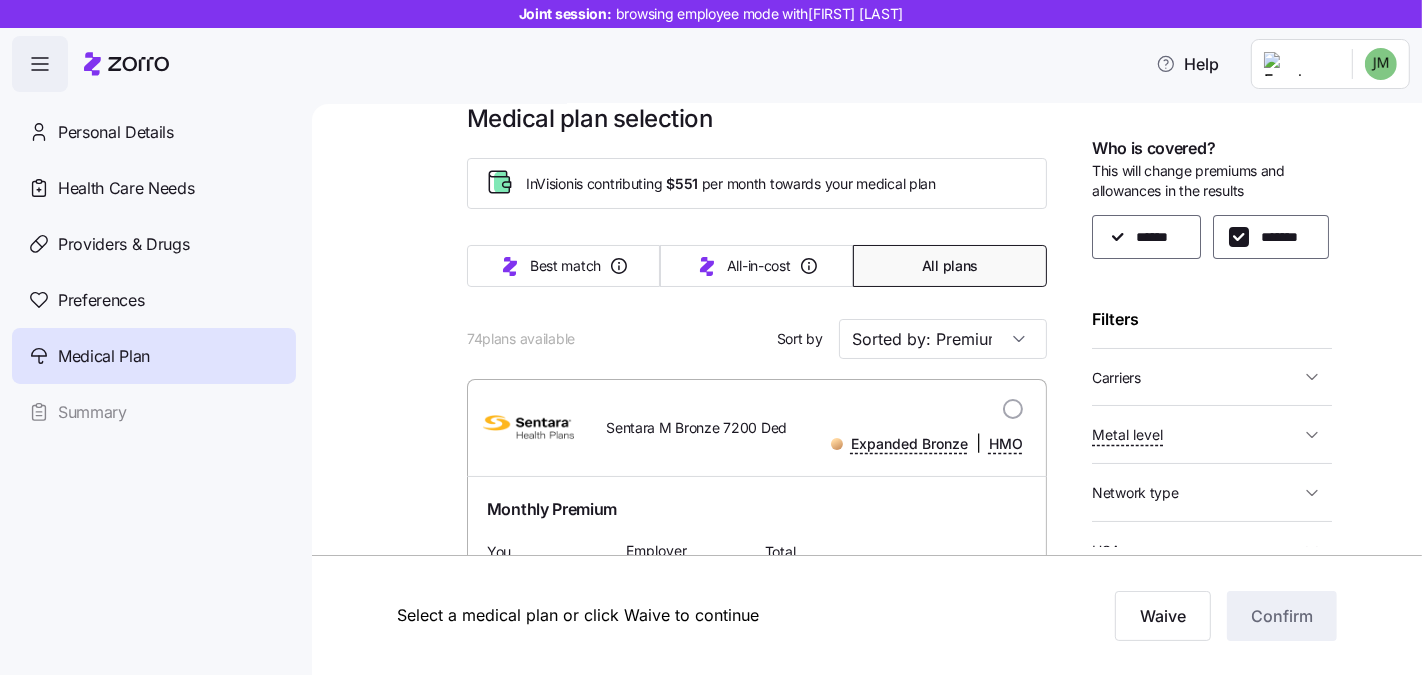 scroll, scrollTop: 58, scrollLeft: 0, axis: vertical 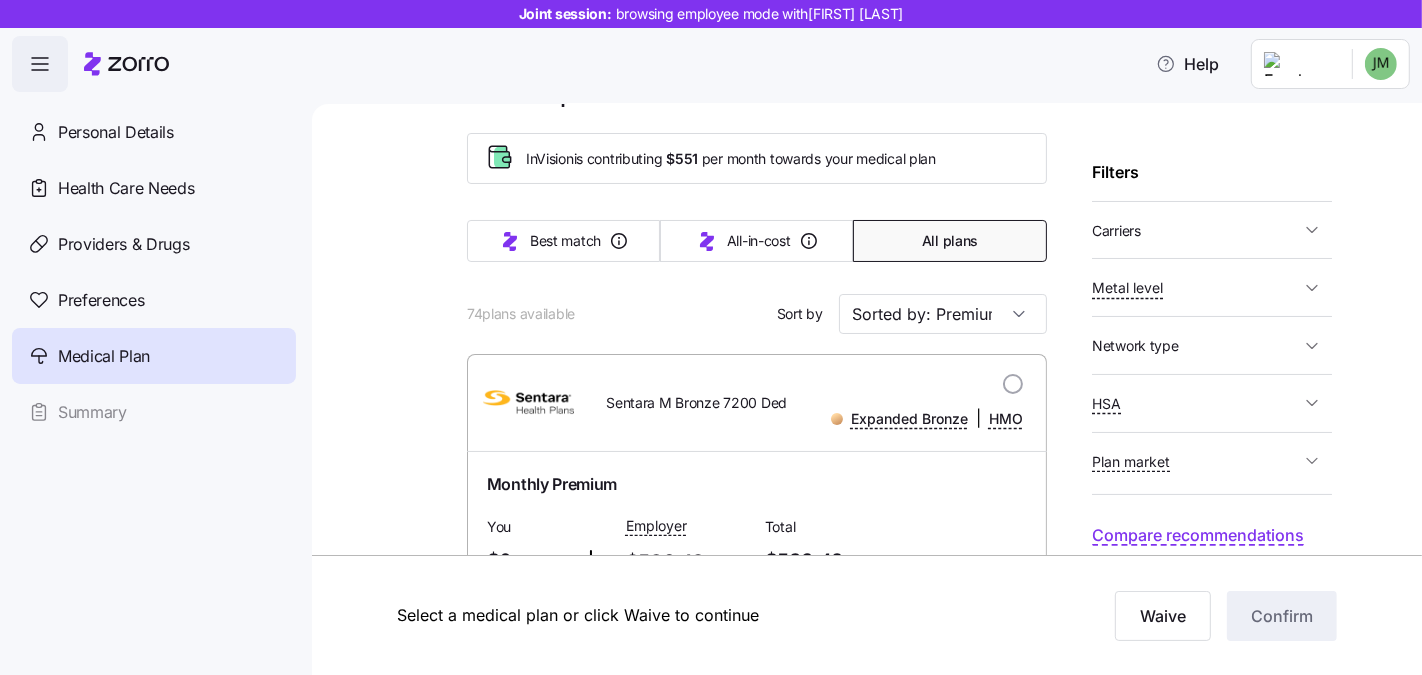 click on "Carriers" at bounding box center [1196, 230] 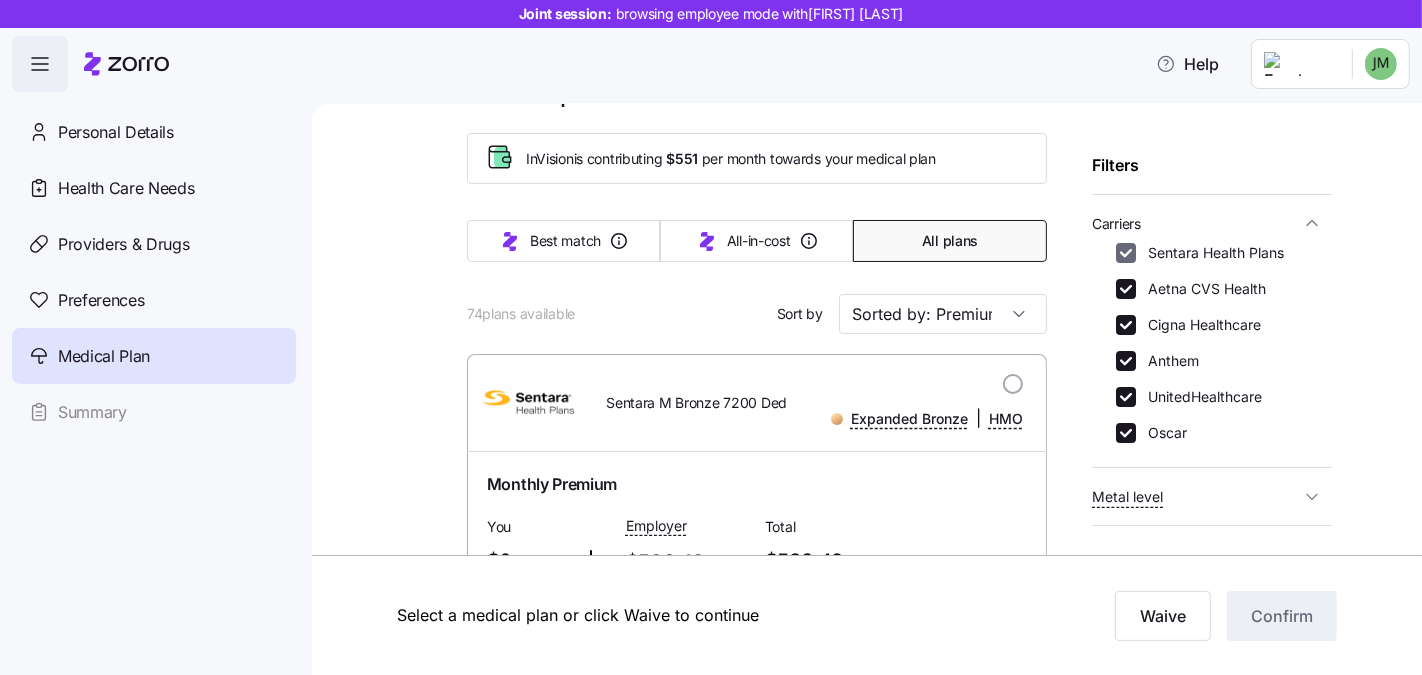 click on "Sentara Health Plans" at bounding box center [1126, 253] 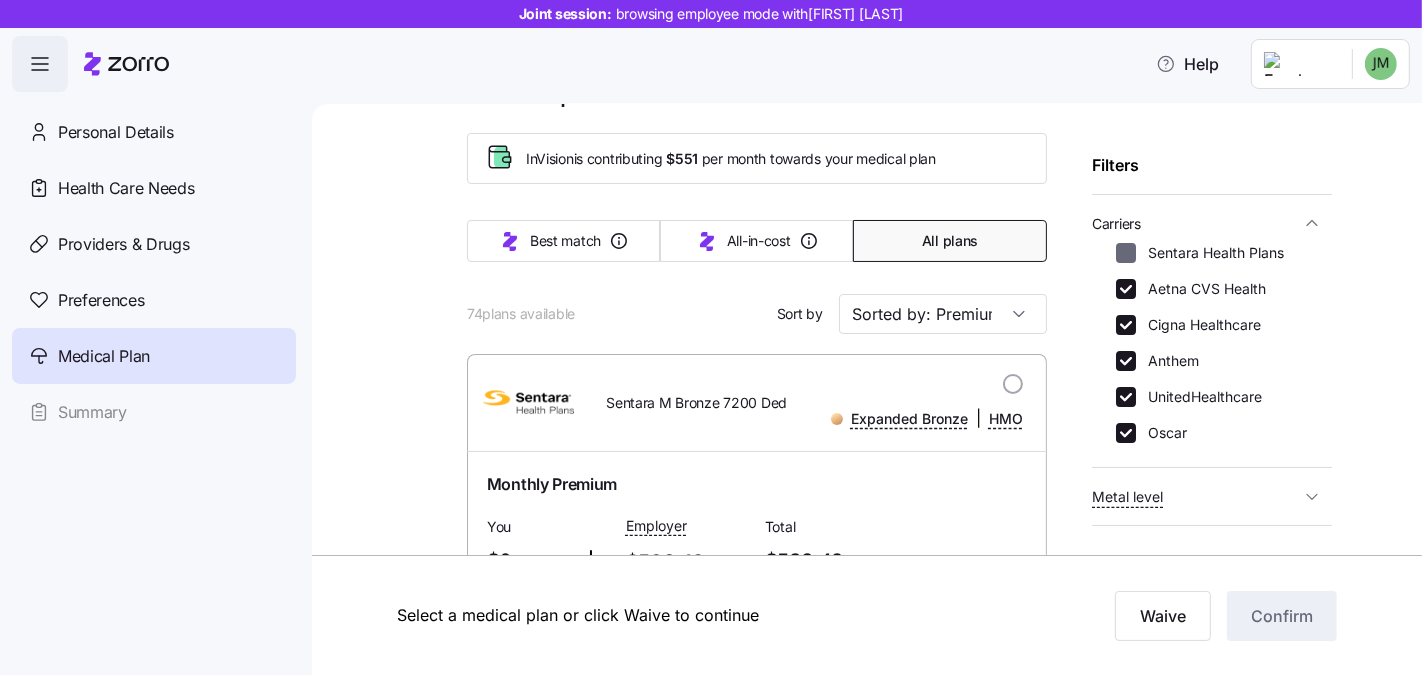 checkbox on "false" 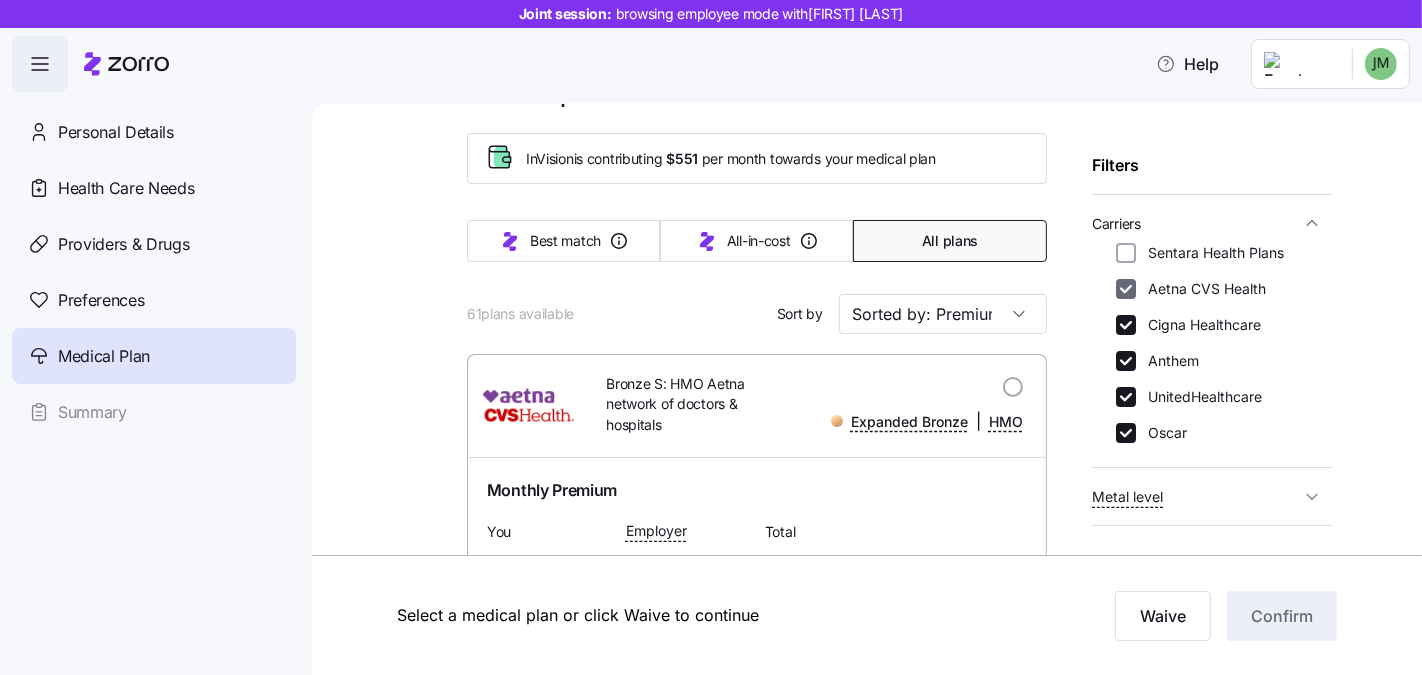 click on "Aetna CVS Health" at bounding box center (1126, 289) 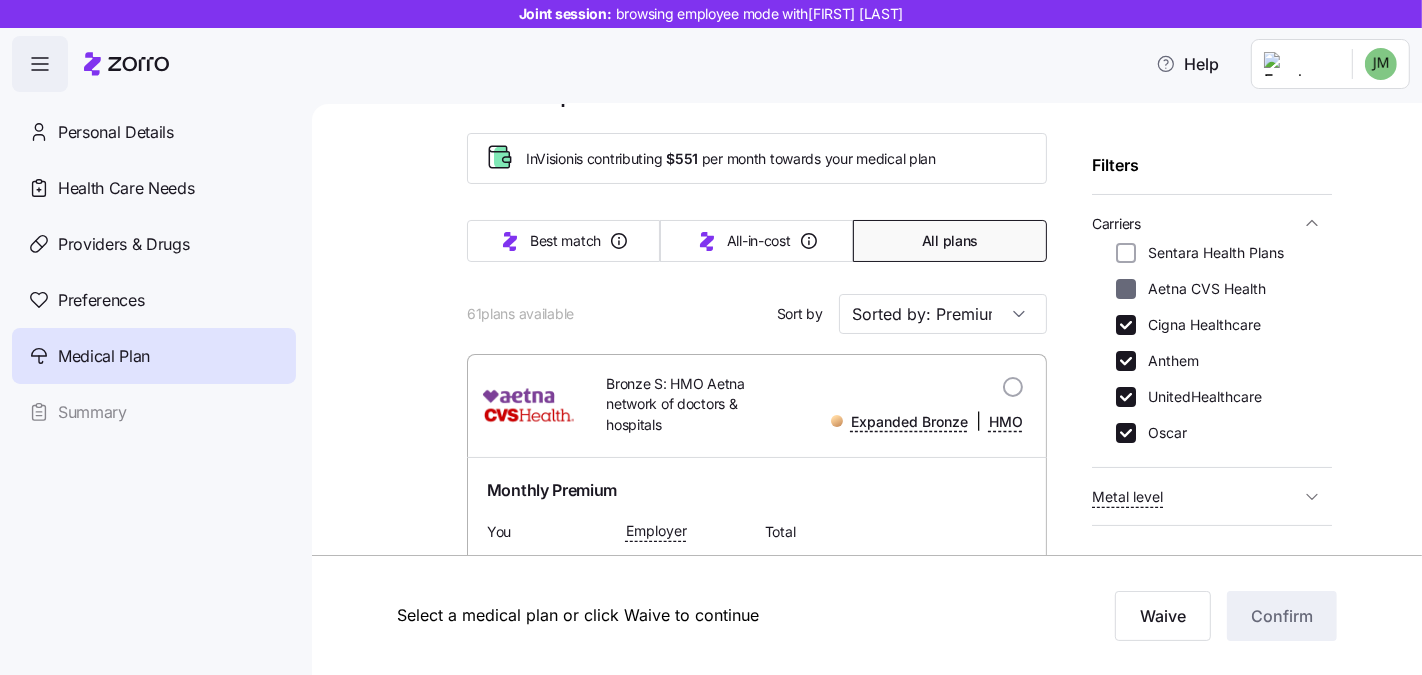 checkbox on "false" 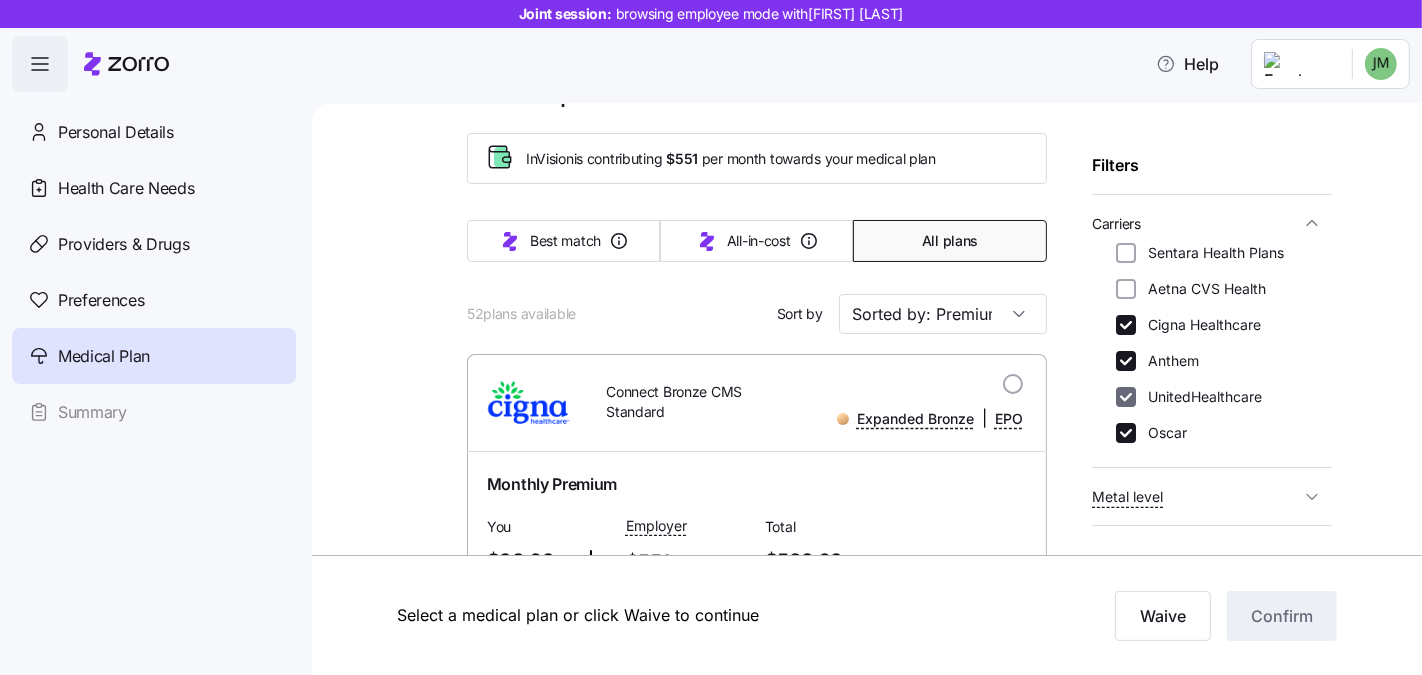 click on "UnitedHealthcare" at bounding box center (1126, 397) 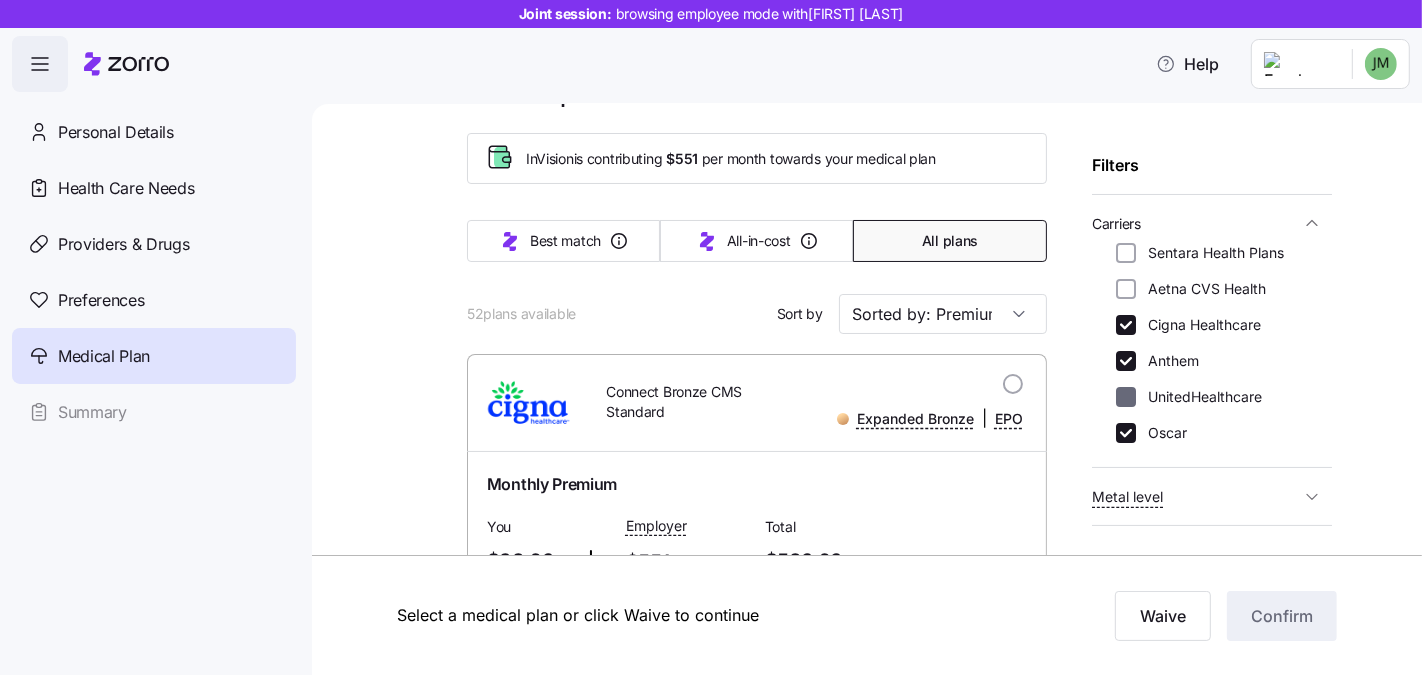 checkbox on "false" 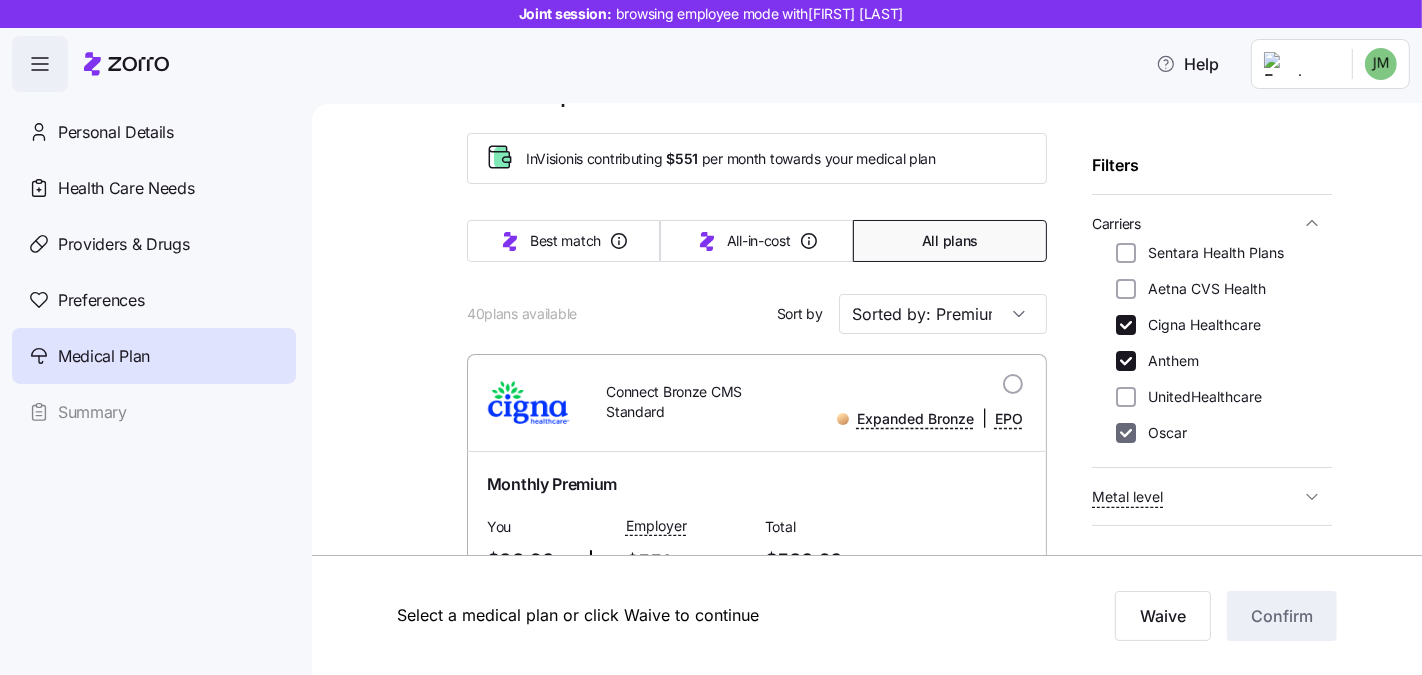 click on "Oscar" at bounding box center (1126, 433) 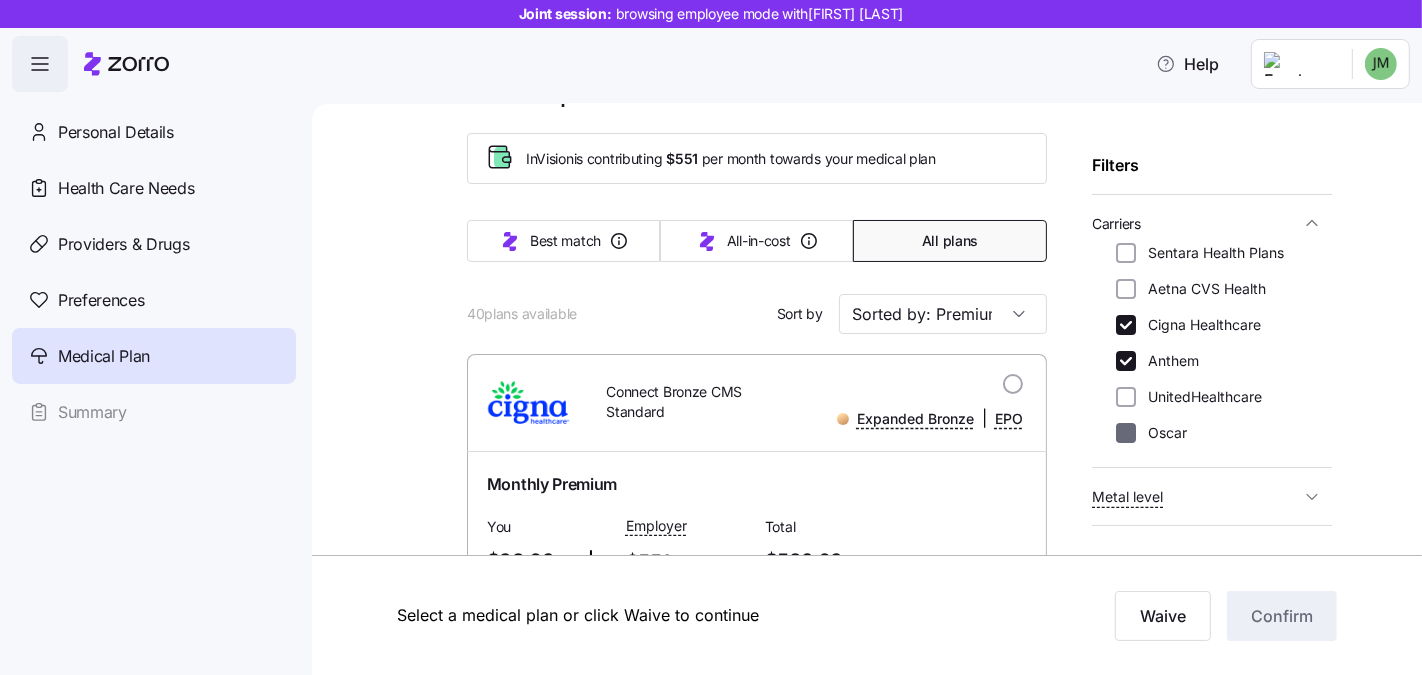 checkbox on "false" 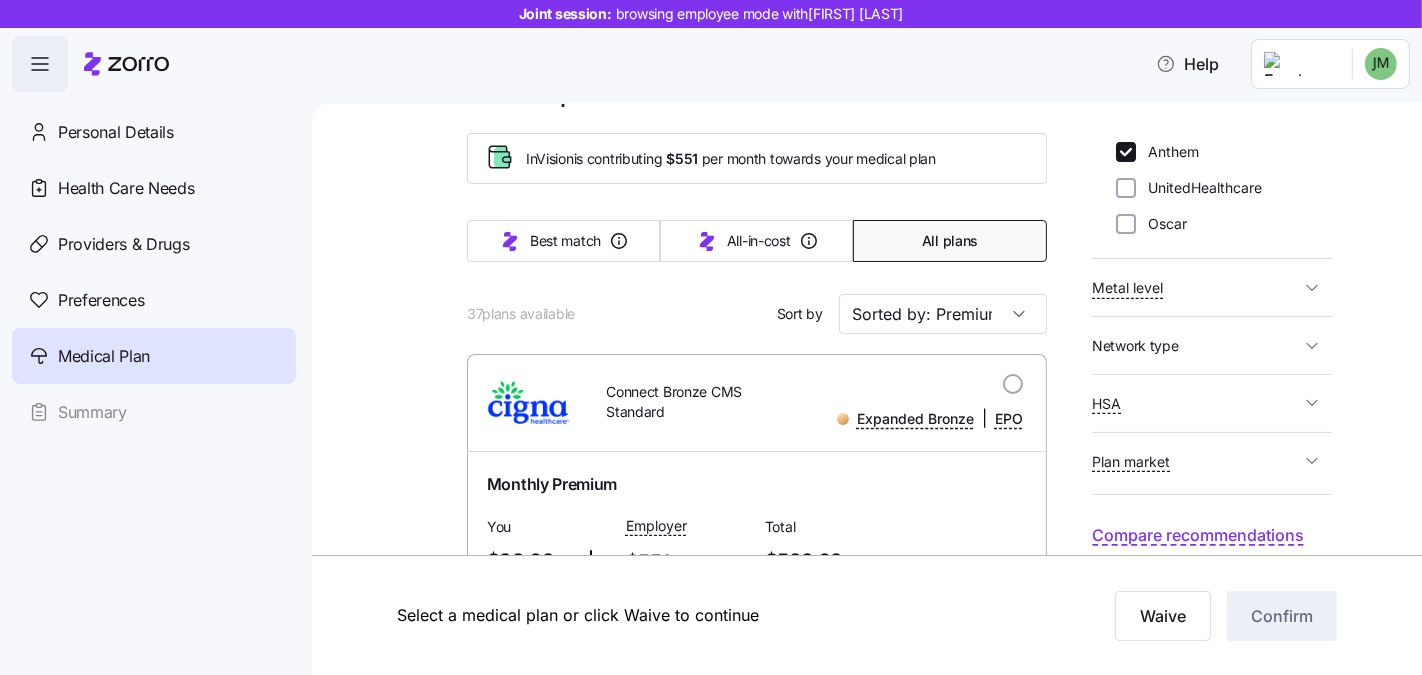 scroll, scrollTop: 416, scrollLeft: 0, axis: vertical 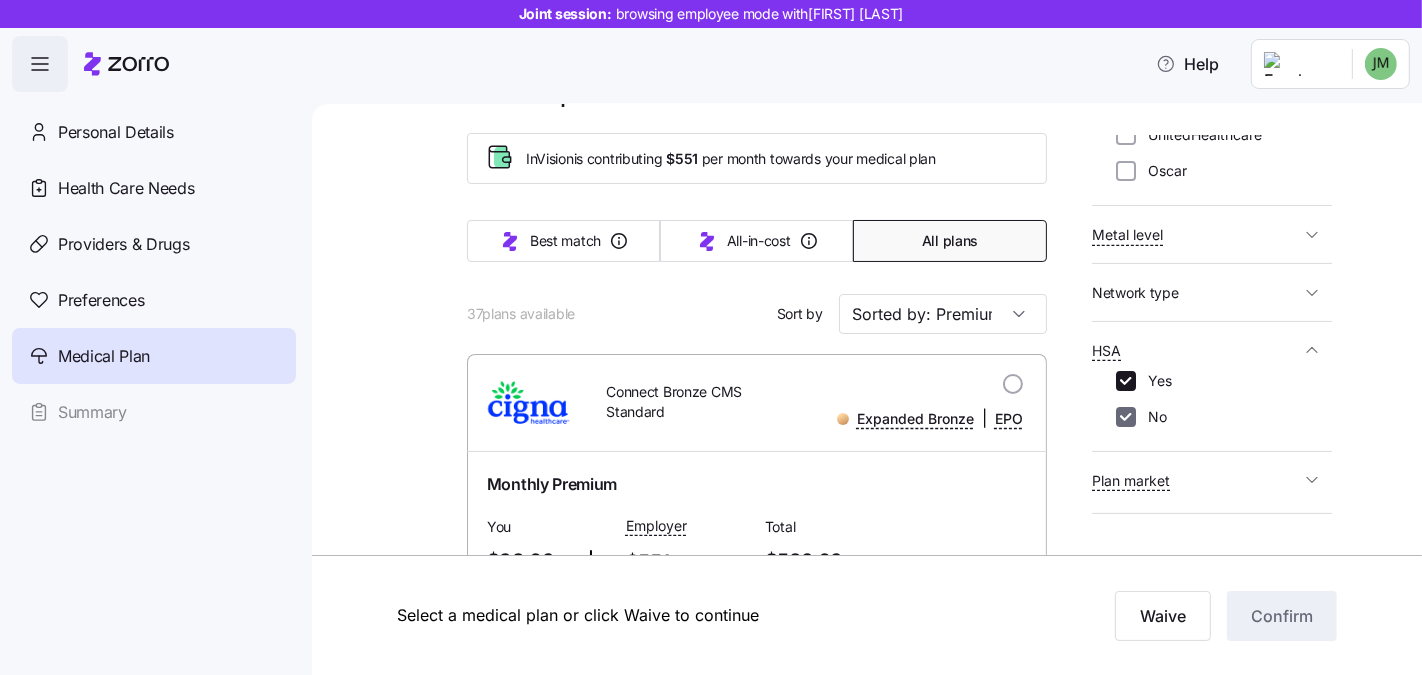 click on "No" at bounding box center (1126, 417) 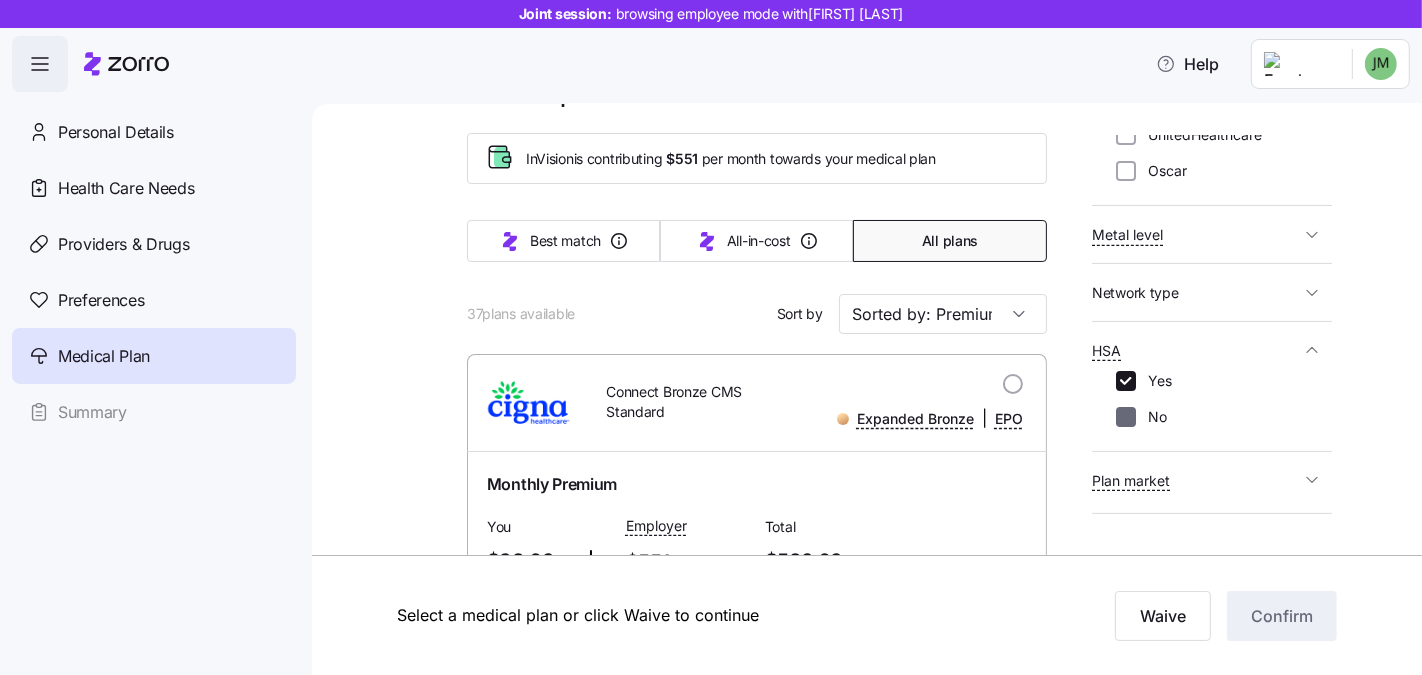 checkbox on "false" 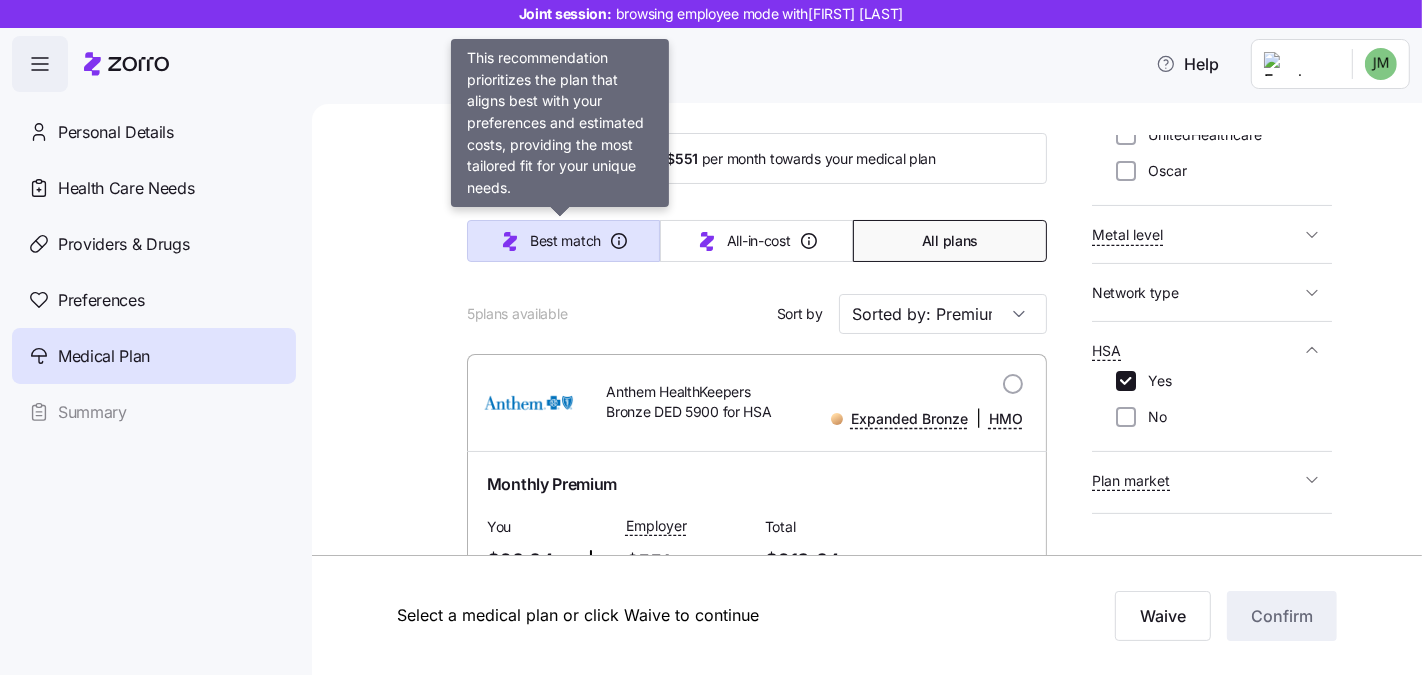 click on "Best match" at bounding box center [565, 241] 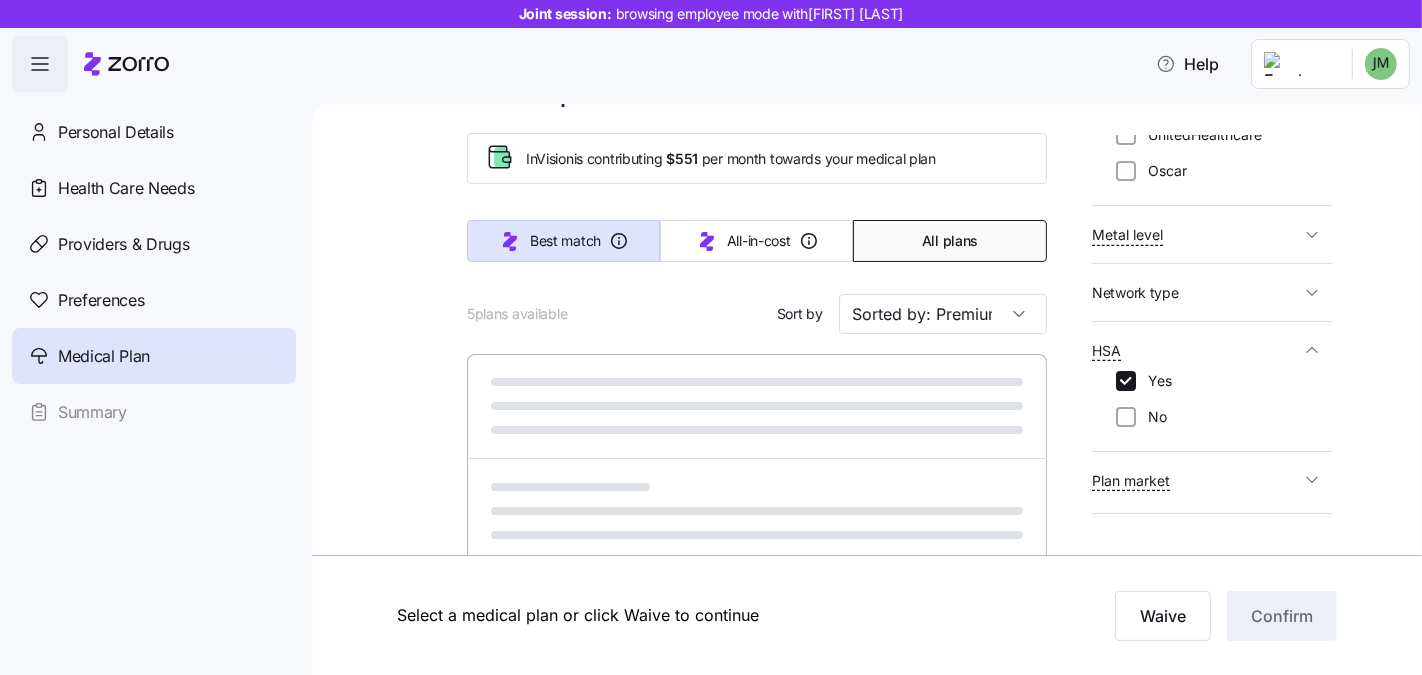 type on "Sorted by: Best match" 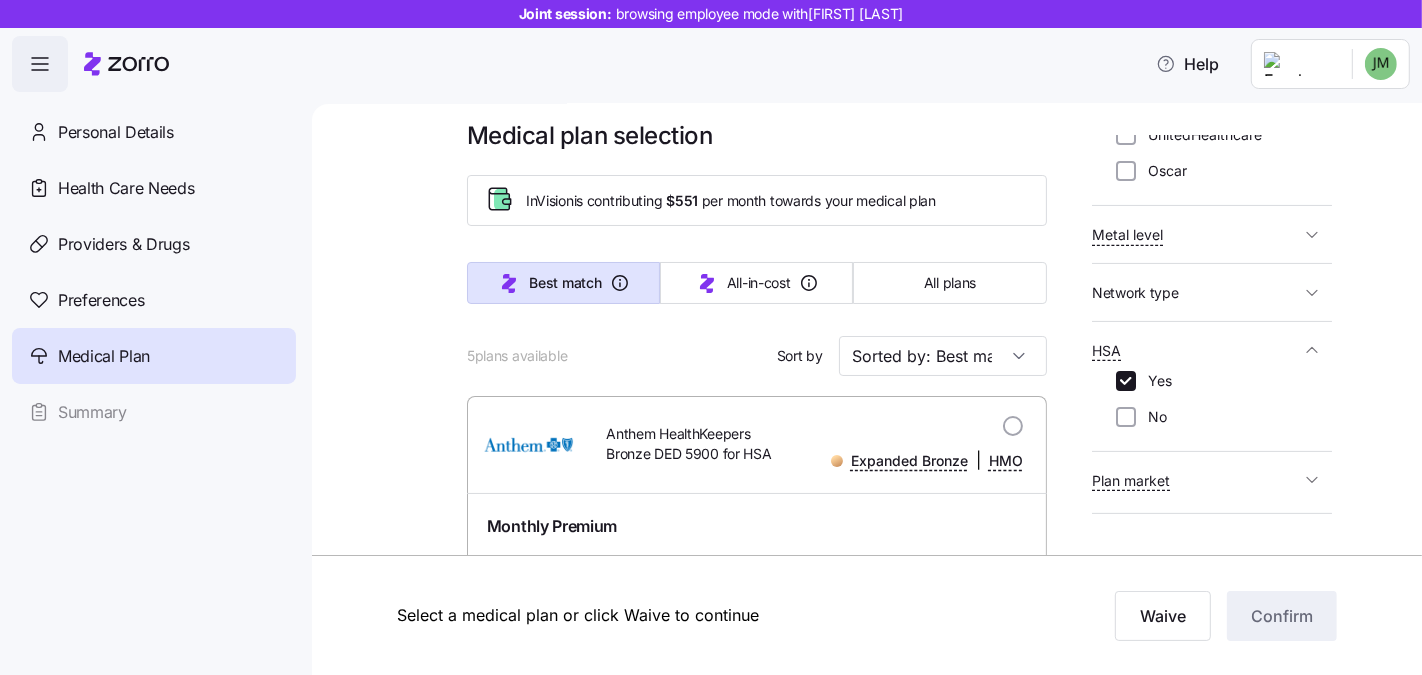 scroll, scrollTop: 0, scrollLeft: 0, axis: both 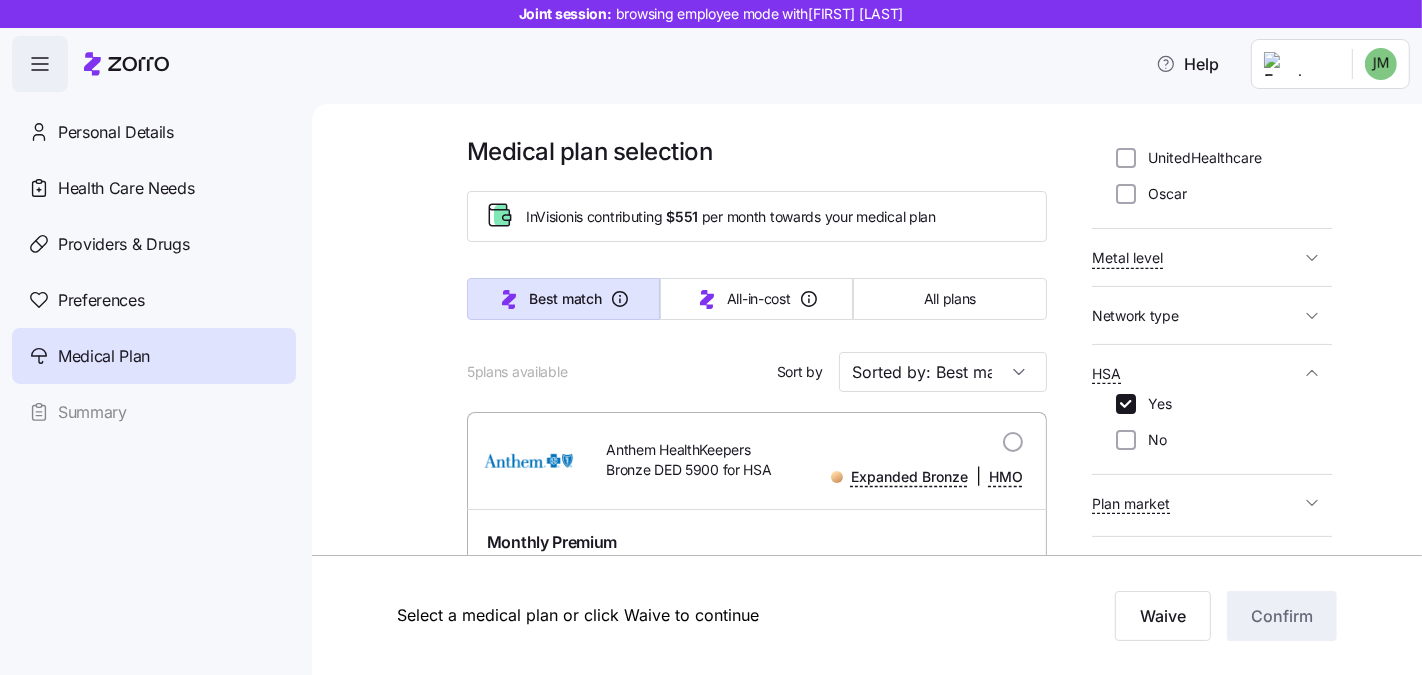 click on "Sentara Health Plans Aetna CVS Health Cigna Healthcare Anthem UnitedHealthcare Oscar" at bounding box center (1212, 104) 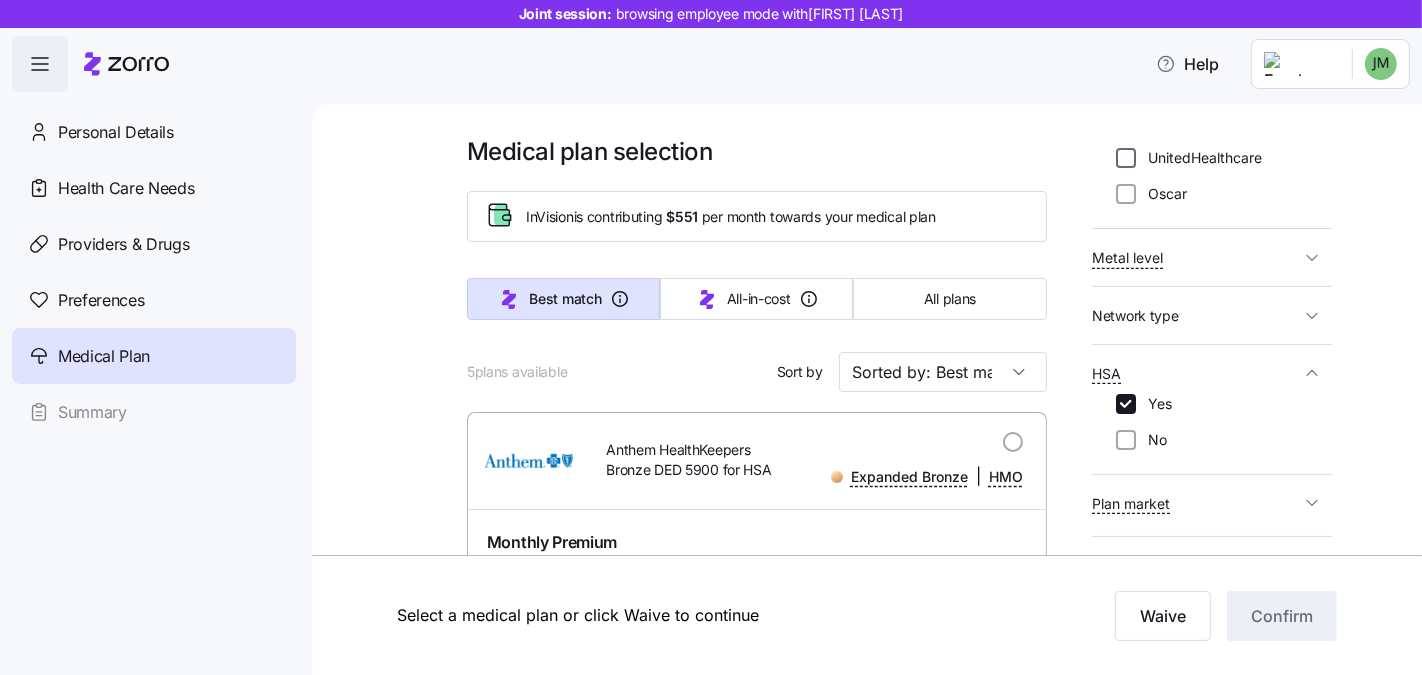click on "UnitedHealthcare" at bounding box center (1126, 158) 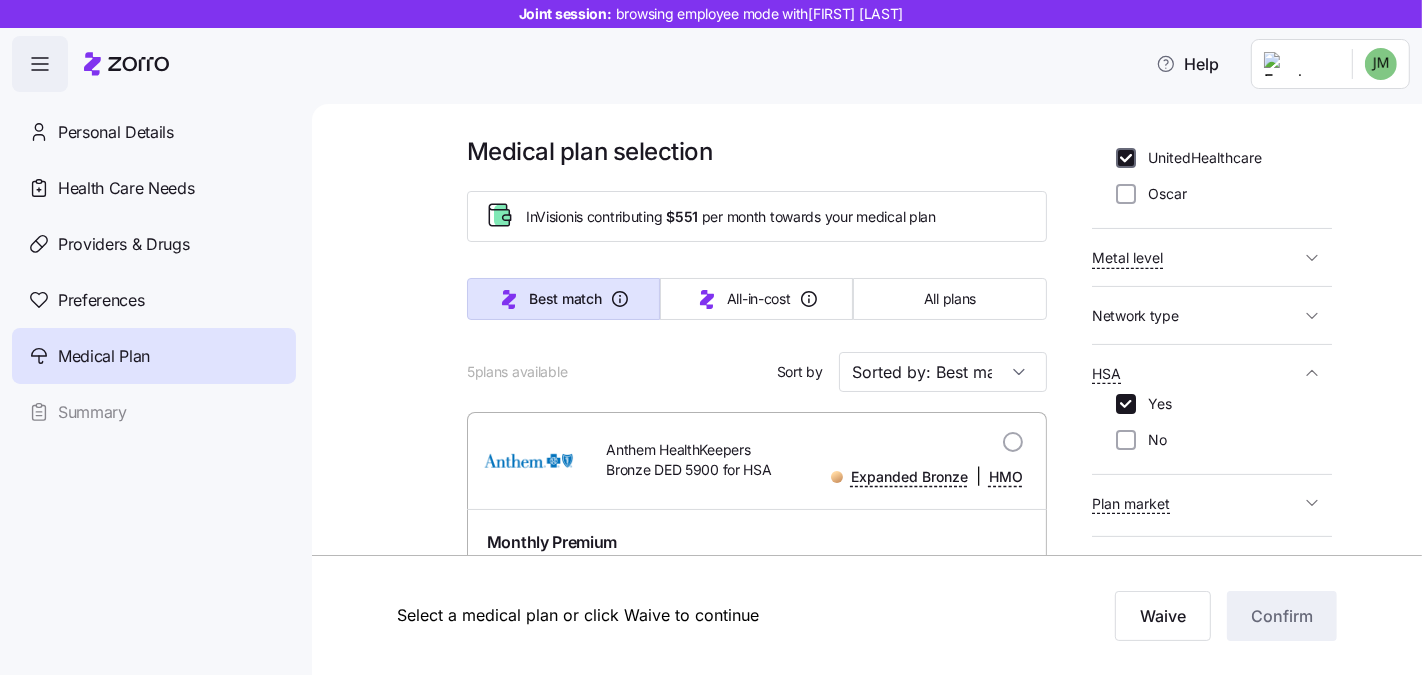 checkbox on "true" 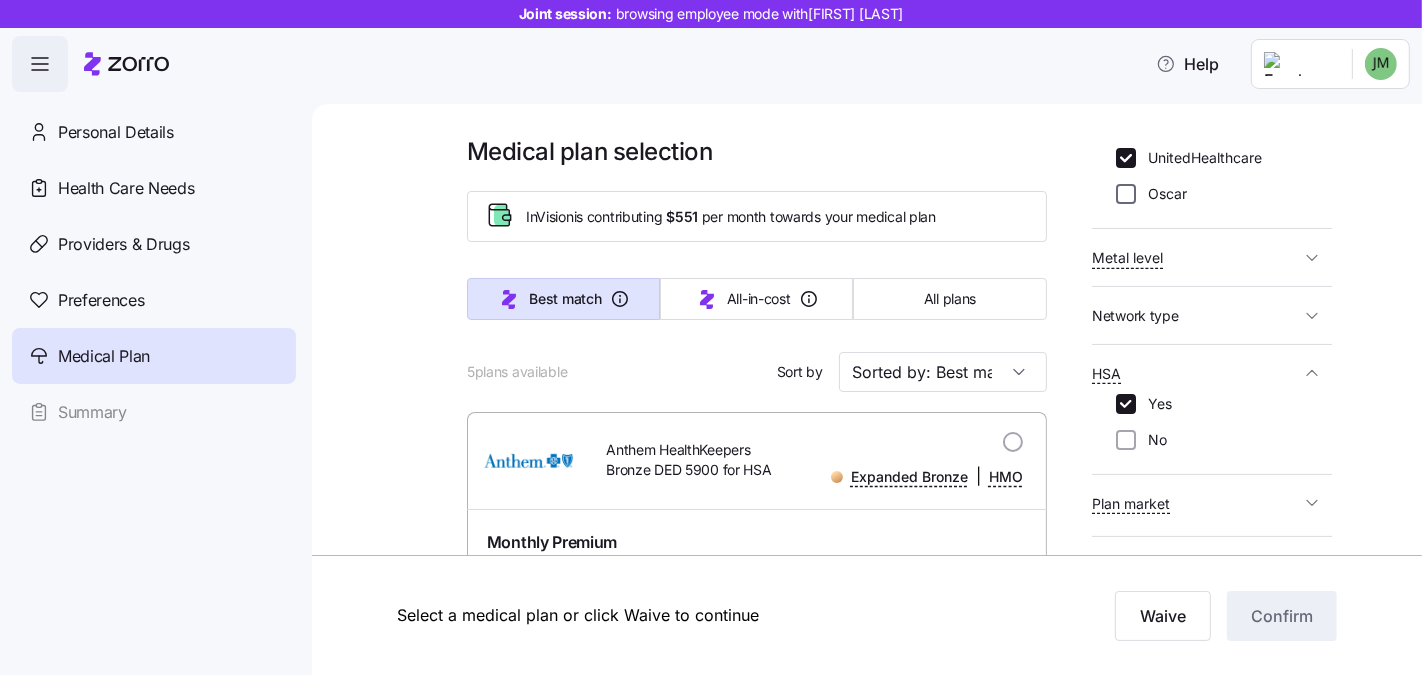 click on "Oscar" at bounding box center (1126, 194) 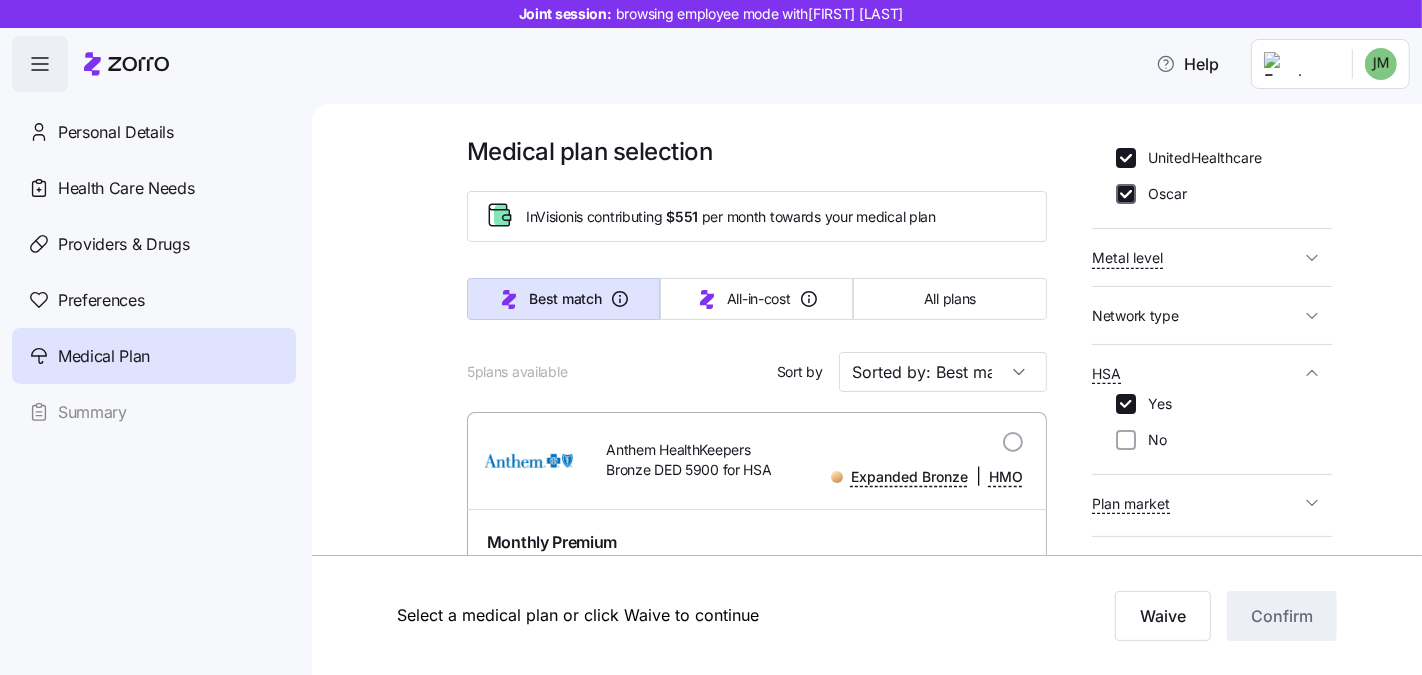 checkbox on "true" 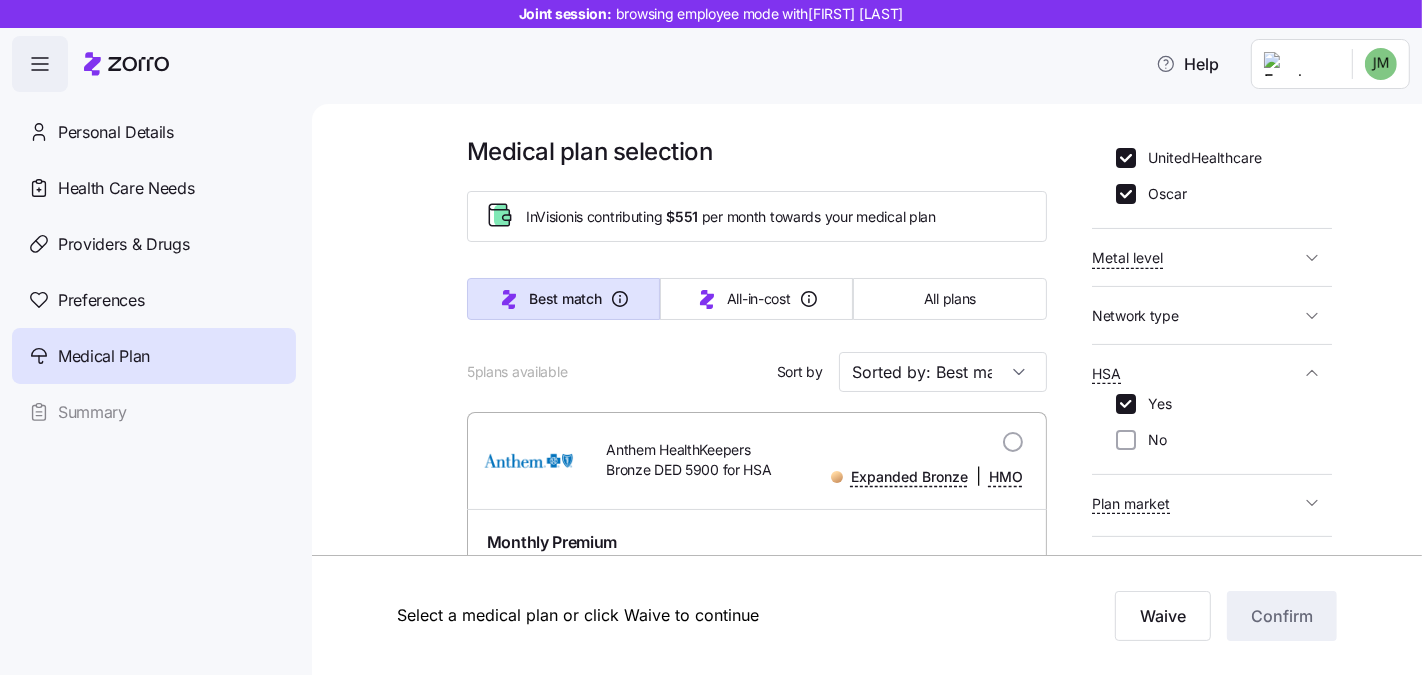 click on "Yes No" at bounding box center (1212, 430) 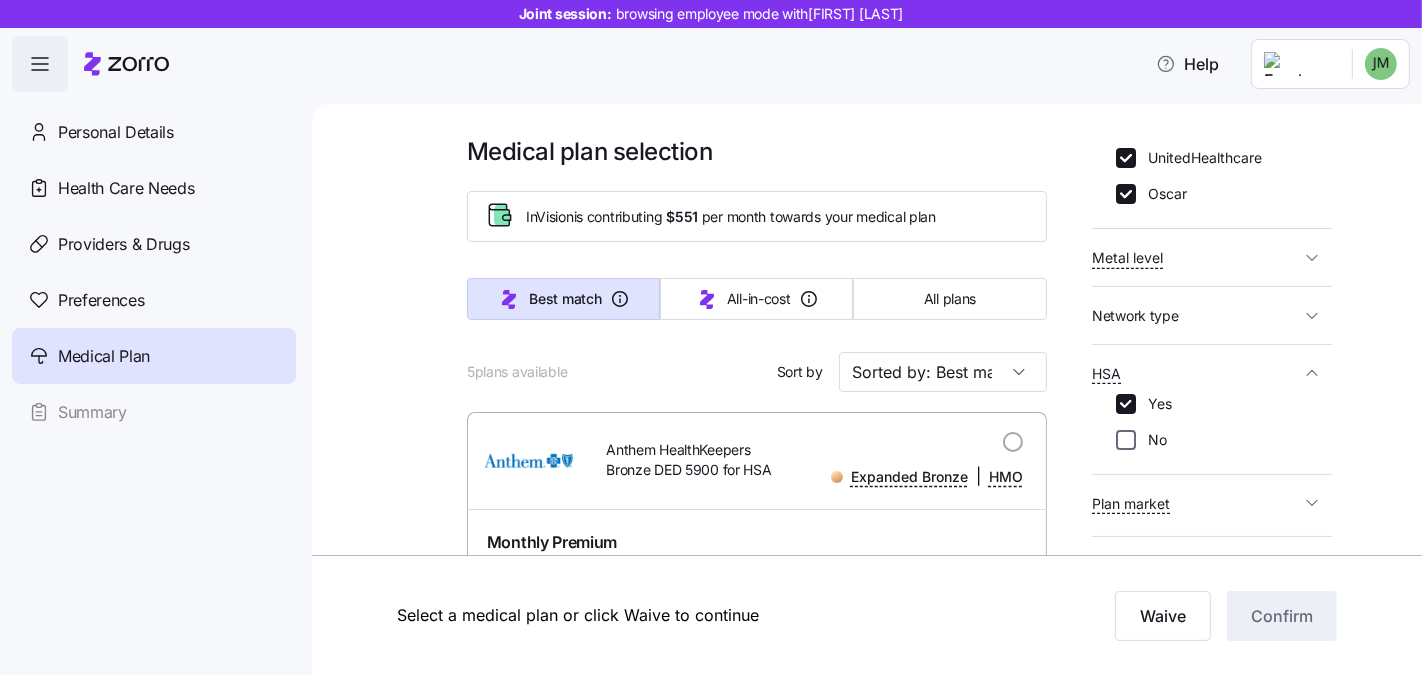 click on "No" at bounding box center [1126, 440] 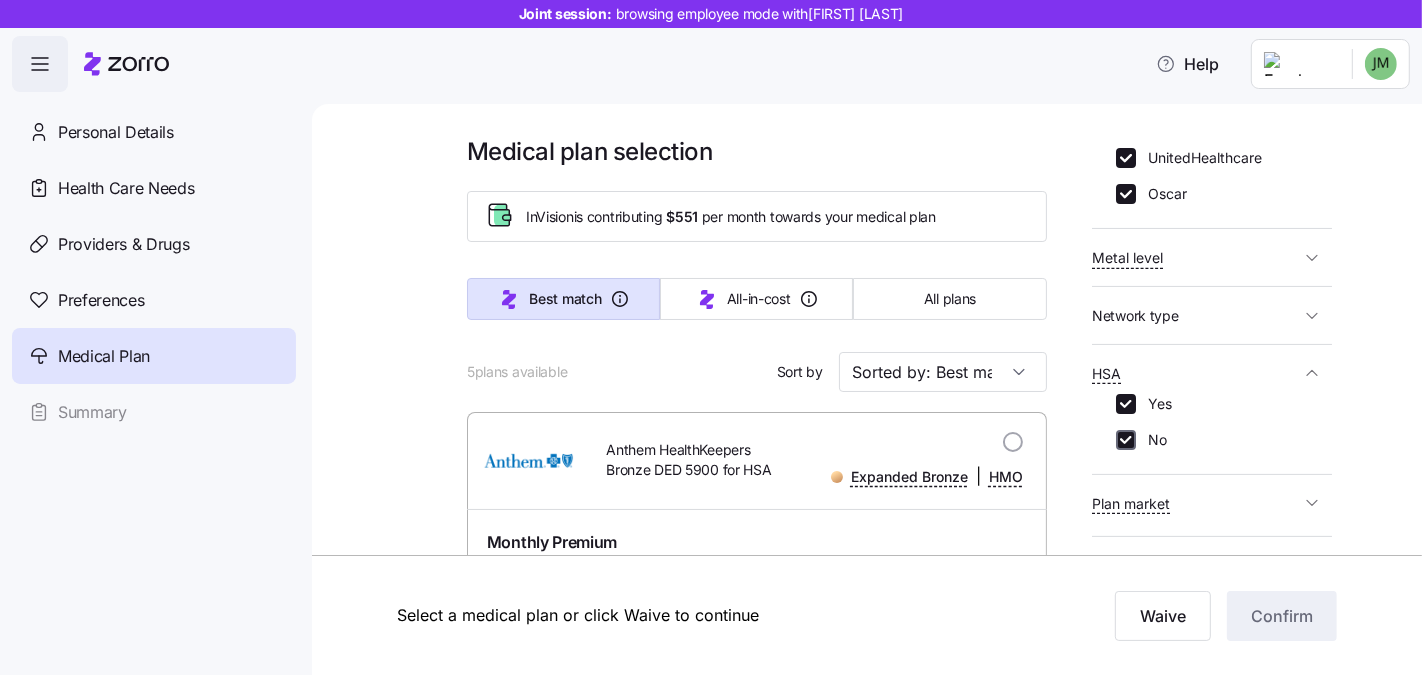checkbox on "true" 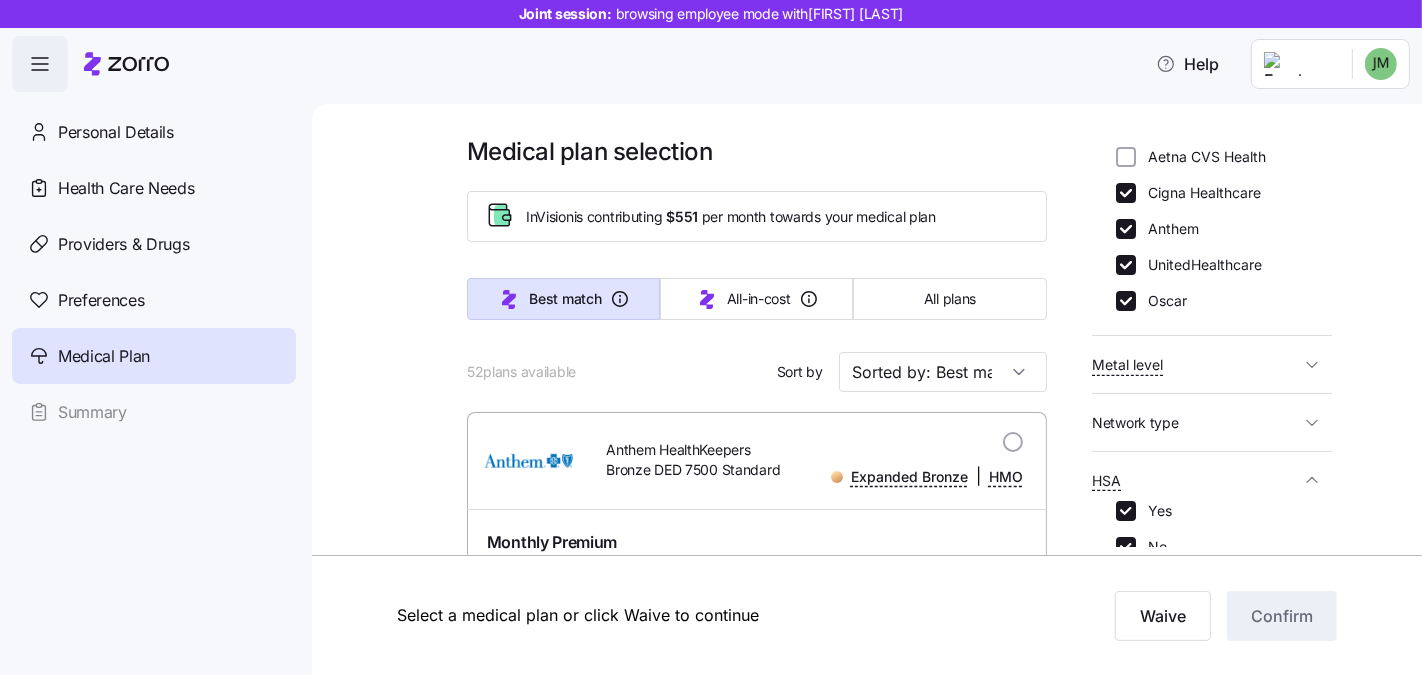 scroll, scrollTop: 3, scrollLeft: 0, axis: vertical 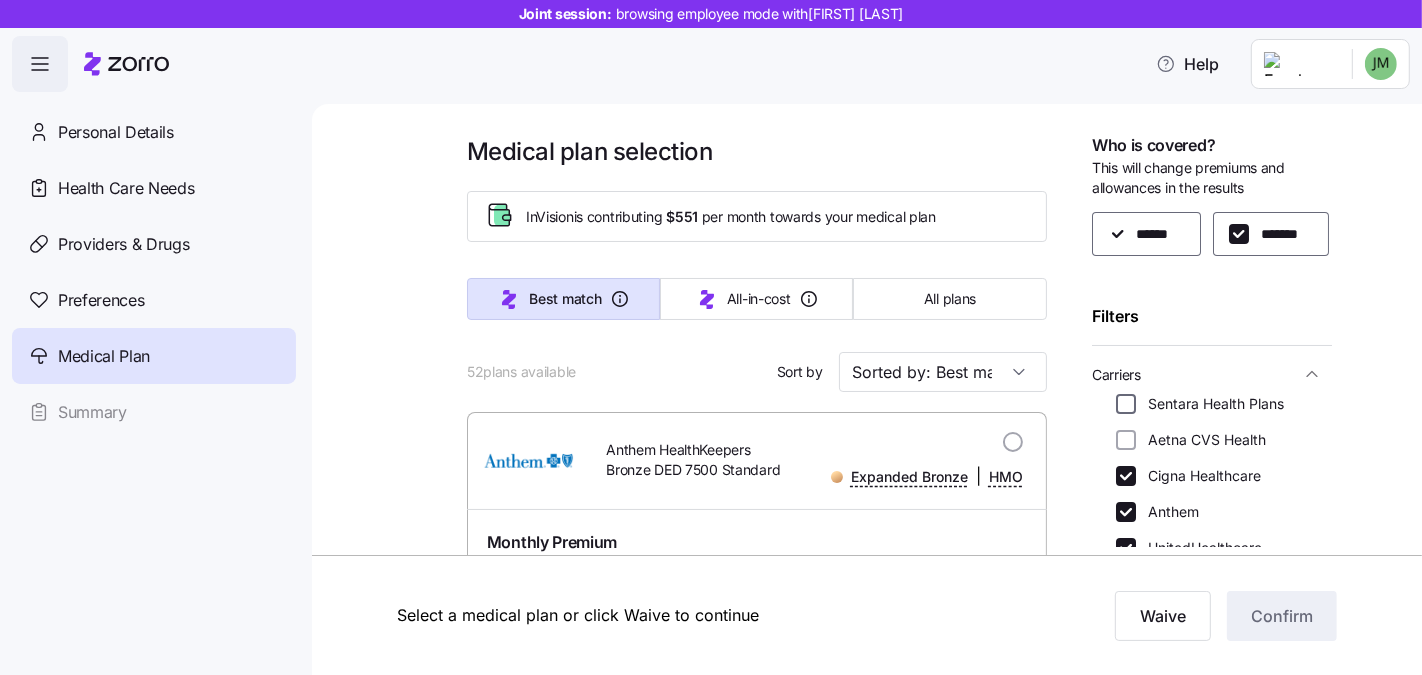 click on "Sentara Health Plans" at bounding box center (1126, 404) 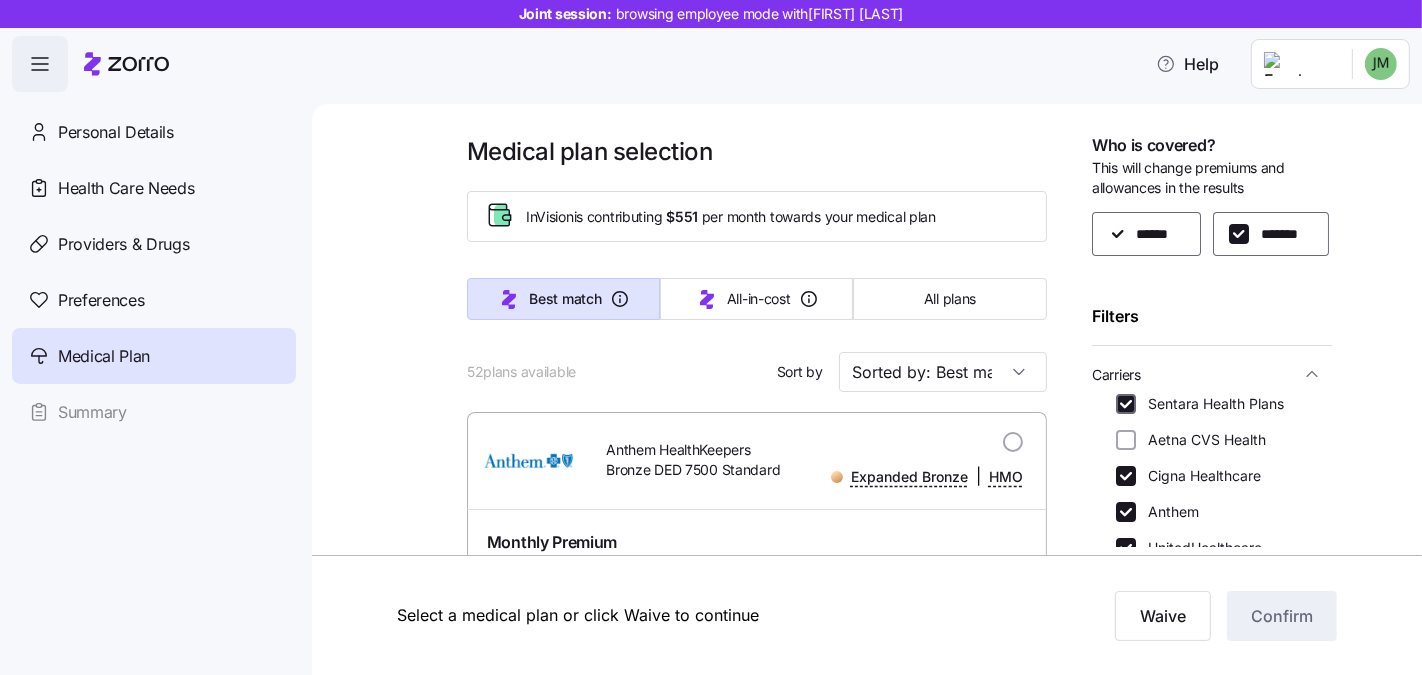 checkbox on "true" 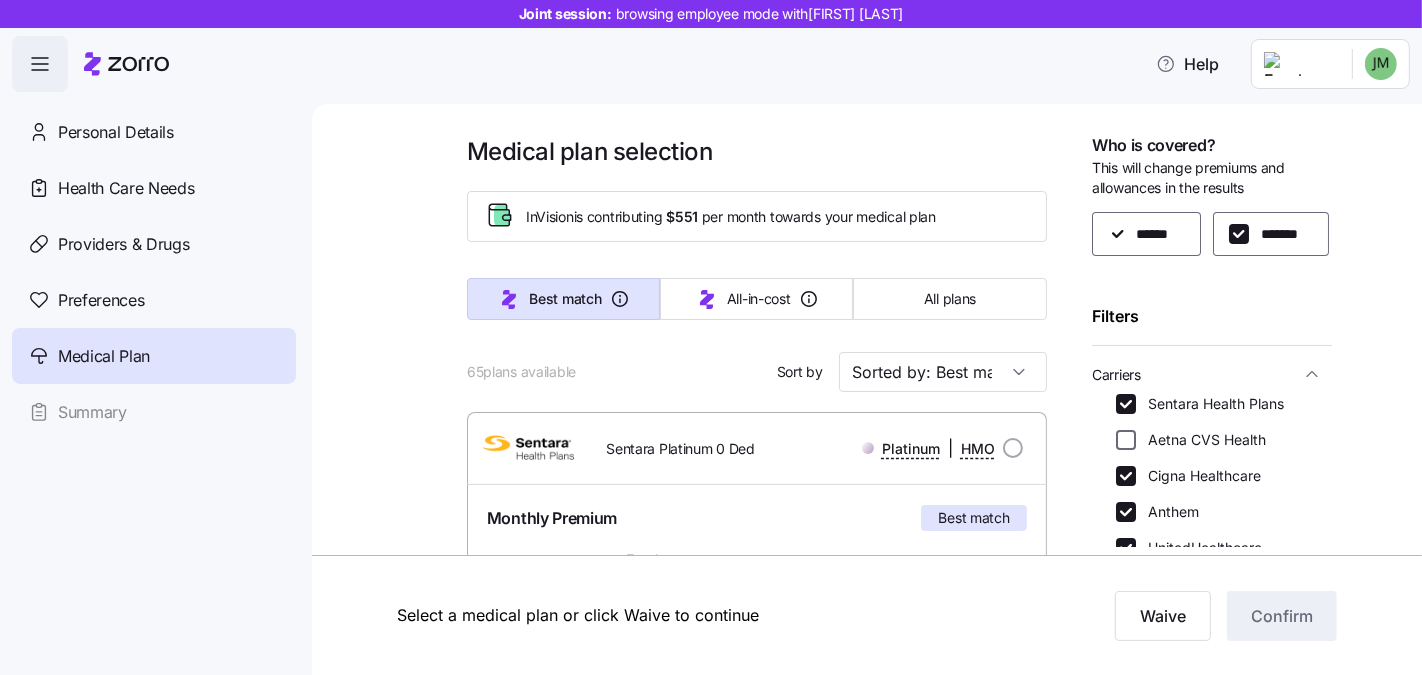 click on "Aetna CVS Health" at bounding box center [1126, 440] 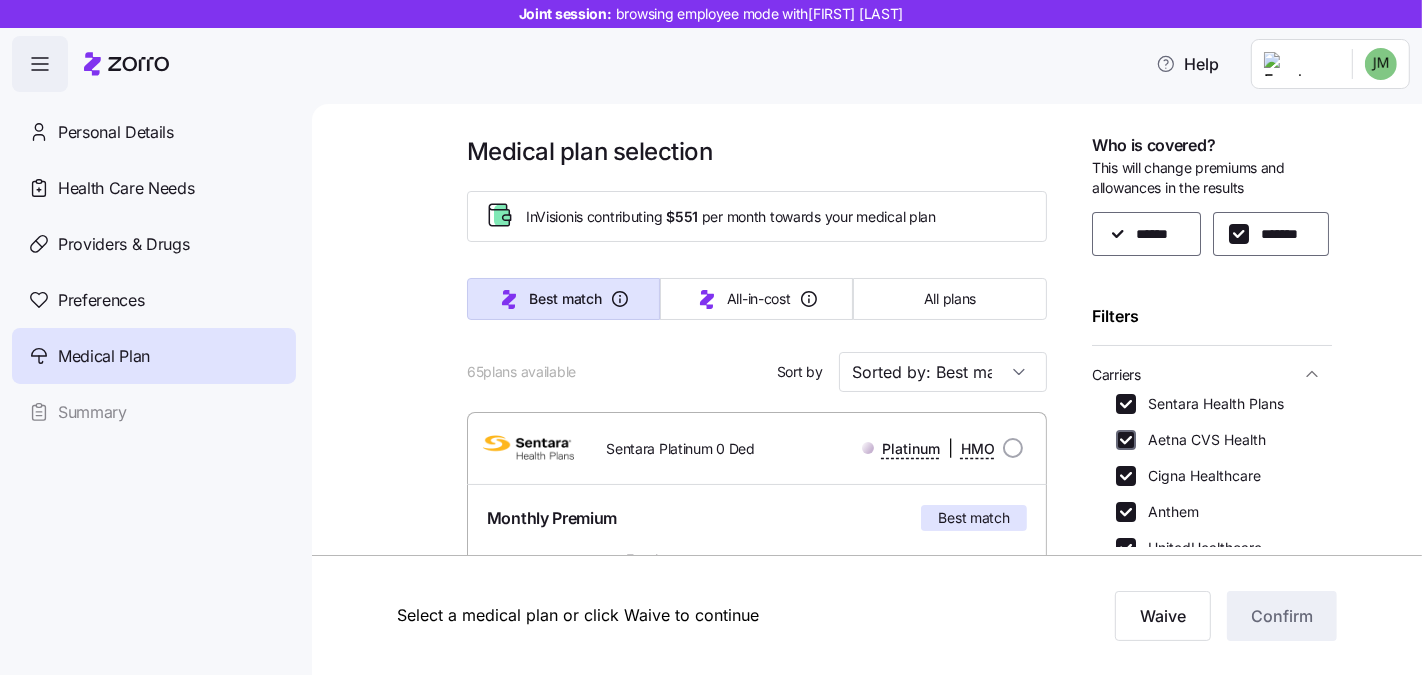 checkbox on "true" 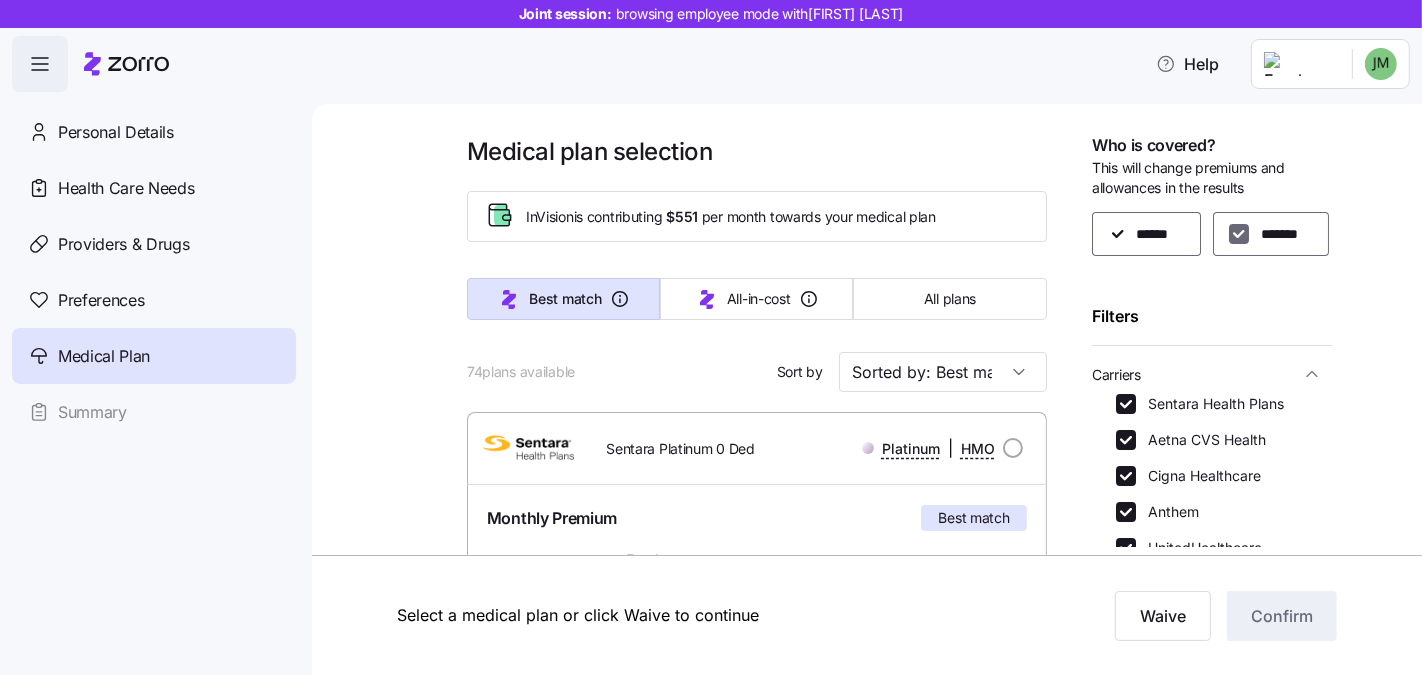 click on "*******" at bounding box center [1239, 234] 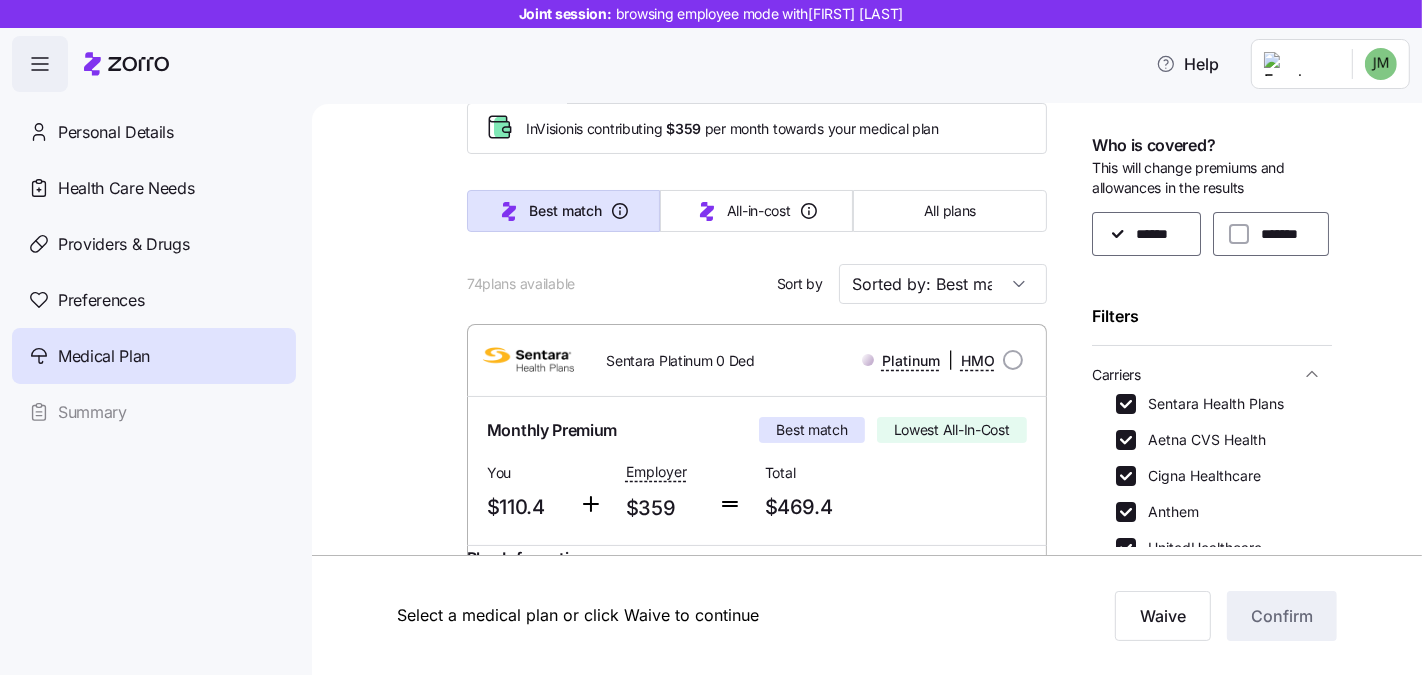 scroll, scrollTop: 85, scrollLeft: 0, axis: vertical 